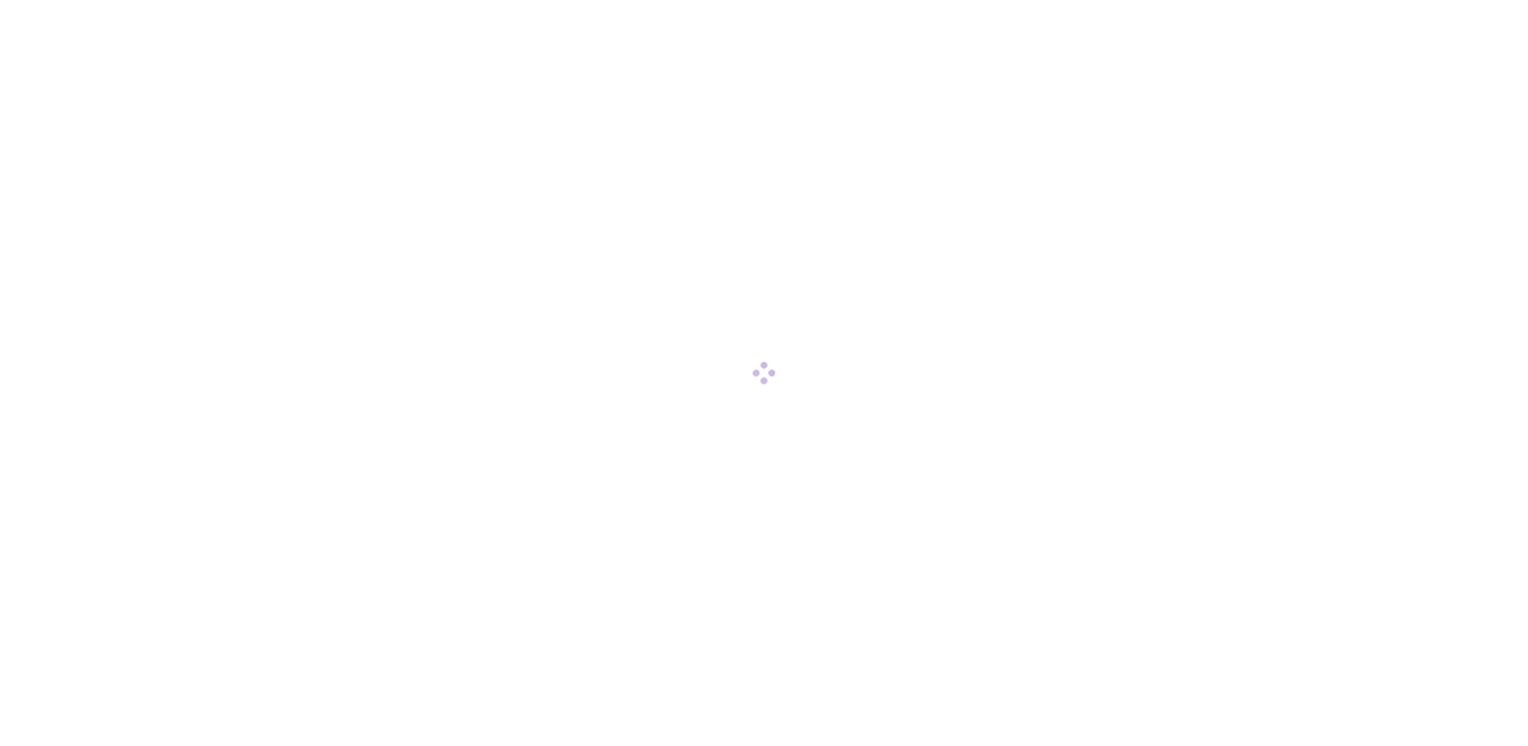 scroll, scrollTop: 0, scrollLeft: 0, axis: both 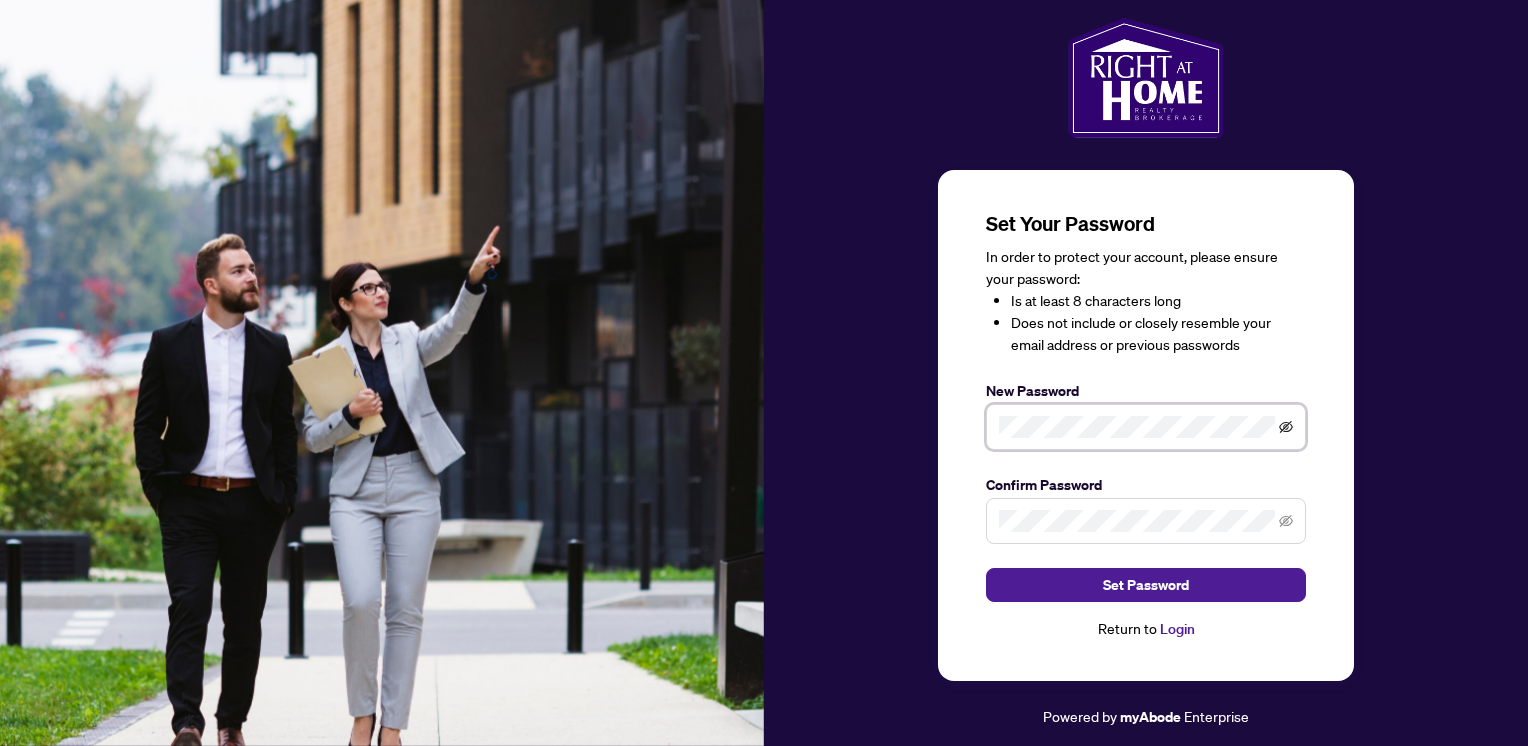 click 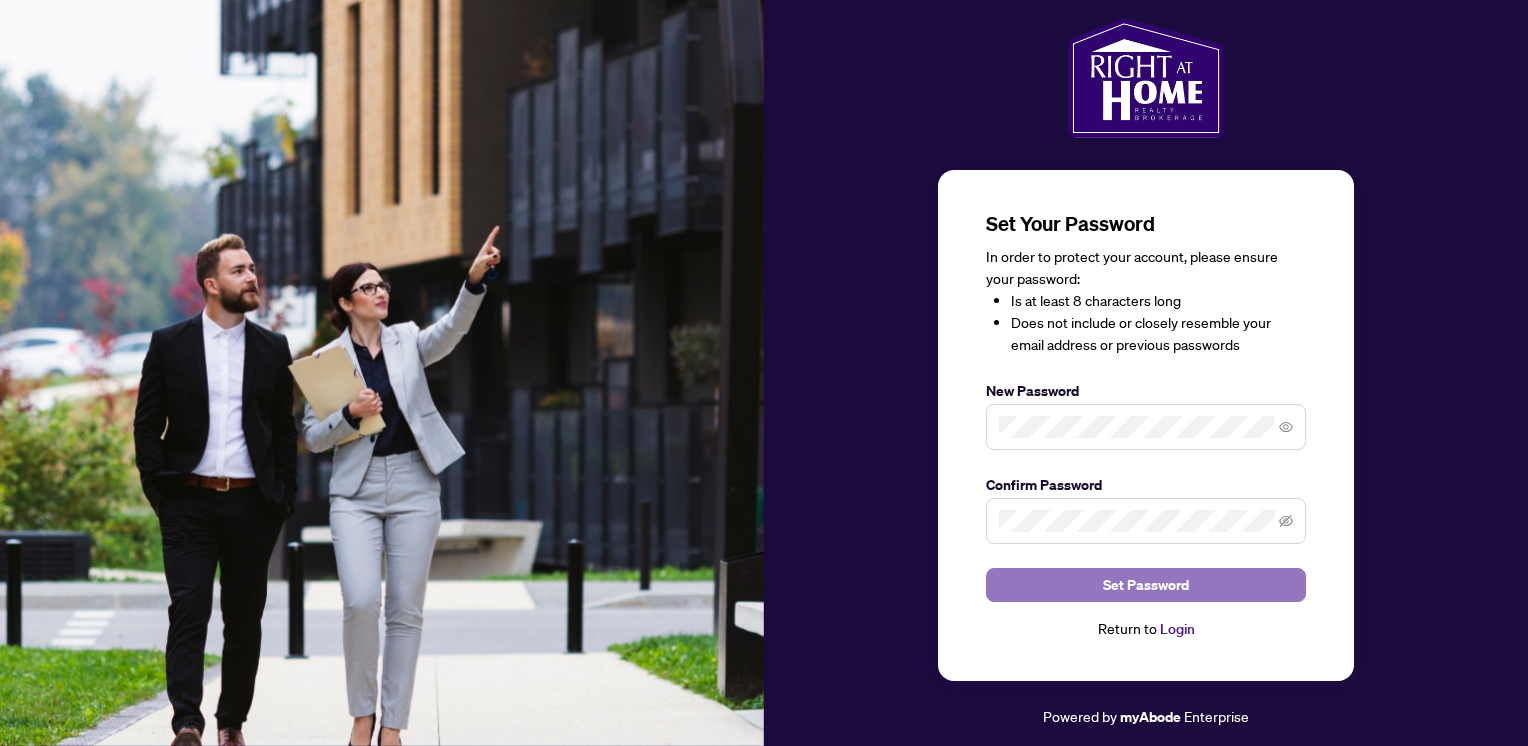 click on "Set Password" at bounding box center [1146, 585] 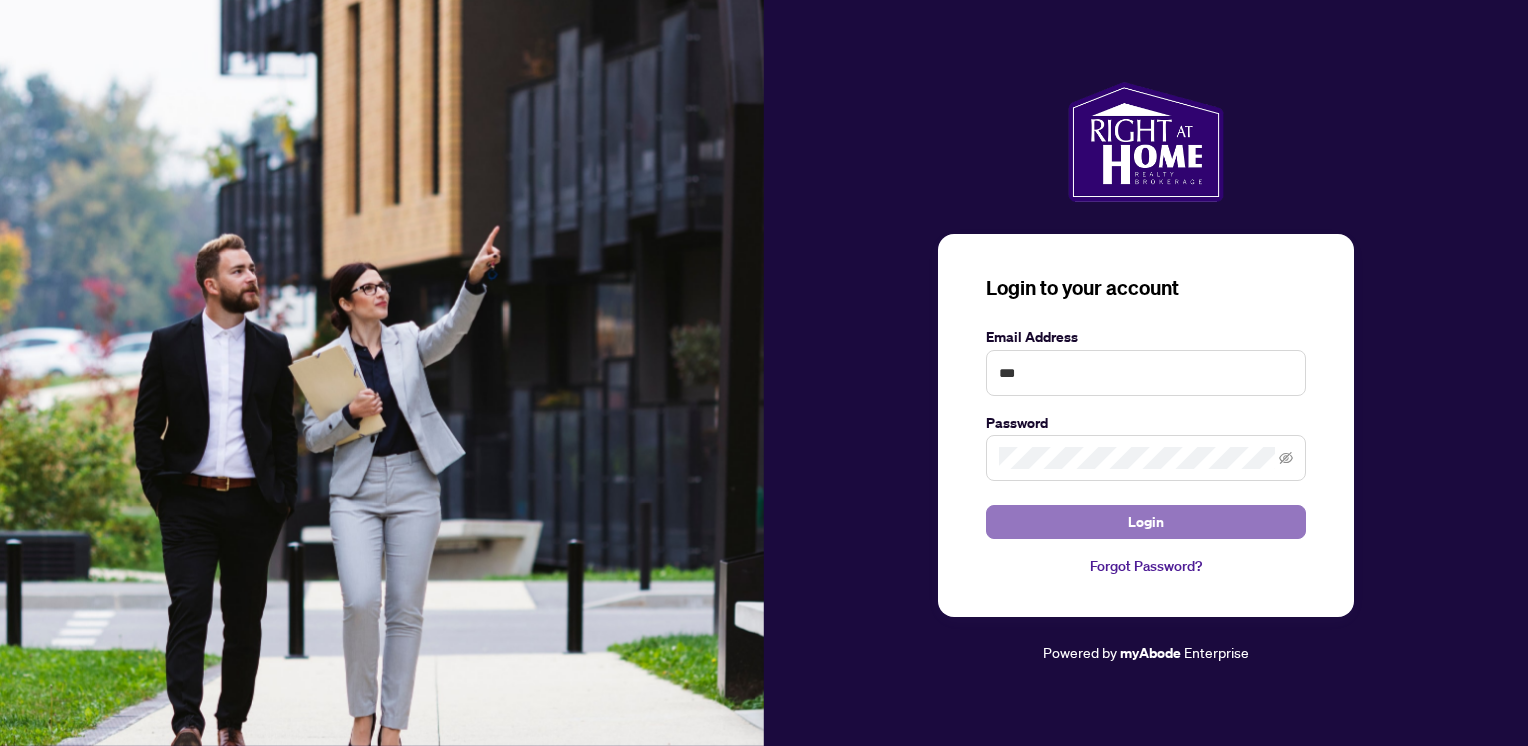 click on "Login" at bounding box center (1146, 522) 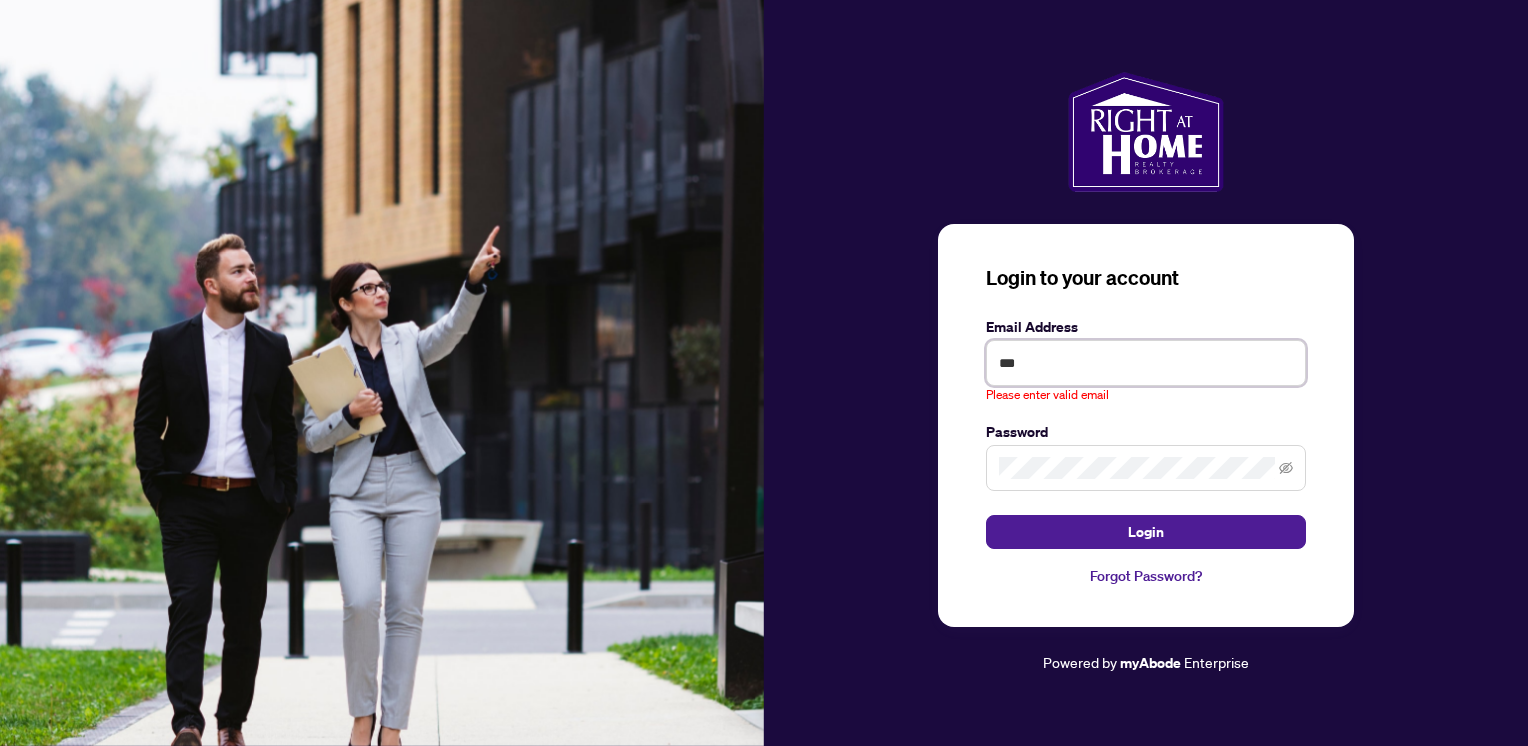click on "***" at bounding box center [1146, 363] 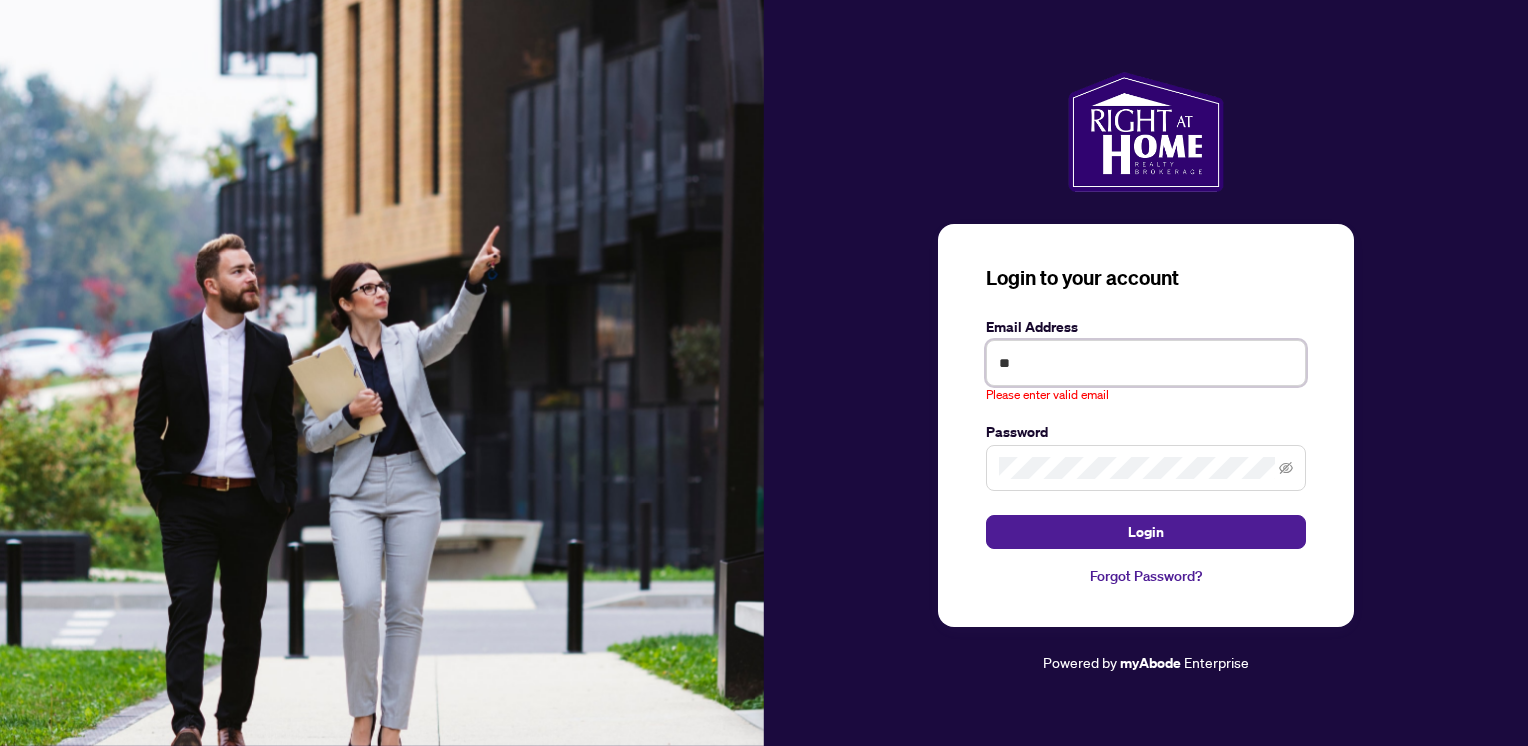 type on "*" 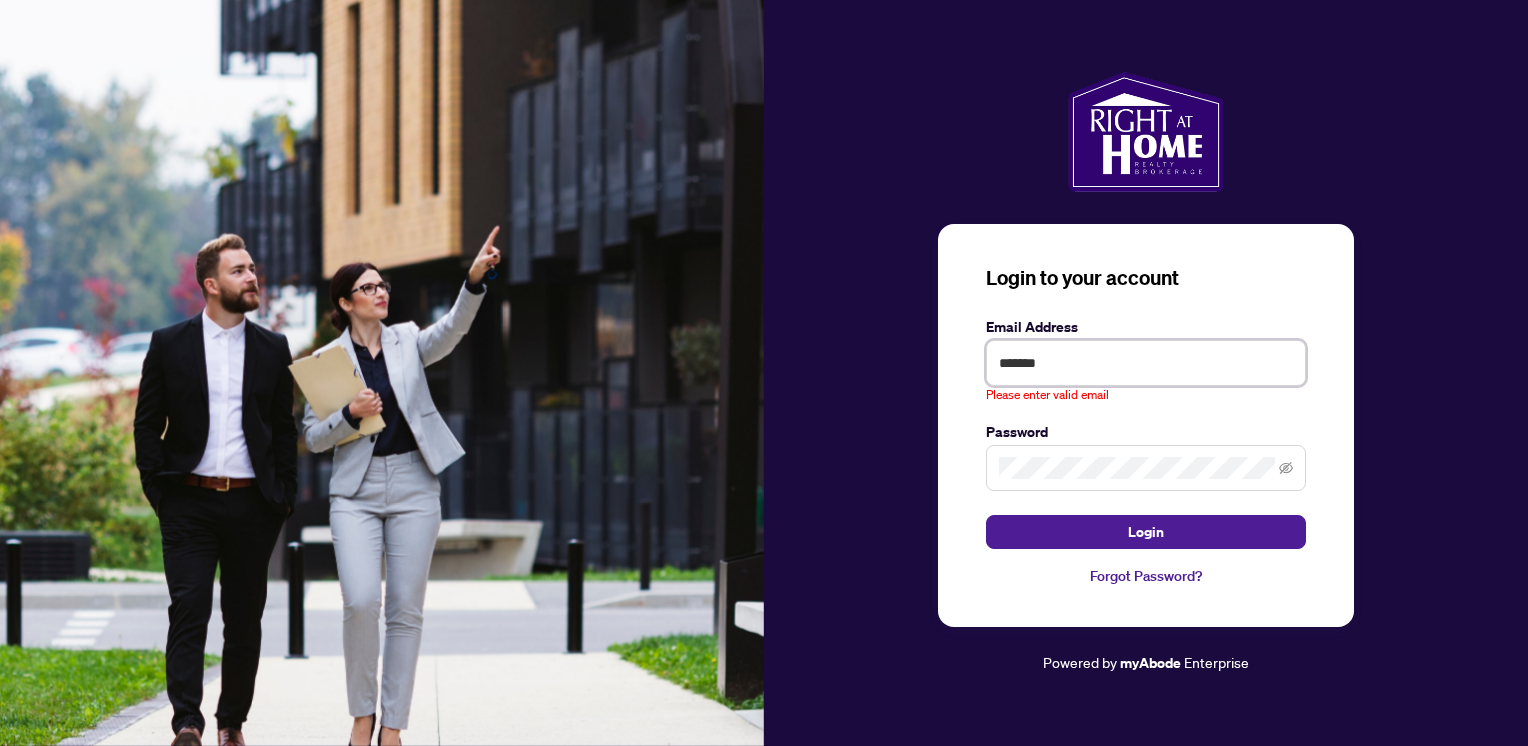 click on "*******" at bounding box center [1146, 363] 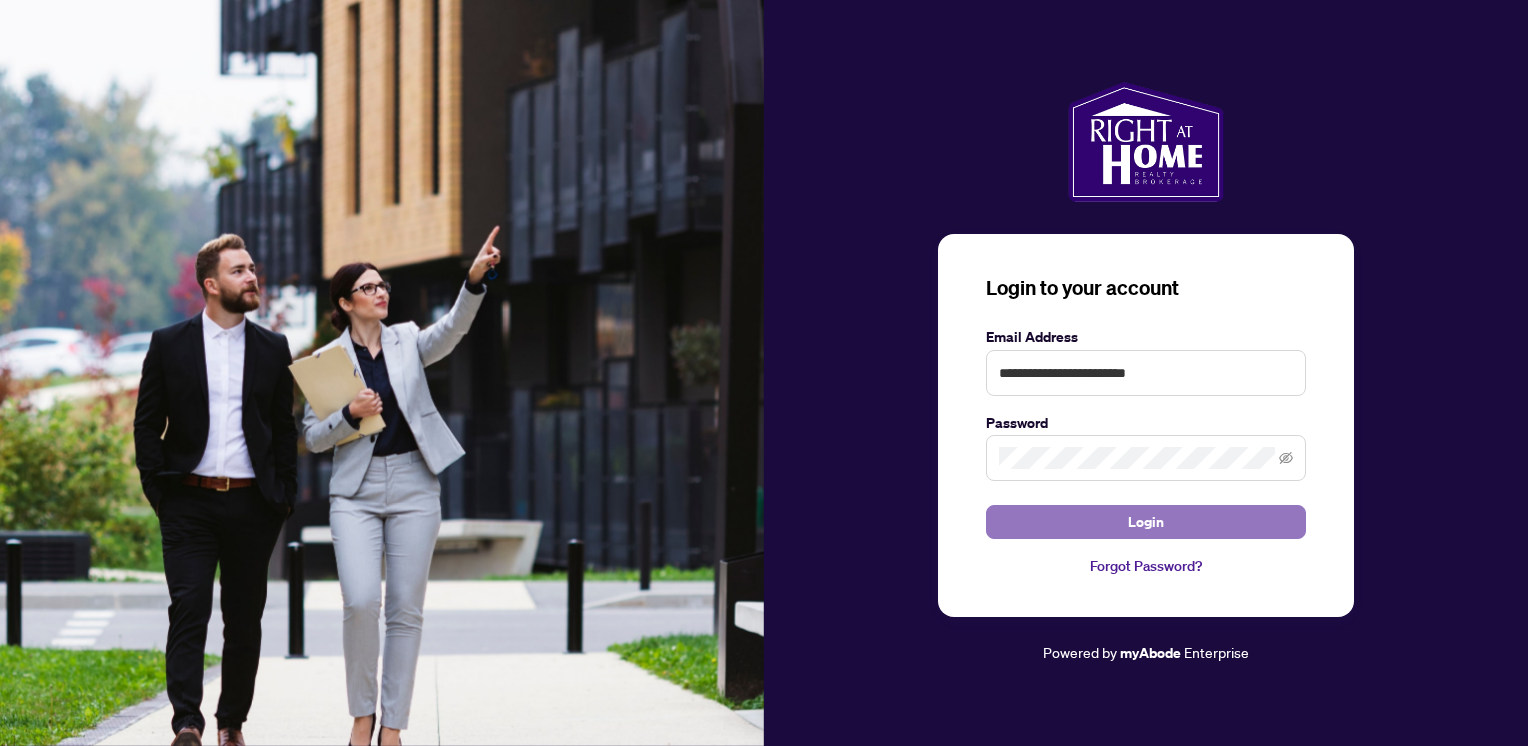 click on "Login" at bounding box center [1146, 522] 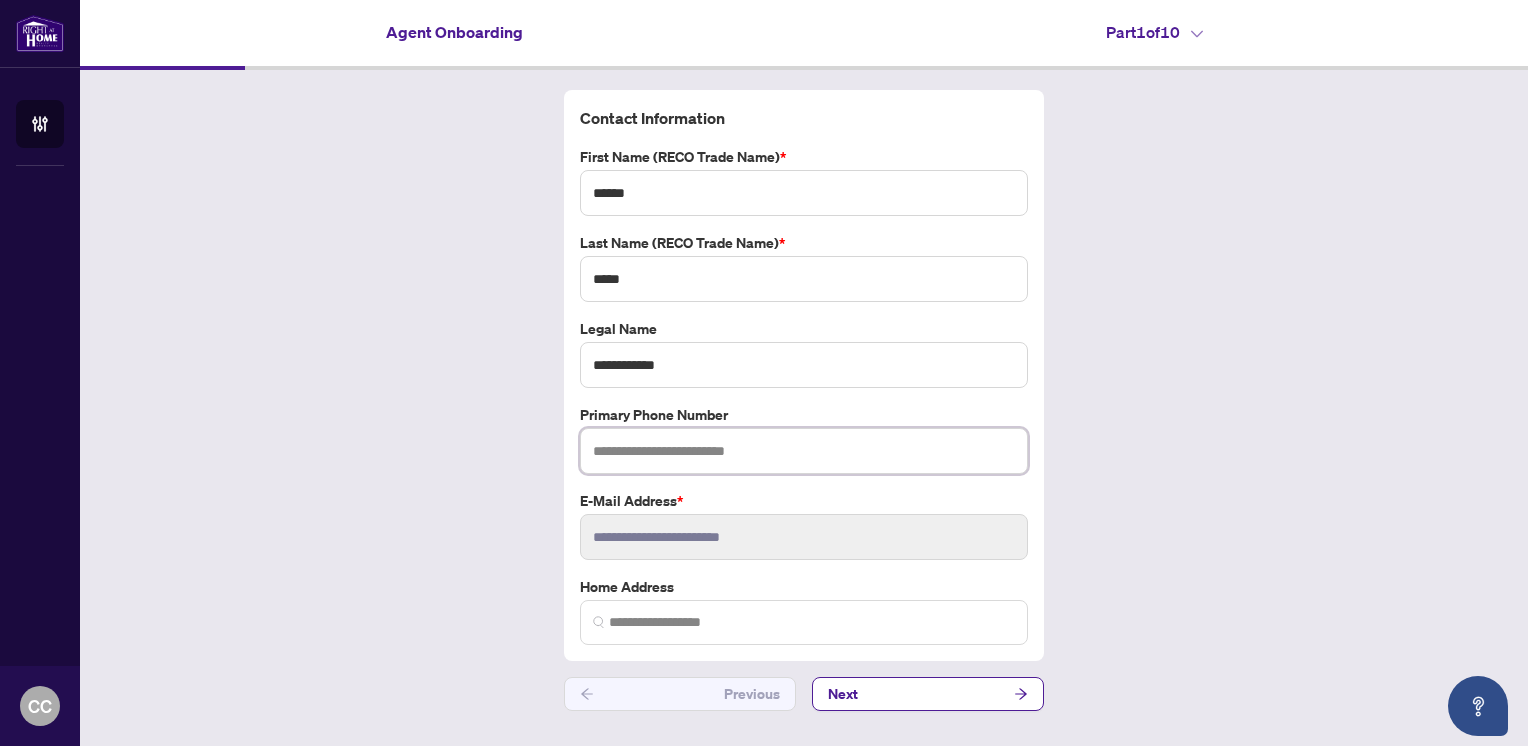 click at bounding box center (804, 451) 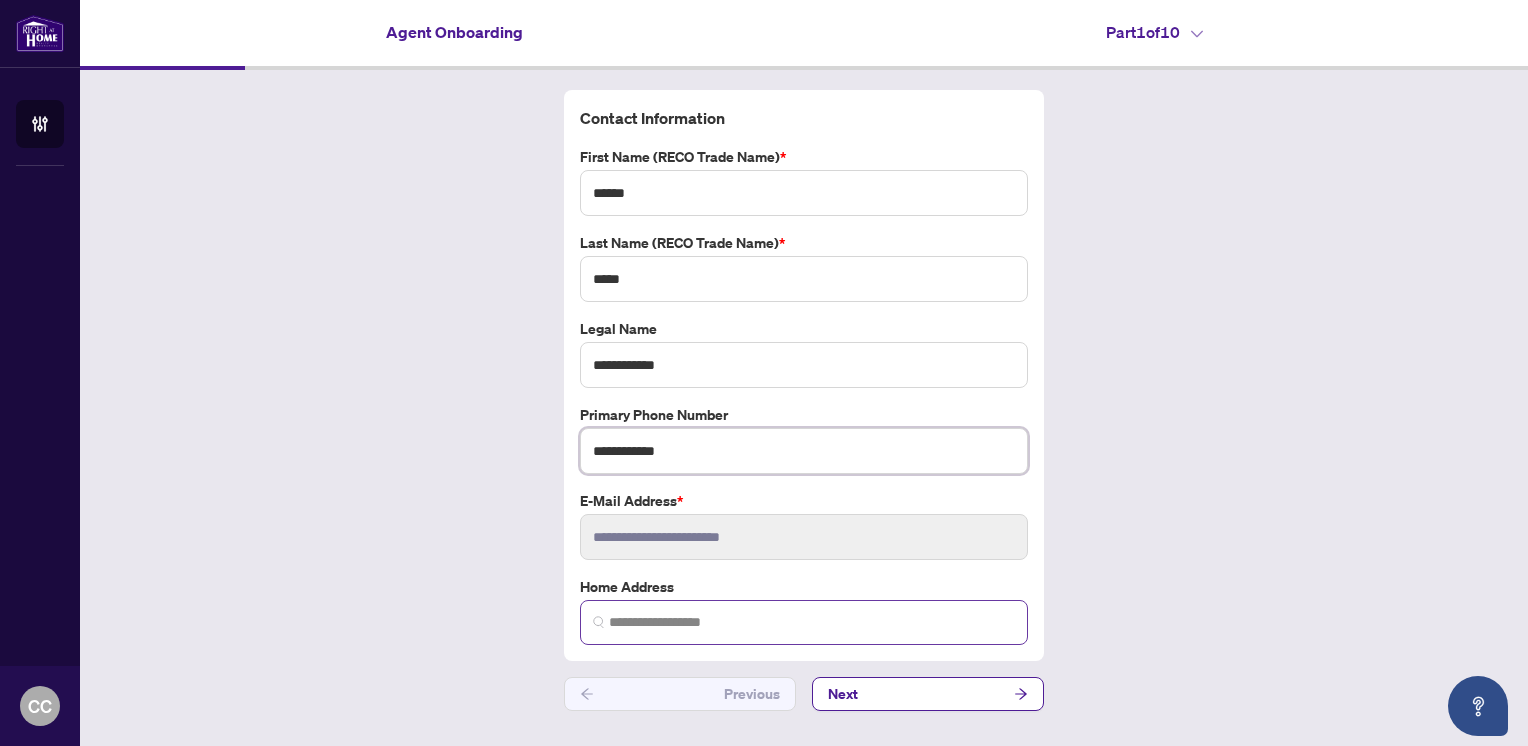 type on "**********" 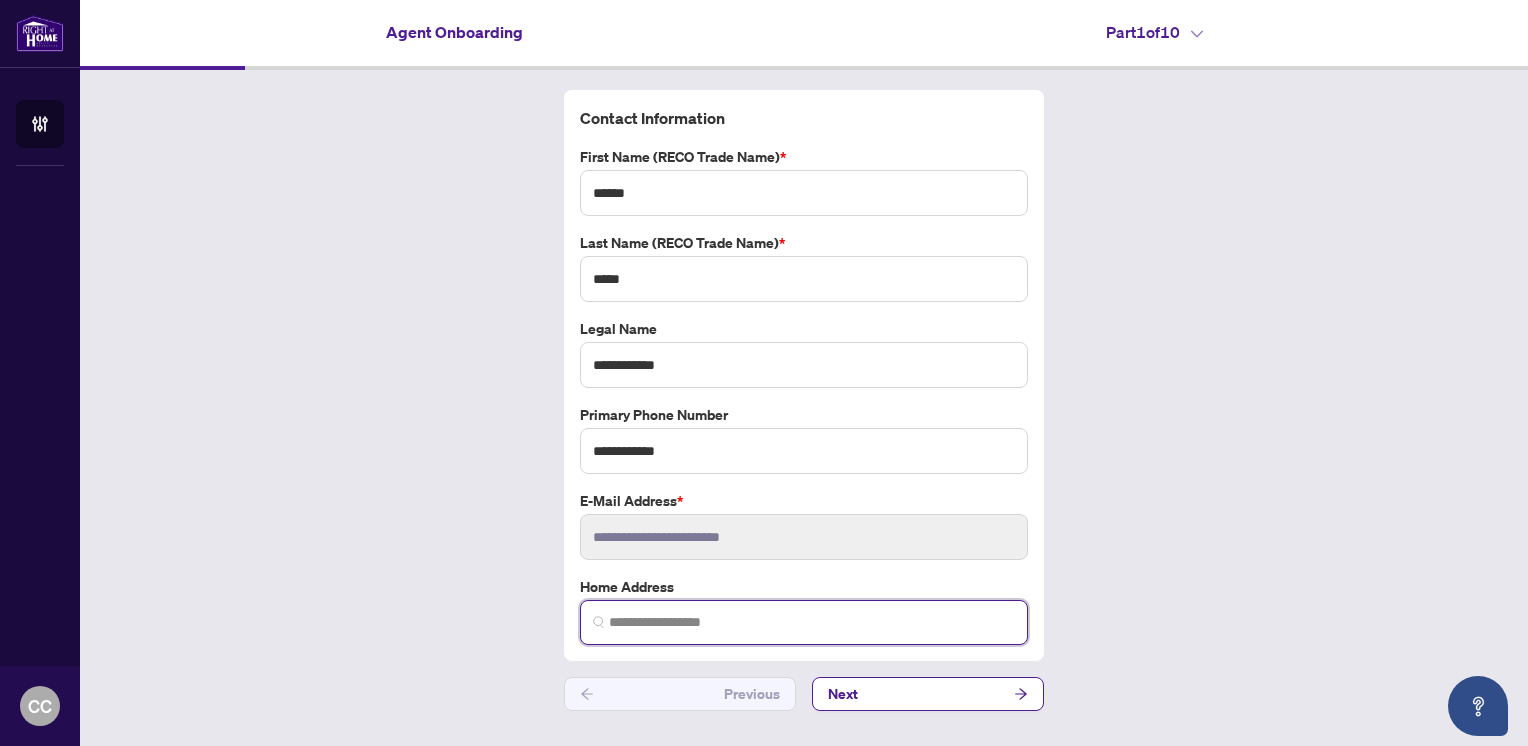 click at bounding box center [812, 622] 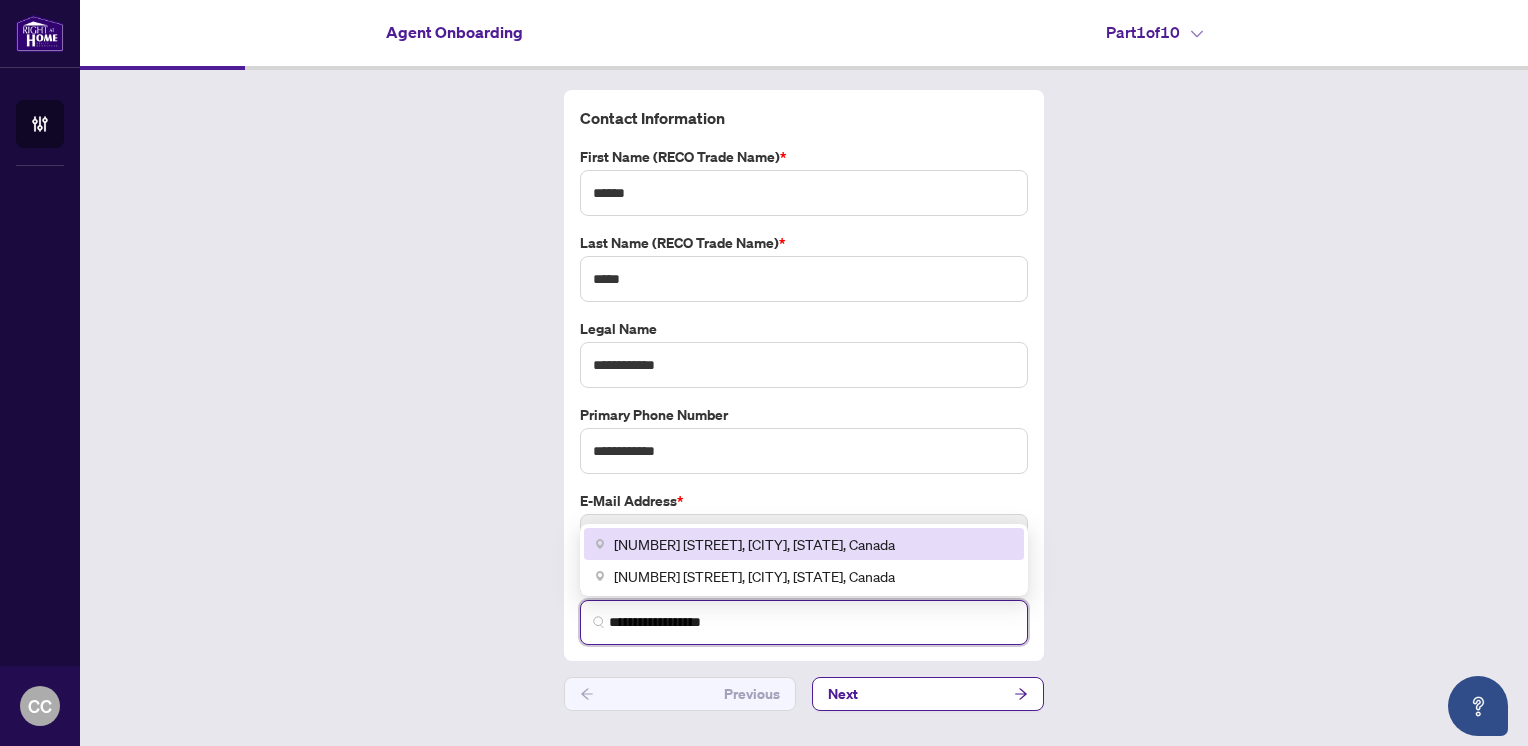 click on "[NUMBER] [STREET], [CITY], [STATE], Canada" at bounding box center (754, 544) 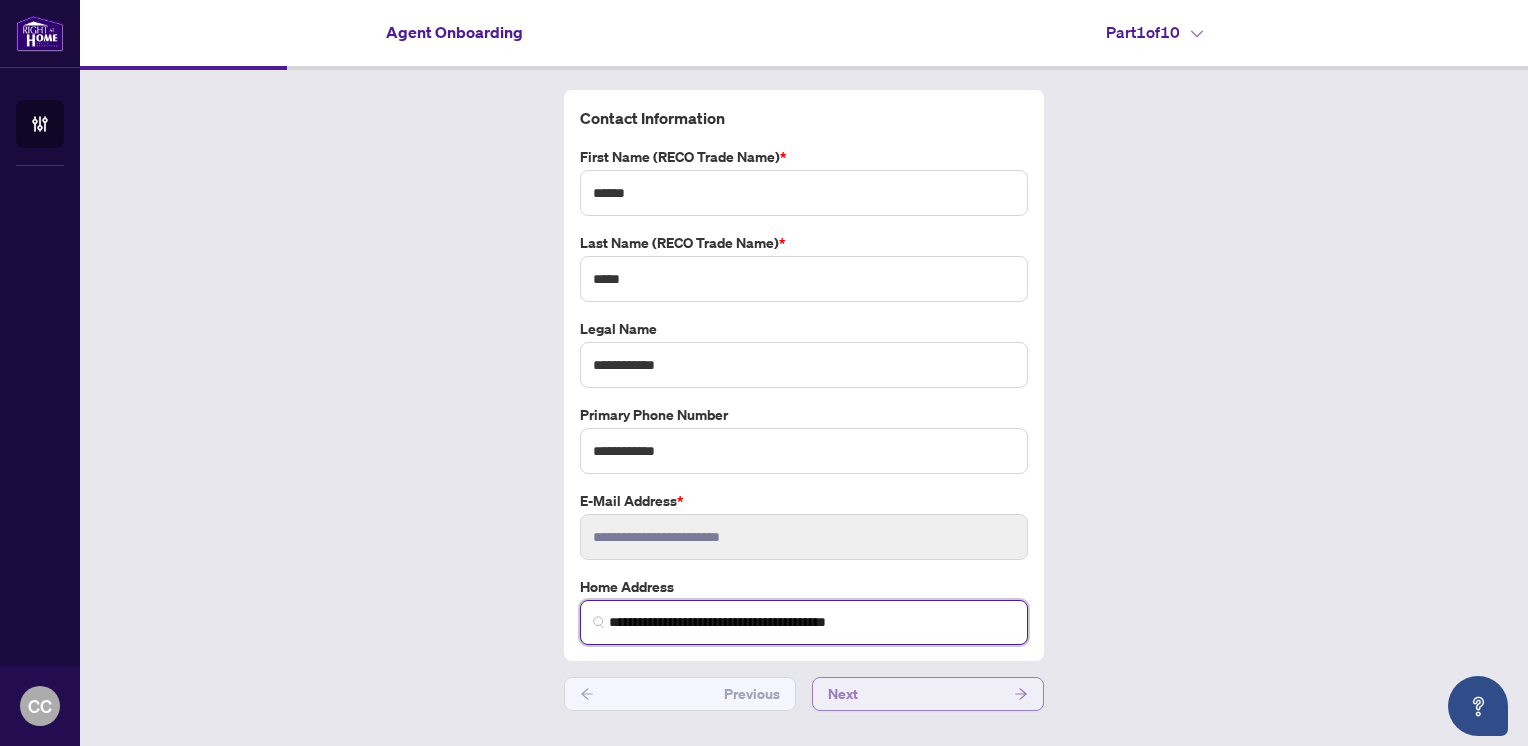 type on "**********" 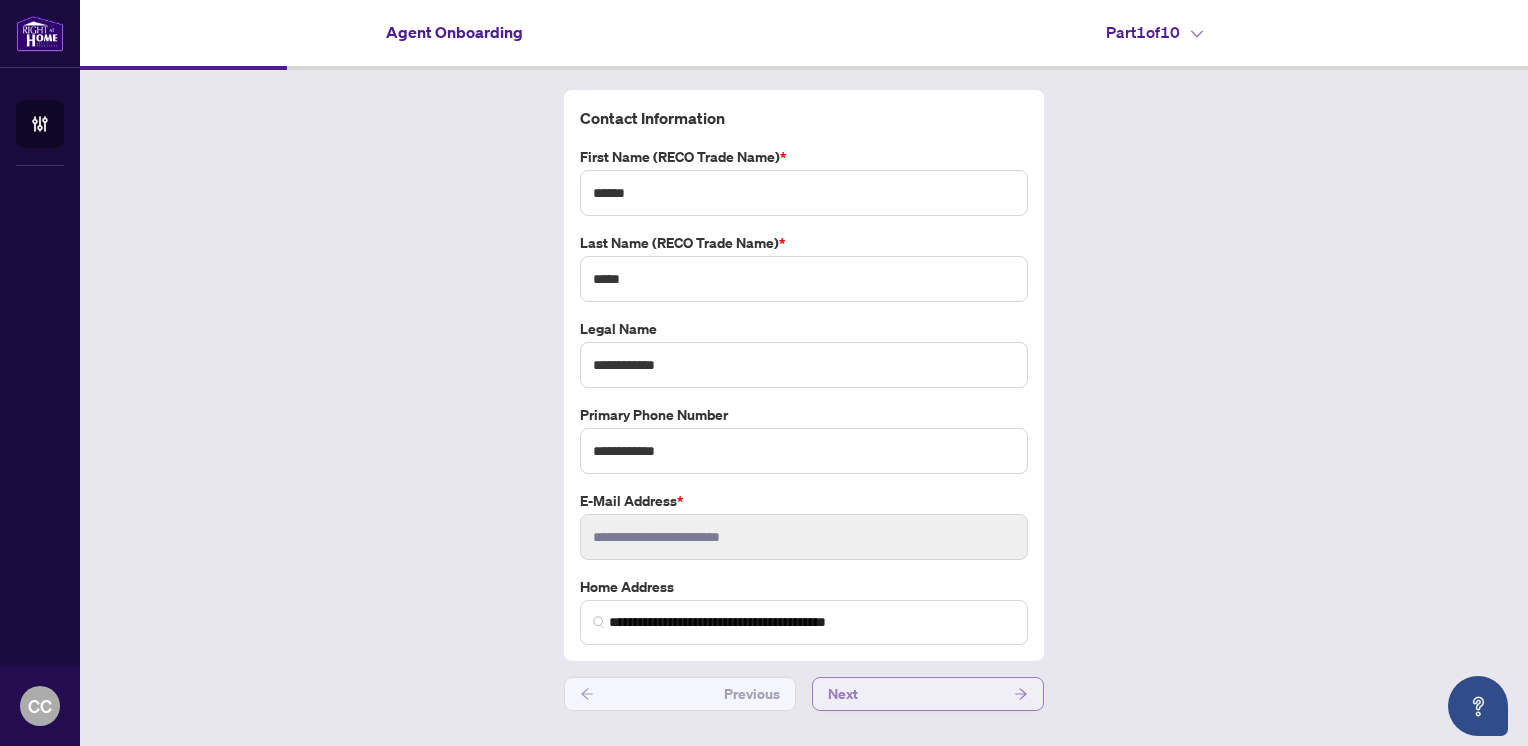 click on "Next" at bounding box center (928, 694) 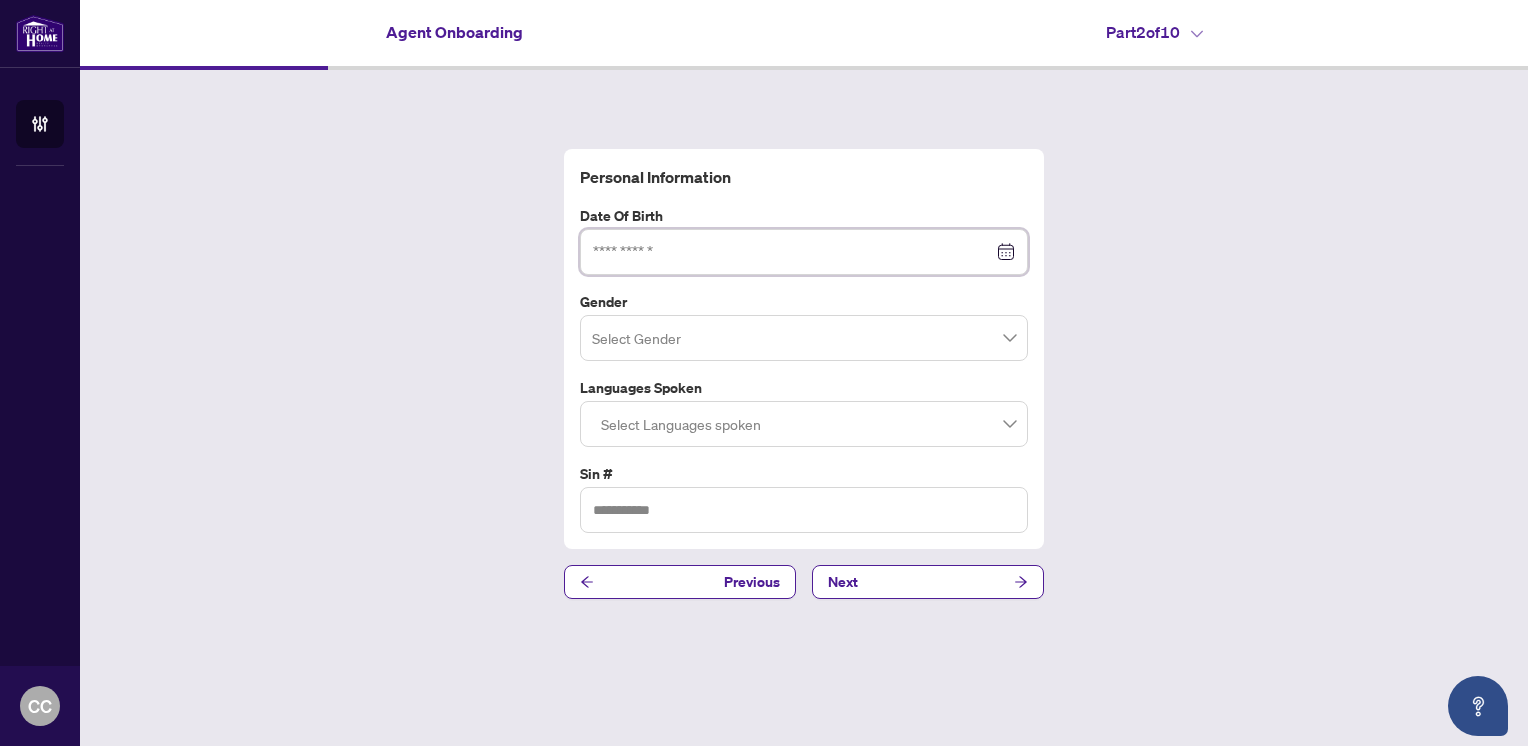 click at bounding box center [793, 252] 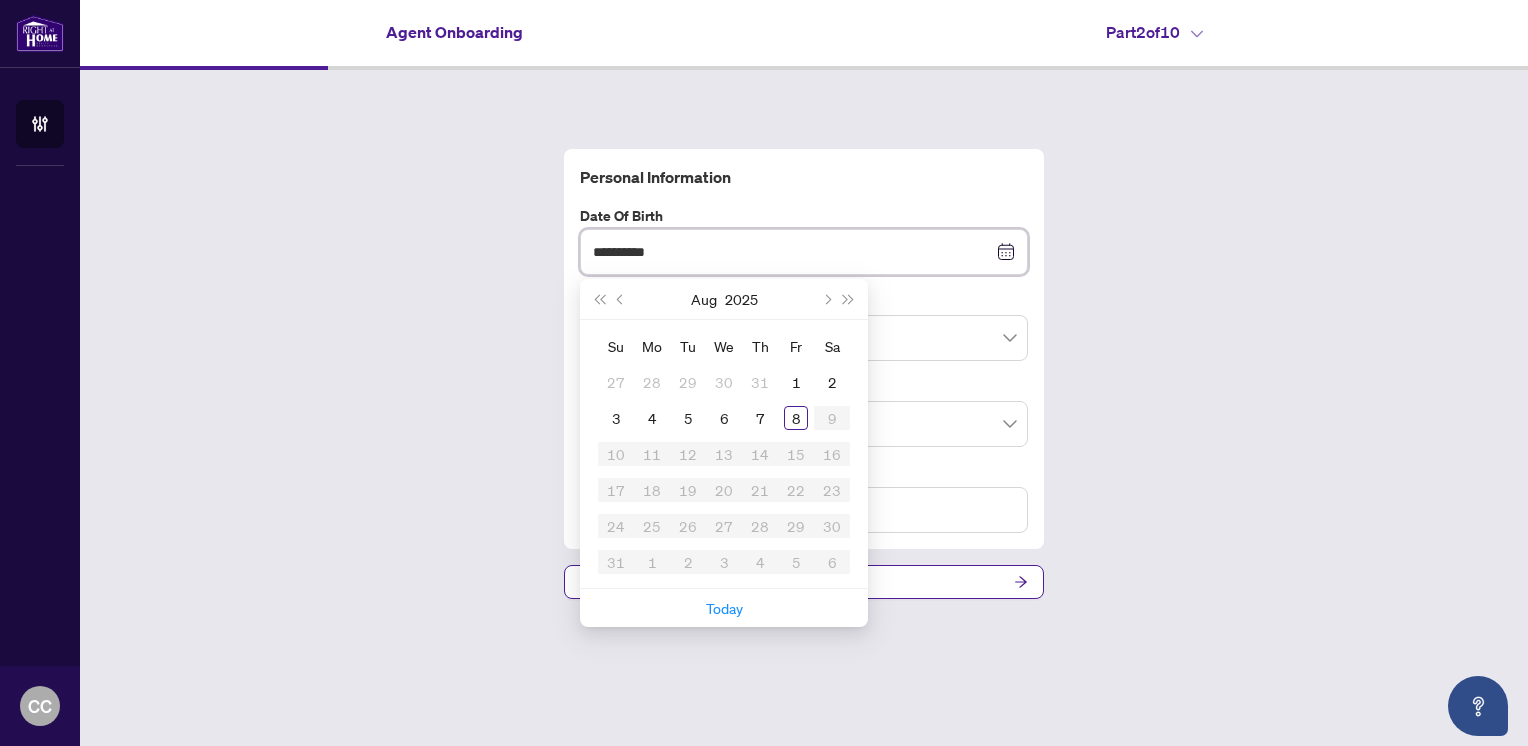 type on "**********" 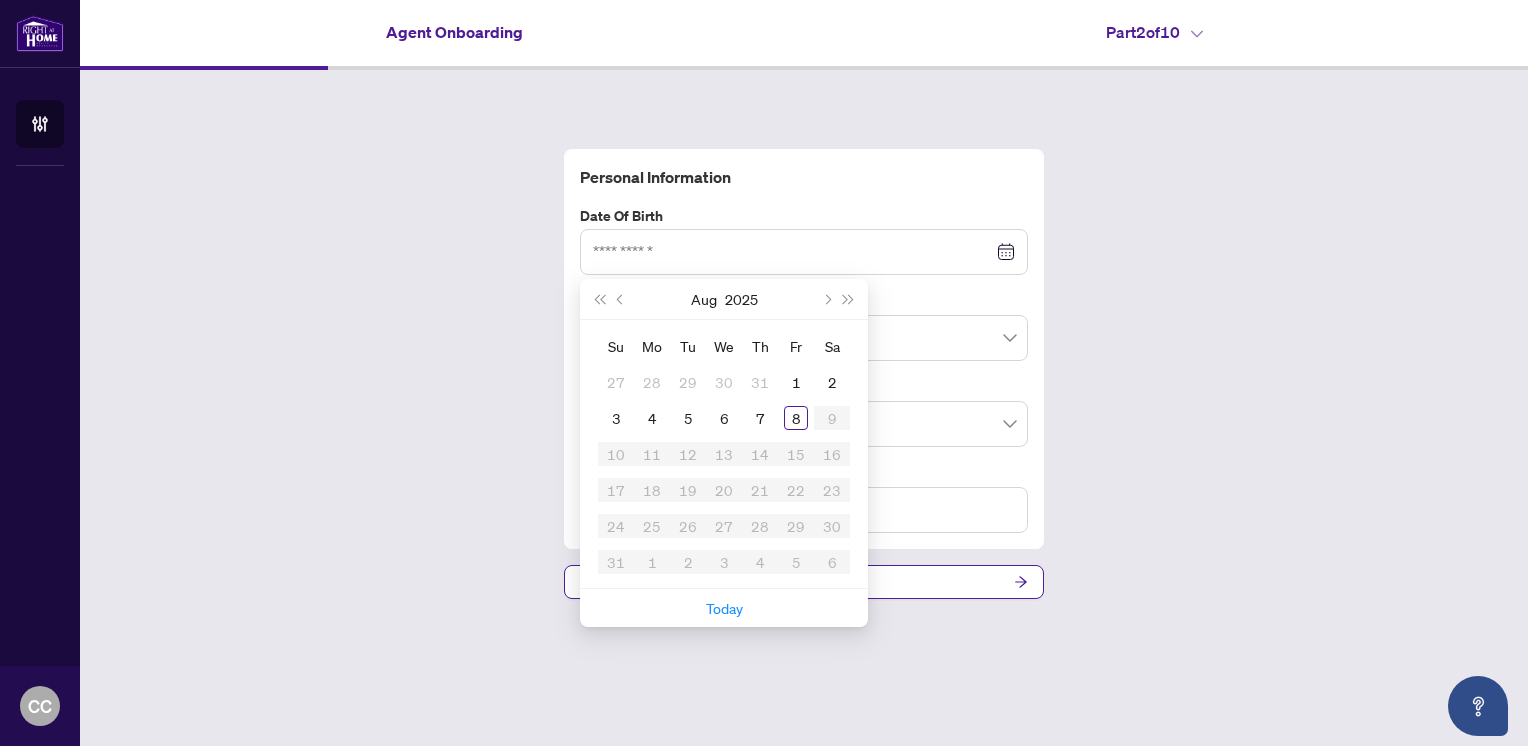 click on "Personal Information Date of Birth Aug [YEAR] Su Mo Tu We Th Fr Sa 27 28 29 30 31 1 2 3 4 5 6 7 8 9 10 11 12 13 14 15 16 17 18 19 20 21 22 23 24 25 26 27 28 29 30 31 1 2 3 4 5 6 Today Gender Select Gender Languages spoken   Select Languages spoken Sin #" at bounding box center [804, 349] 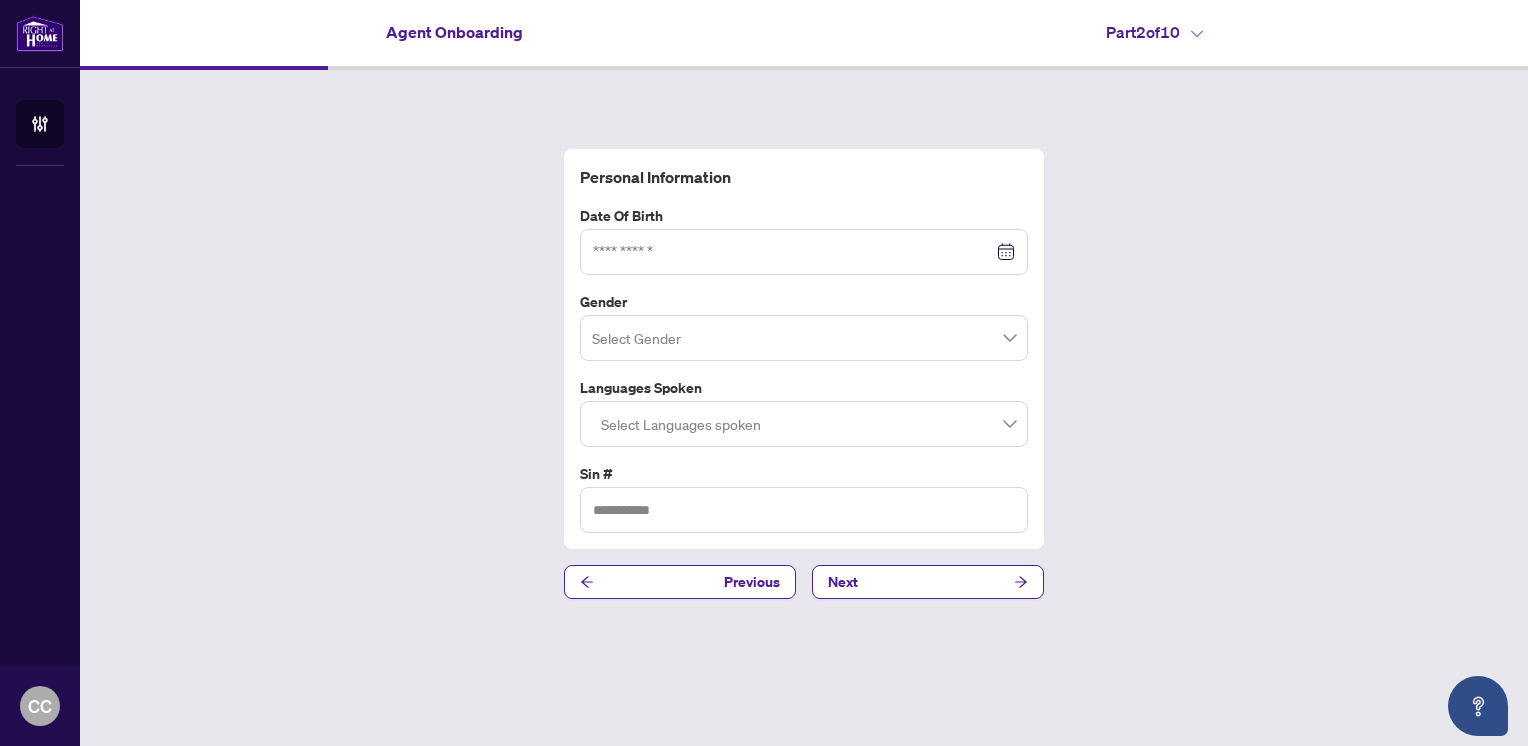 click at bounding box center [804, 252] 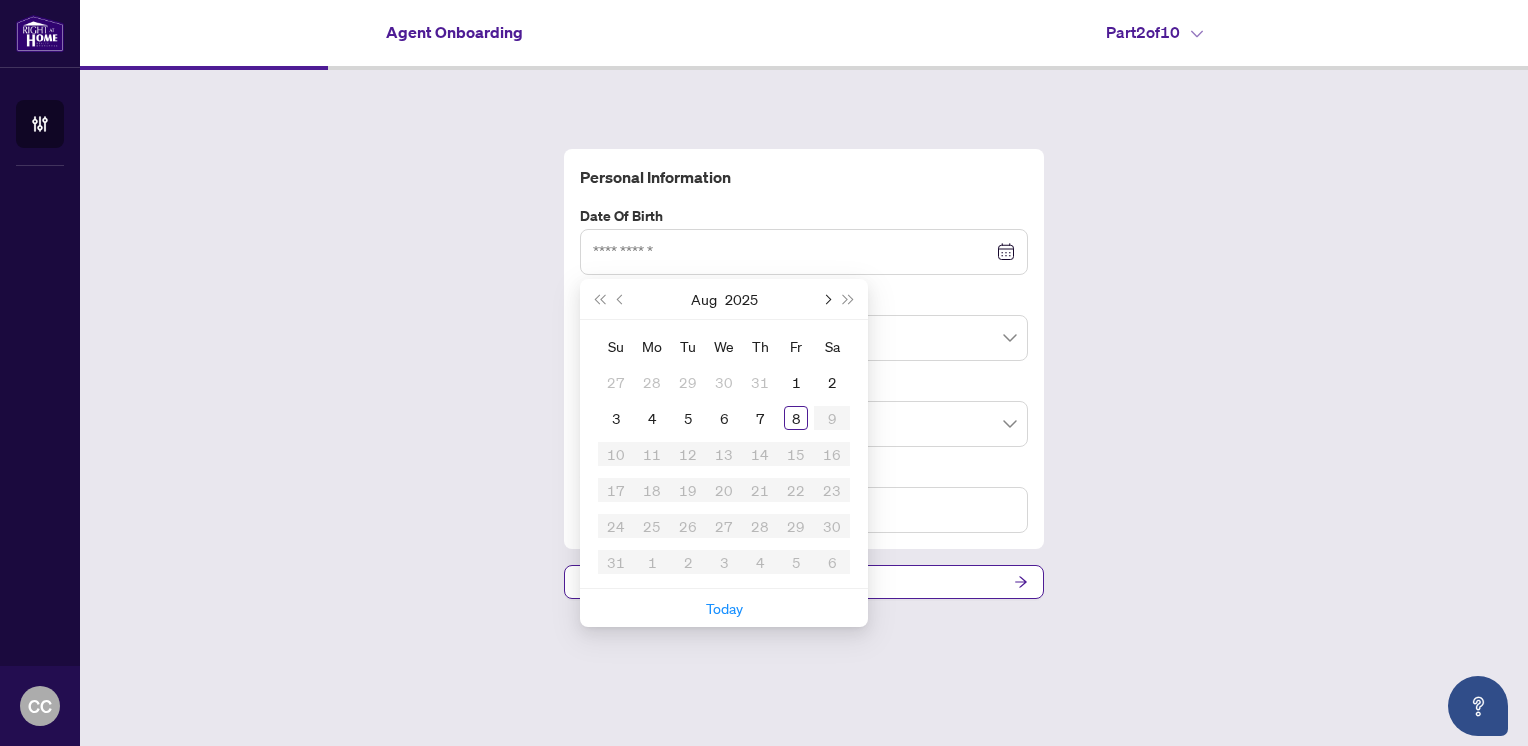 click at bounding box center [826, 299] 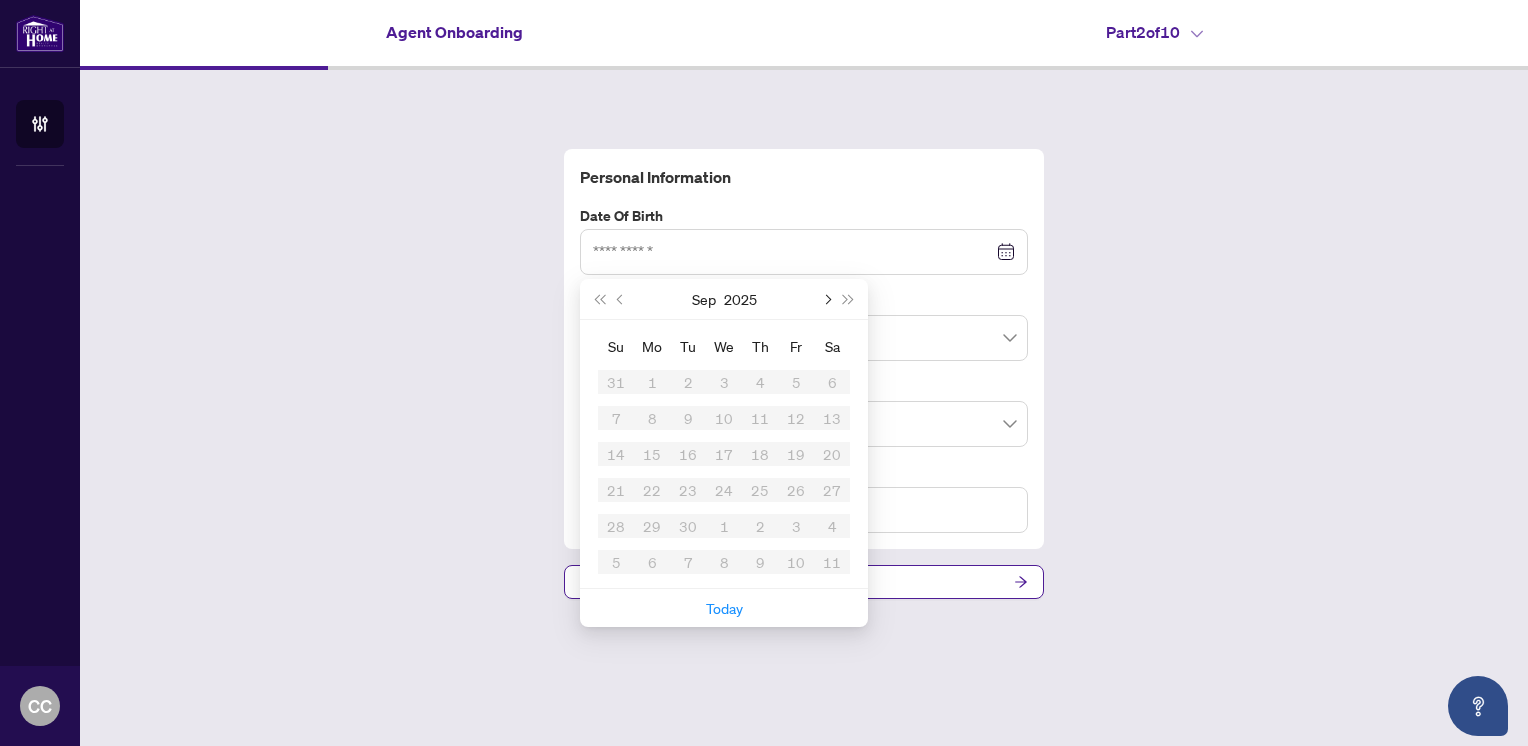 click at bounding box center (826, 299) 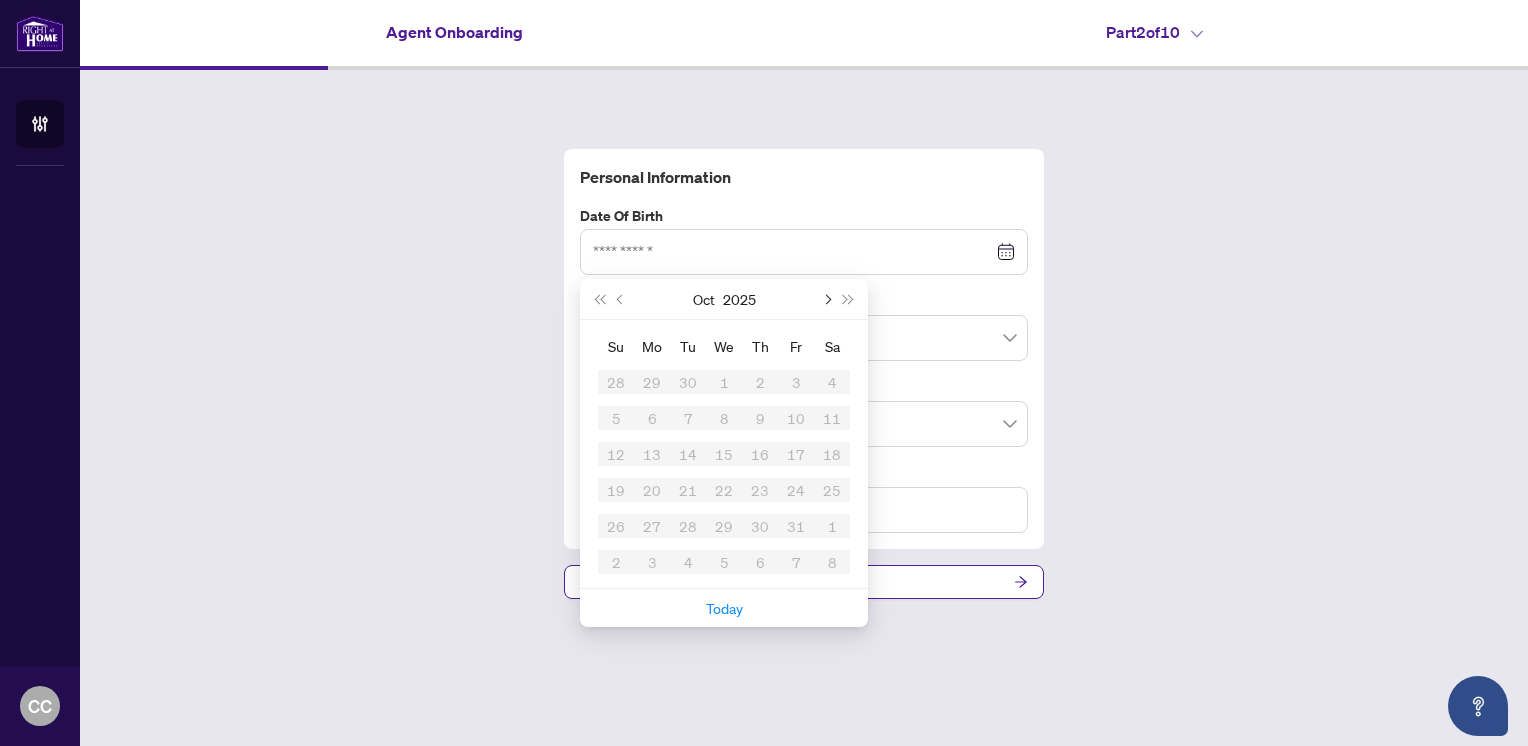 click at bounding box center (826, 299) 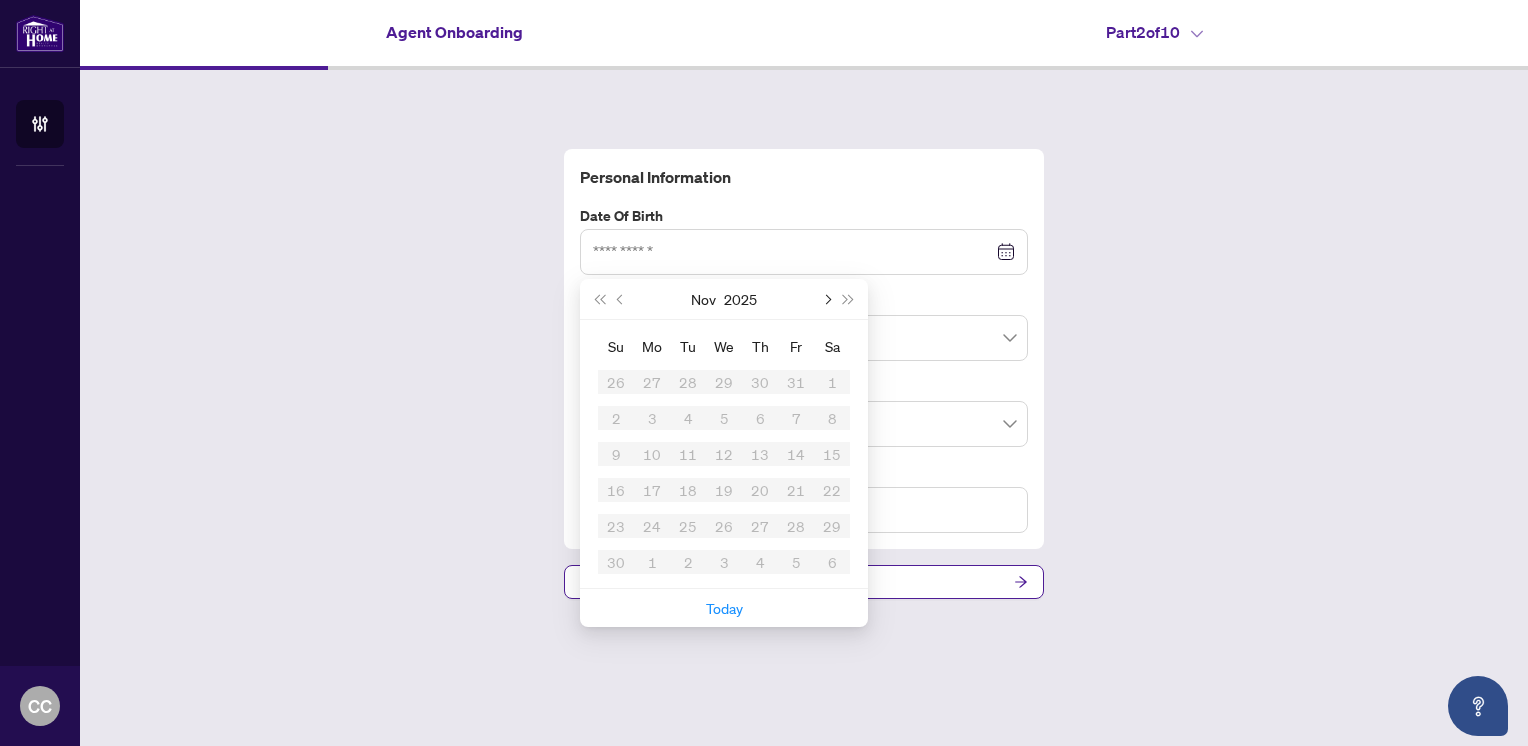 click at bounding box center [826, 299] 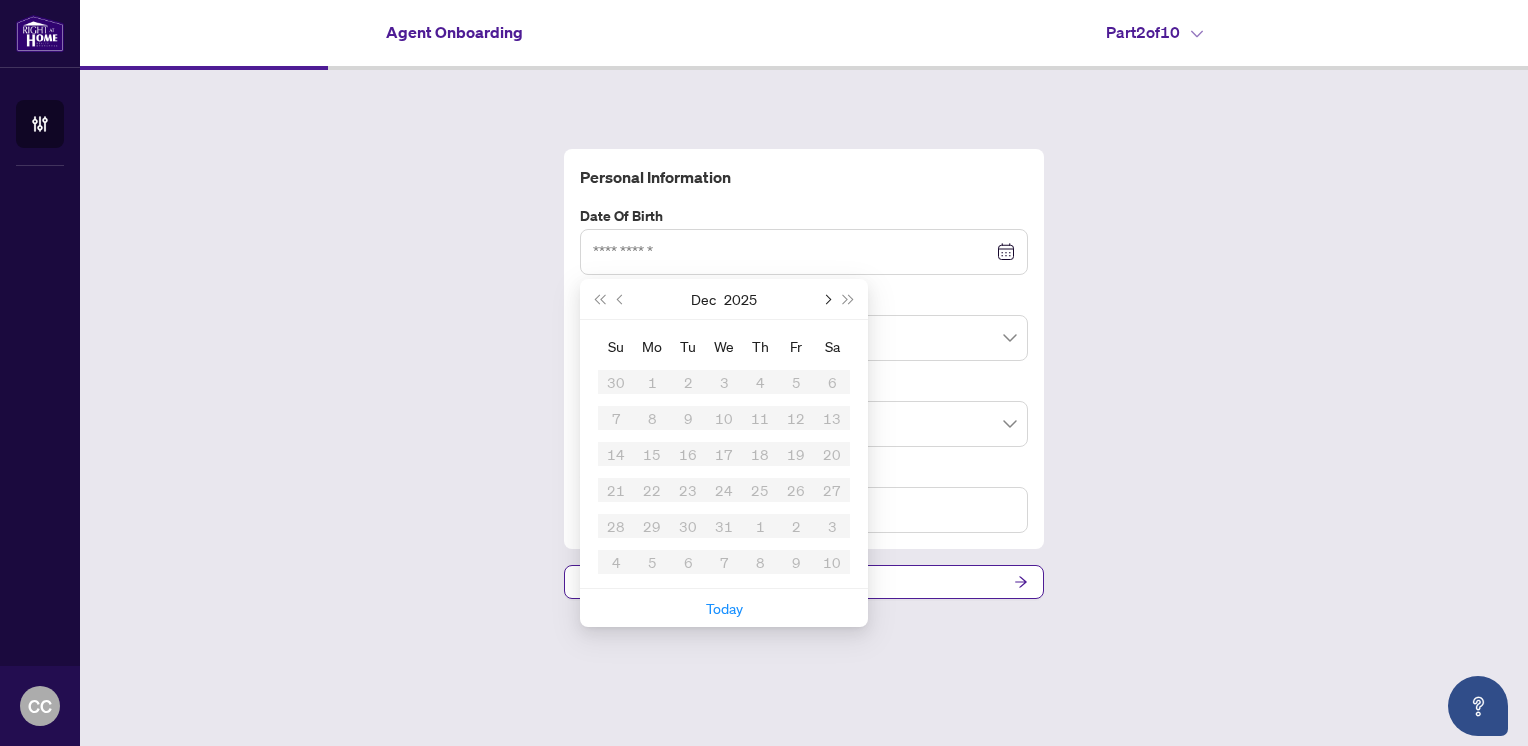 click at bounding box center (826, 299) 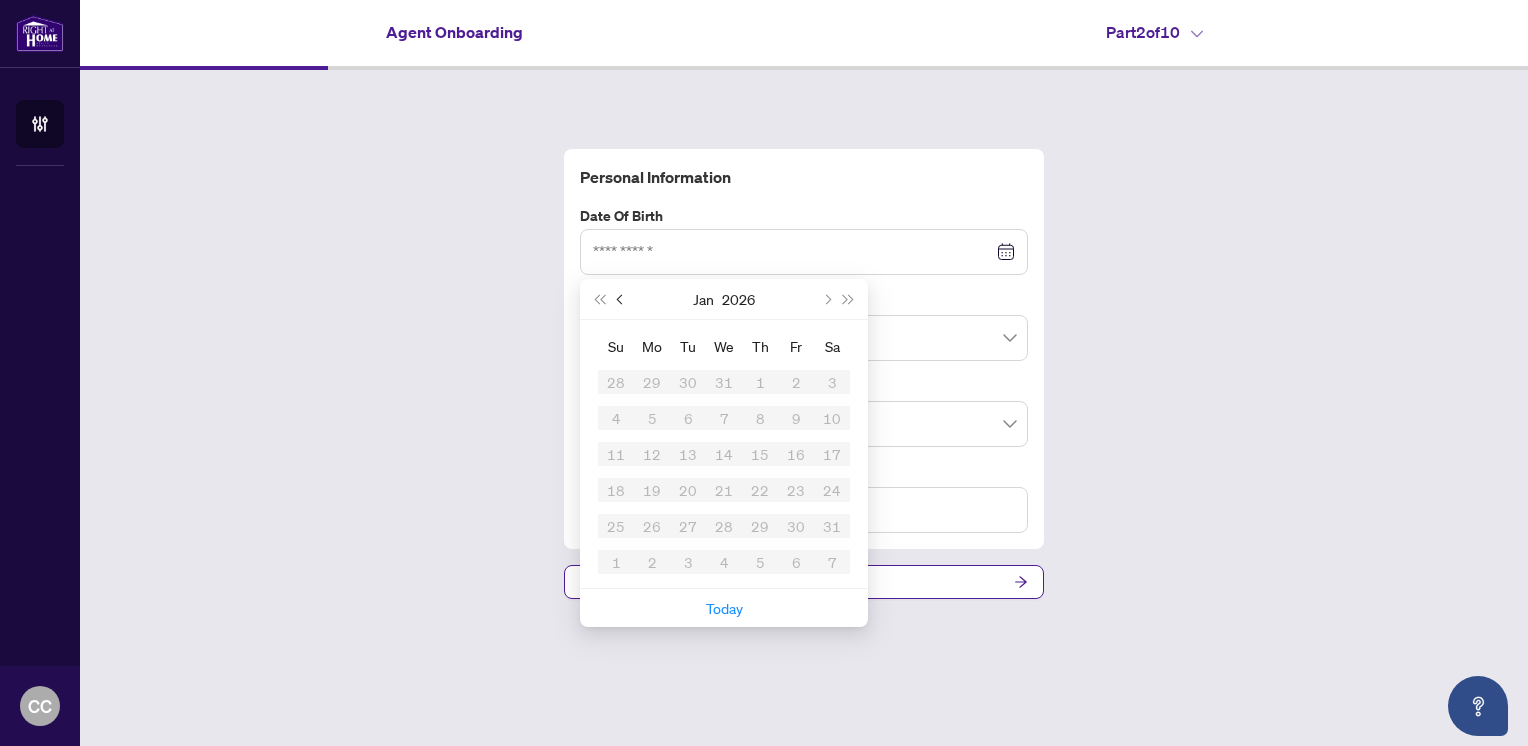 click at bounding box center [622, 299] 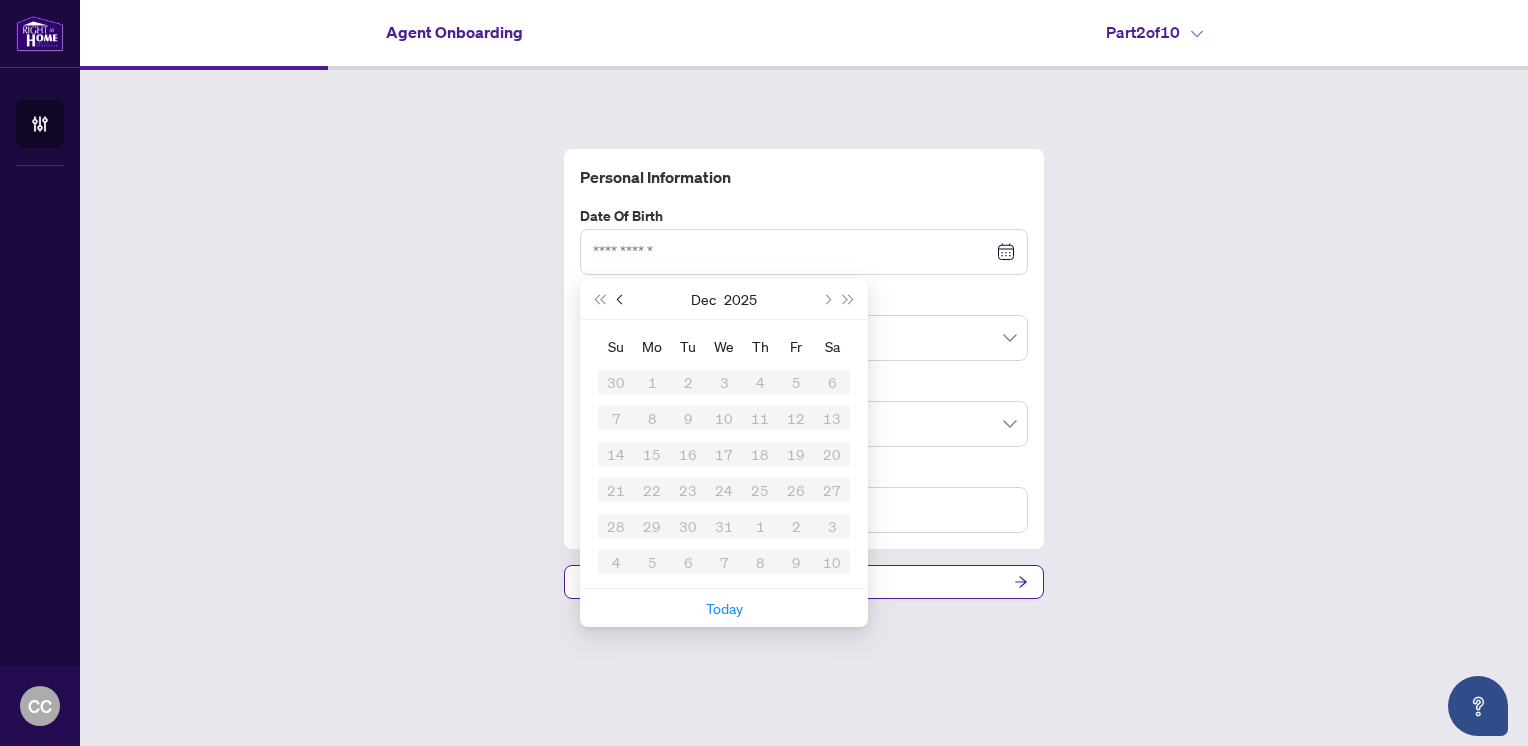 click at bounding box center (622, 299) 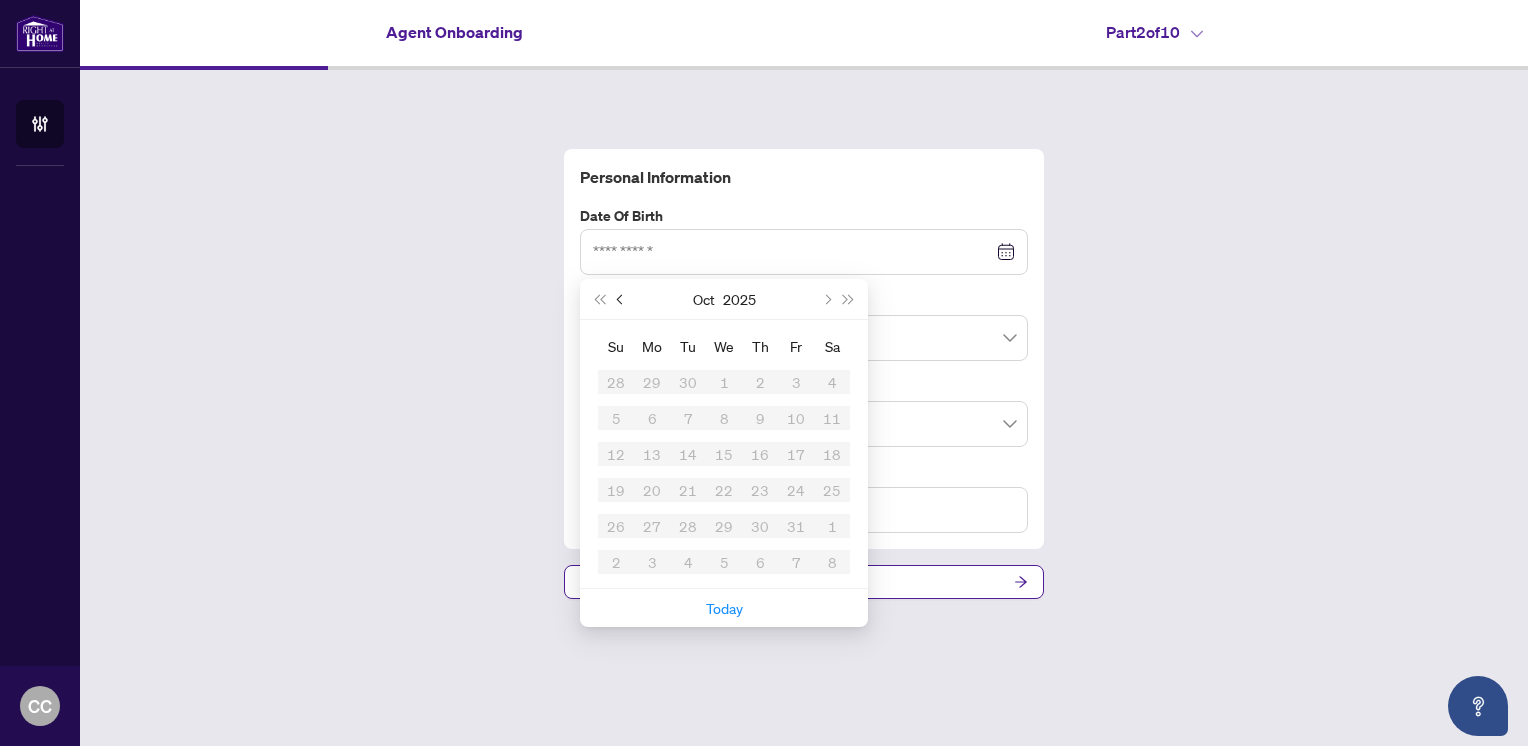 click at bounding box center (622, 299) 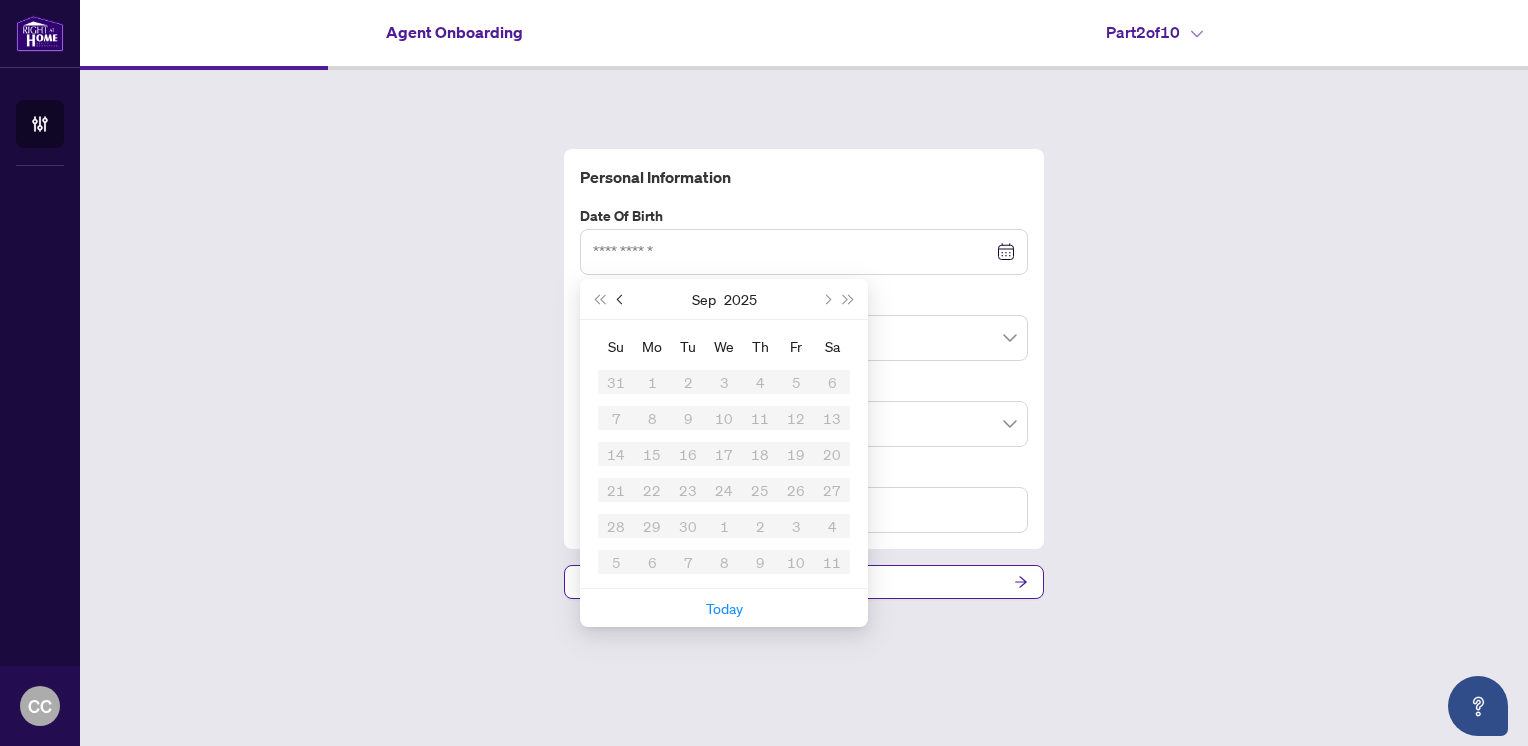 click at bounding box center [622, 299] 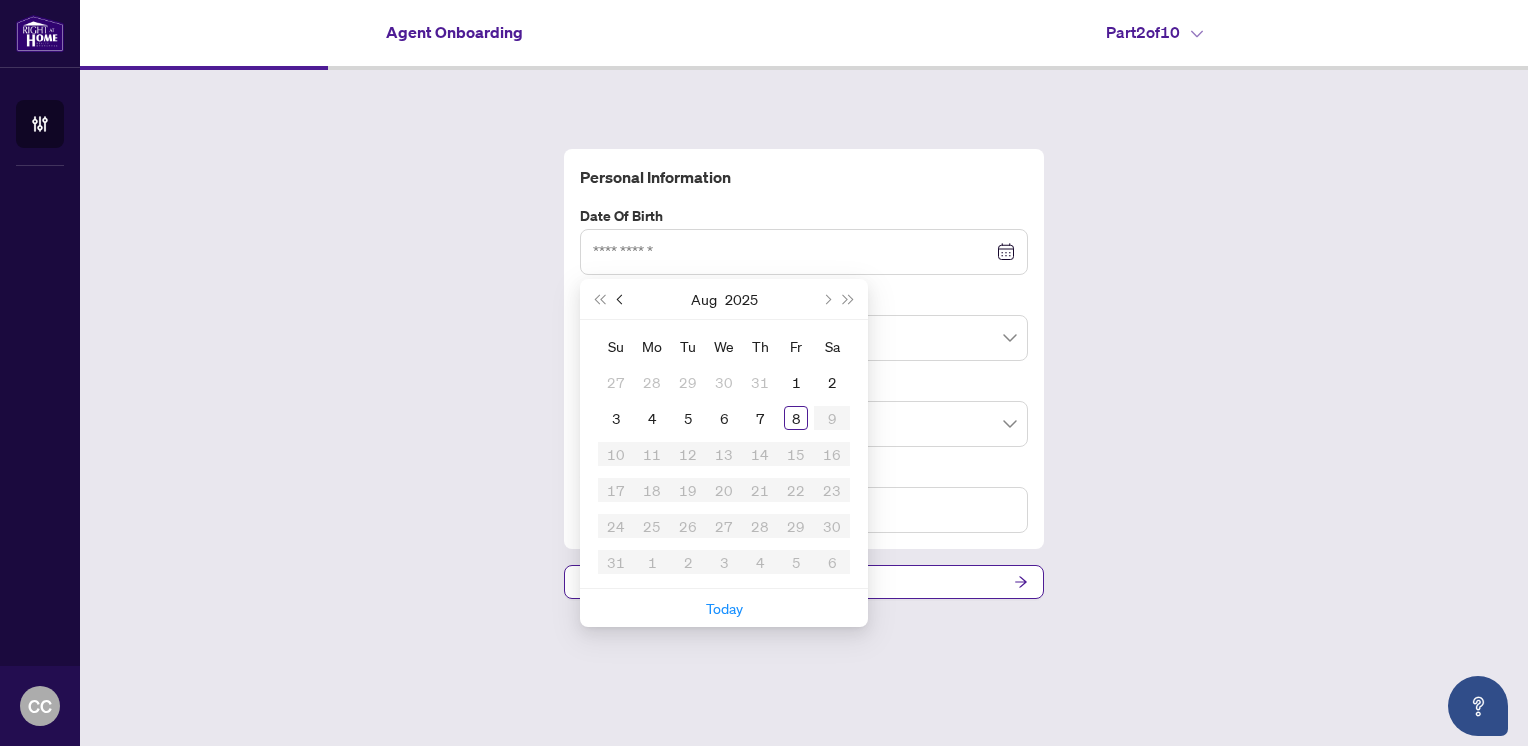 click at bounding box center (622, 299) 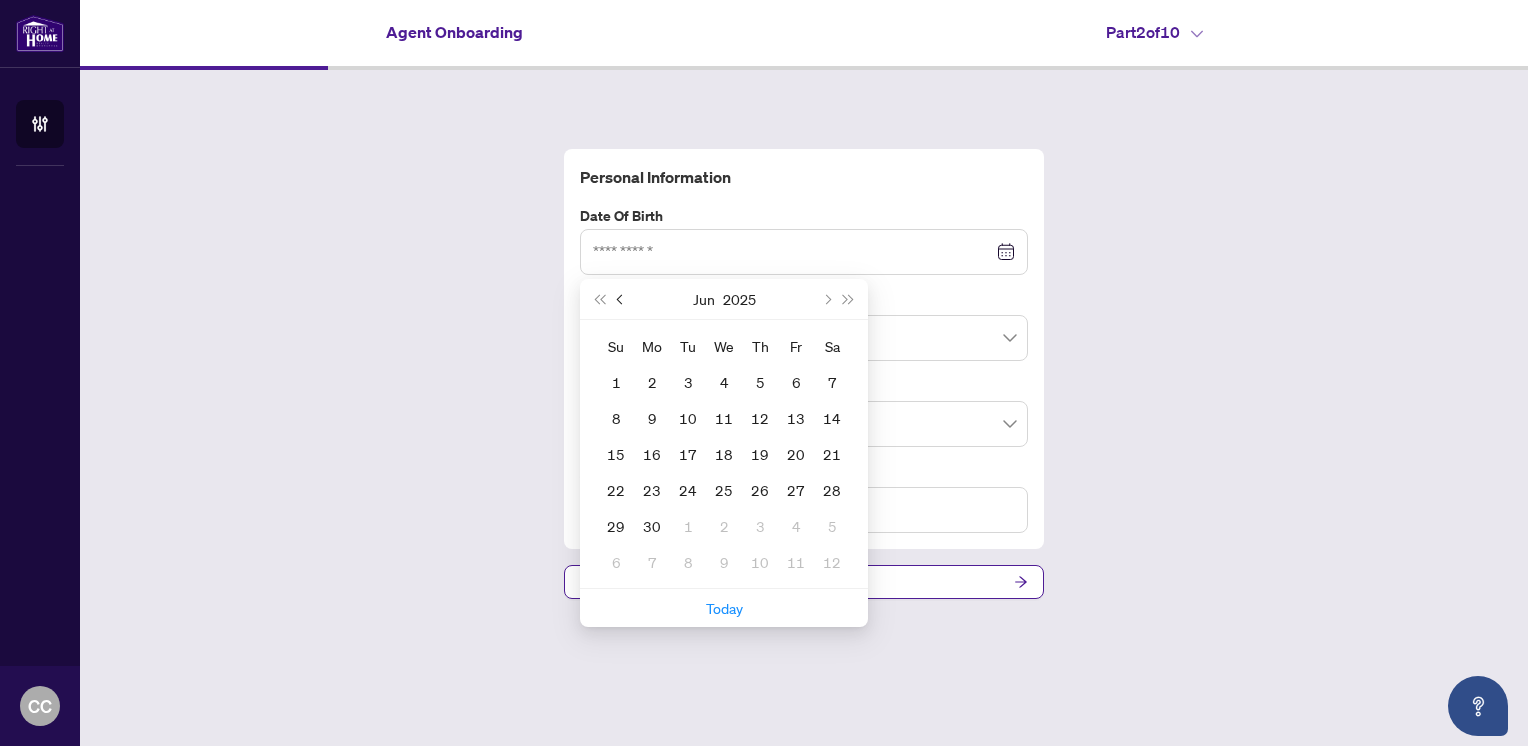 click at bounding box center [622, 299] 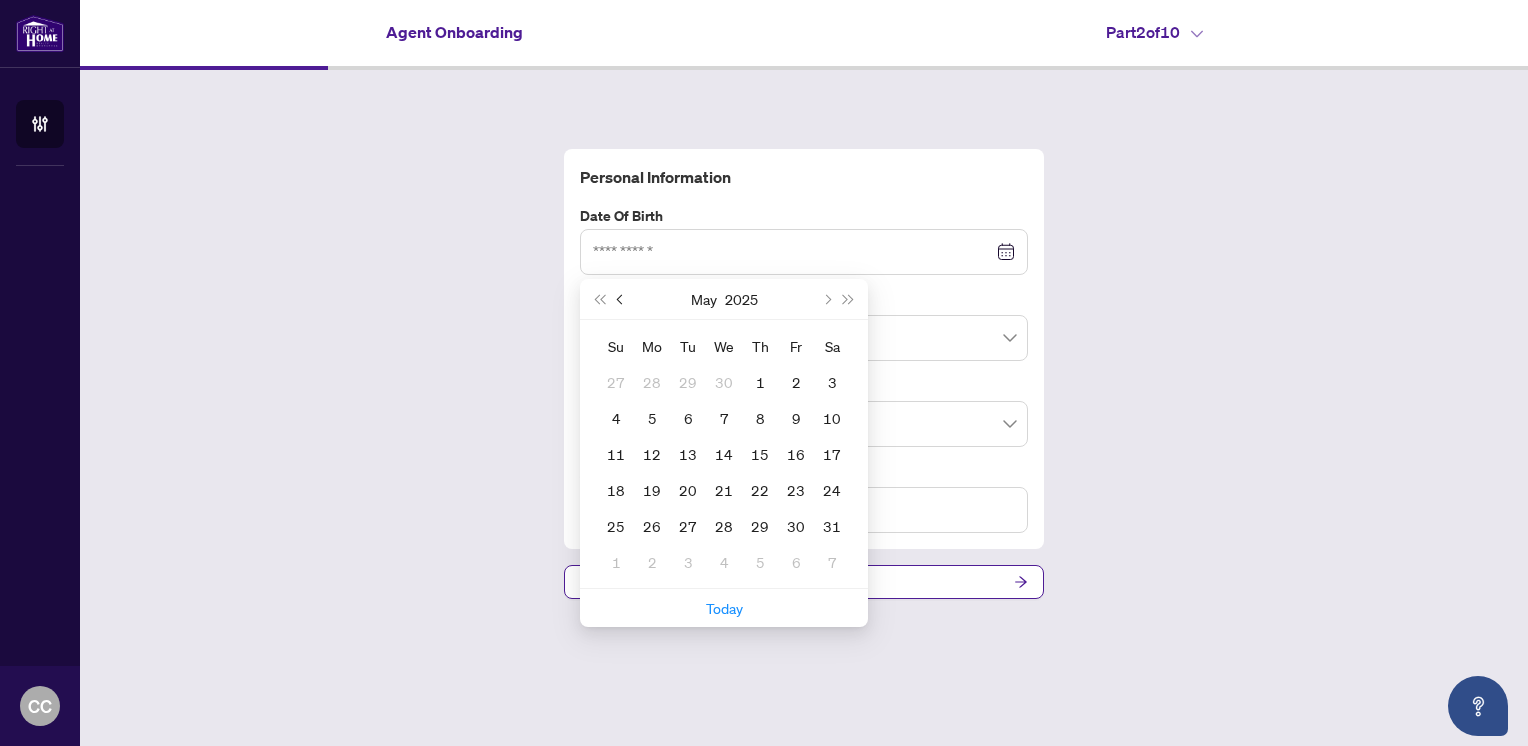 click at bounding box center (622, 299) 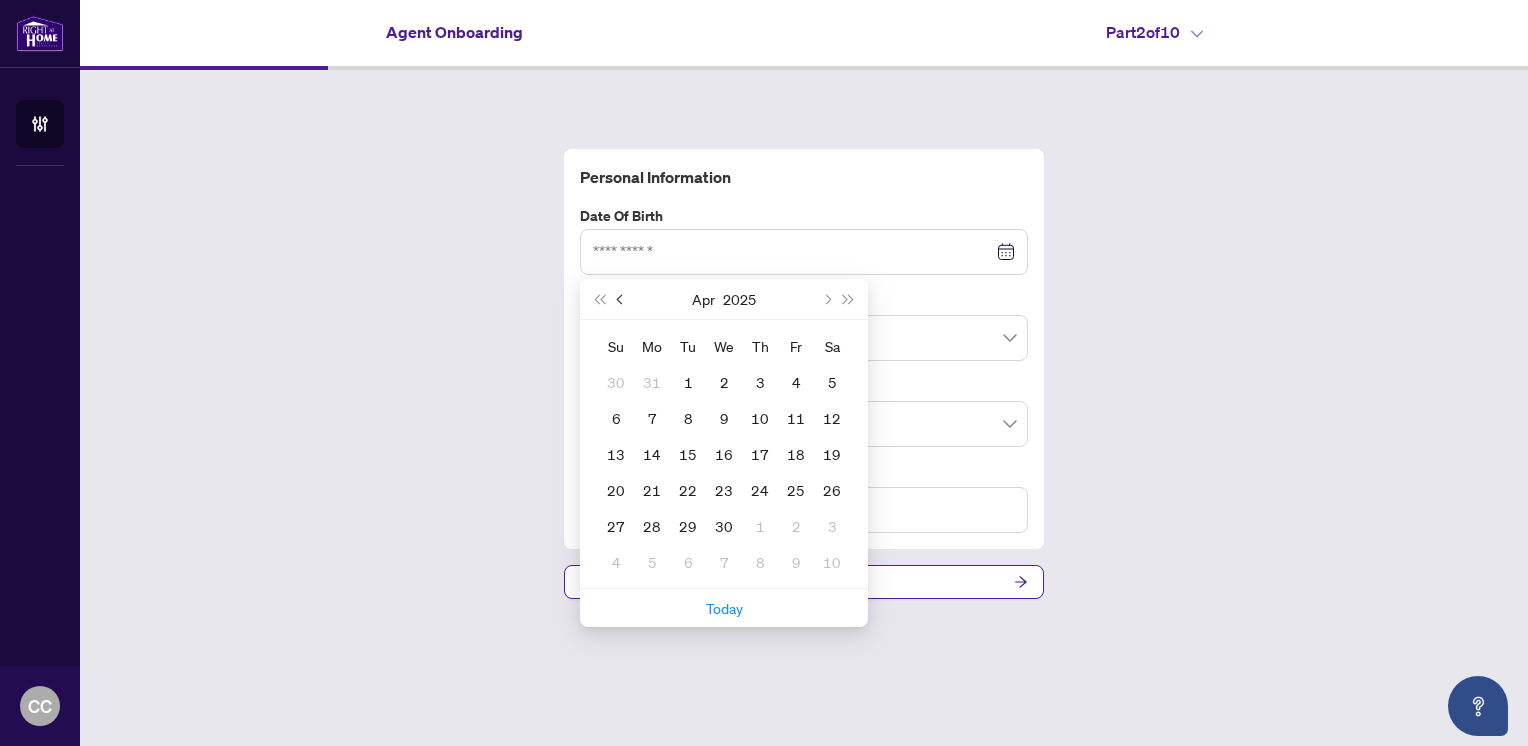 click at bounding box center [622, 299] 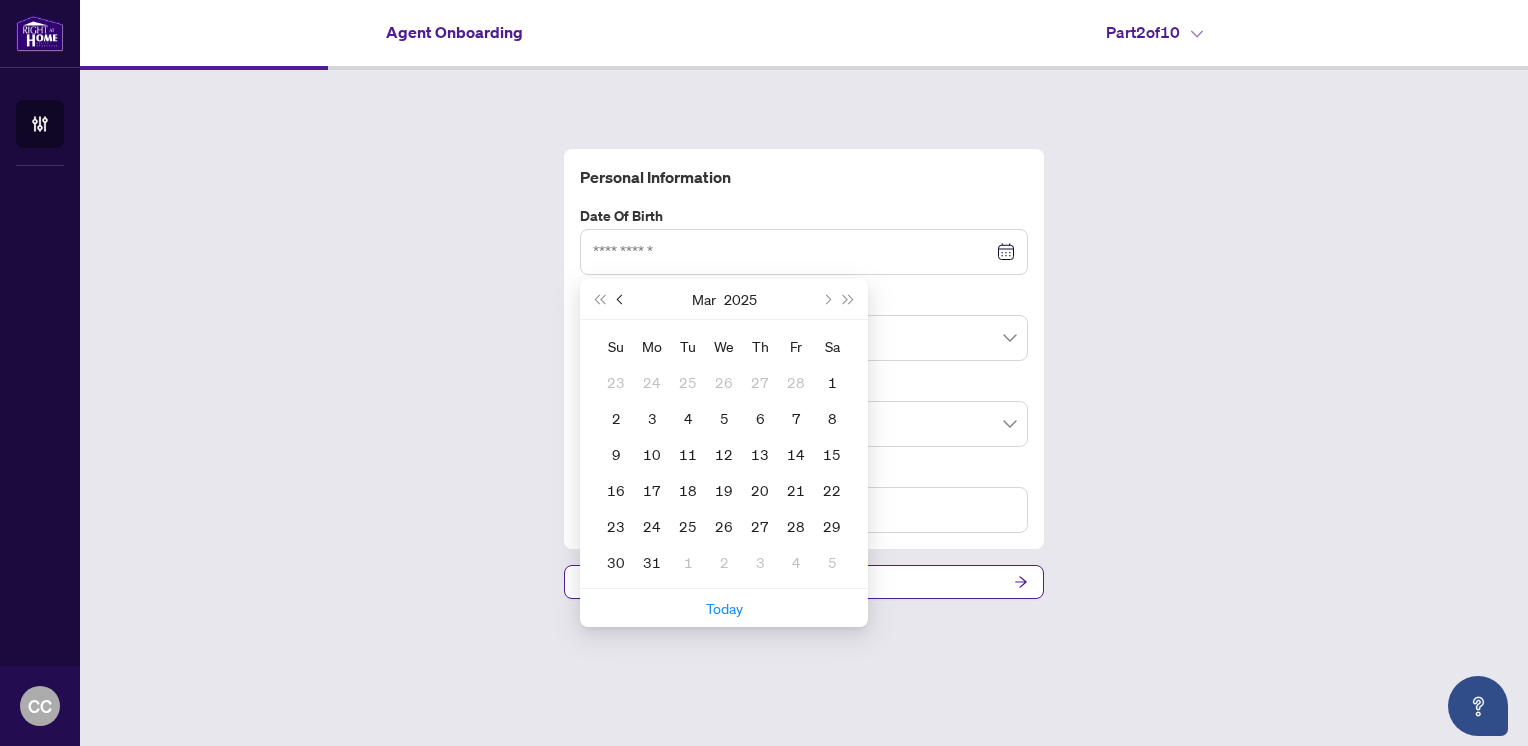 click at bounding box center (622, 299) 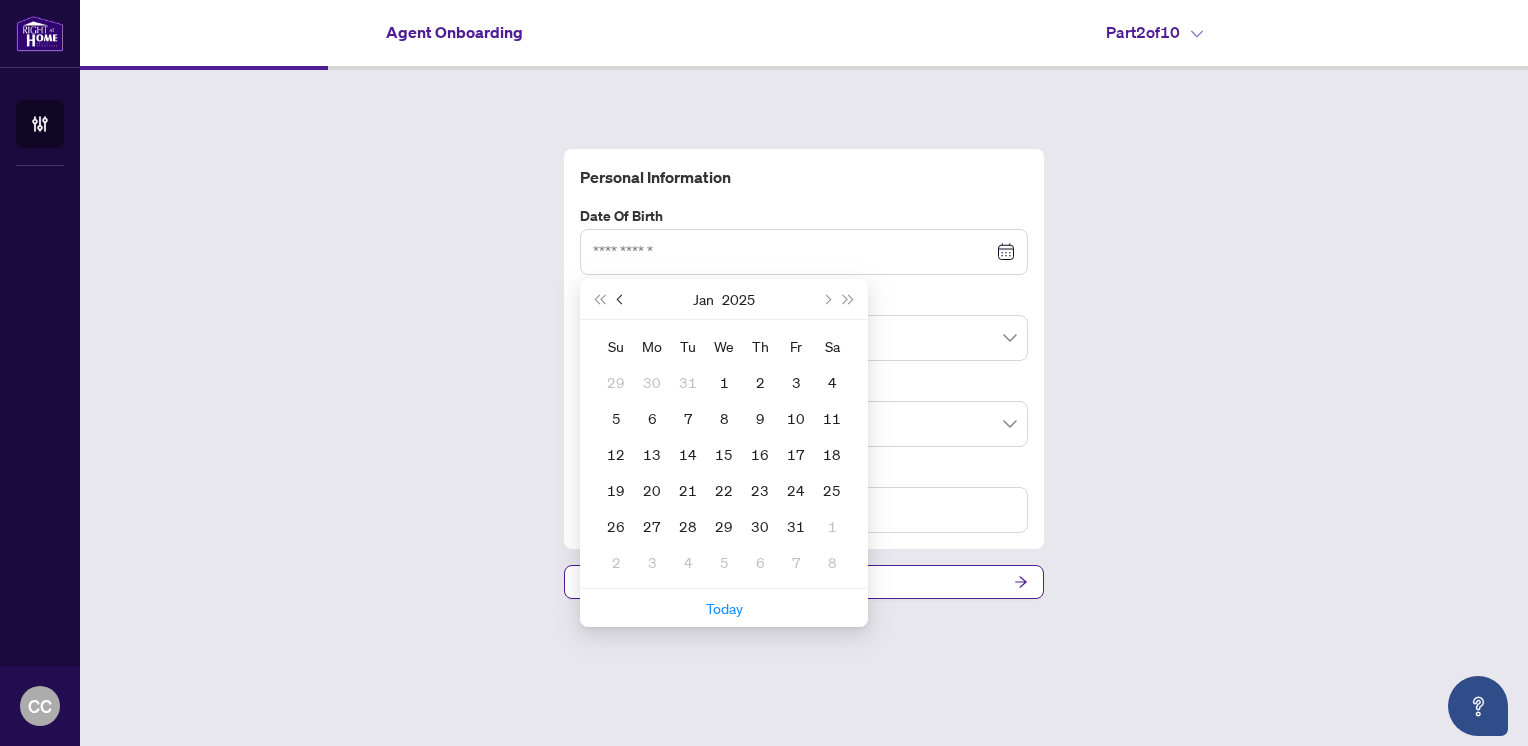 click at bounding box center (622, 299) 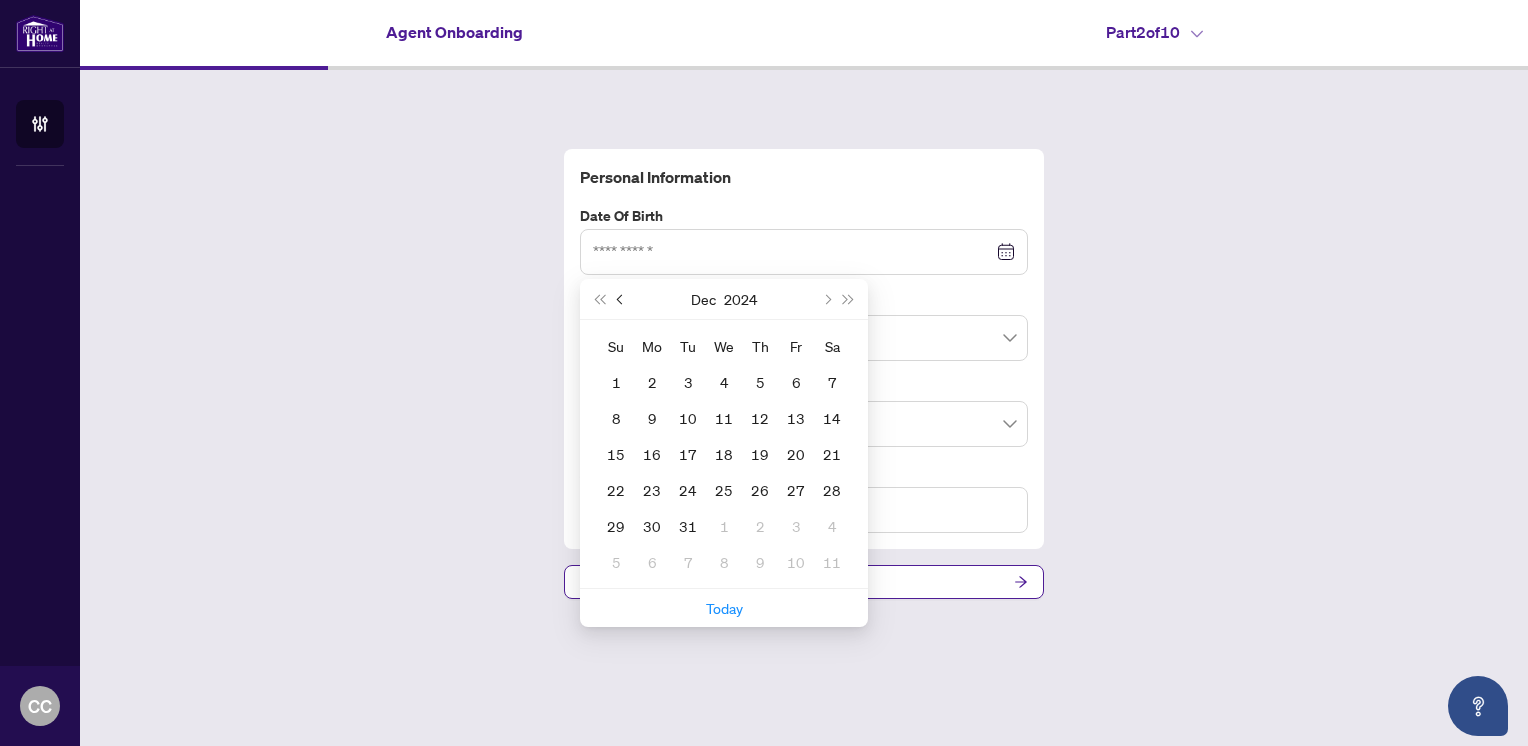 click at bounding box center (622, 299) 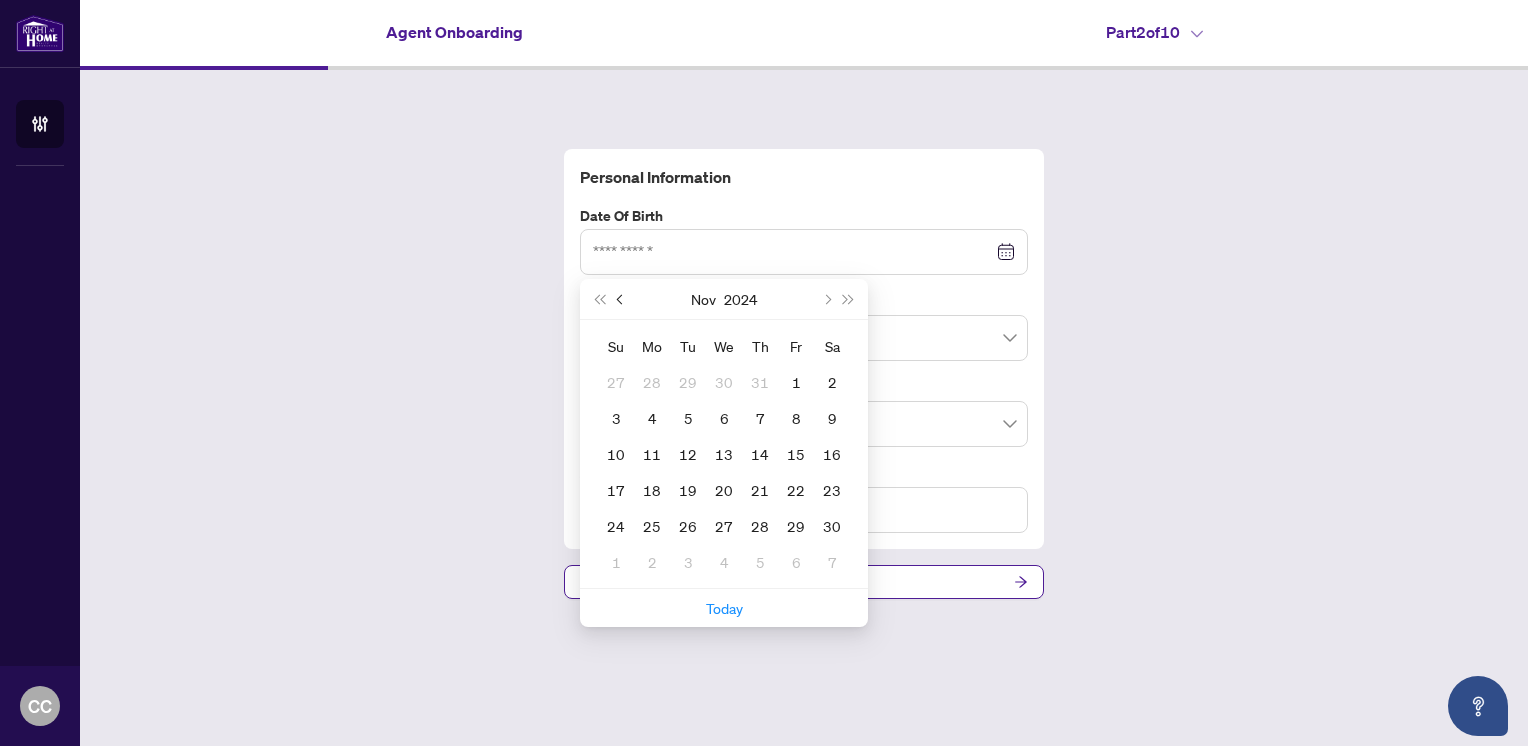 click at bounding box center [622, 299] 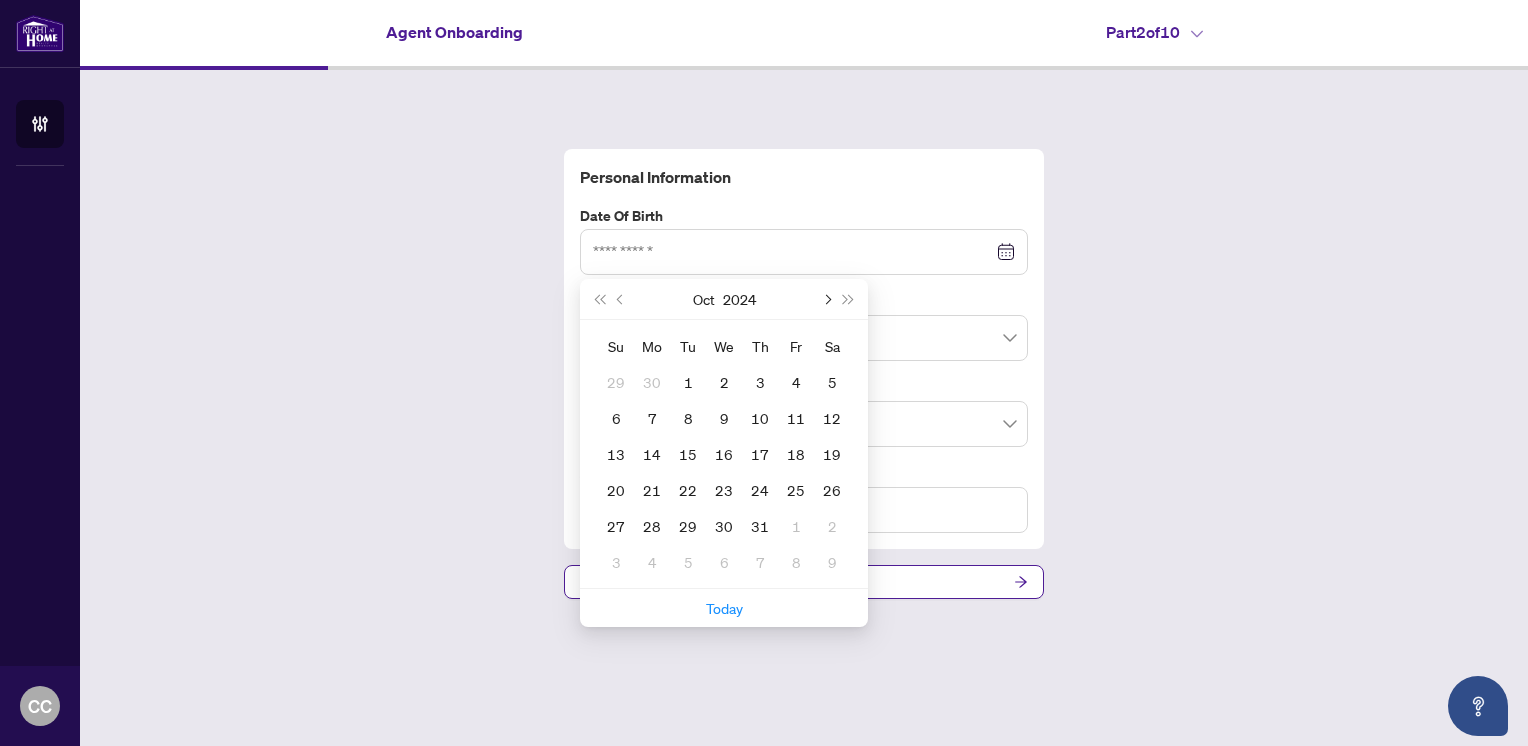click at bounding box center [826, 299] 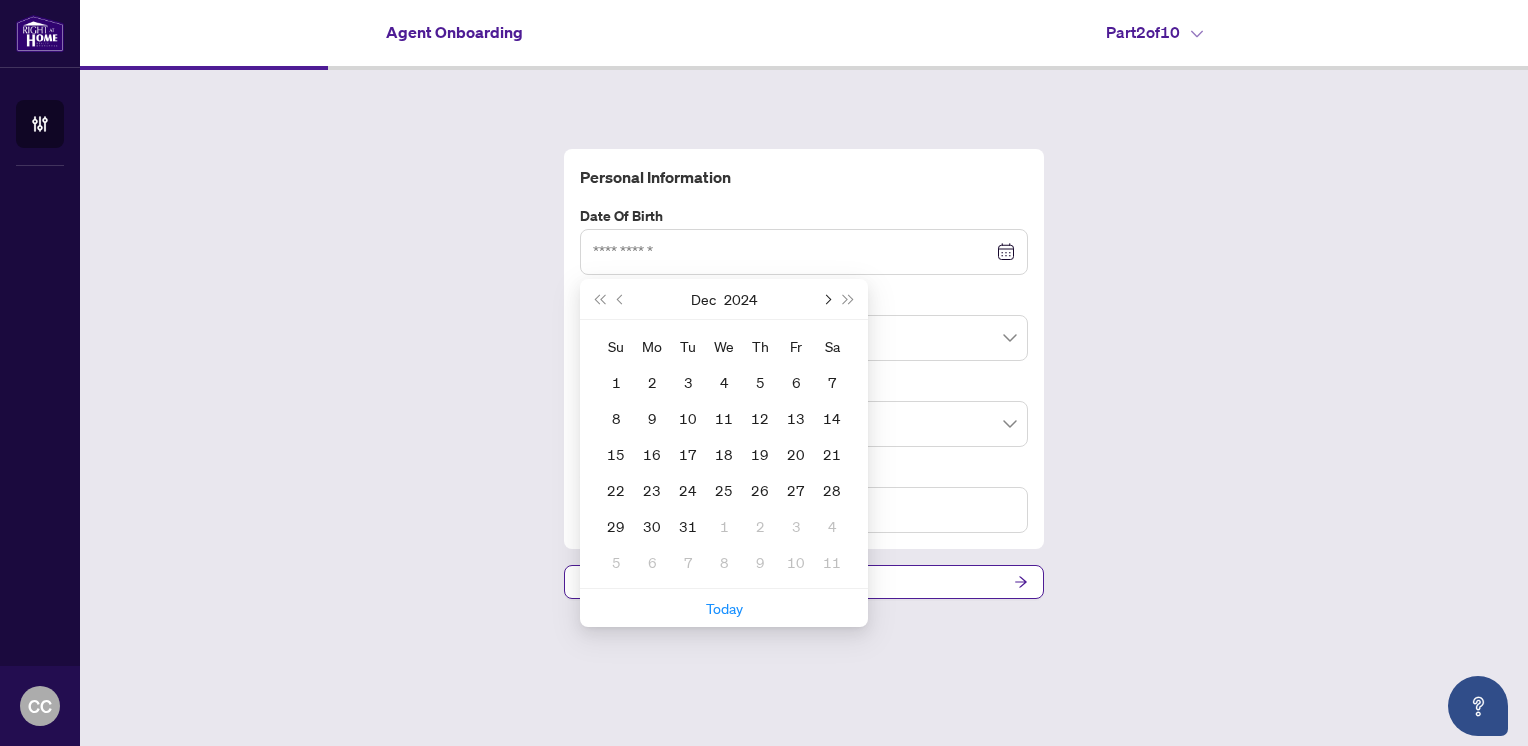 click at bounding box center [826, 299] 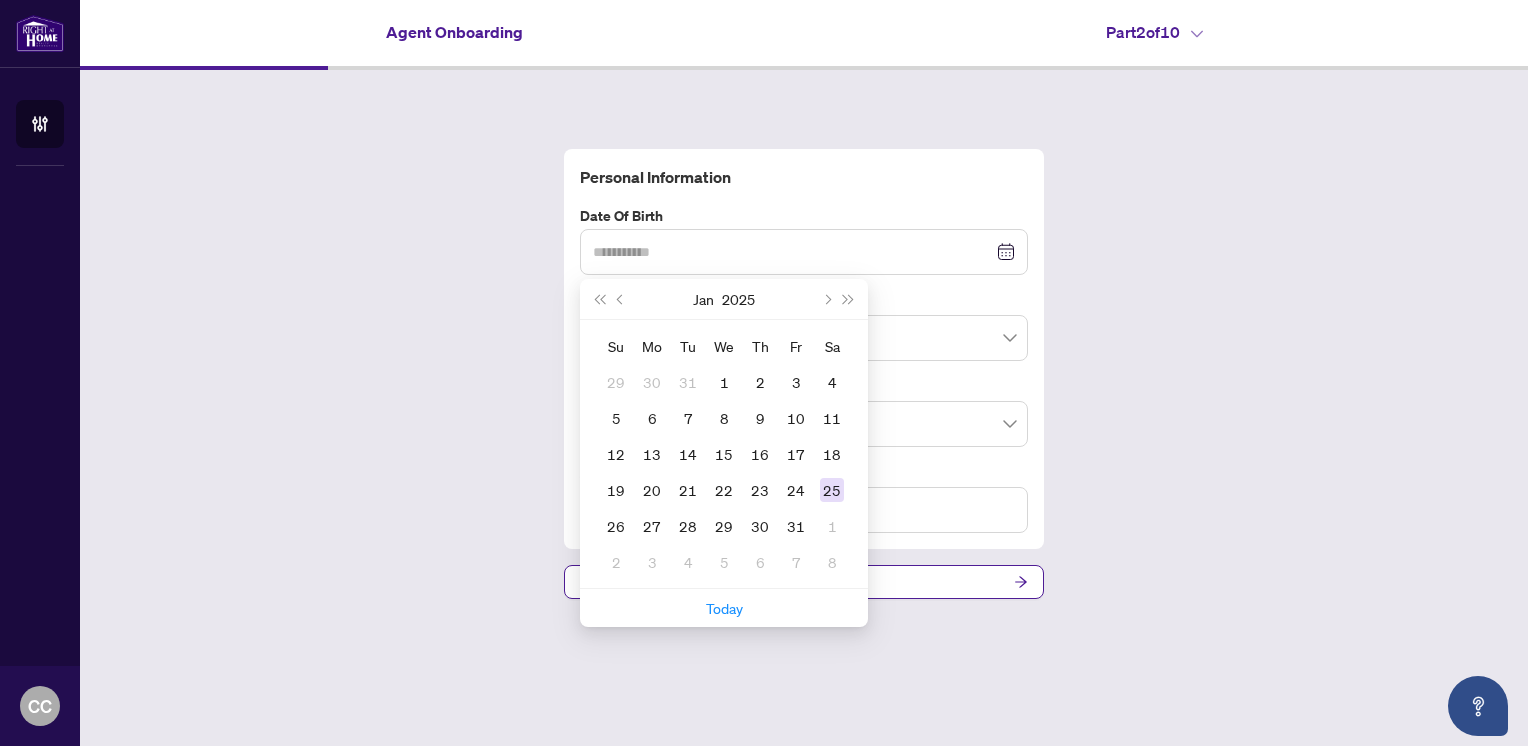 click on "25" at bounding box center (832, 490) 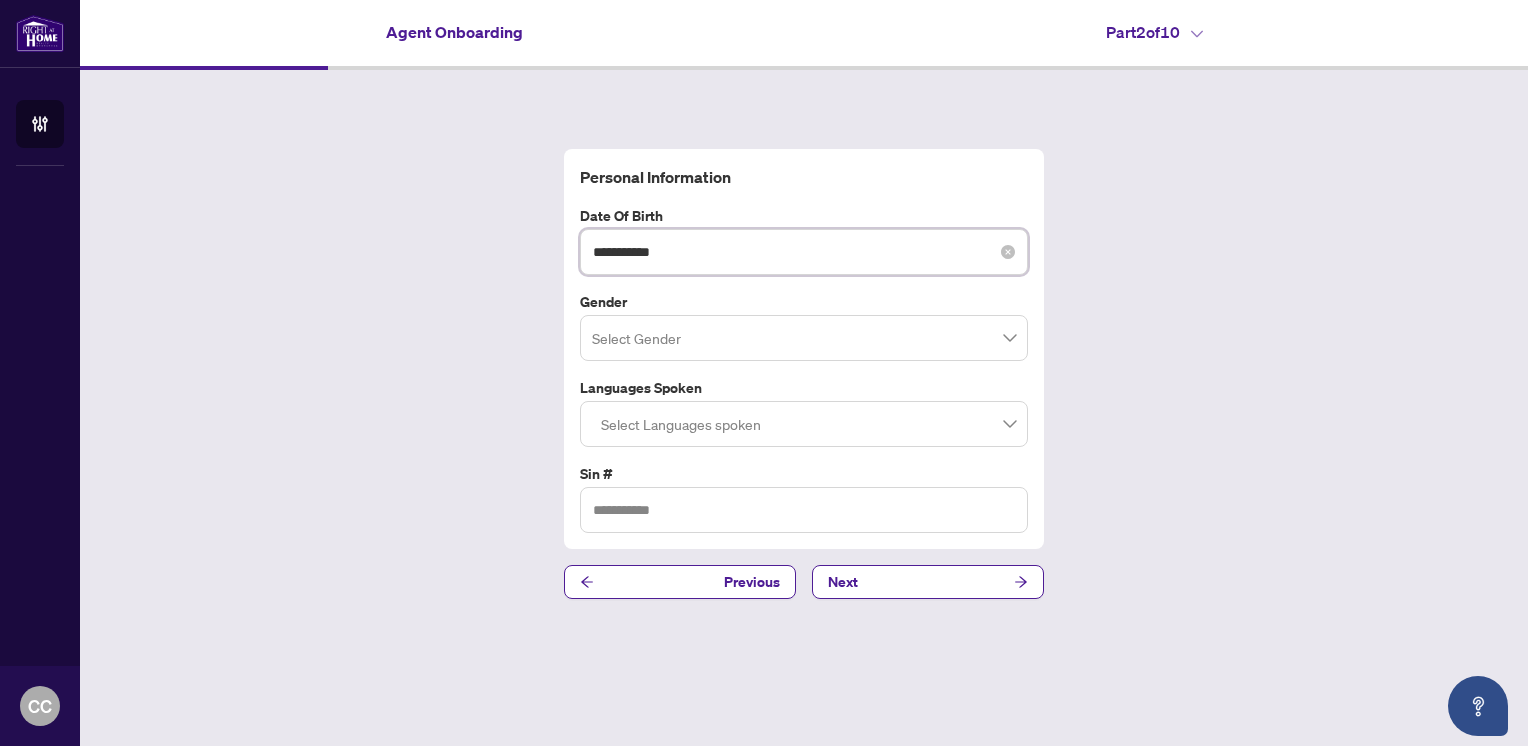 click on "**********" at bounding box center [793, 252] 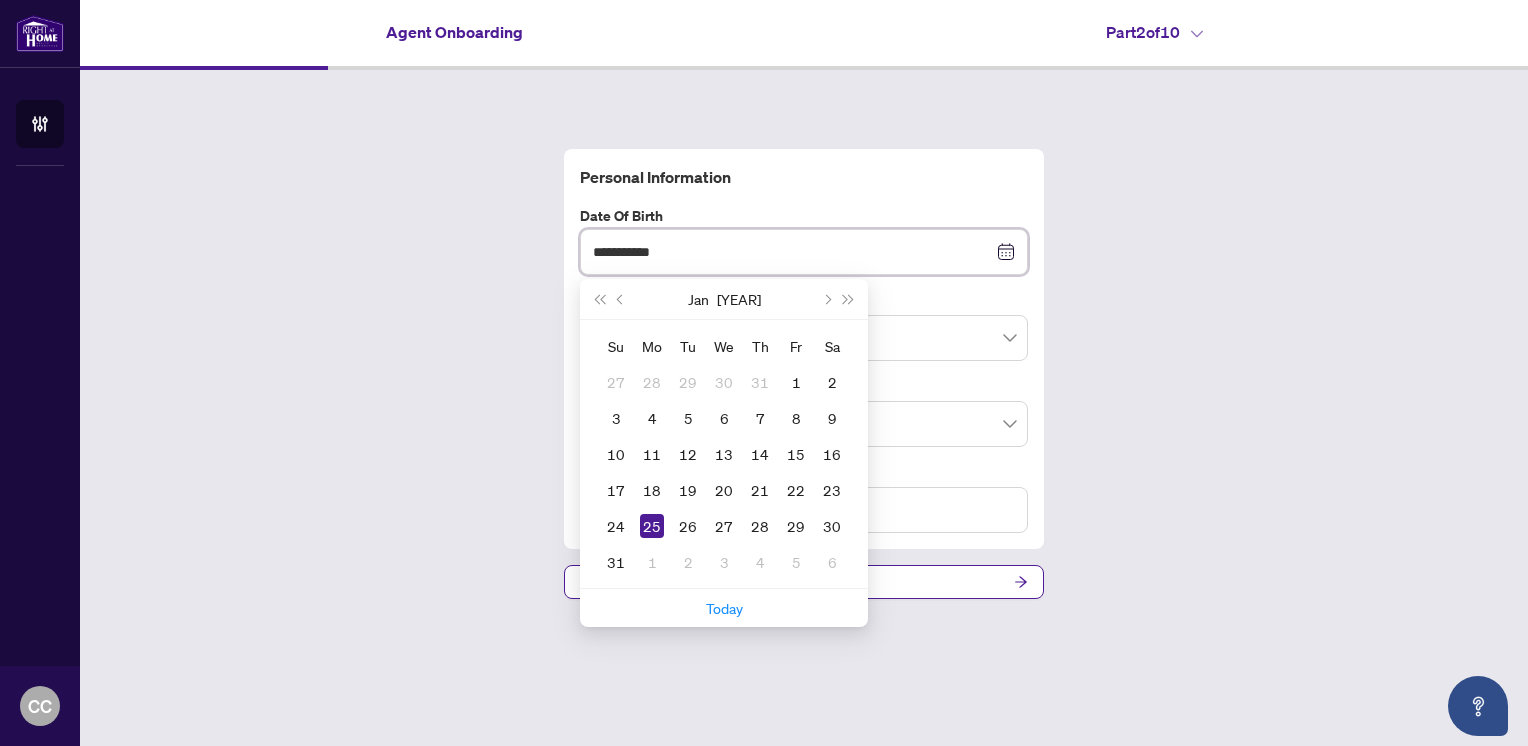 type on "**********" 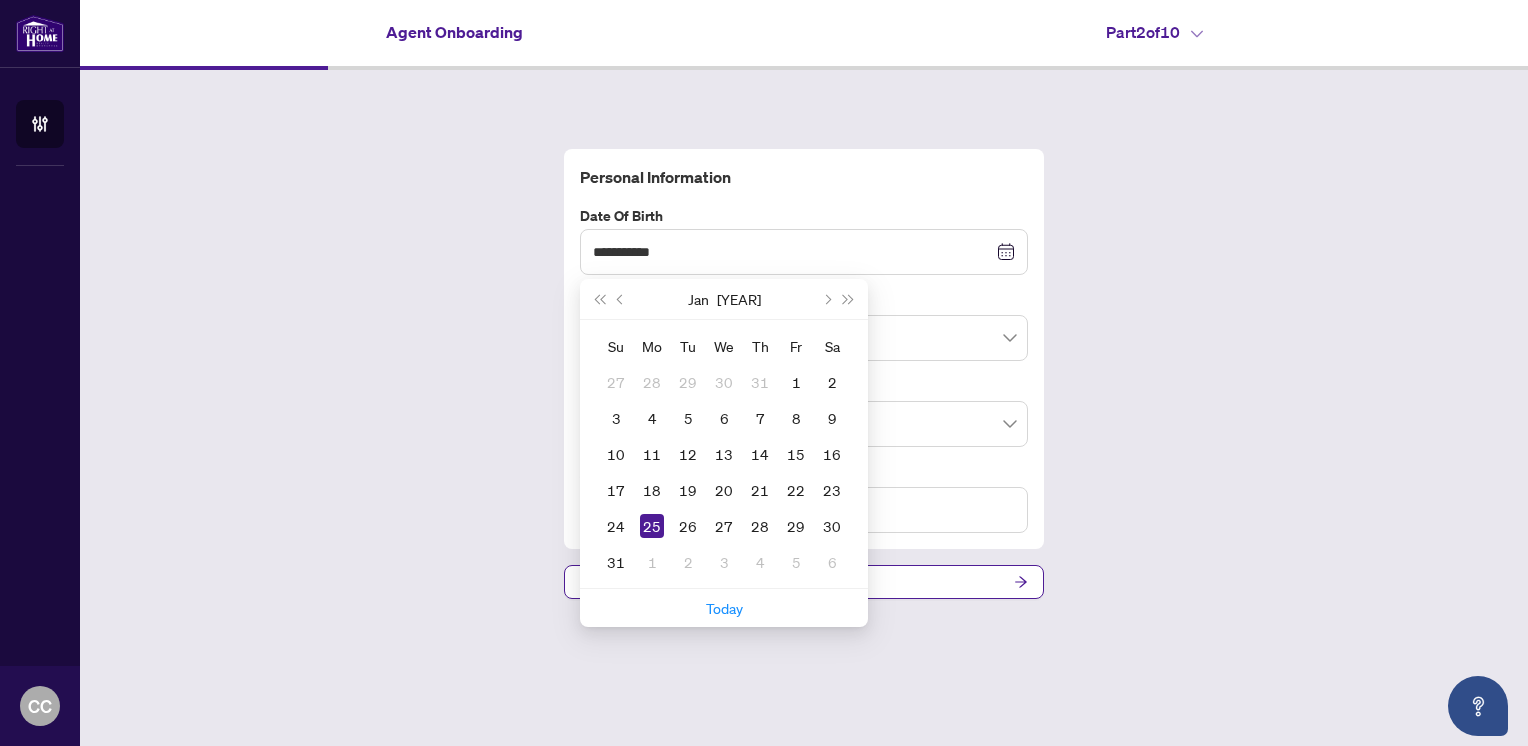 click on "**********" at bounding box center (804, 349) 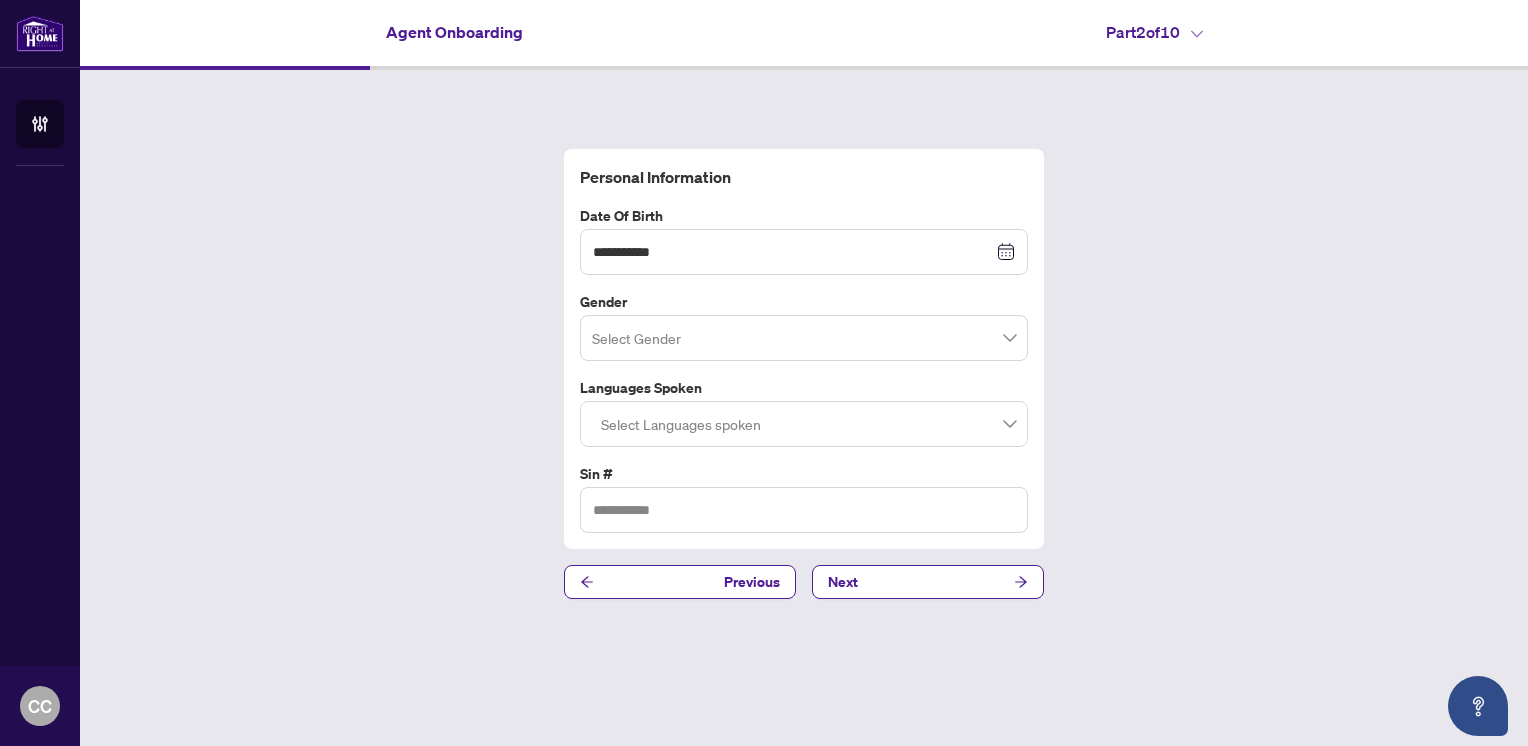 click at bounding box center [795, 341] 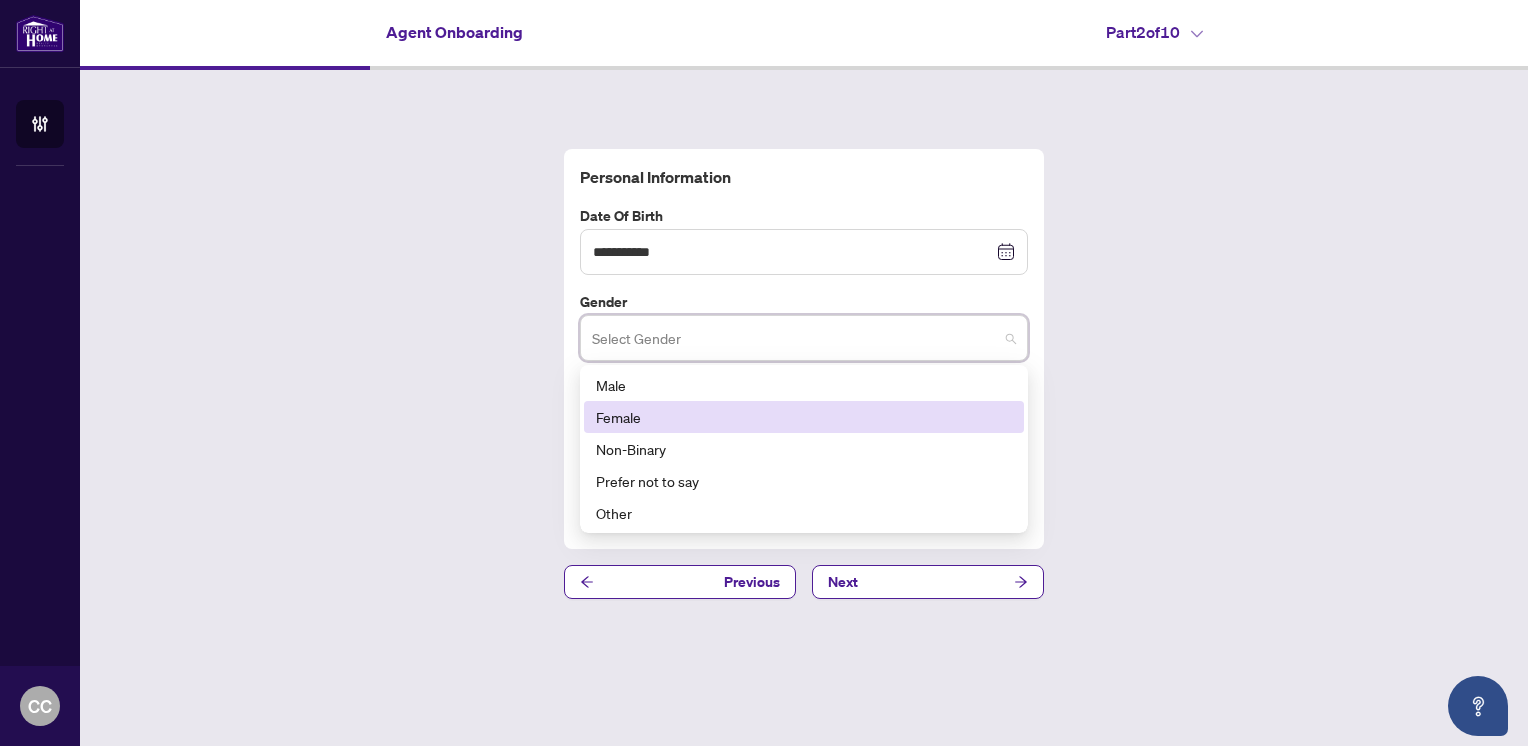 click on "Female" at bounding box center (804, 417) 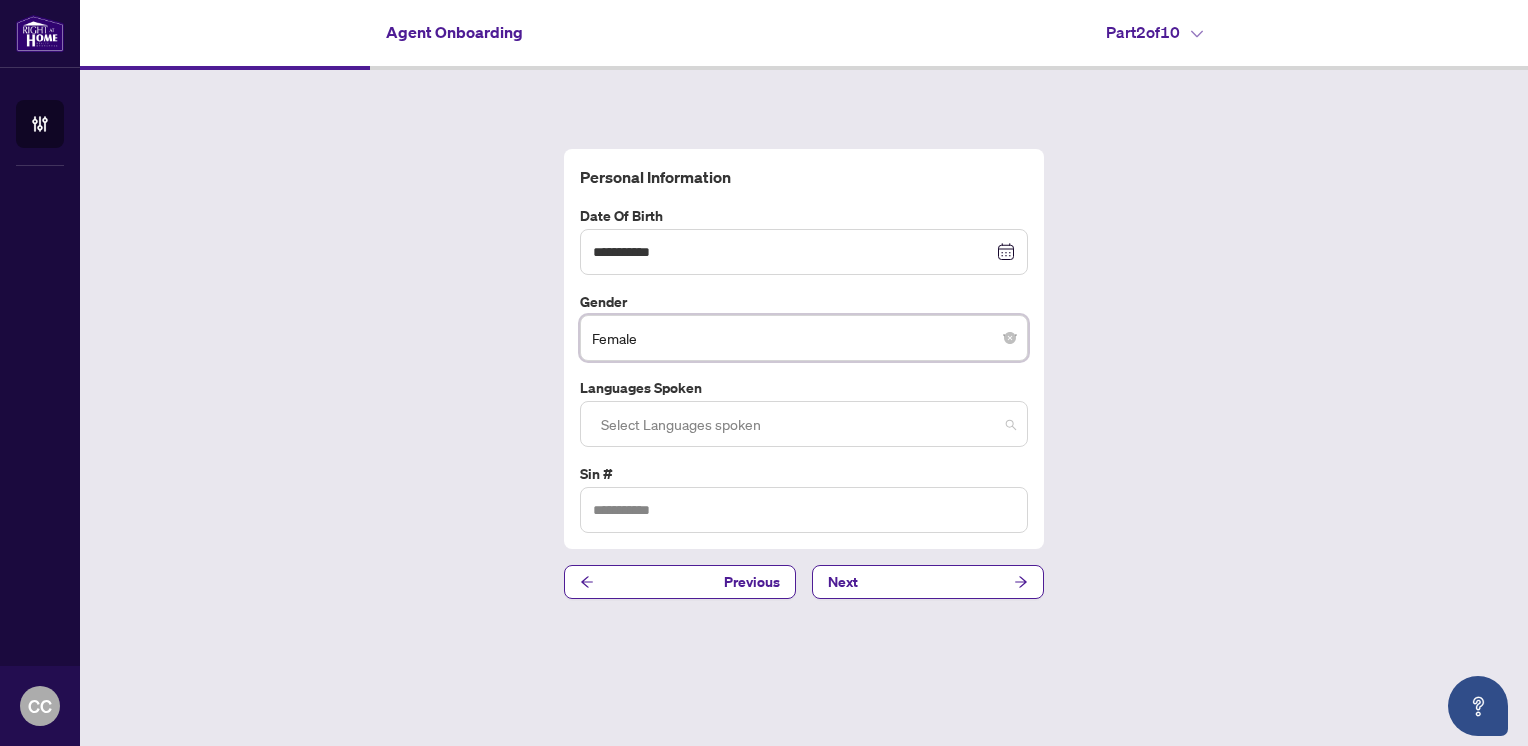 click at bounding box center [804, 424] 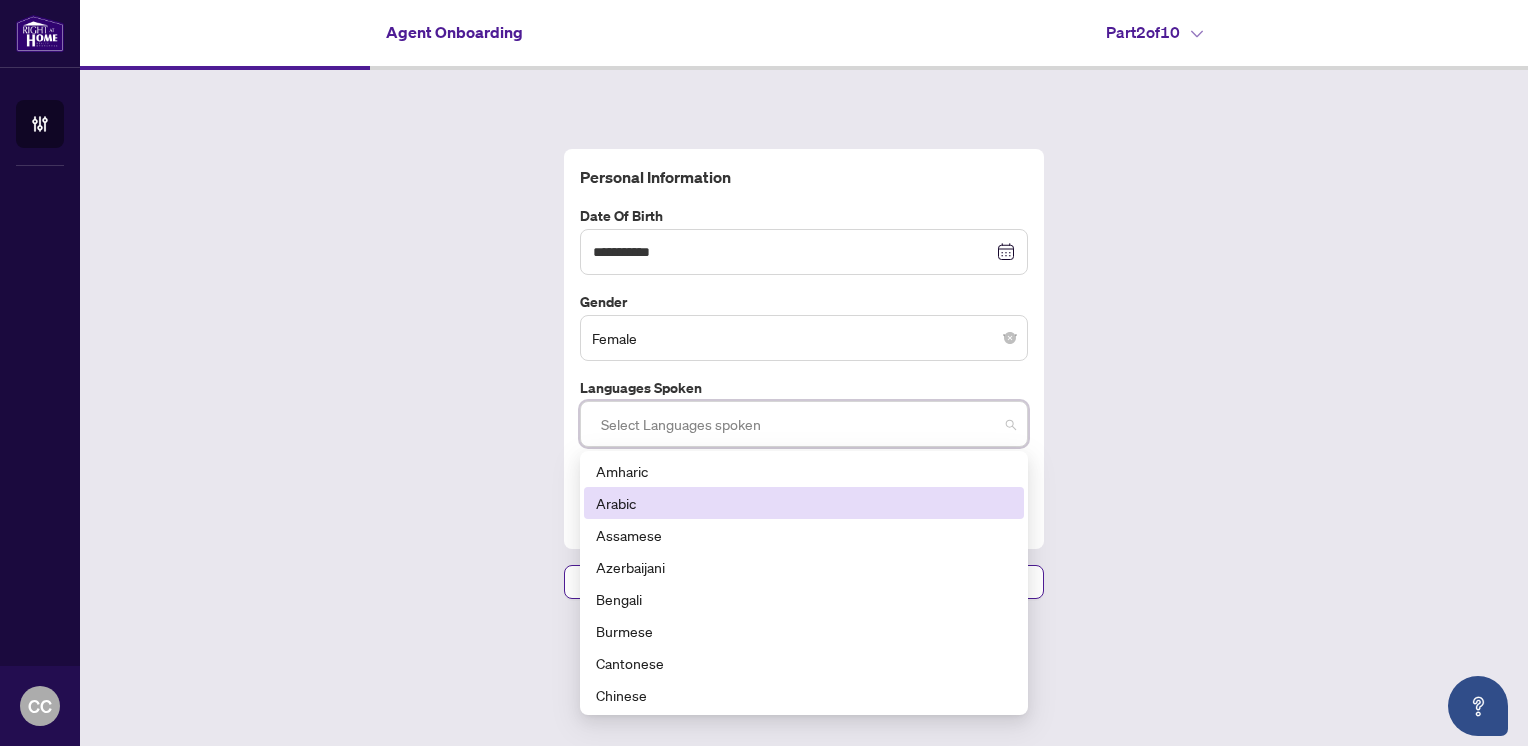 type on "*" 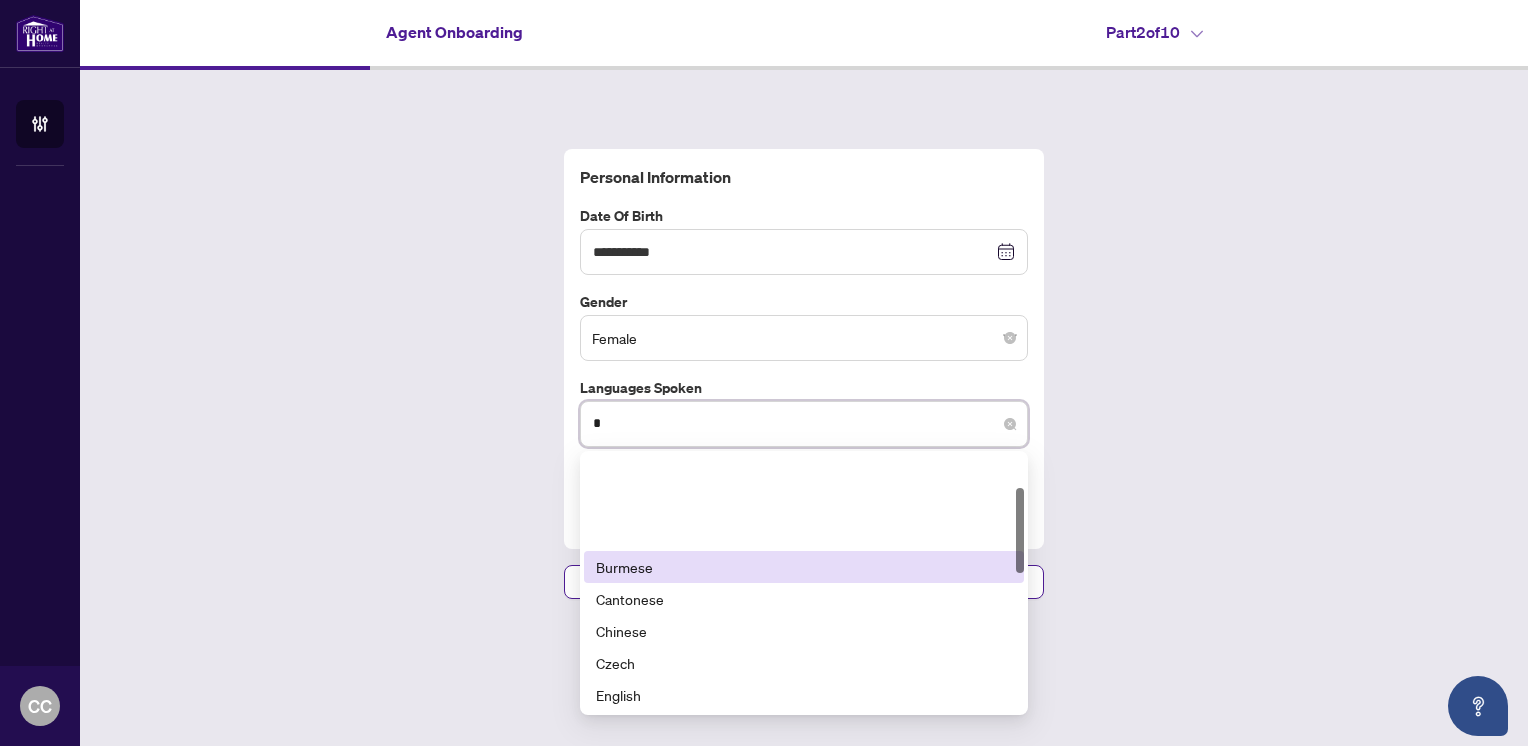 scroll, scrollTop: 200, scrollLeft: 0, axis: vertical 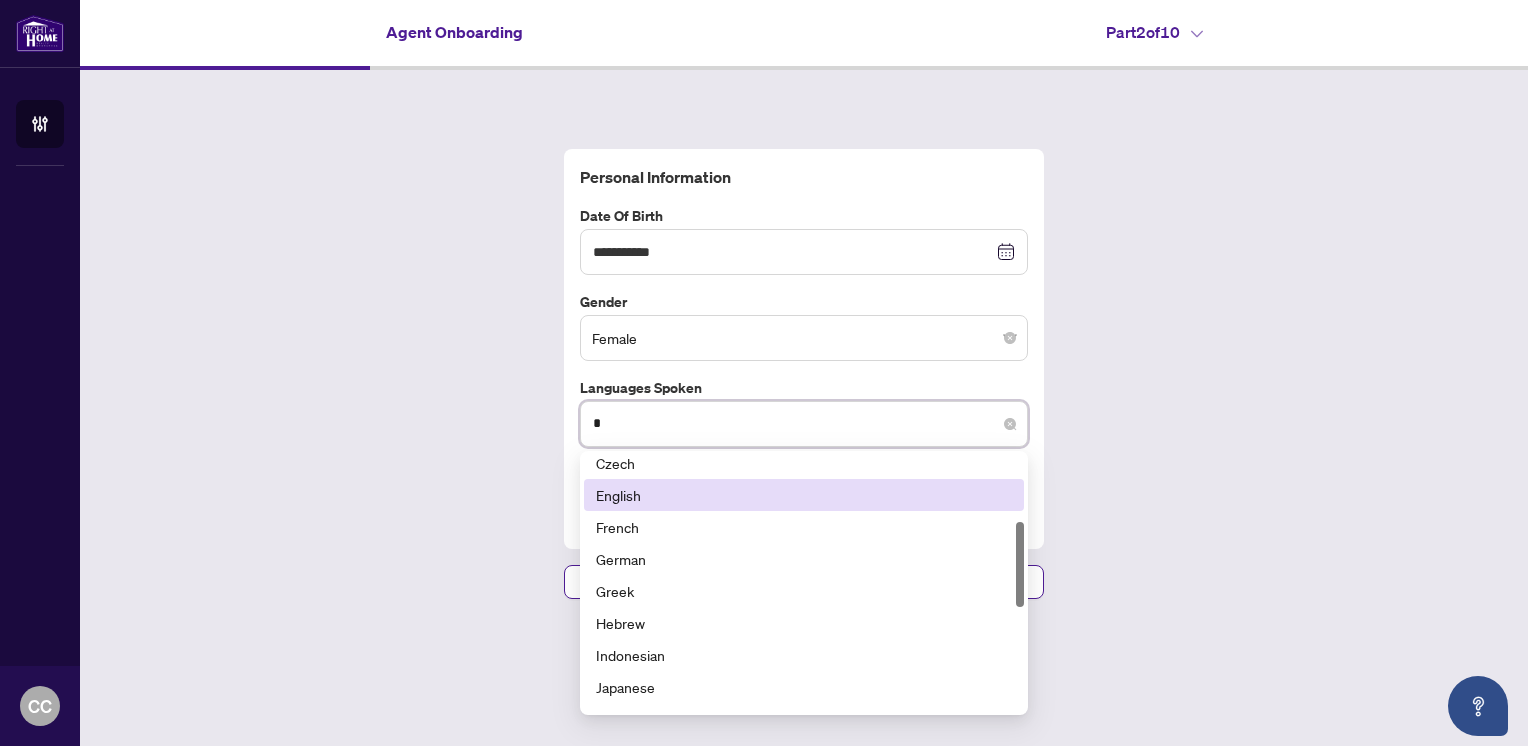 click on "English" at bounding box center [804, 495] 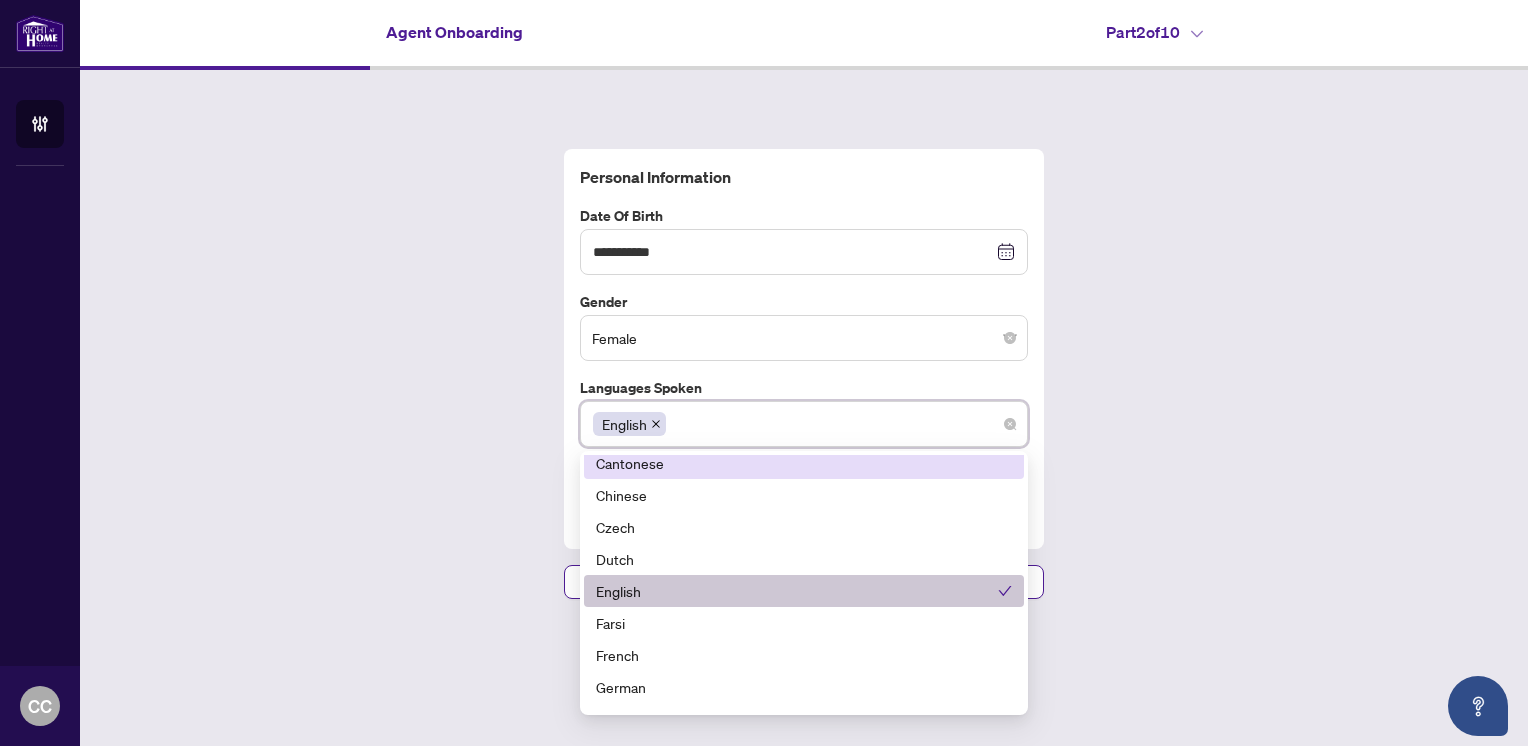click on "**********" at bounding box center (804, 349) 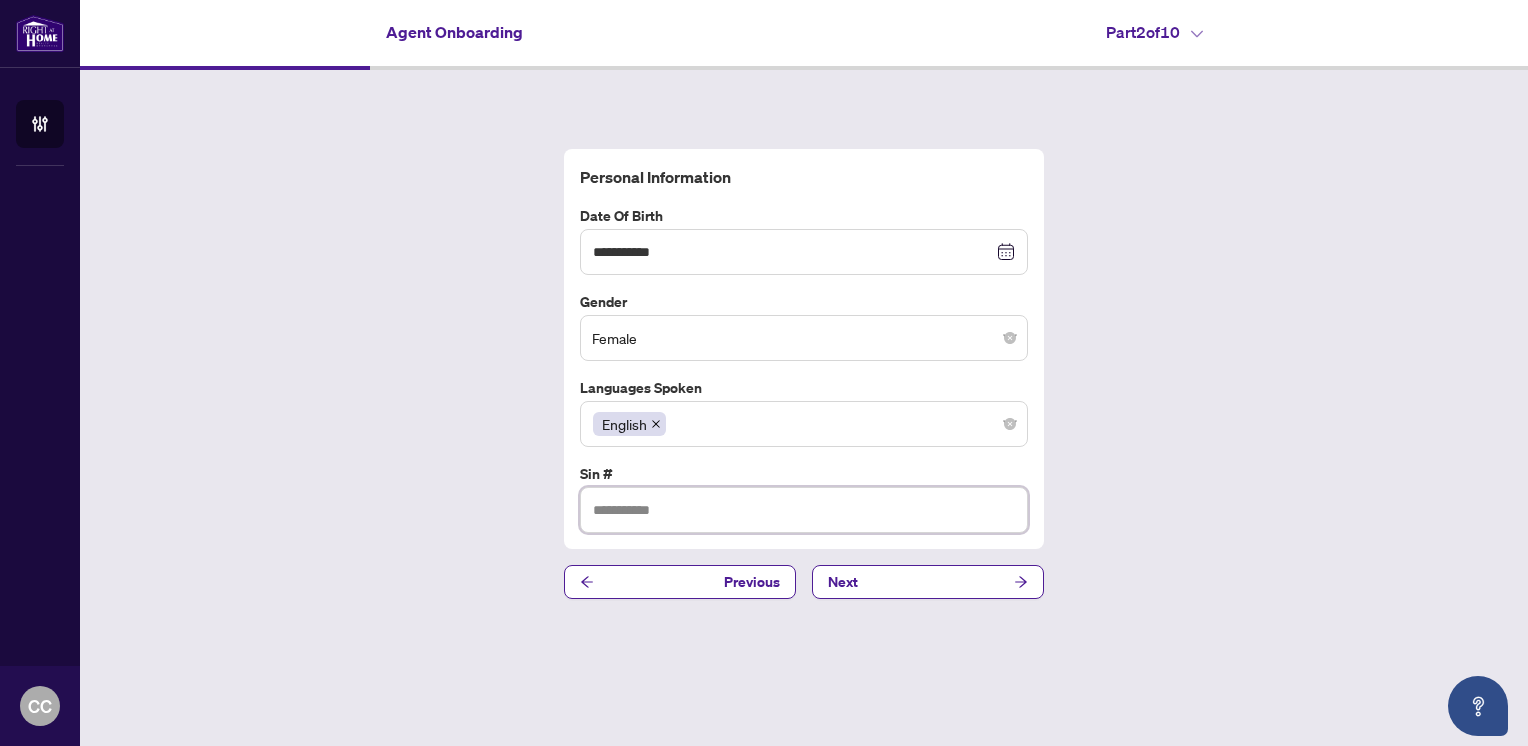 click at bounding box center [804, 510] 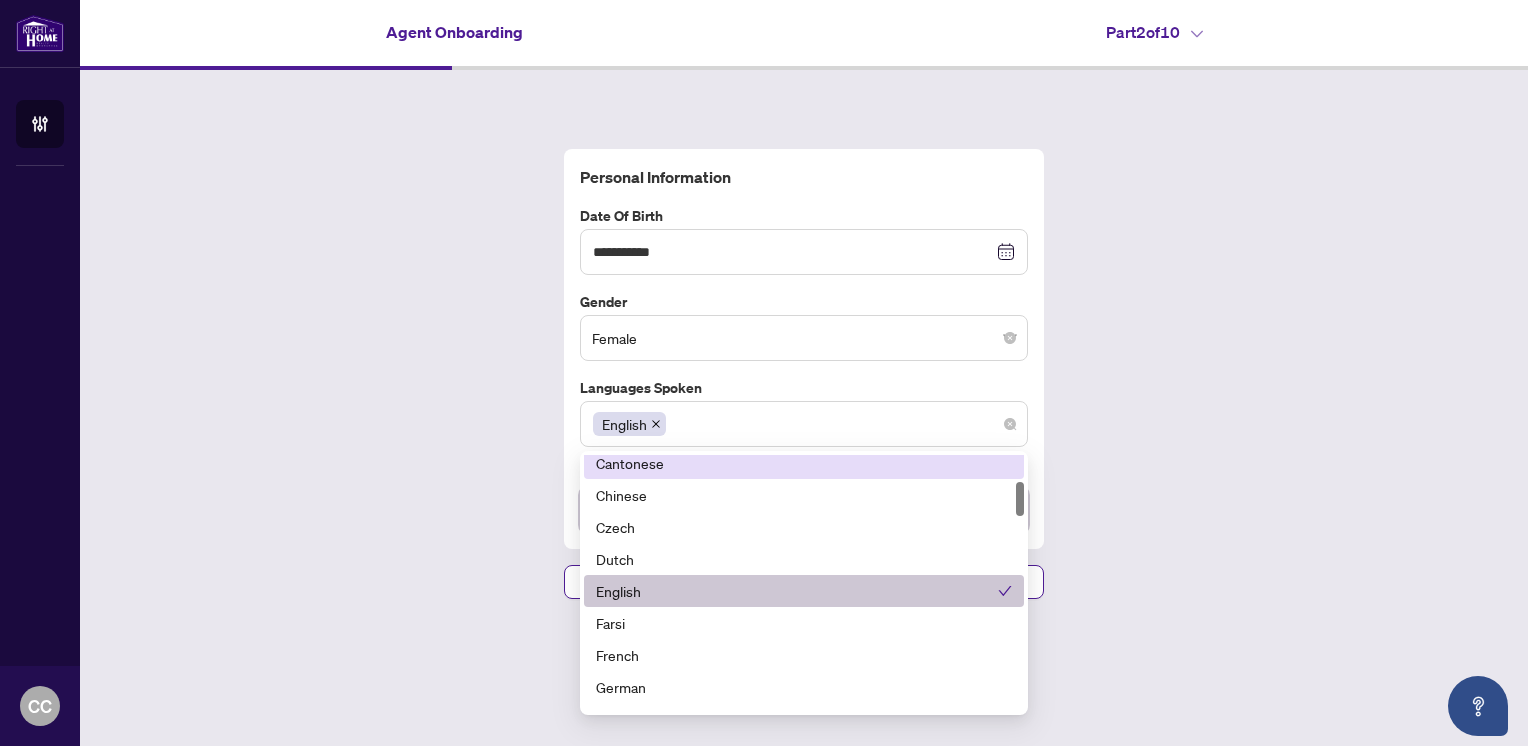 click on "English" at bounding box center (804, 424) 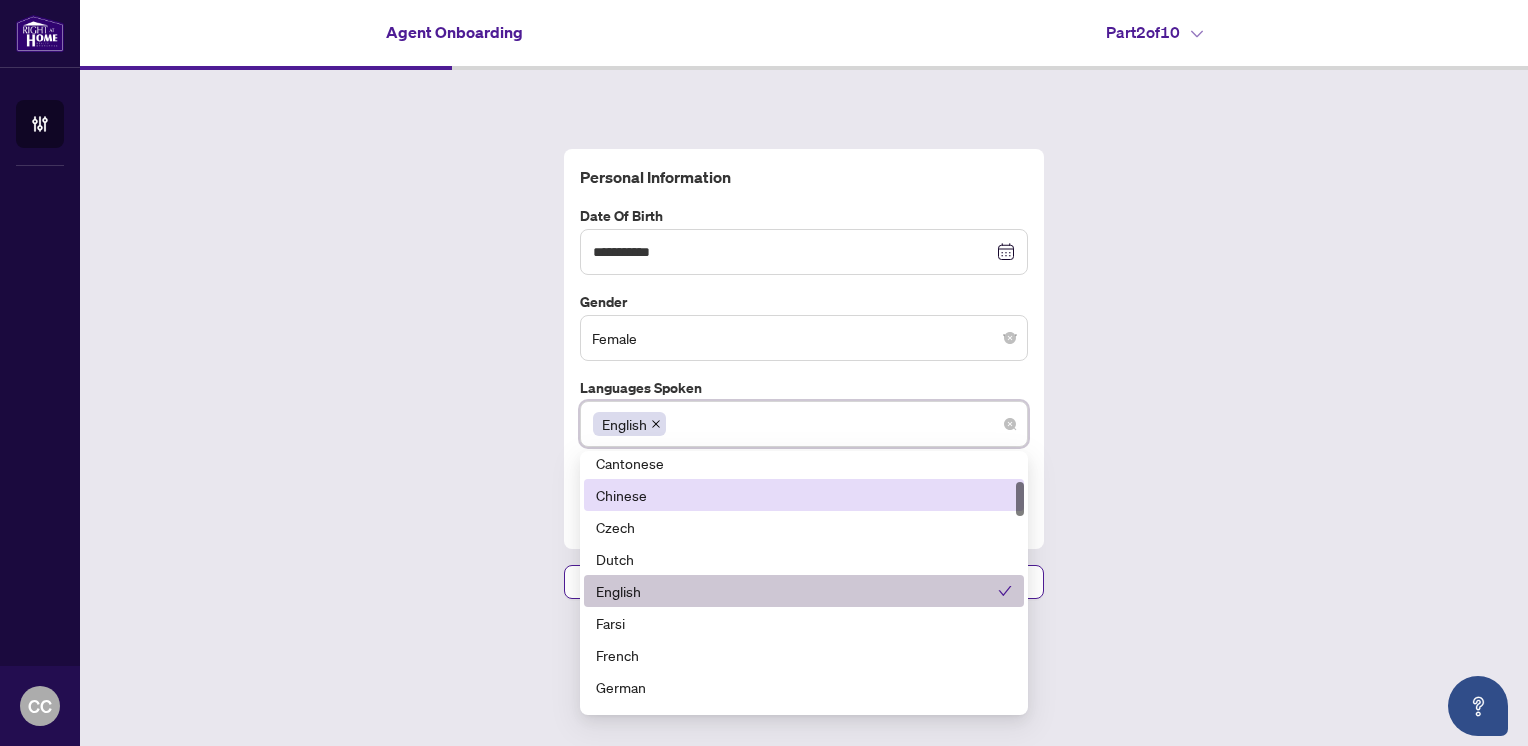 click on "Chinese" at bounding box center (804, 495) 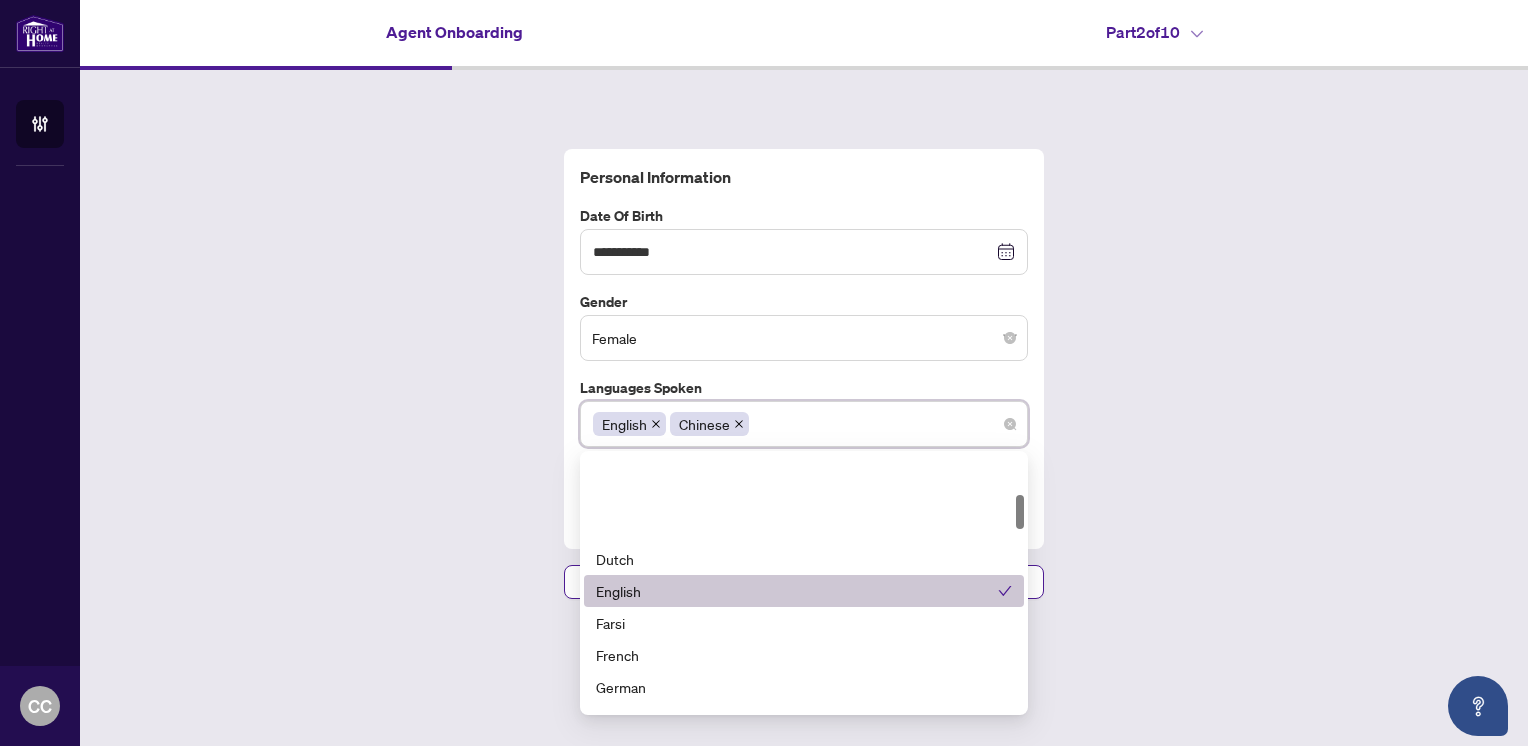 scroll, scrollTop: 400, scrollLeft: 0, axis: vertical 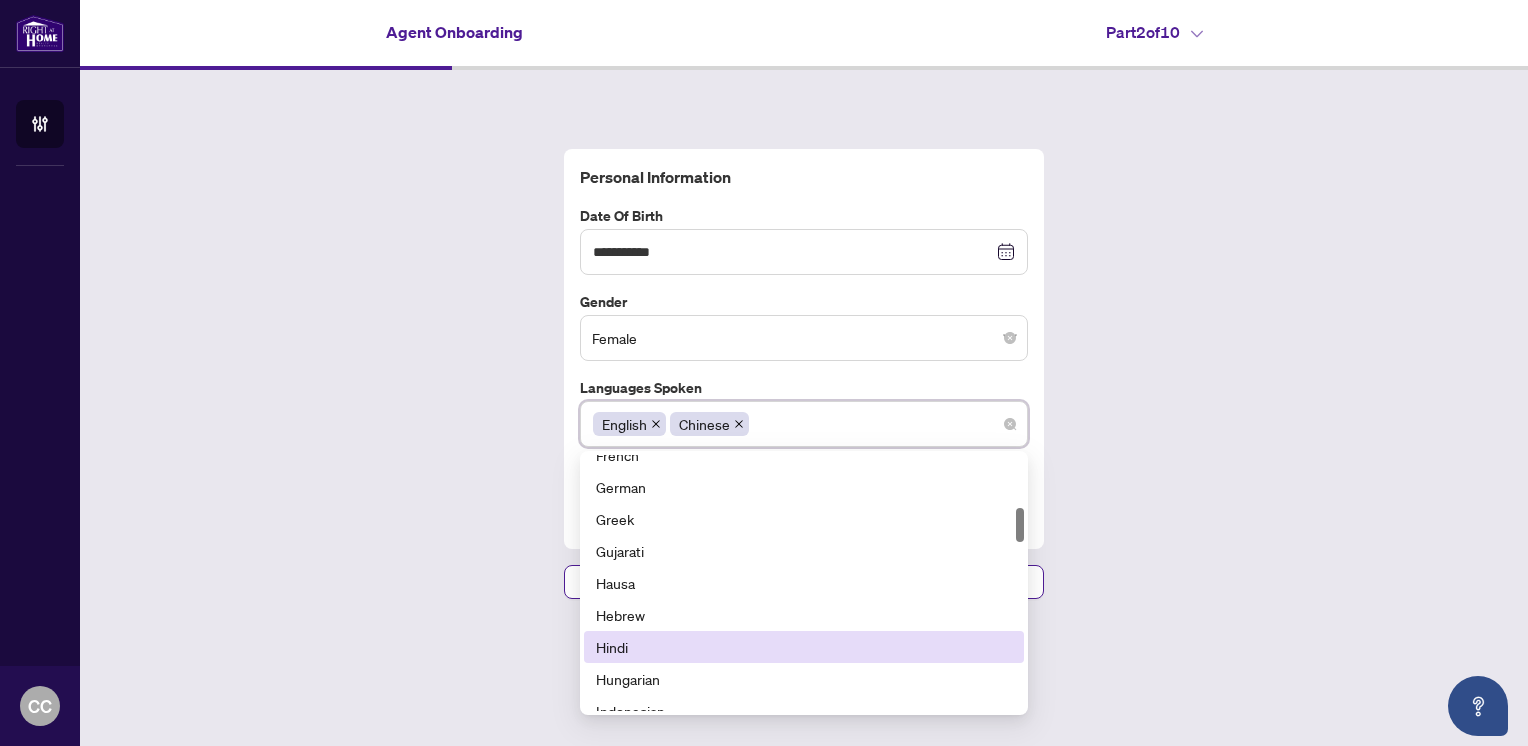 drag, startPoint x: 622, startPoint y: 638, endPoint x: 634, endPoint y: 635, distance: 12.369317 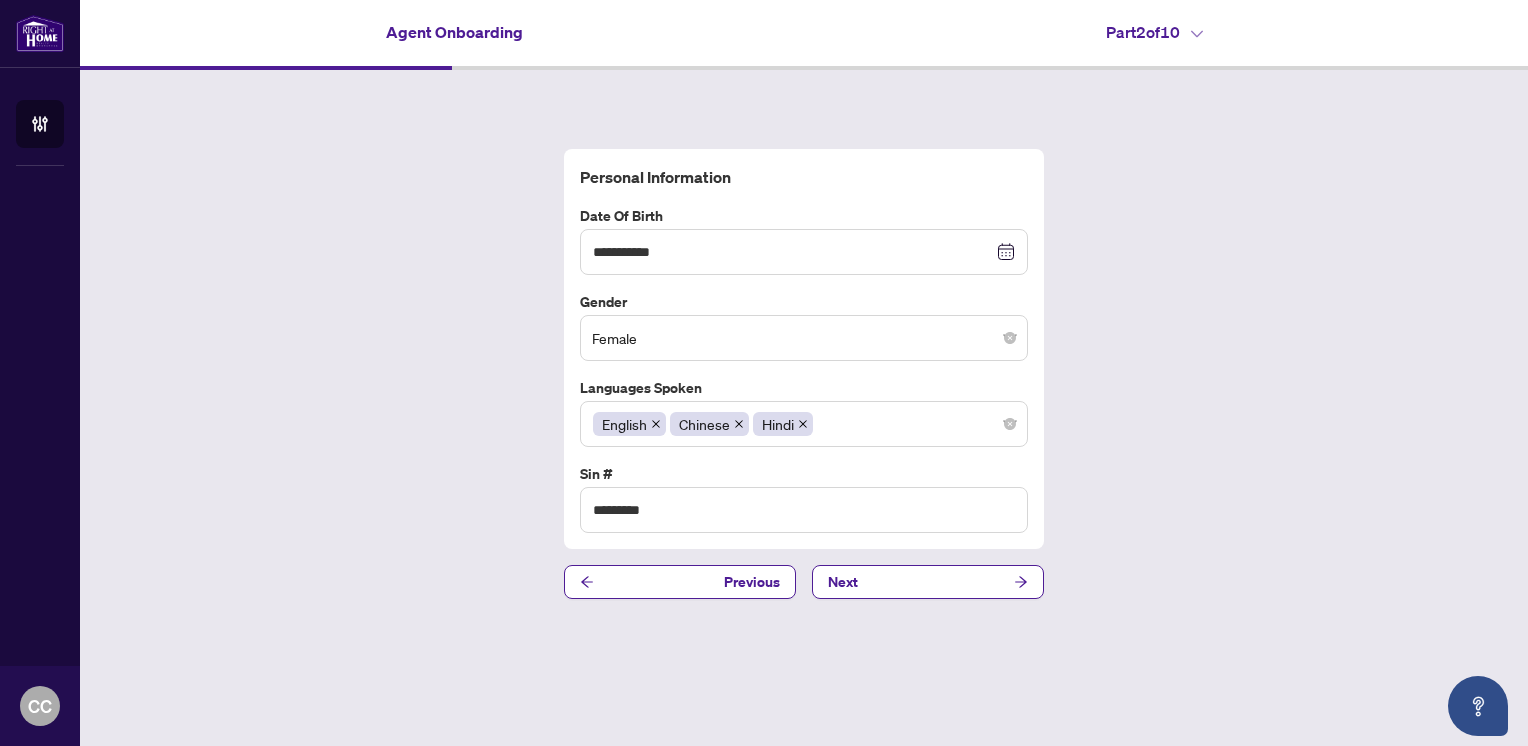 drag, startPoint x: 1238, startPoint y: 246, endPoint x: 1236, endPoint y: 278, distance: 32.06244 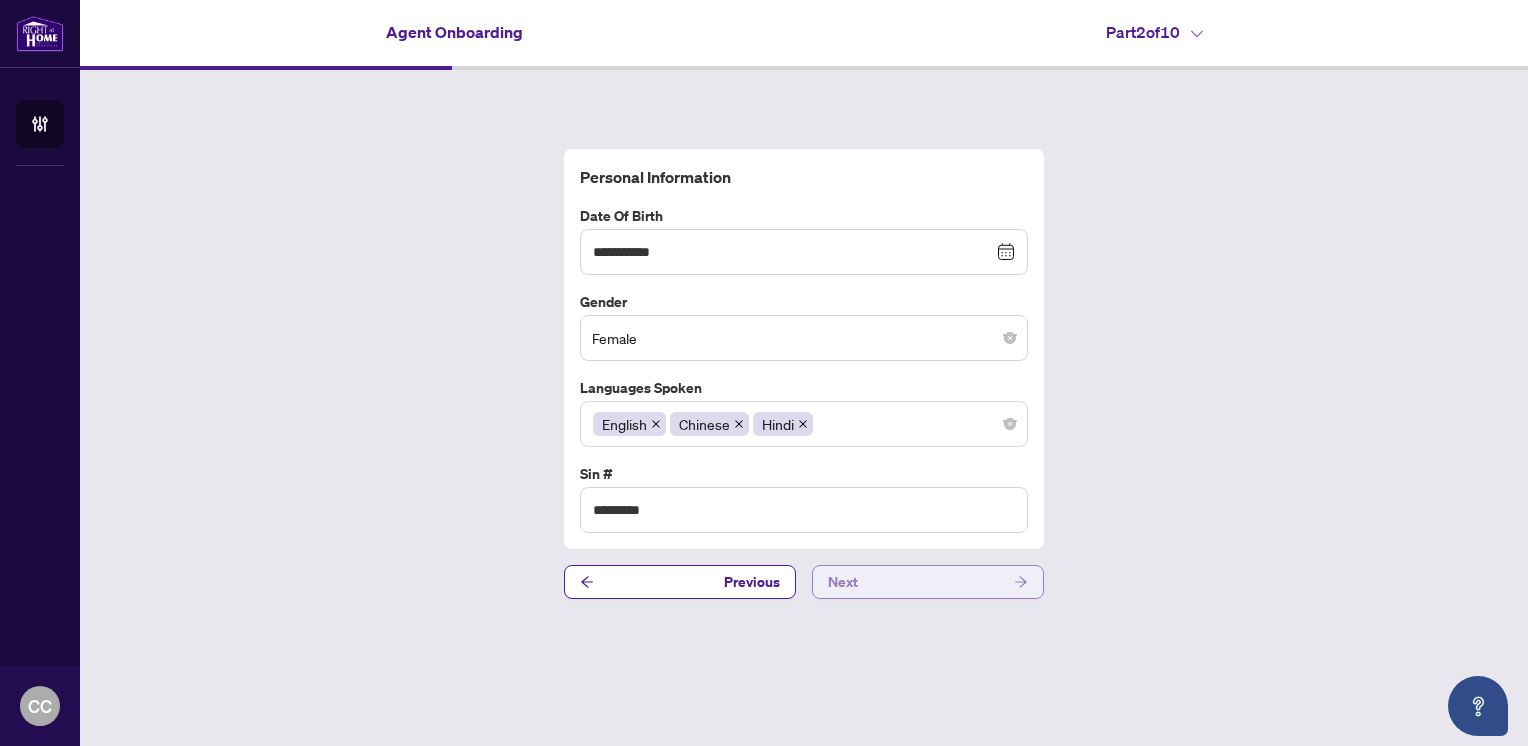 click on "Next" at bounding box center (928, 582) 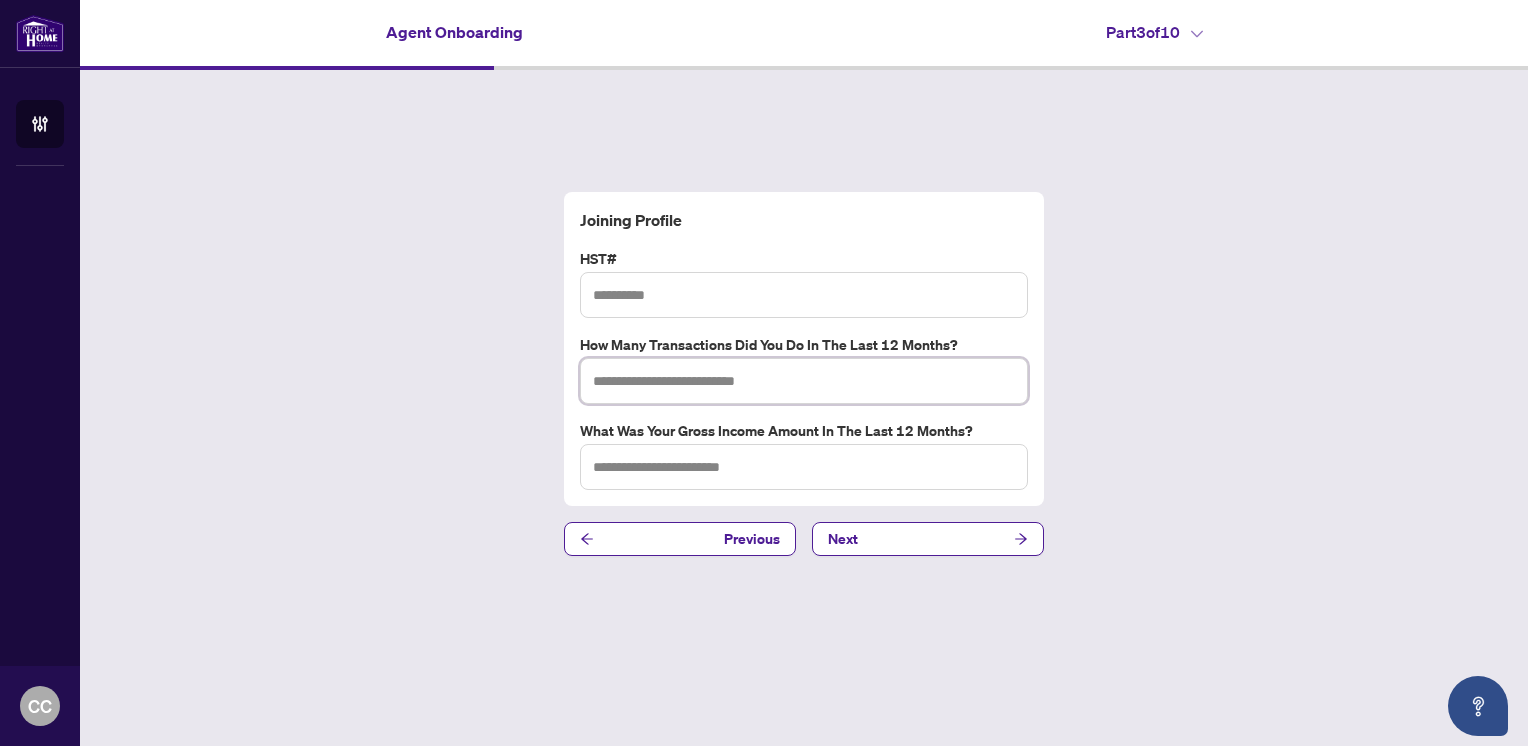 click at bounding box center [804, 381] 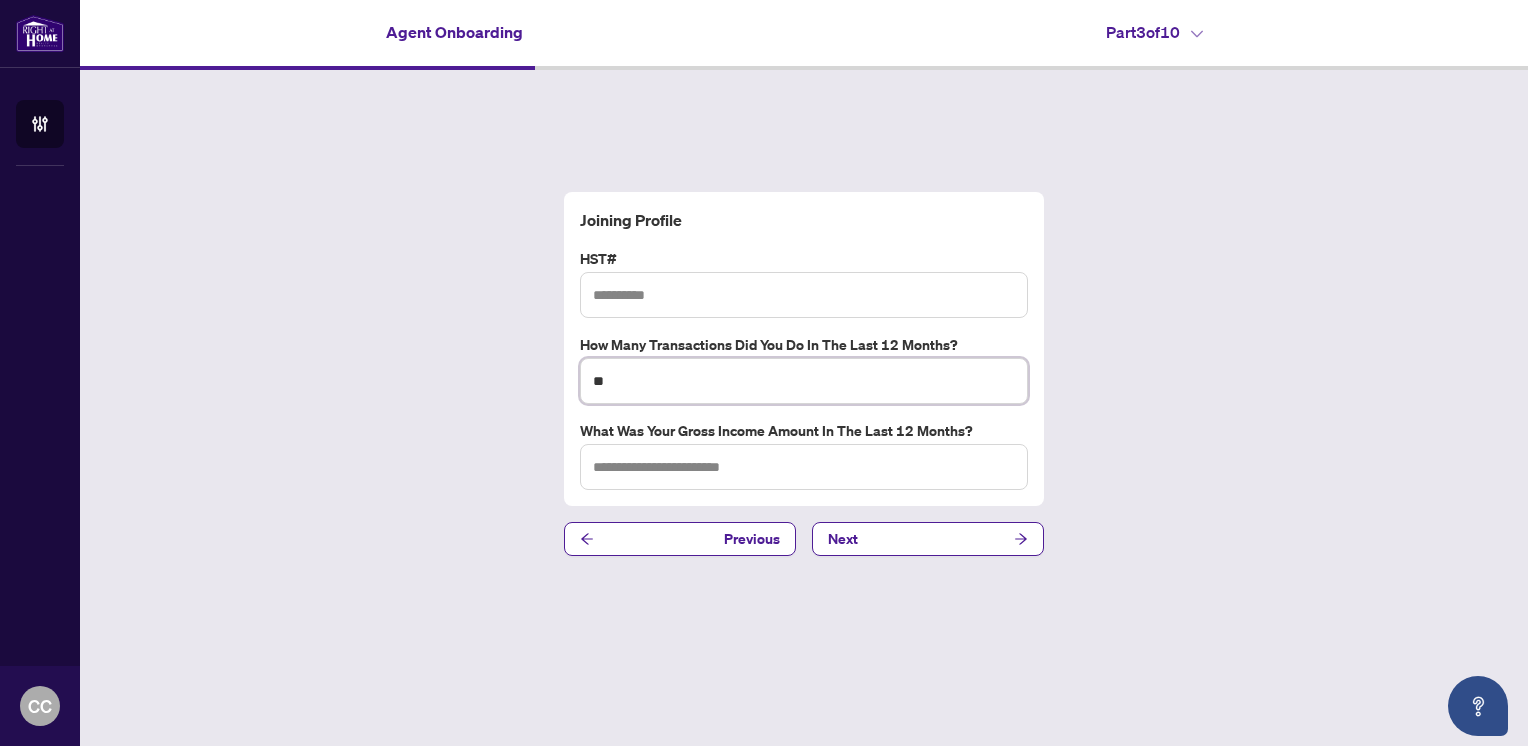 type on "**" 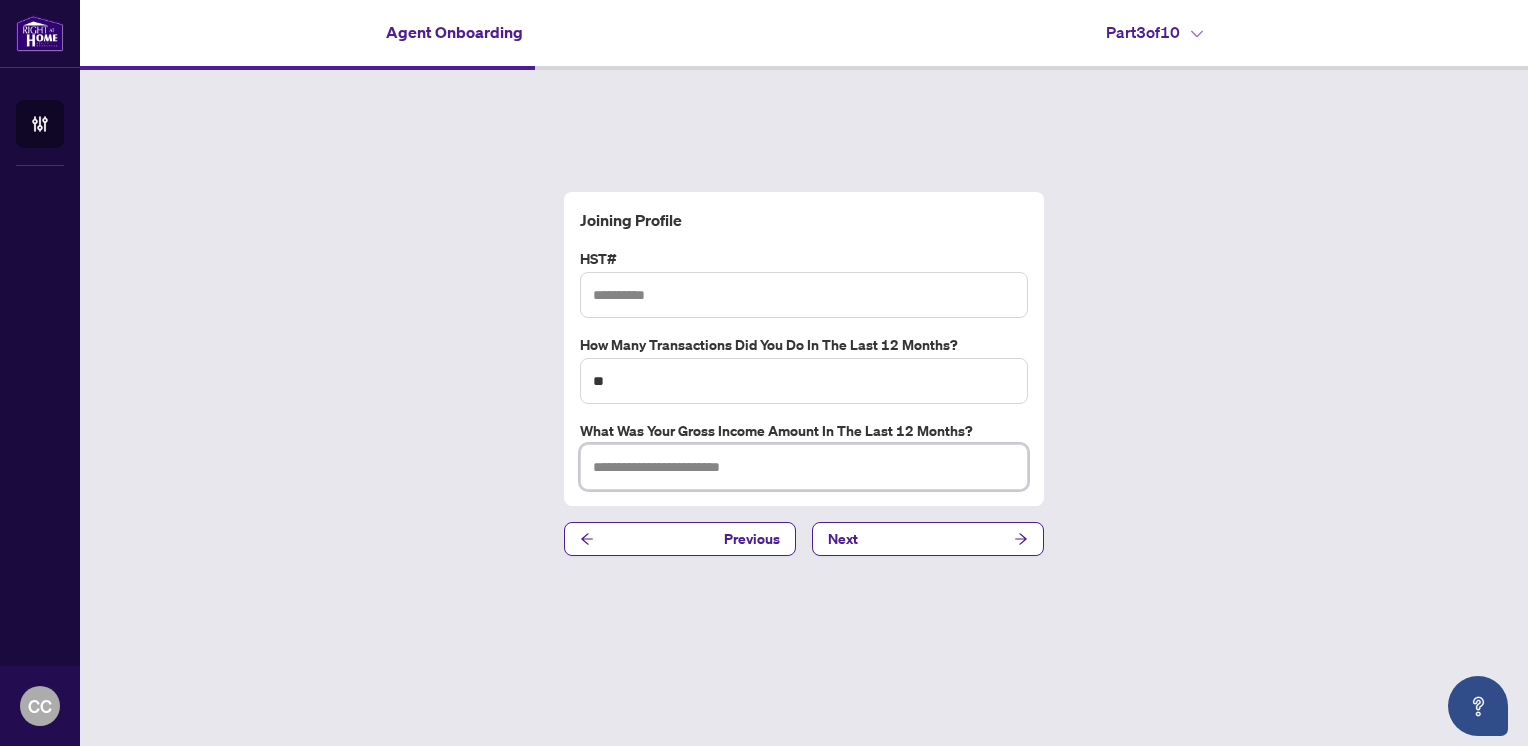 click at bounding box center (804, 467) 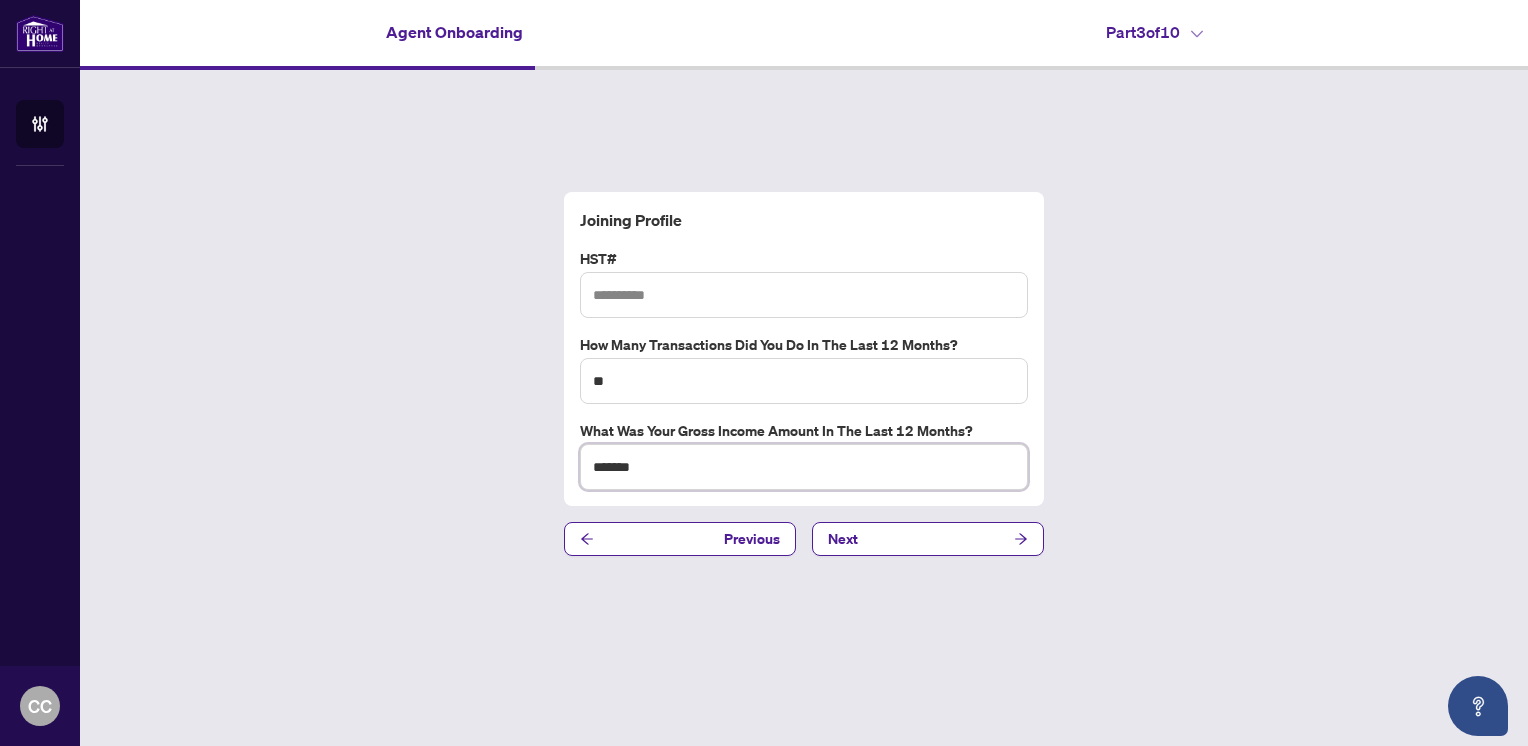 click on "*******" at bounding box center [804, 467] 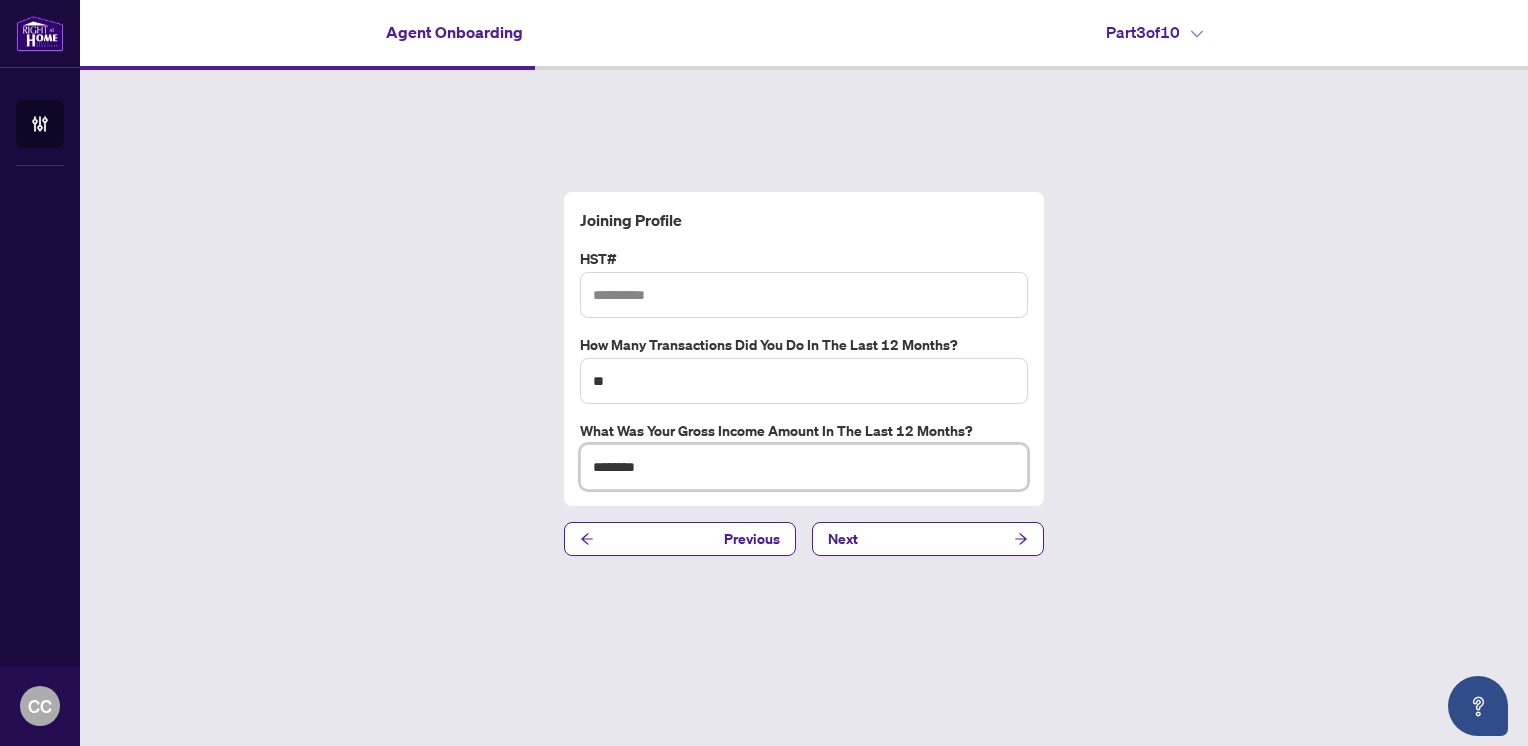 type on "********" 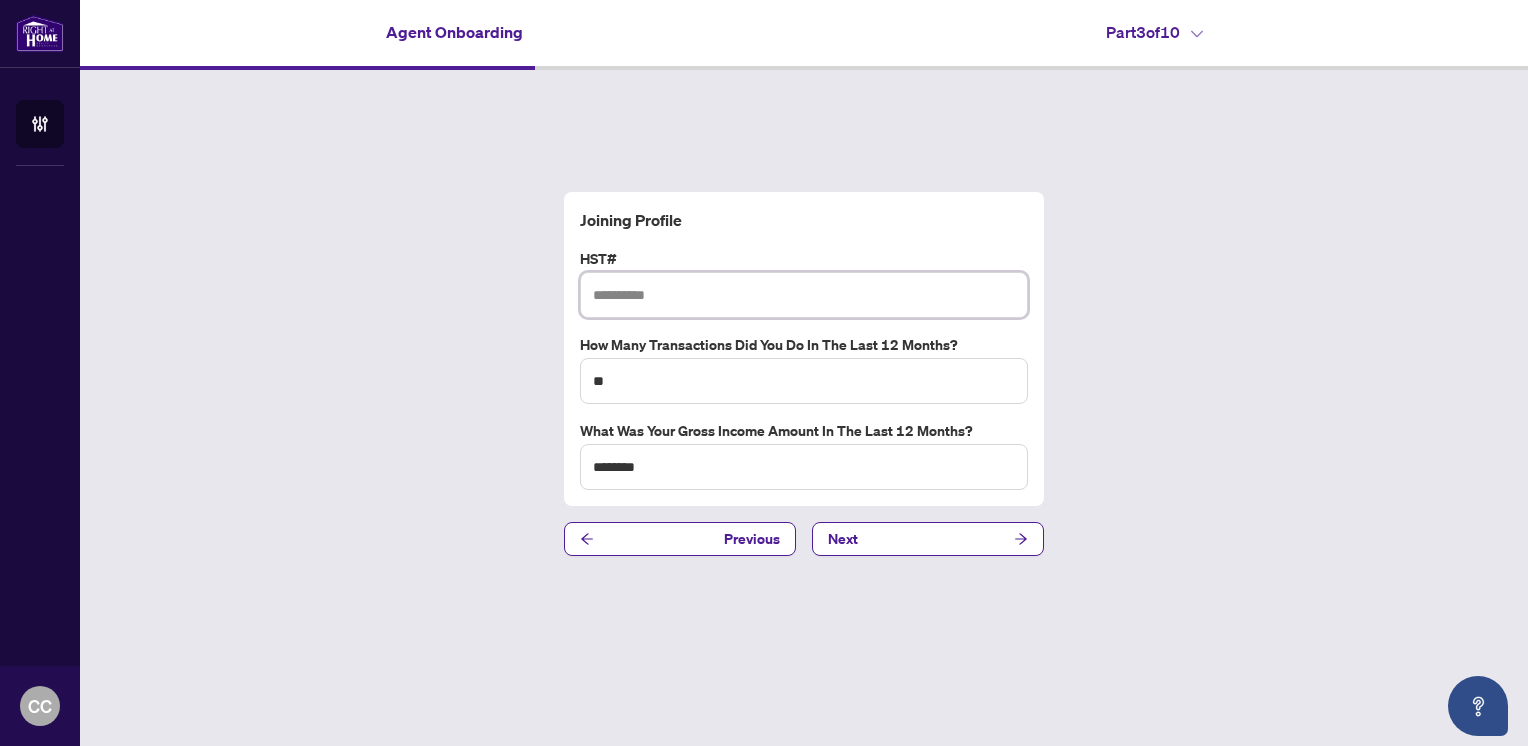 click at bounding box center (804, 295) 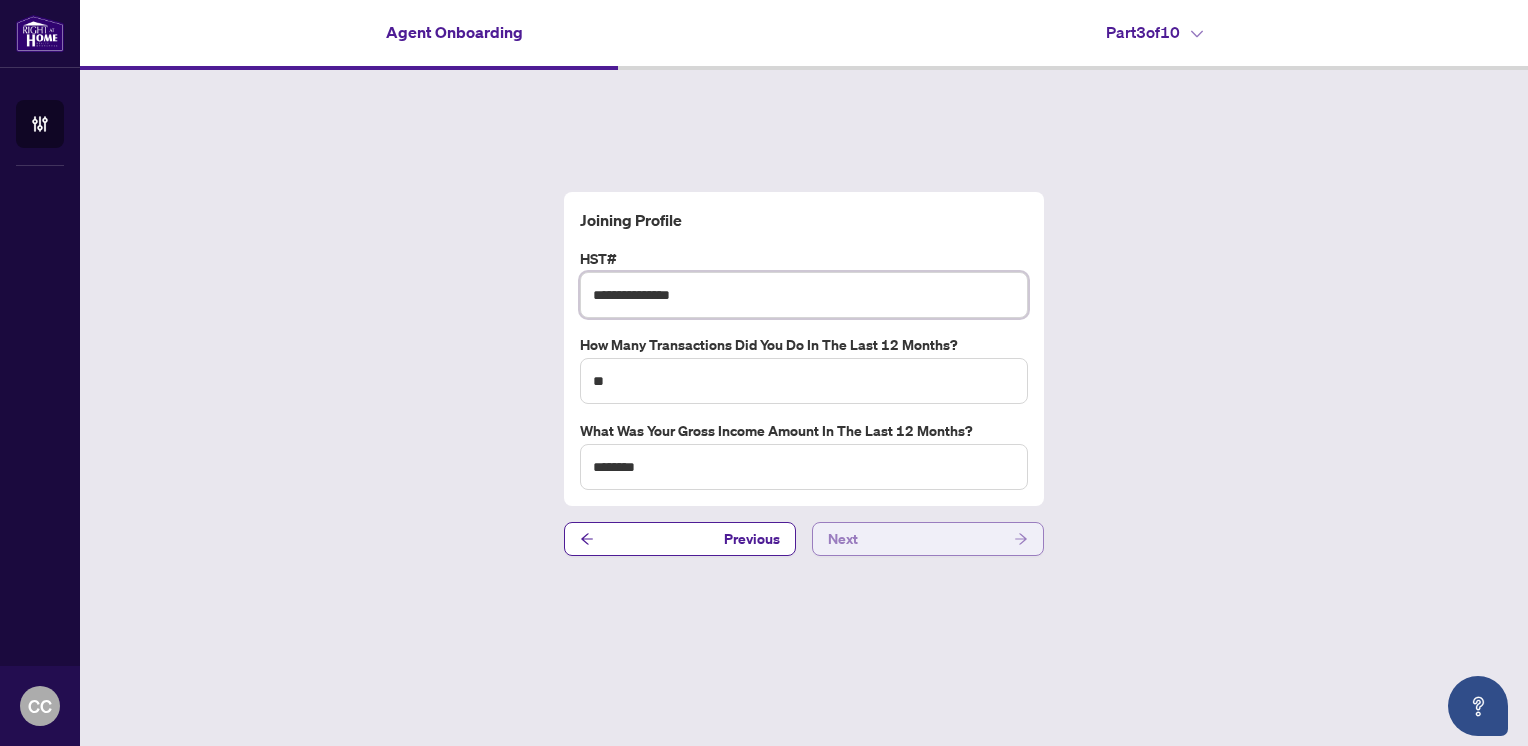 type on "**********" 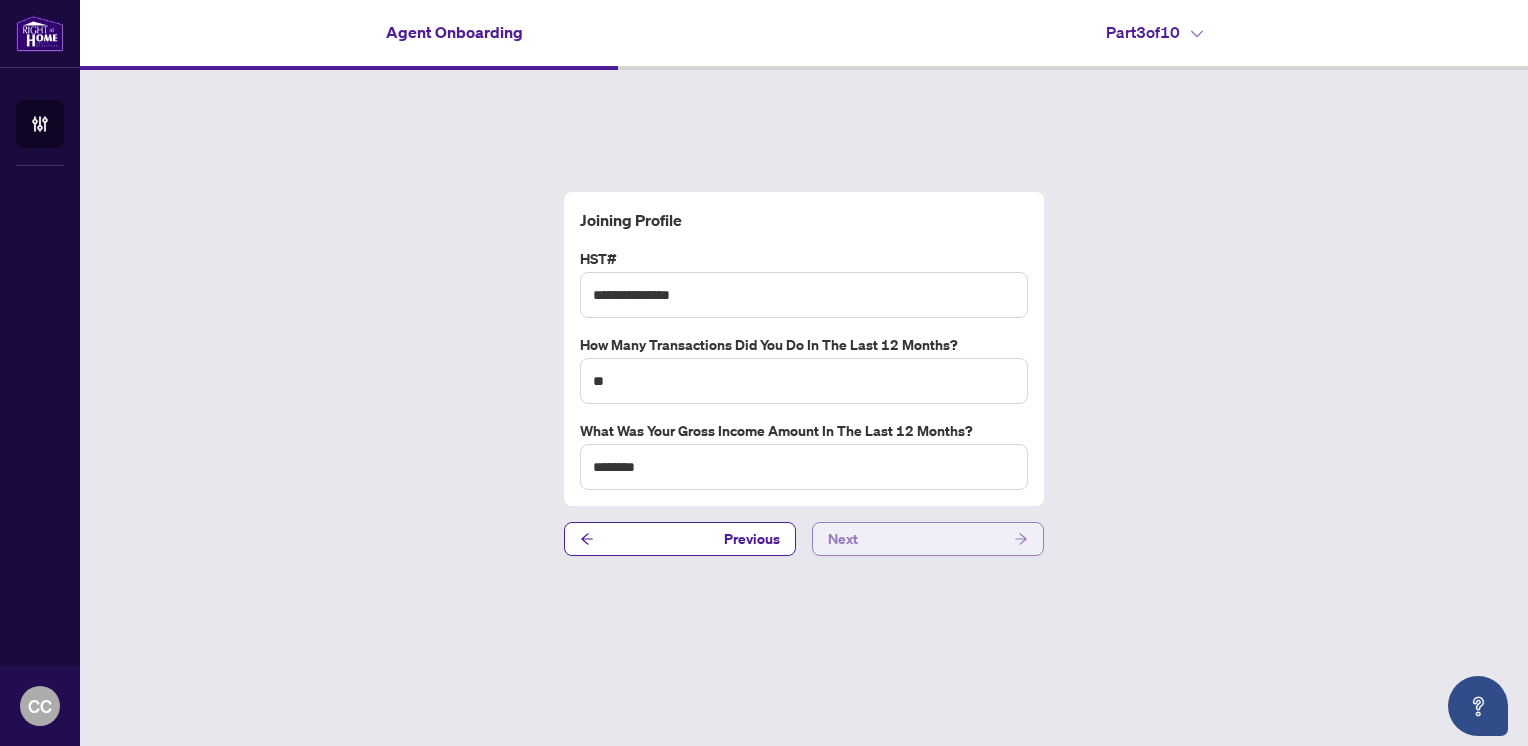 click on "Next" at bounding box center [928, 539] 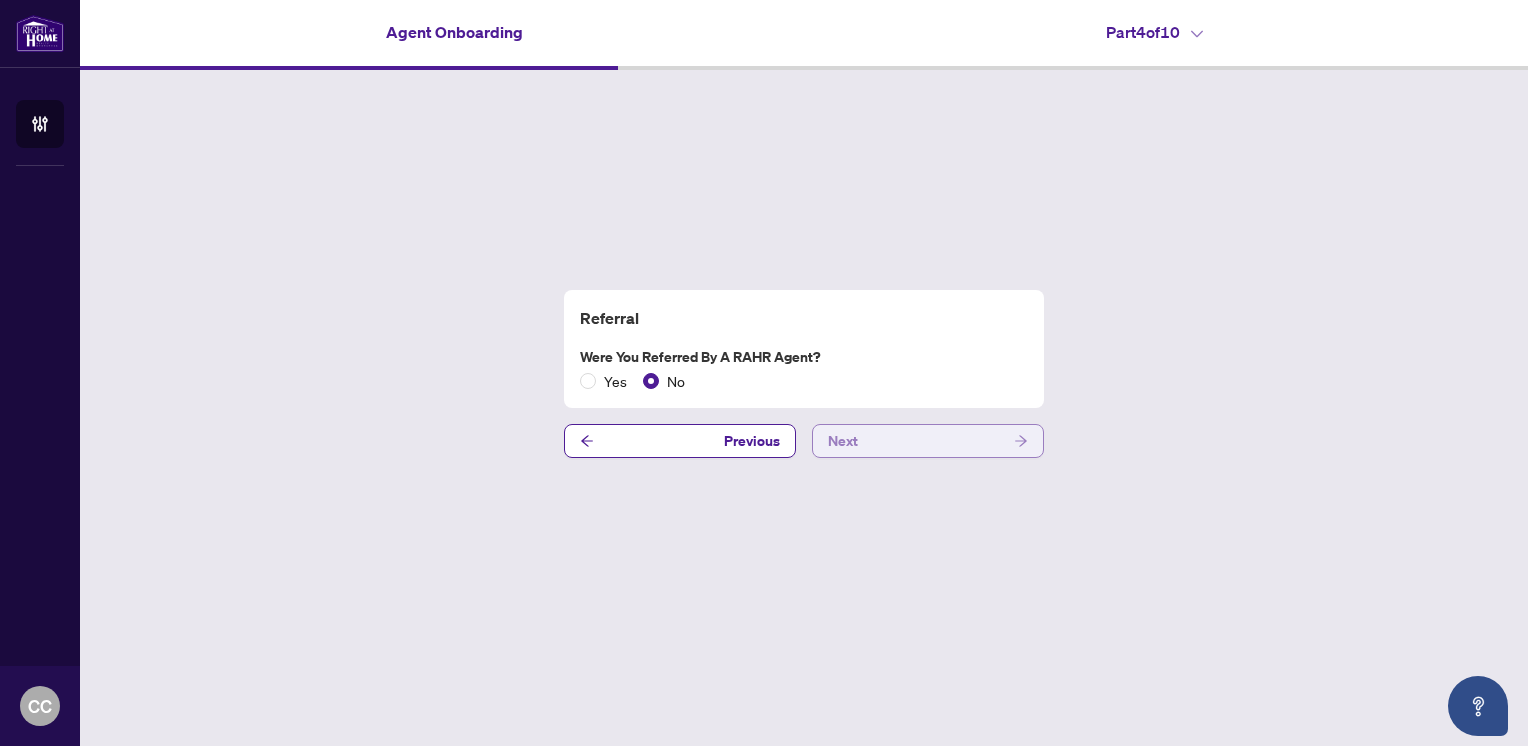 click on "Next" at bounding box center [928, 441] 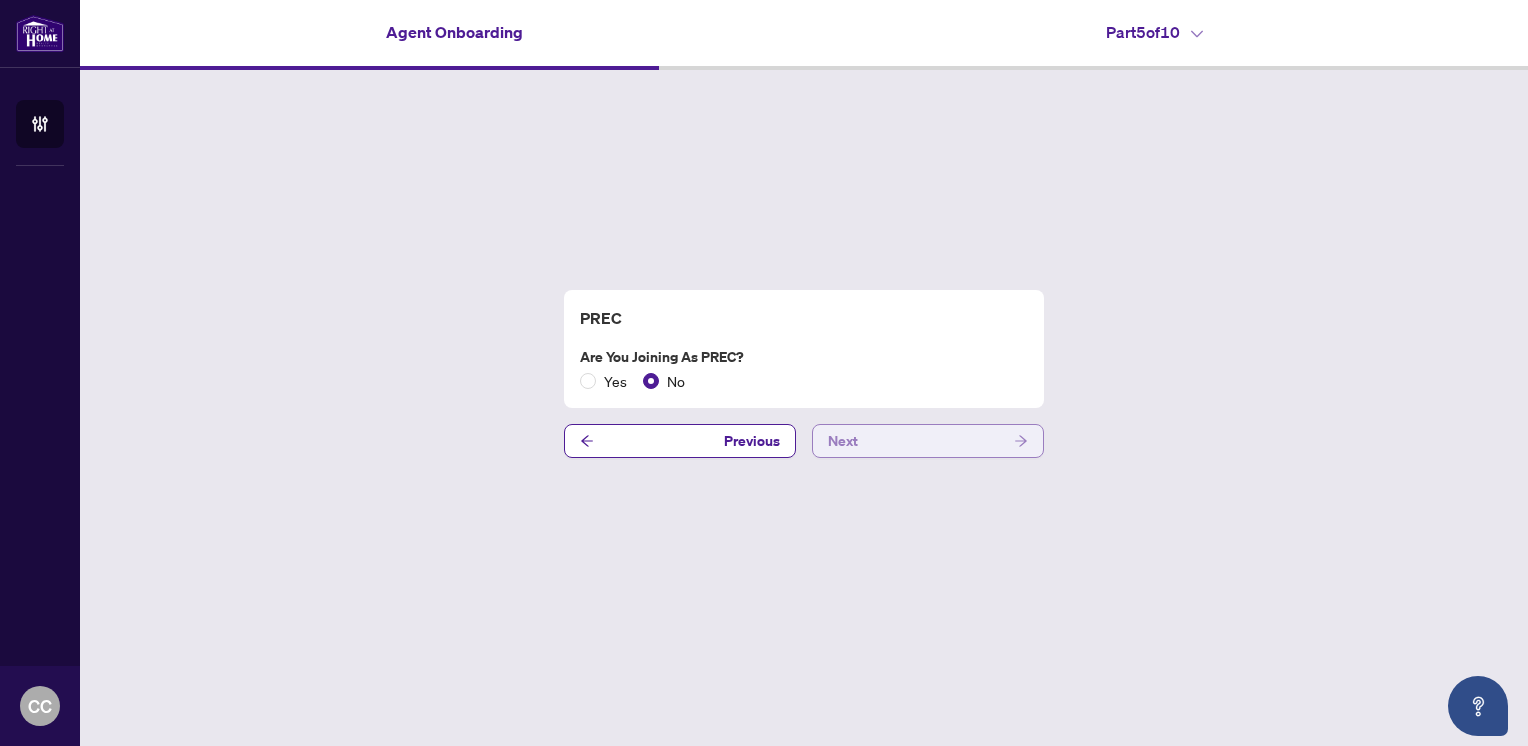 click on "Next" at bounding box center [928, 441] 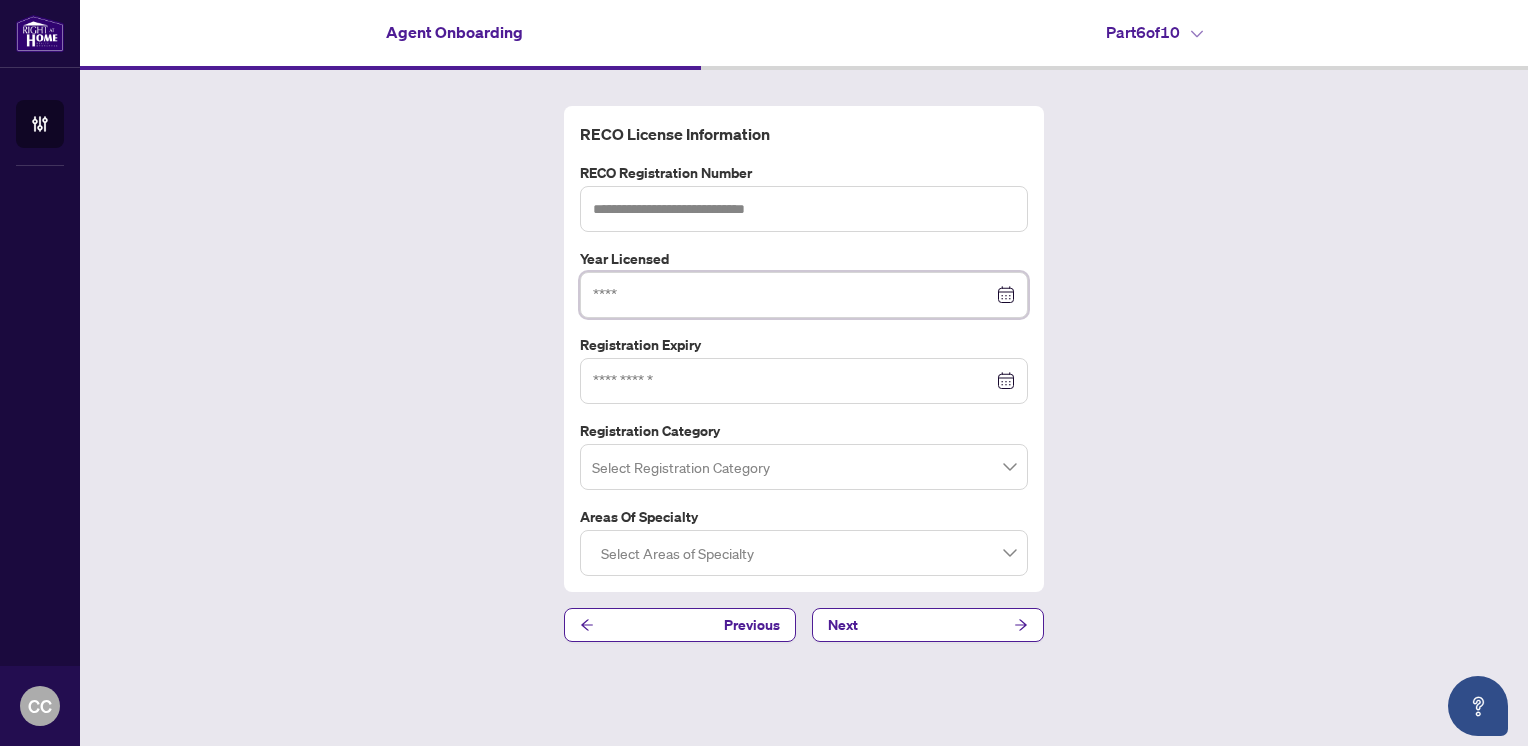 click at bounding box center (793, 295) 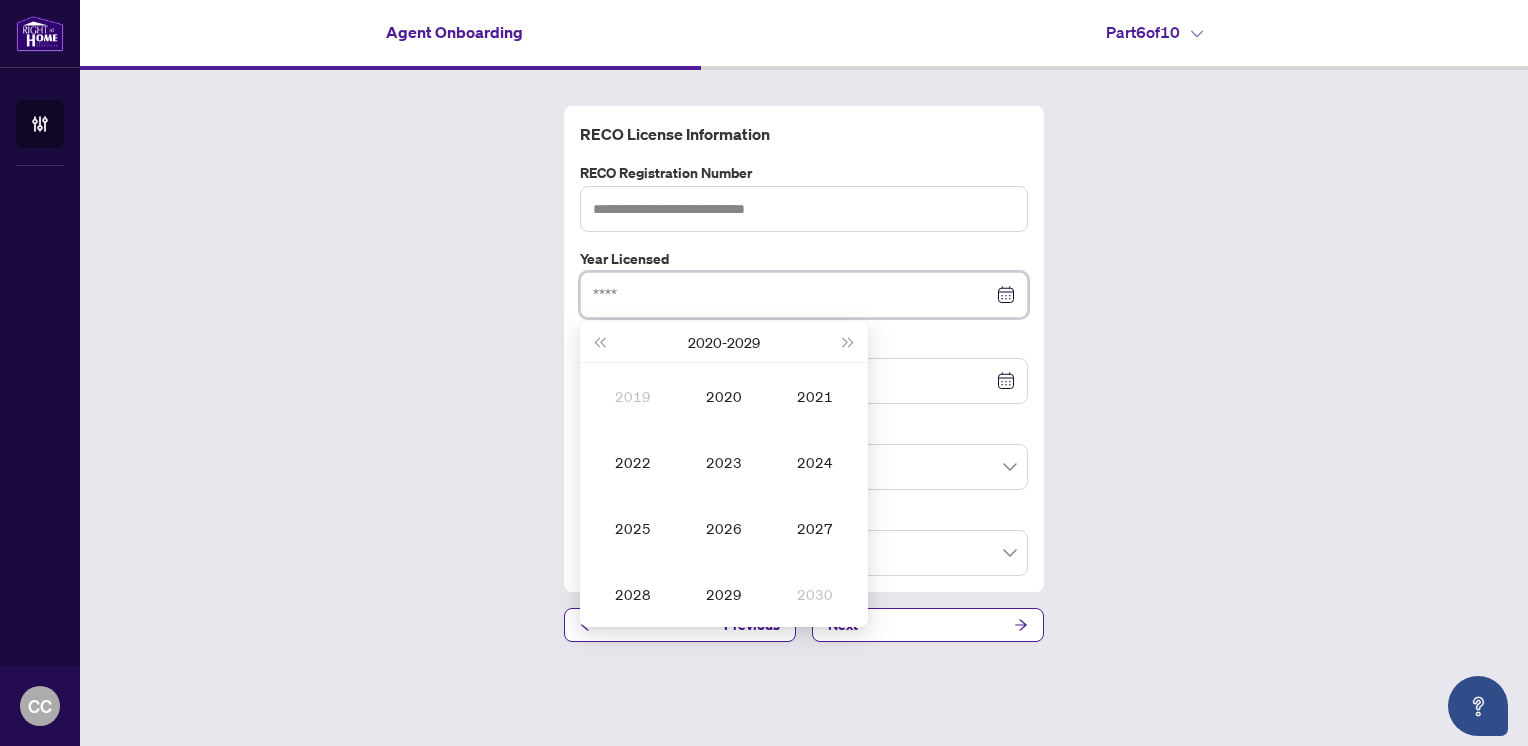 type on "*" 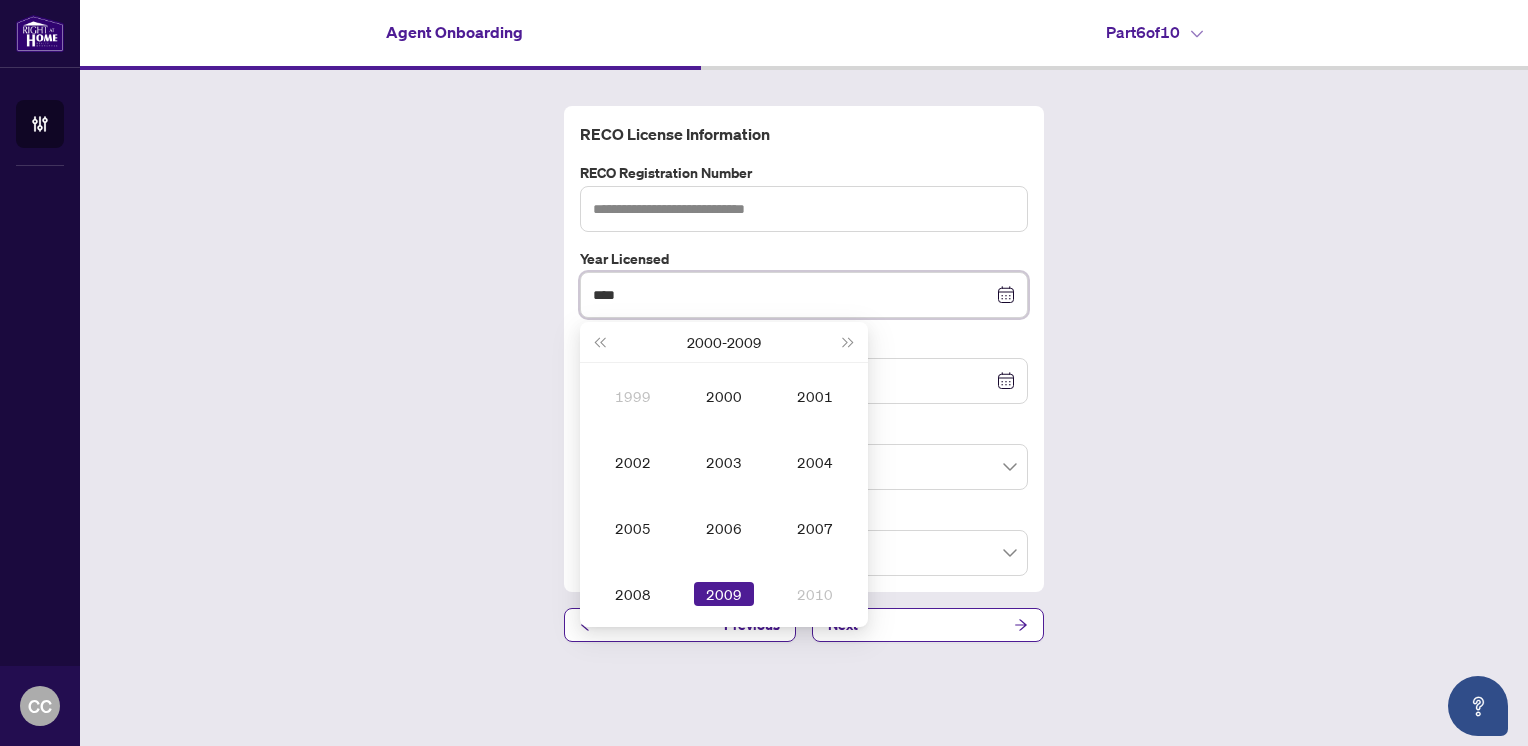 type on "****" 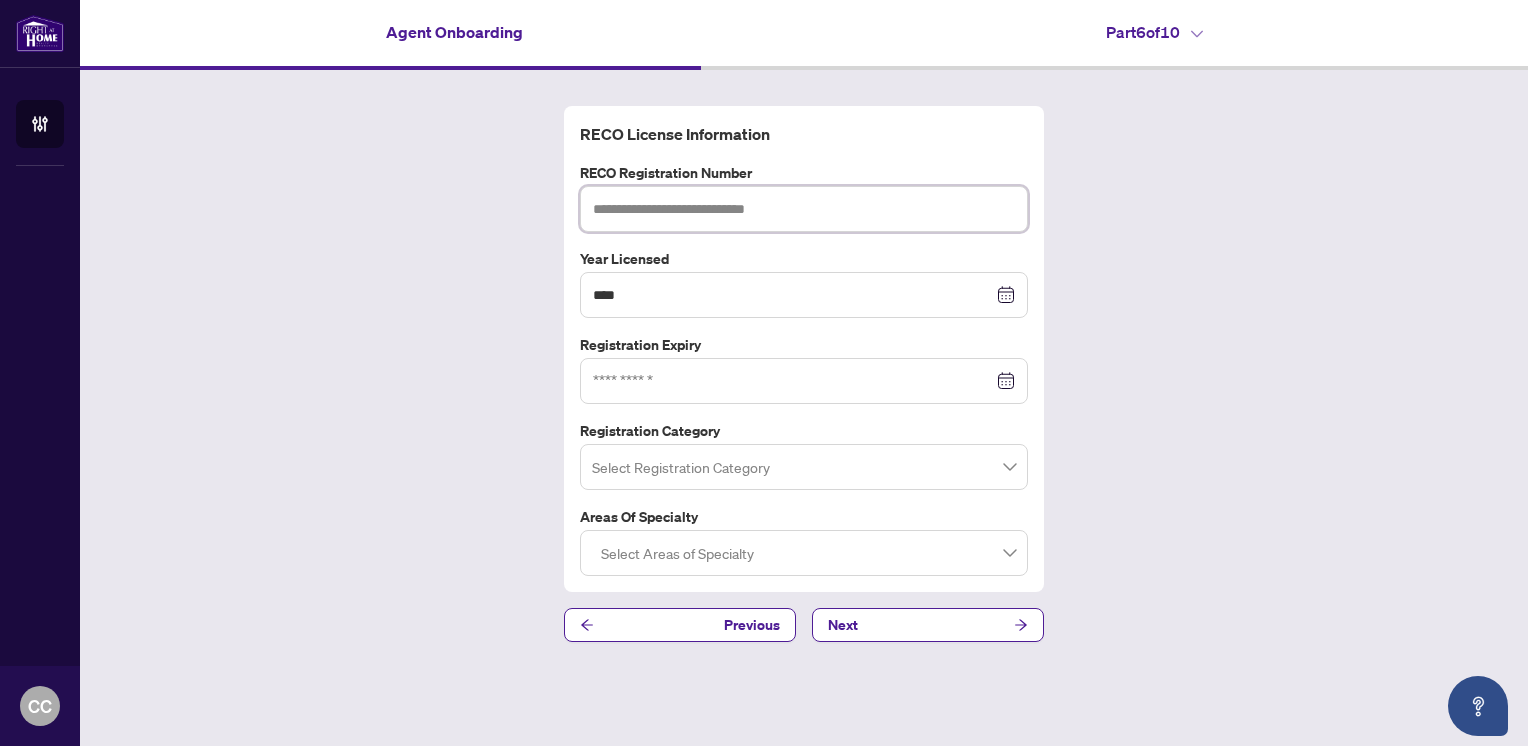 click at bounding box center [804, 209] 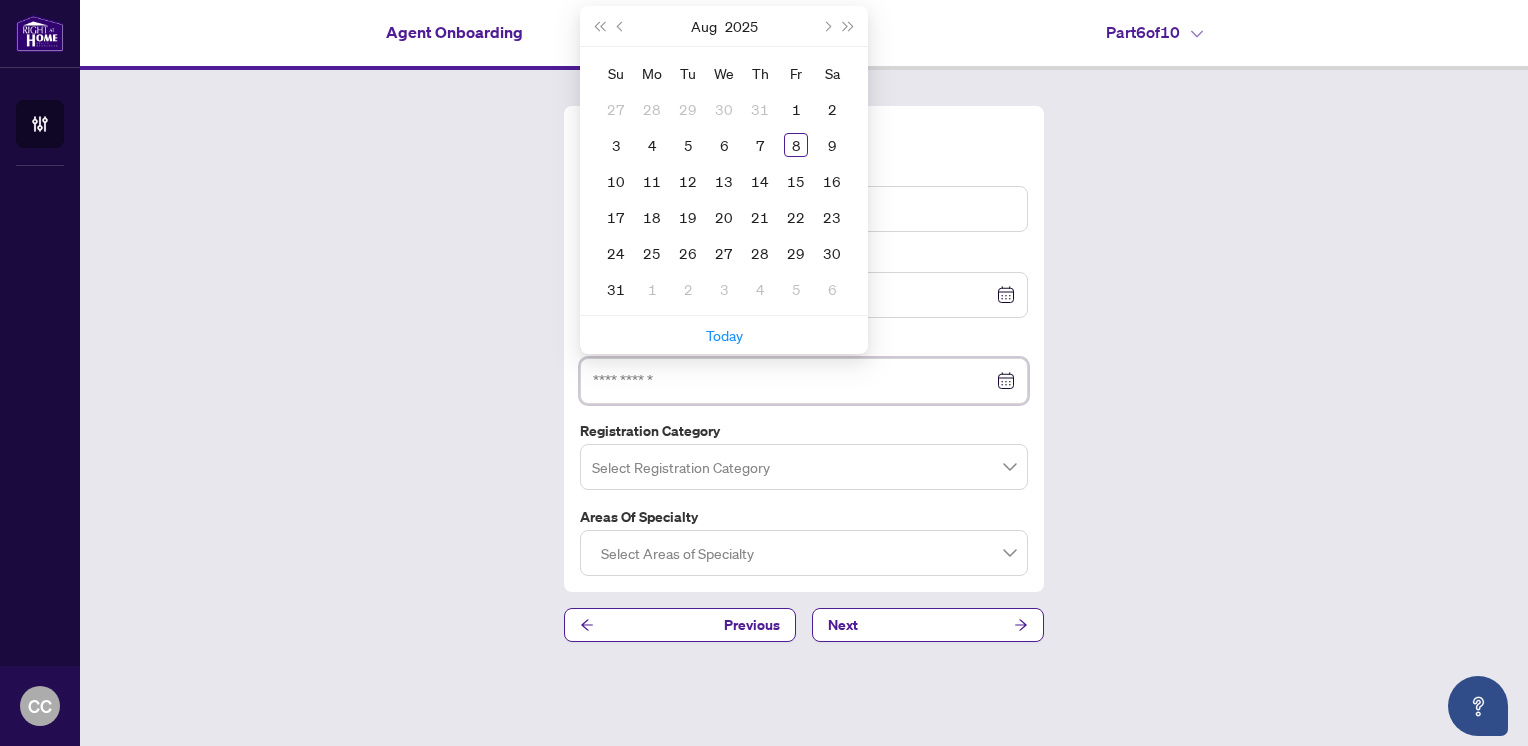 type on "**********" 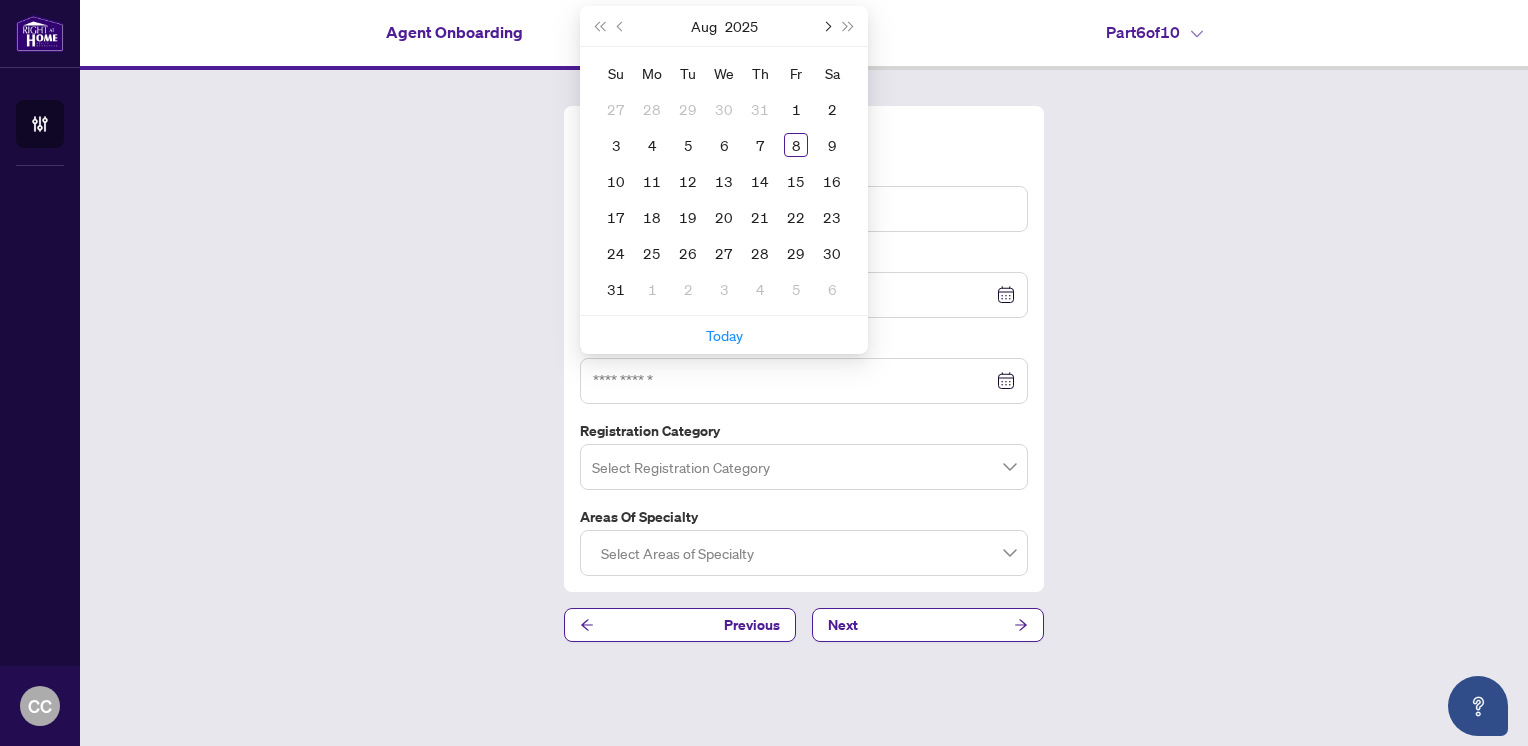 click at bounding box center (826, 26) 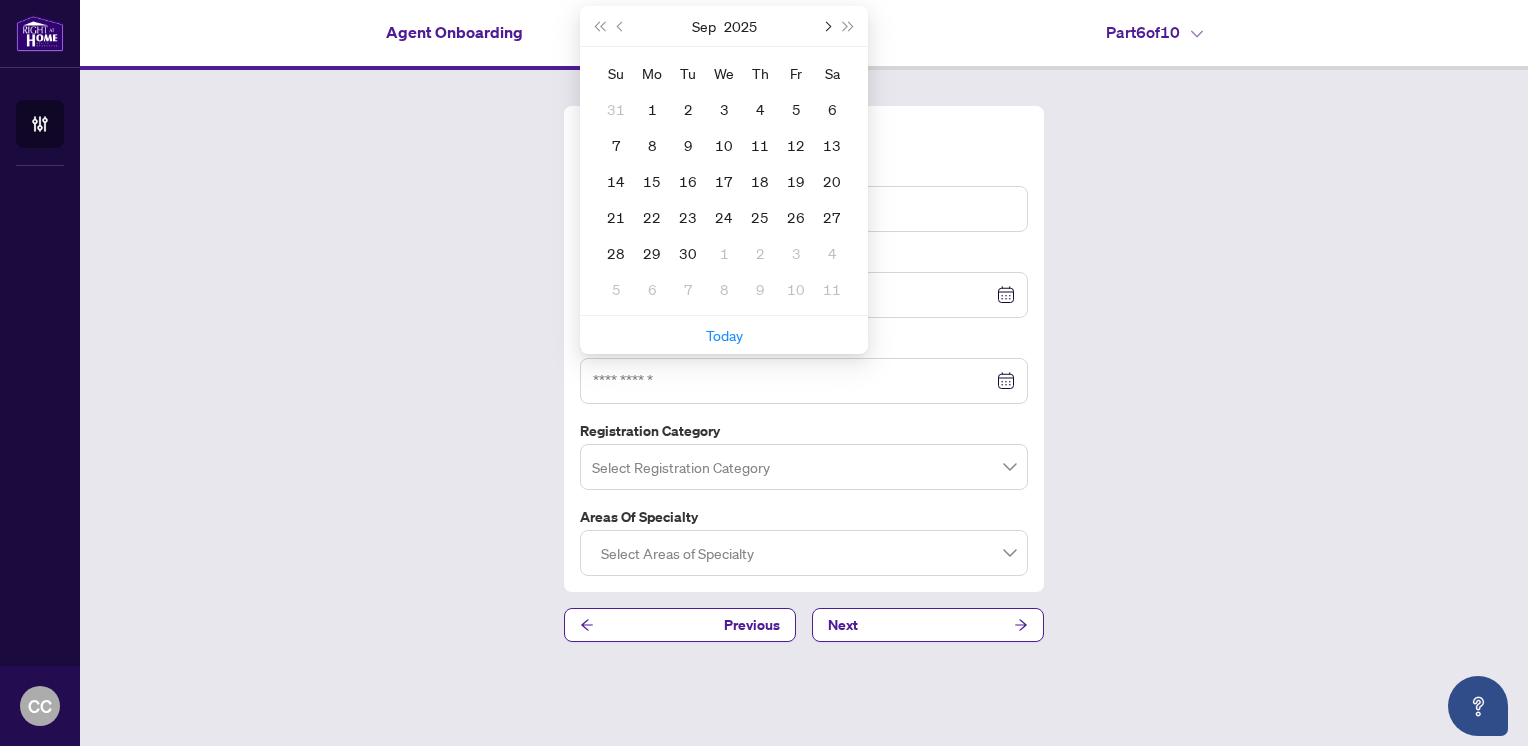 click at bounding box center [826, 26] 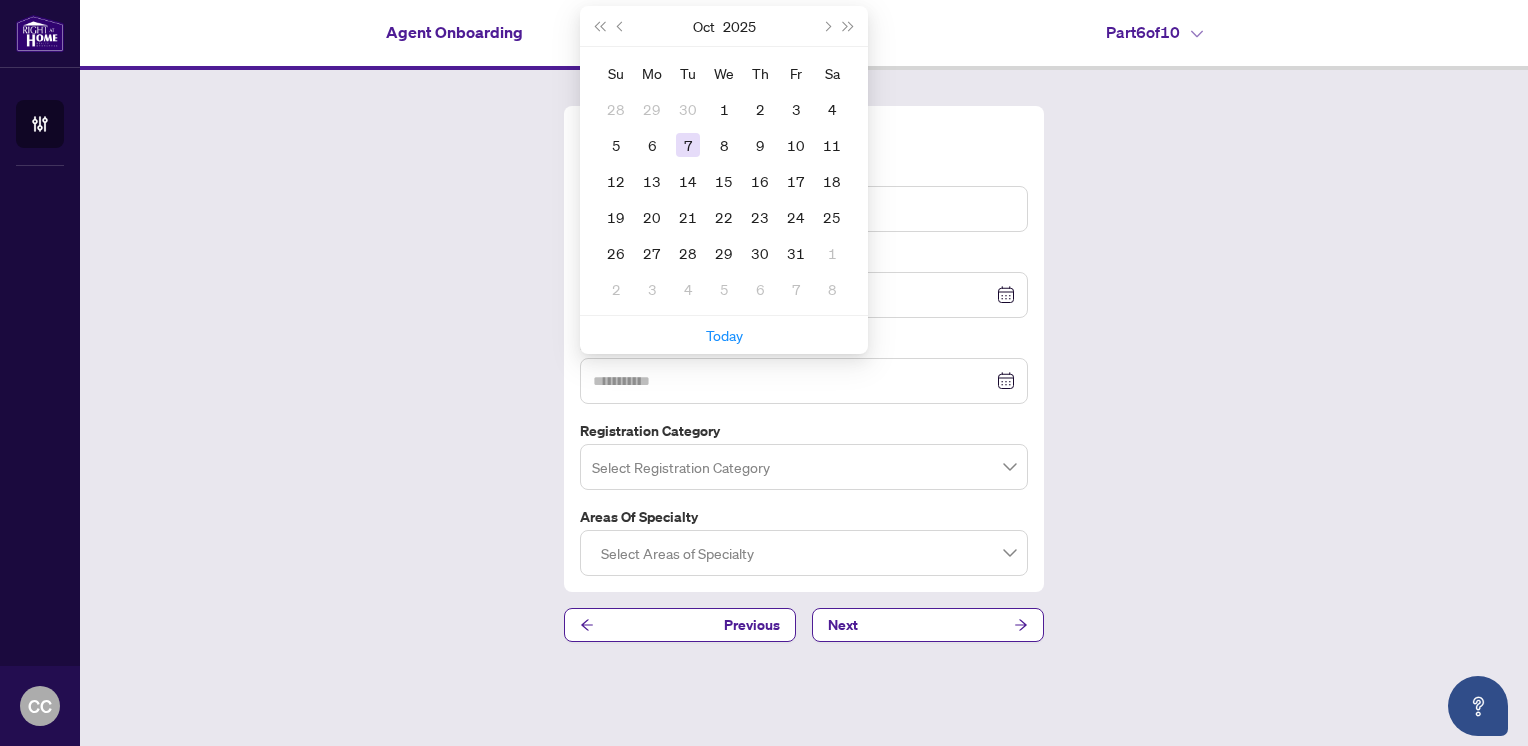 type on "**********" 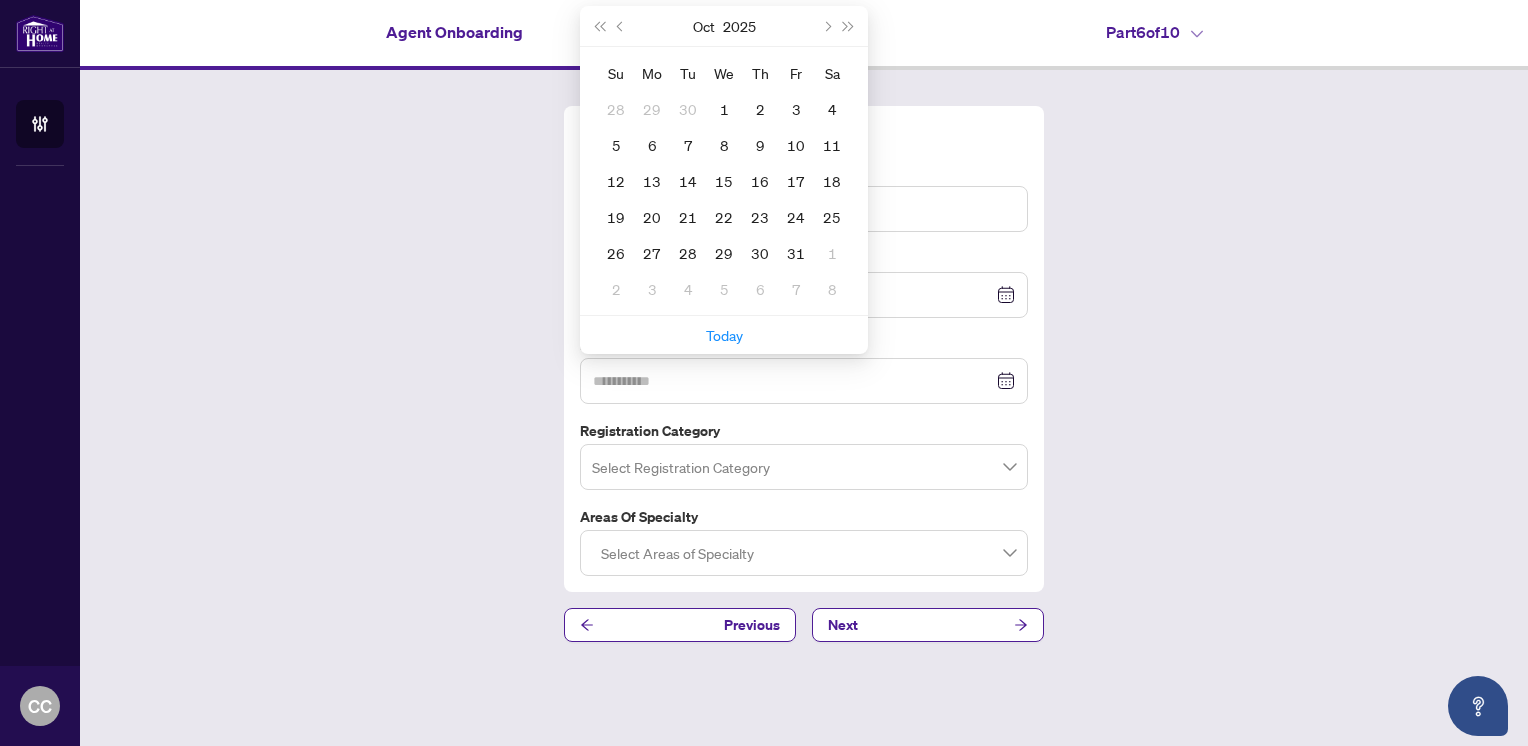 click on "7" at bounding box center (688, 145) 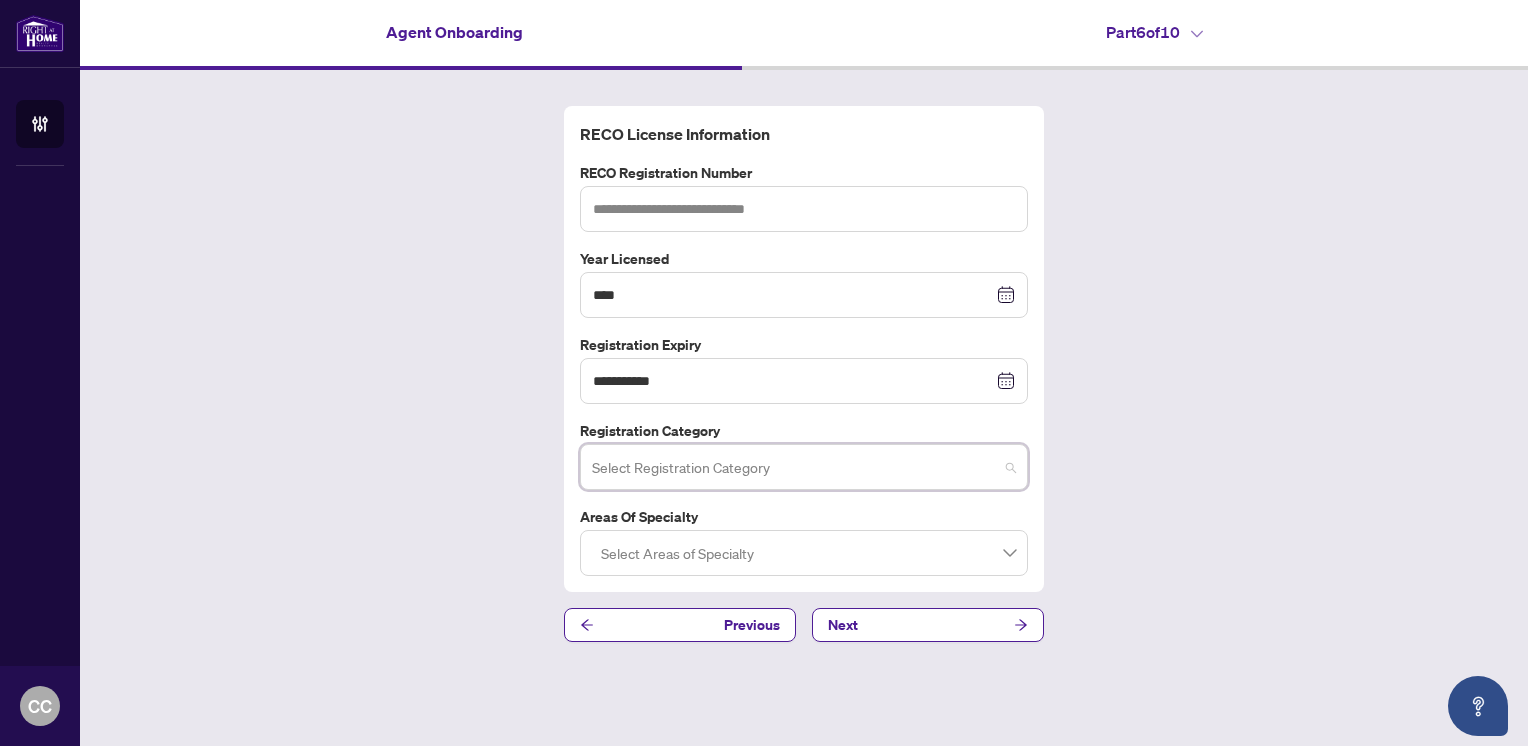 click at bounding box center (795, 470) 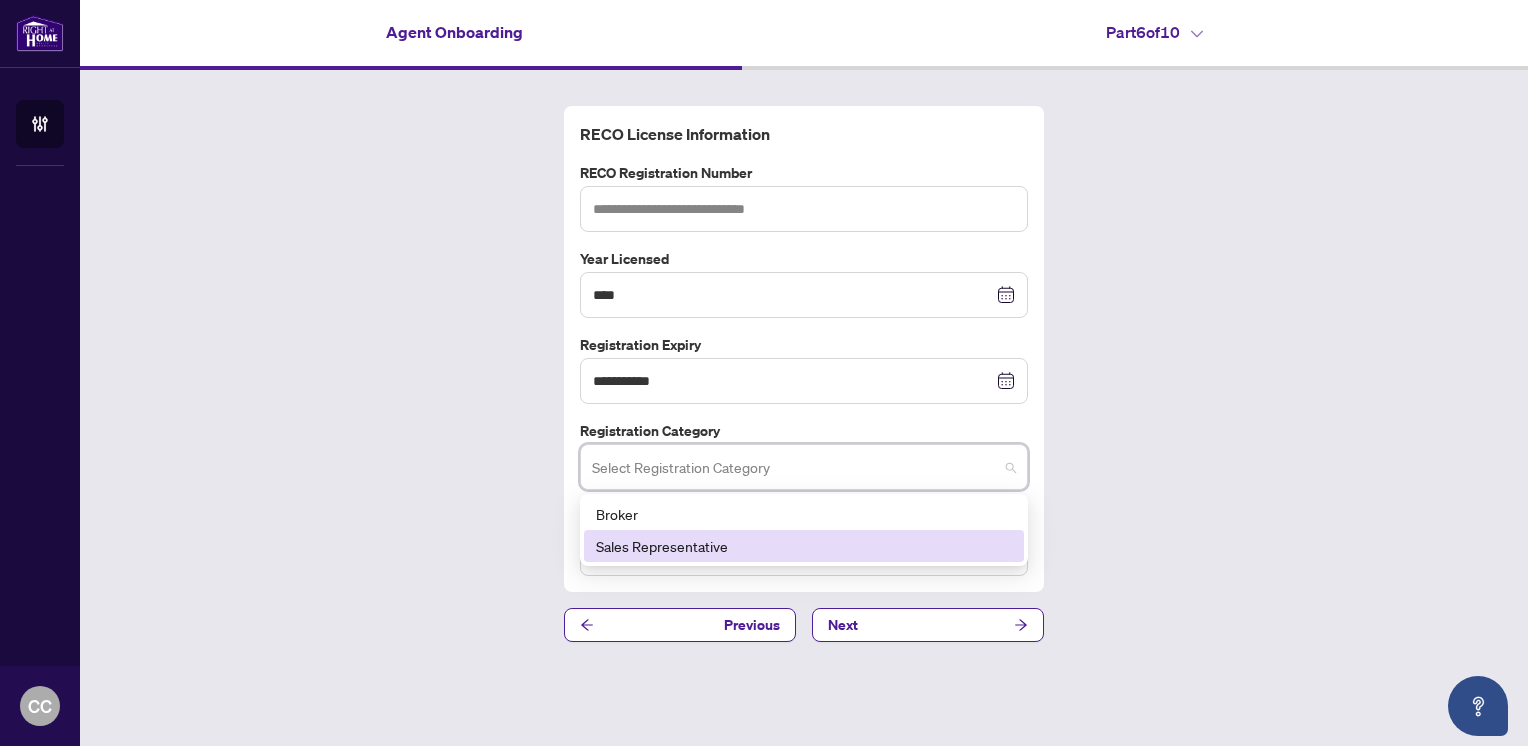 click on "Sales Representative" at bounding box center [804, 546] 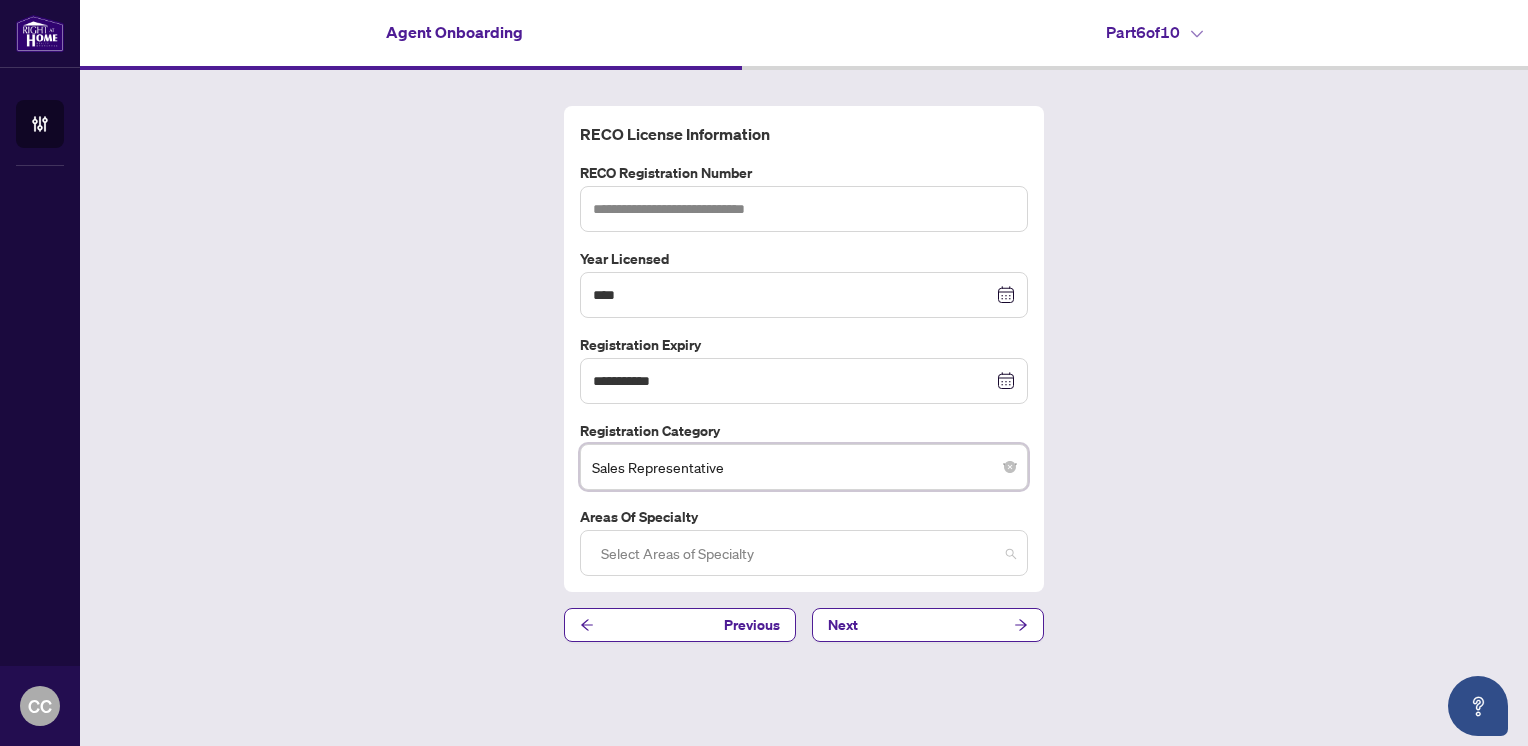 click at bounding box center [804, 553] 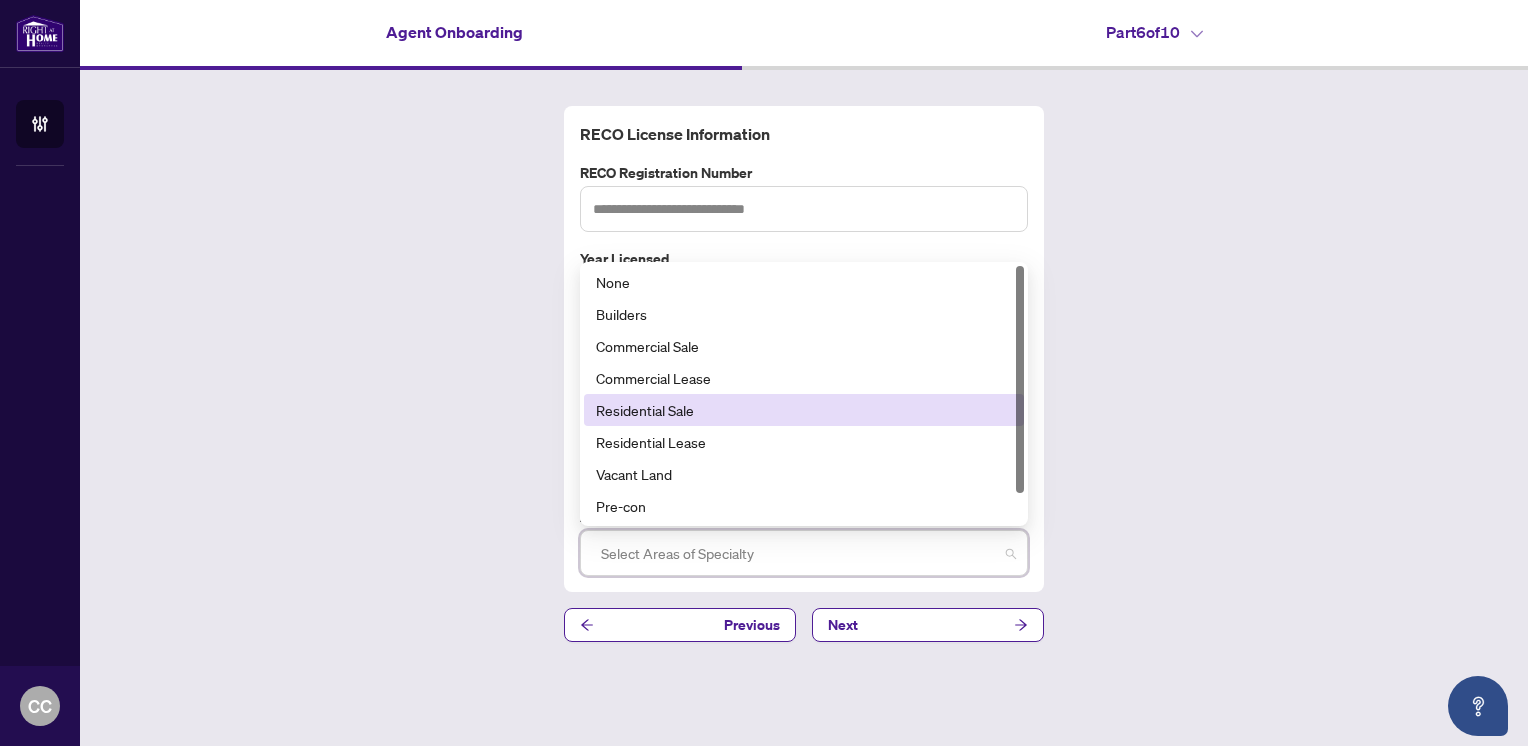 click on "Residential Sale" at bounding box center (804, 410) 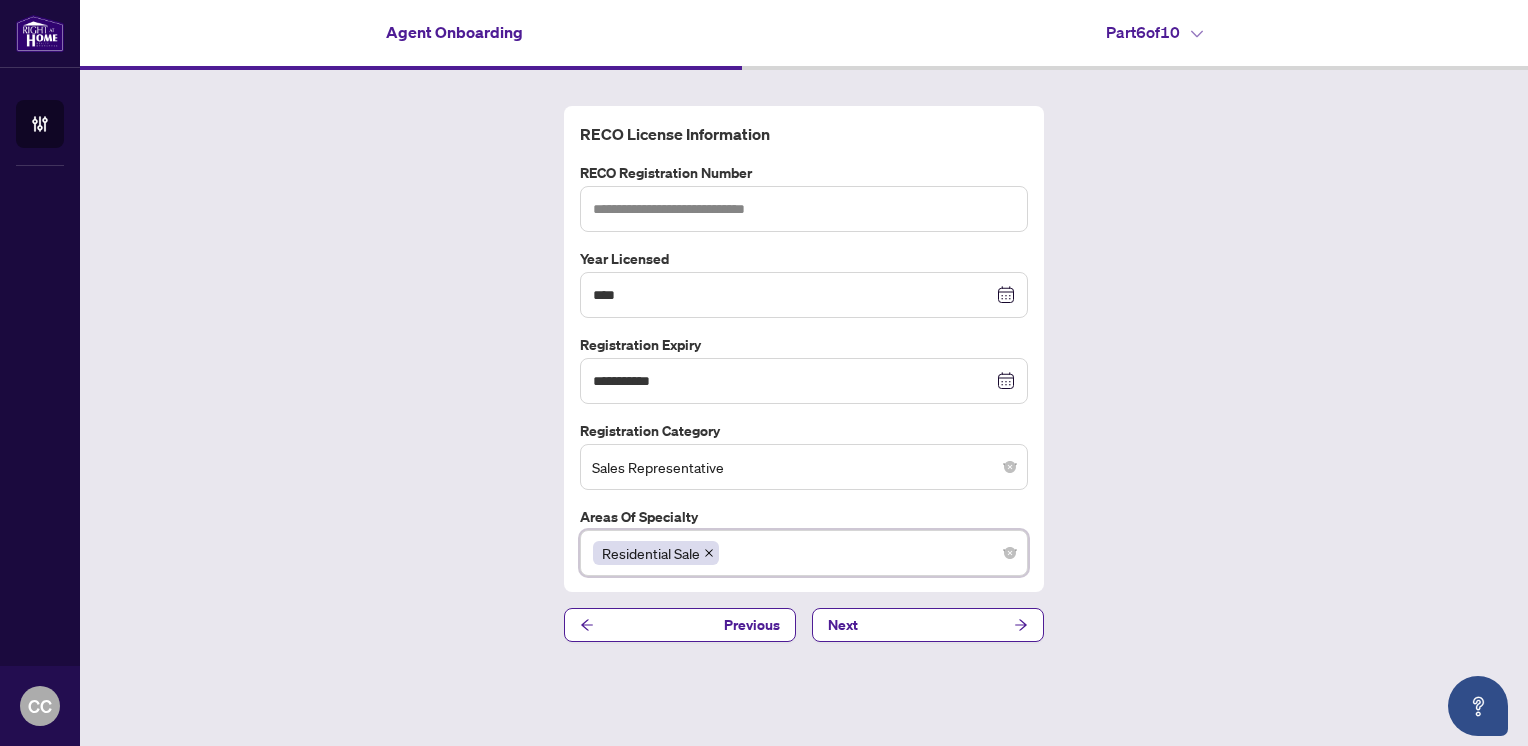 click on "Residential Sale" at bounding box center (804, 553) 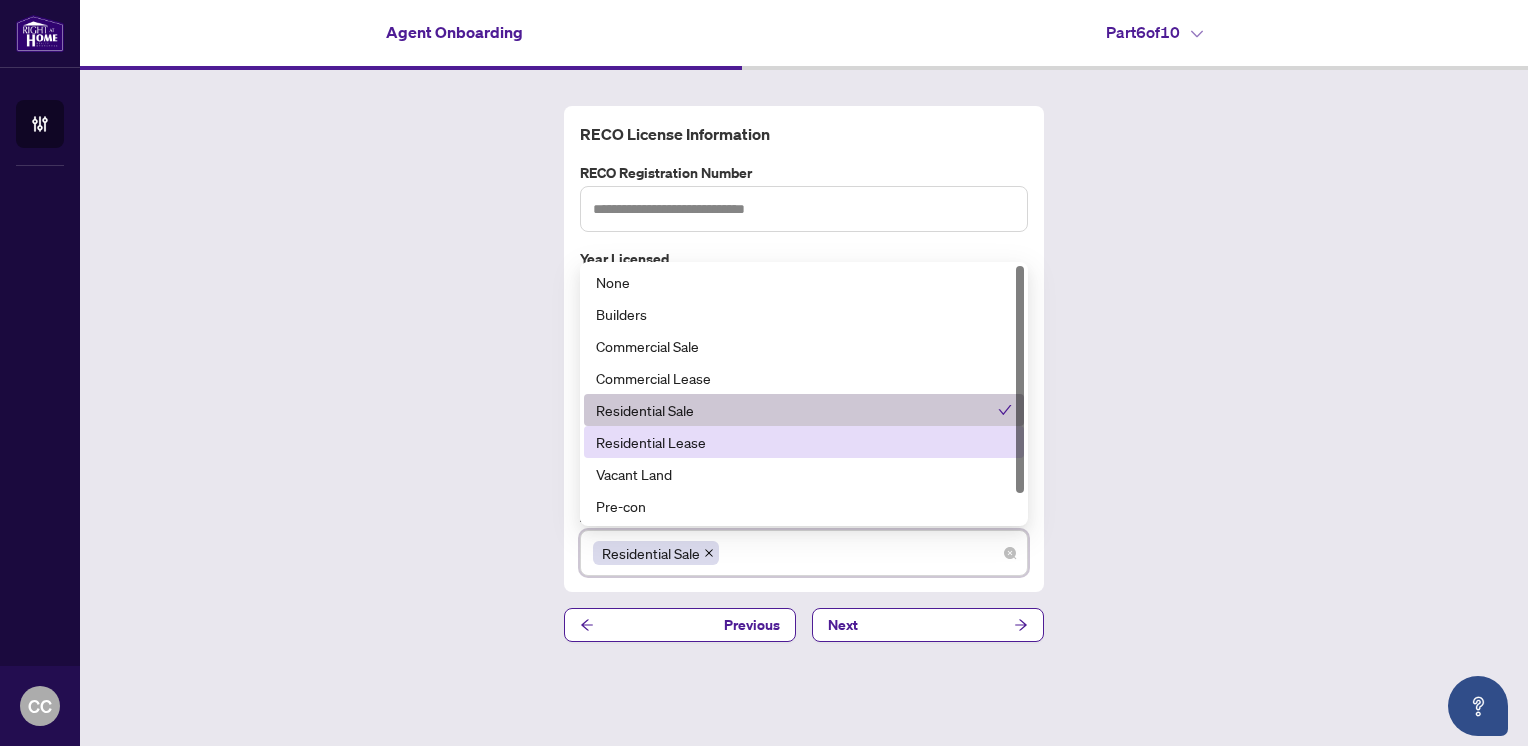 click on "Residential Lease" at bounding box center [804, 442] 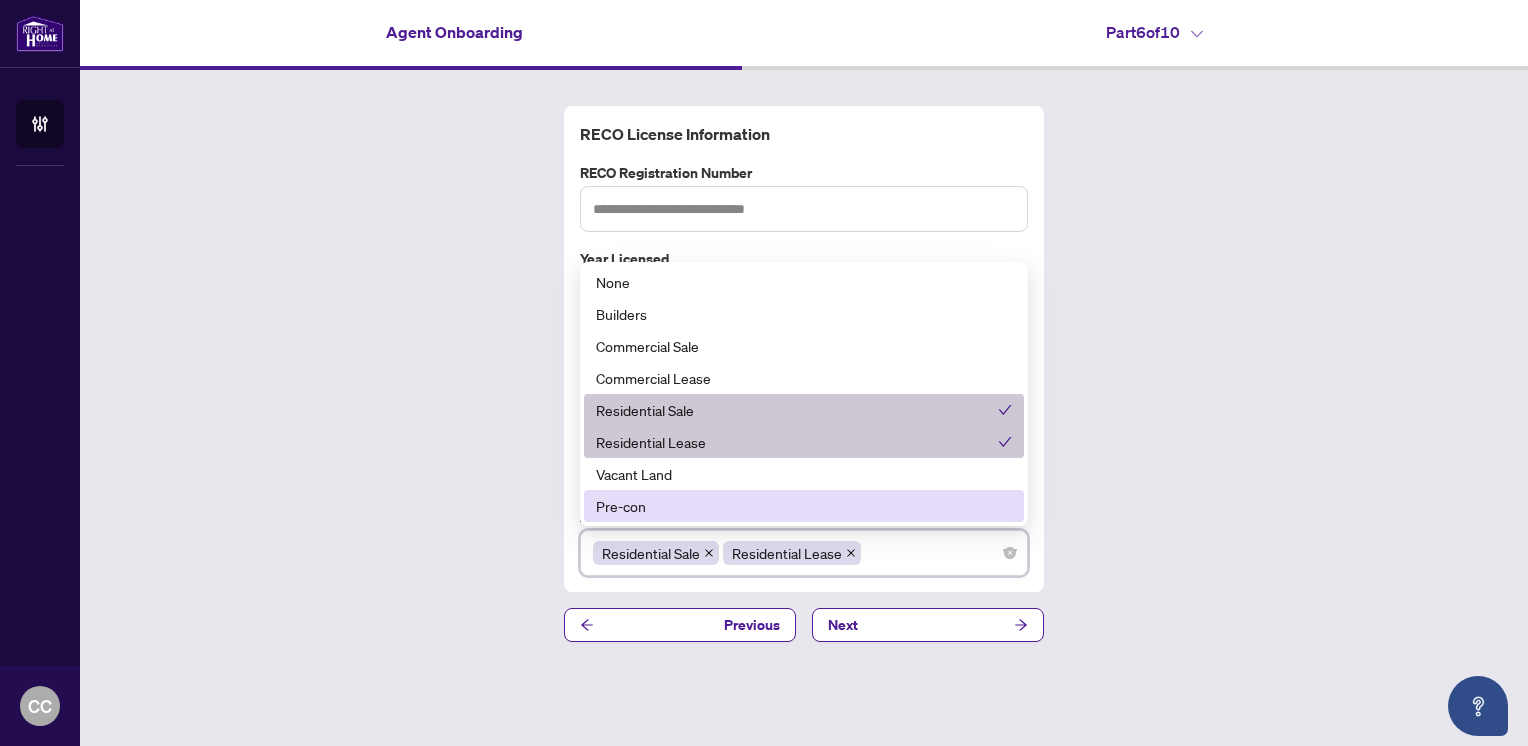 click on "Residential Sale Residential Lease" at bounding box center (804, 553) 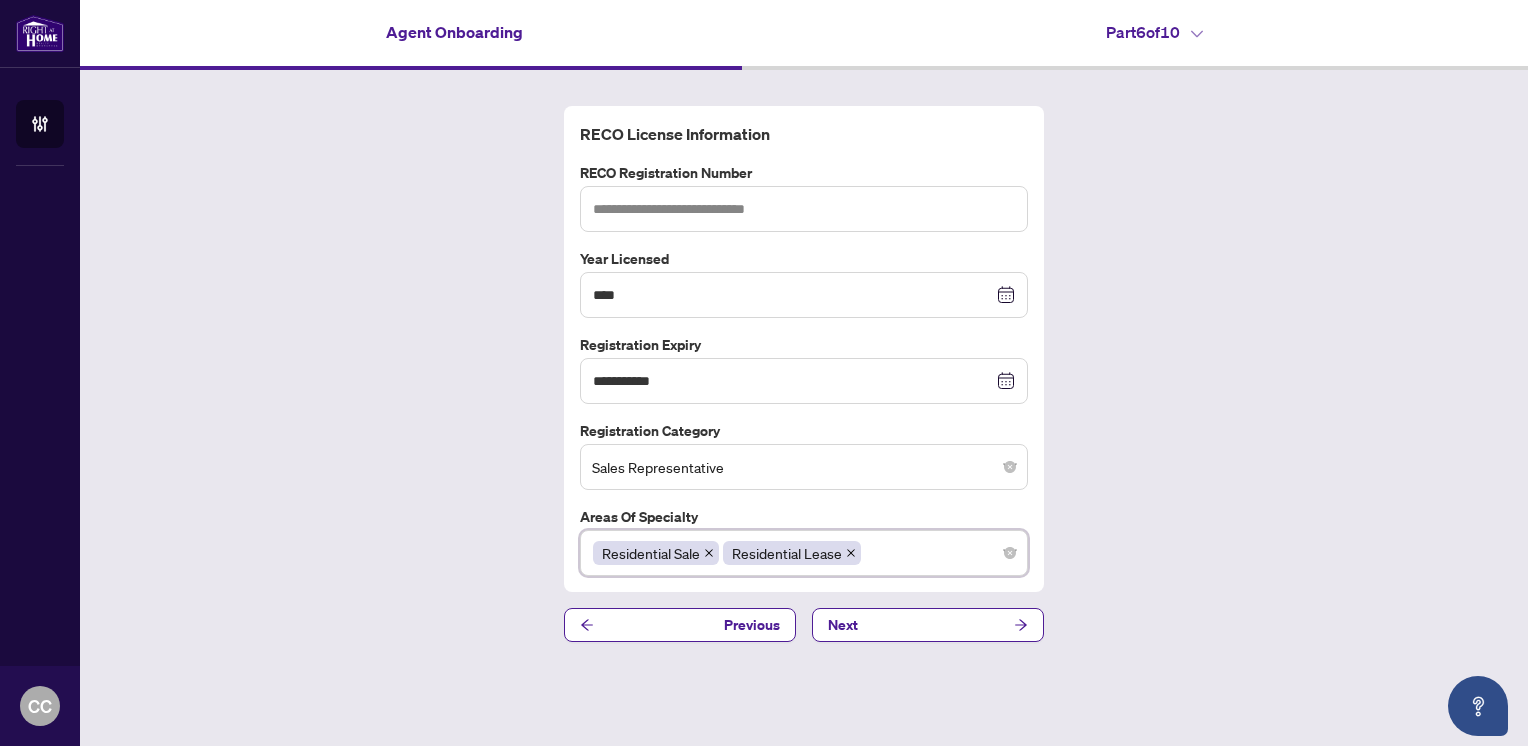 click on "Residential Sale Residential Lease" at bounding box center (804, 553) 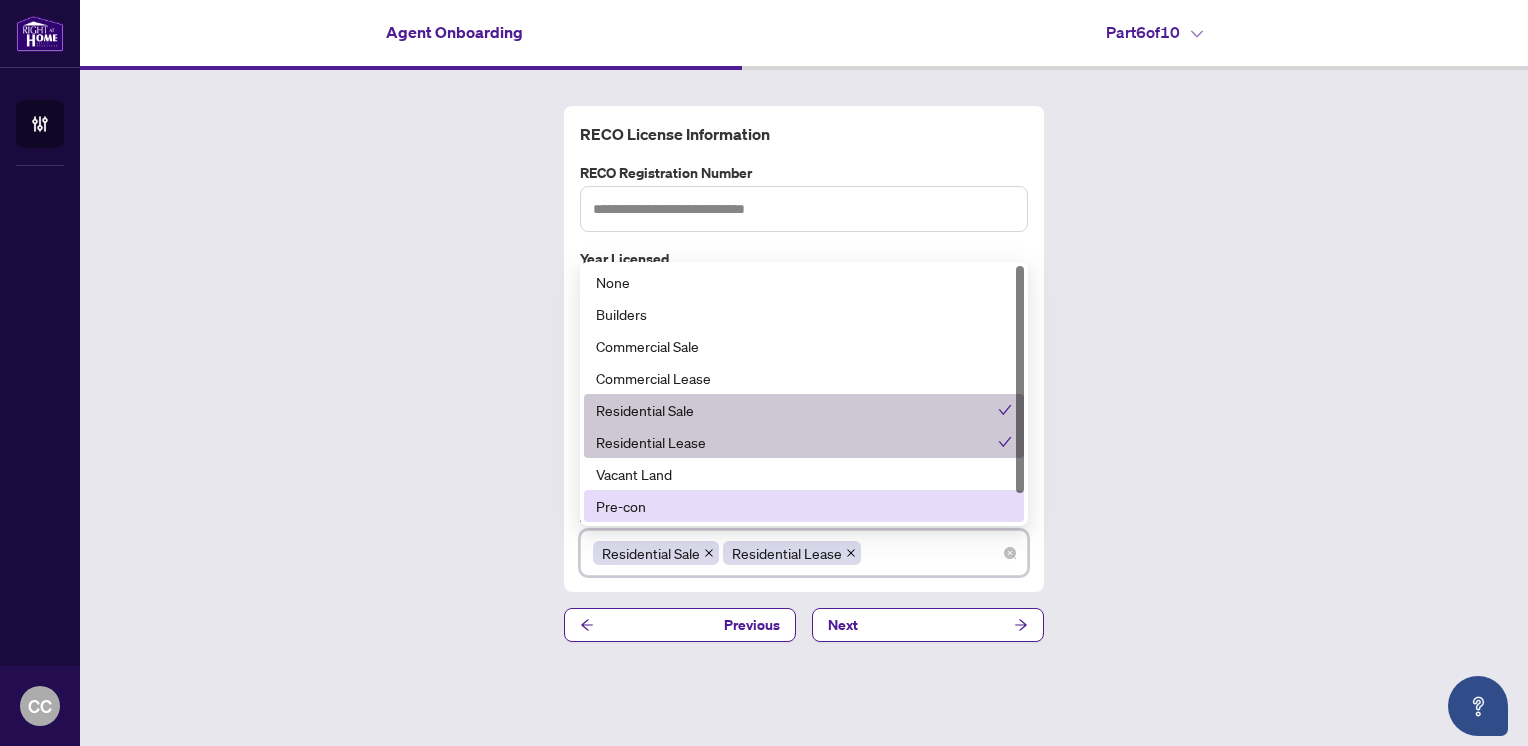 click on "Pre-con" at bounding box center (804, 506) 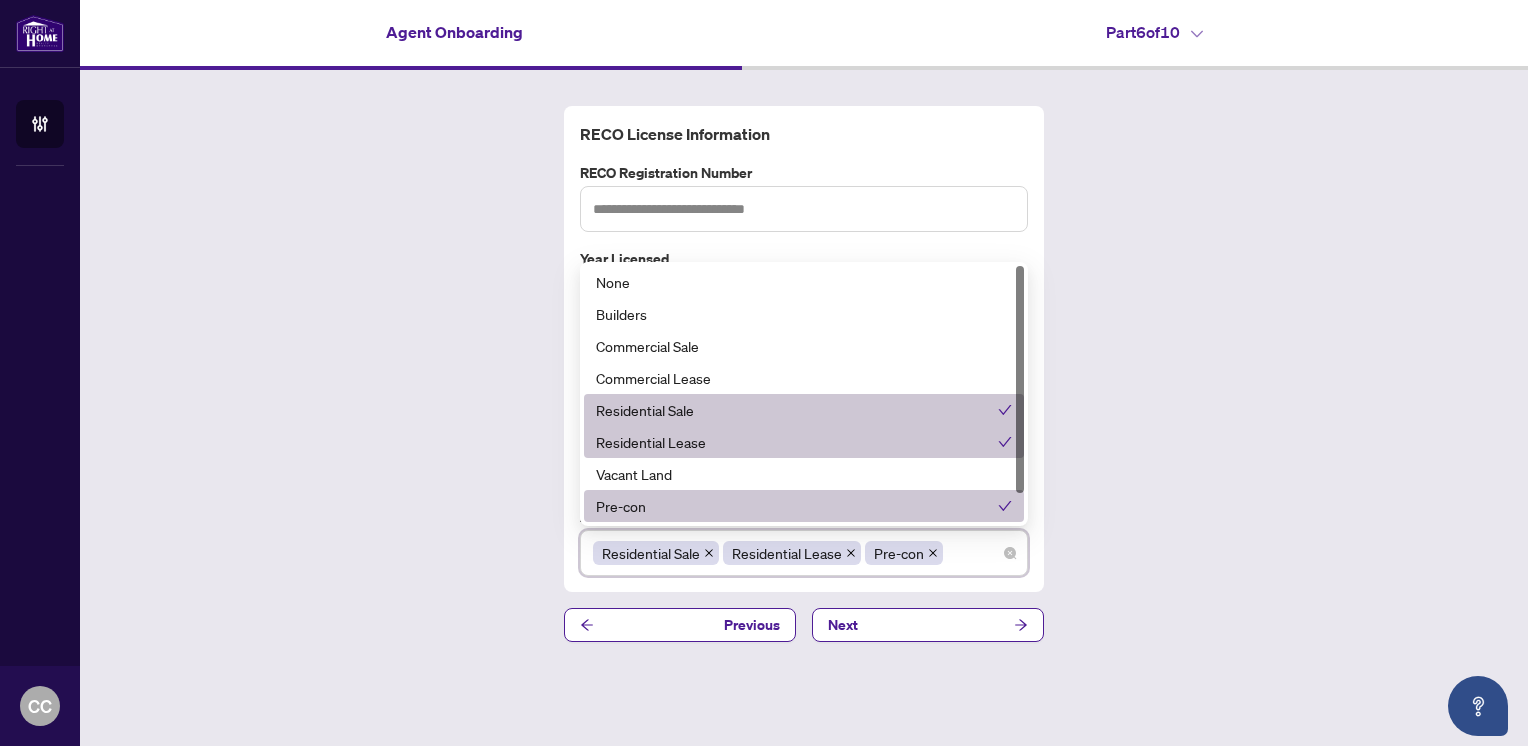 click on "Residential Sale Residential Lease Pre-con" at bounding box center [804, 553] 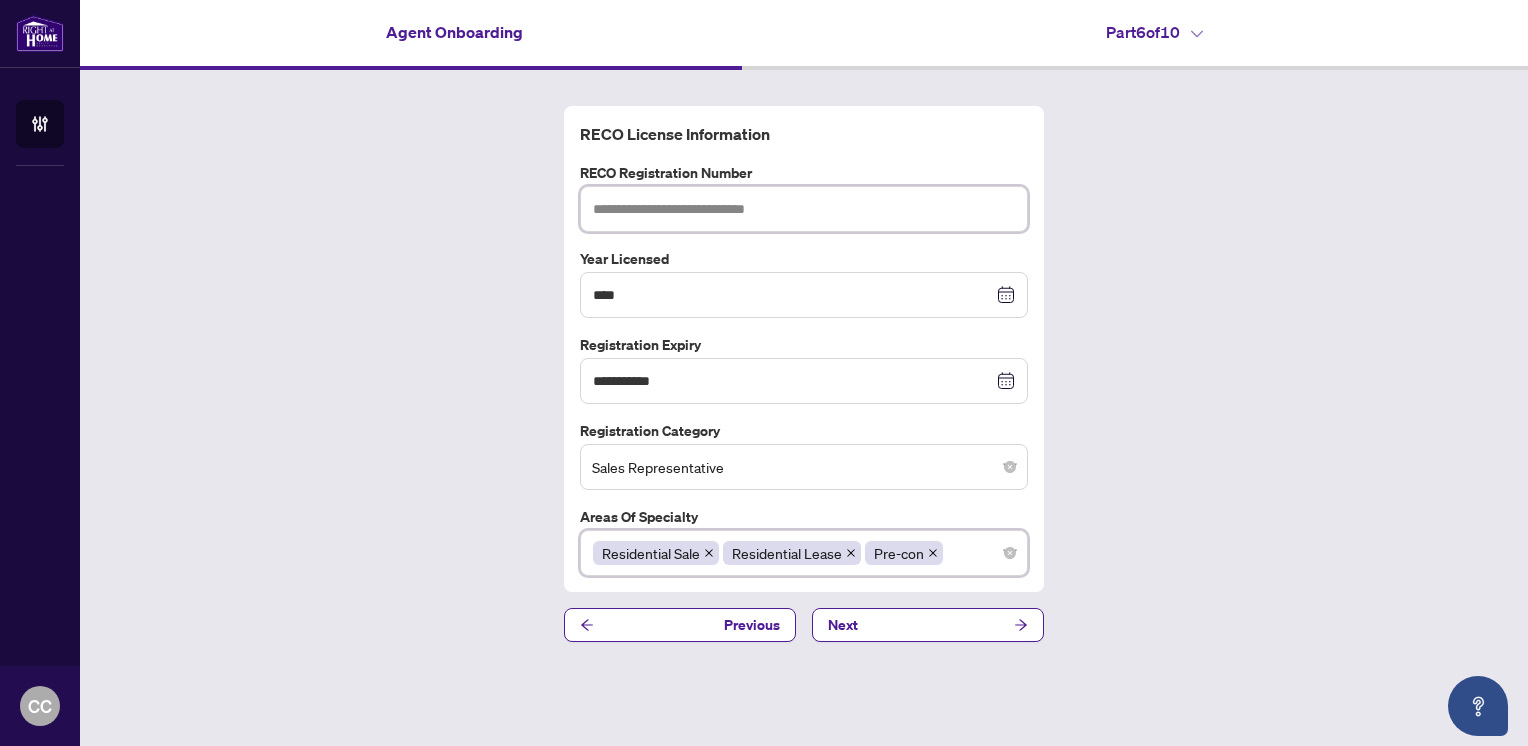 click at bounding box center [804, 209] 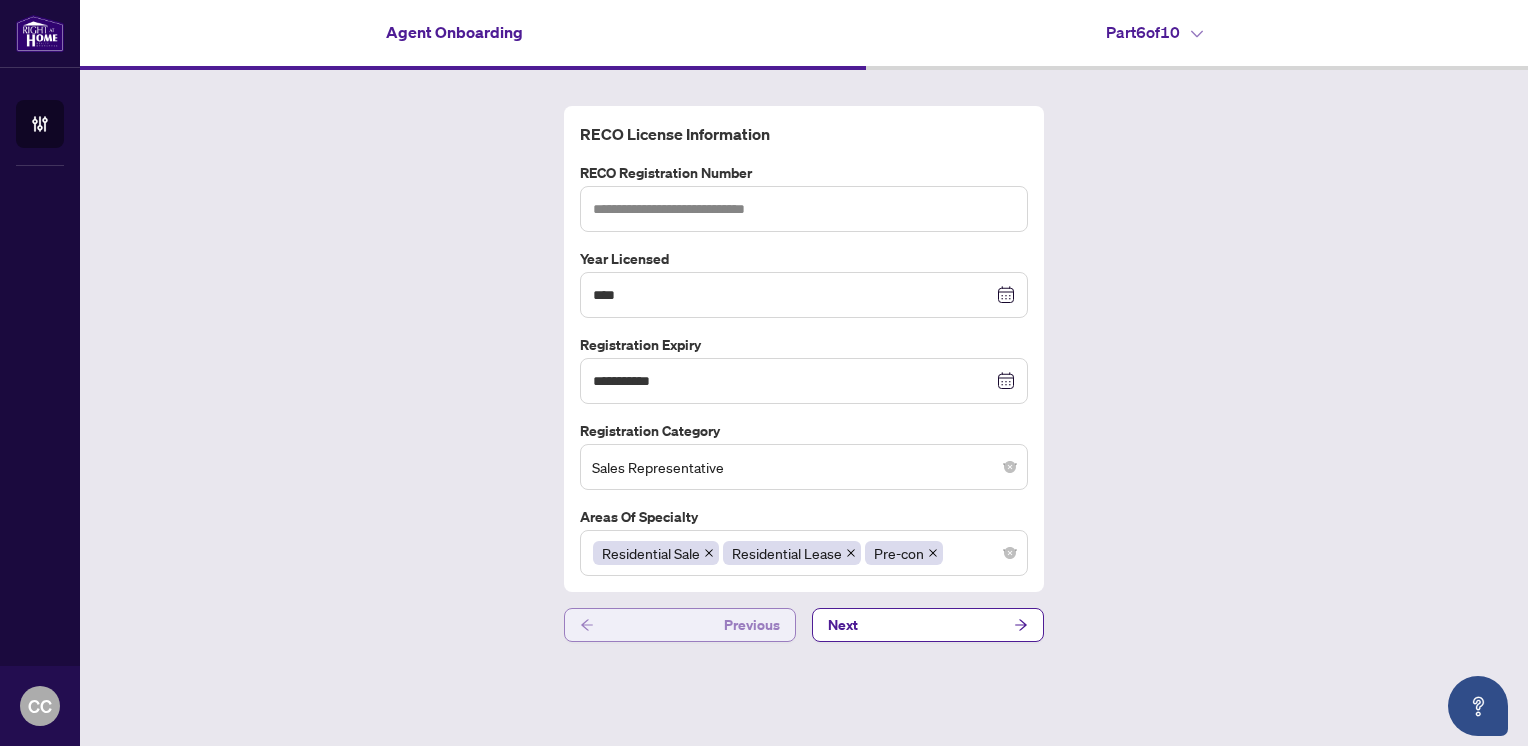 click on "Previous" at bounding box center [752, 625] 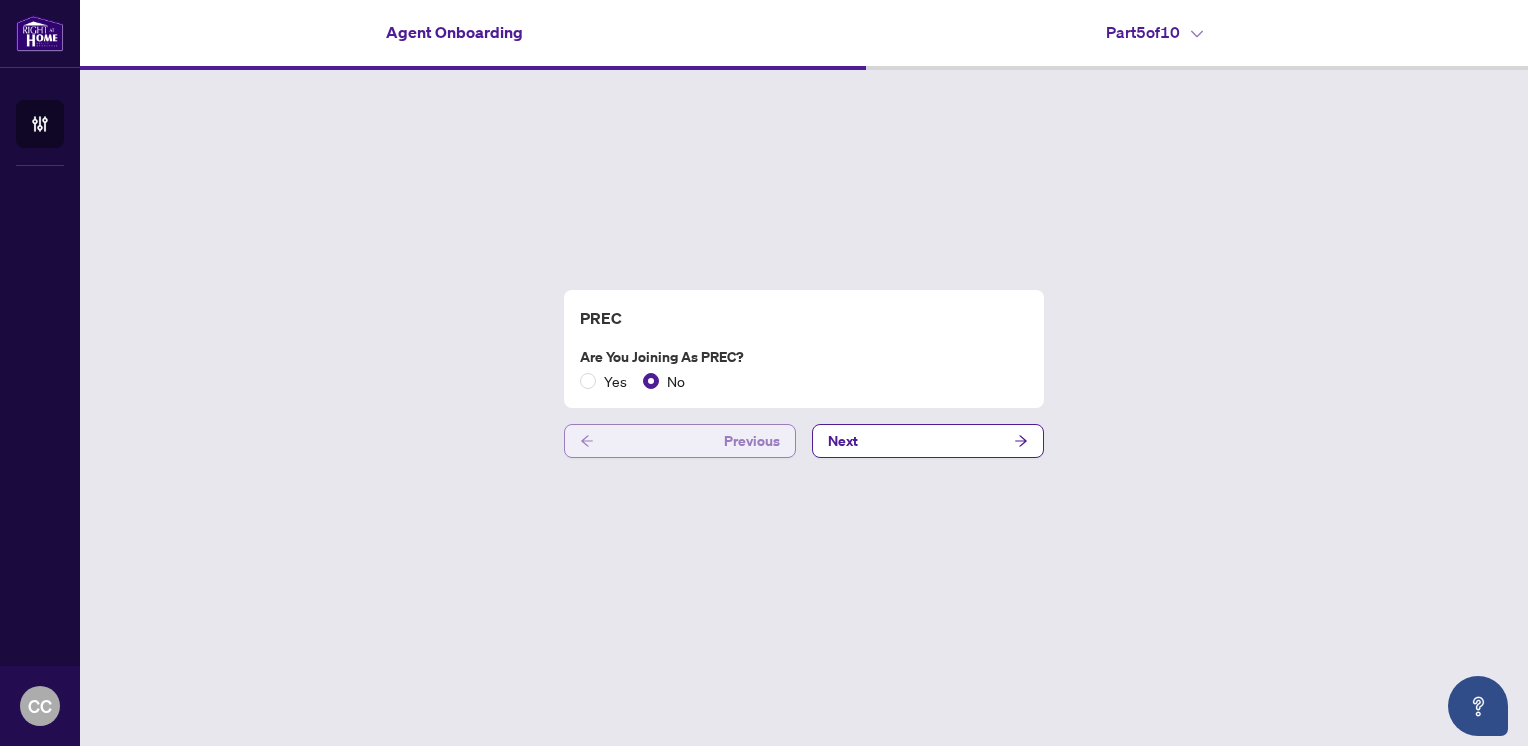 click on "Previous" at bounding box center [752, 441] 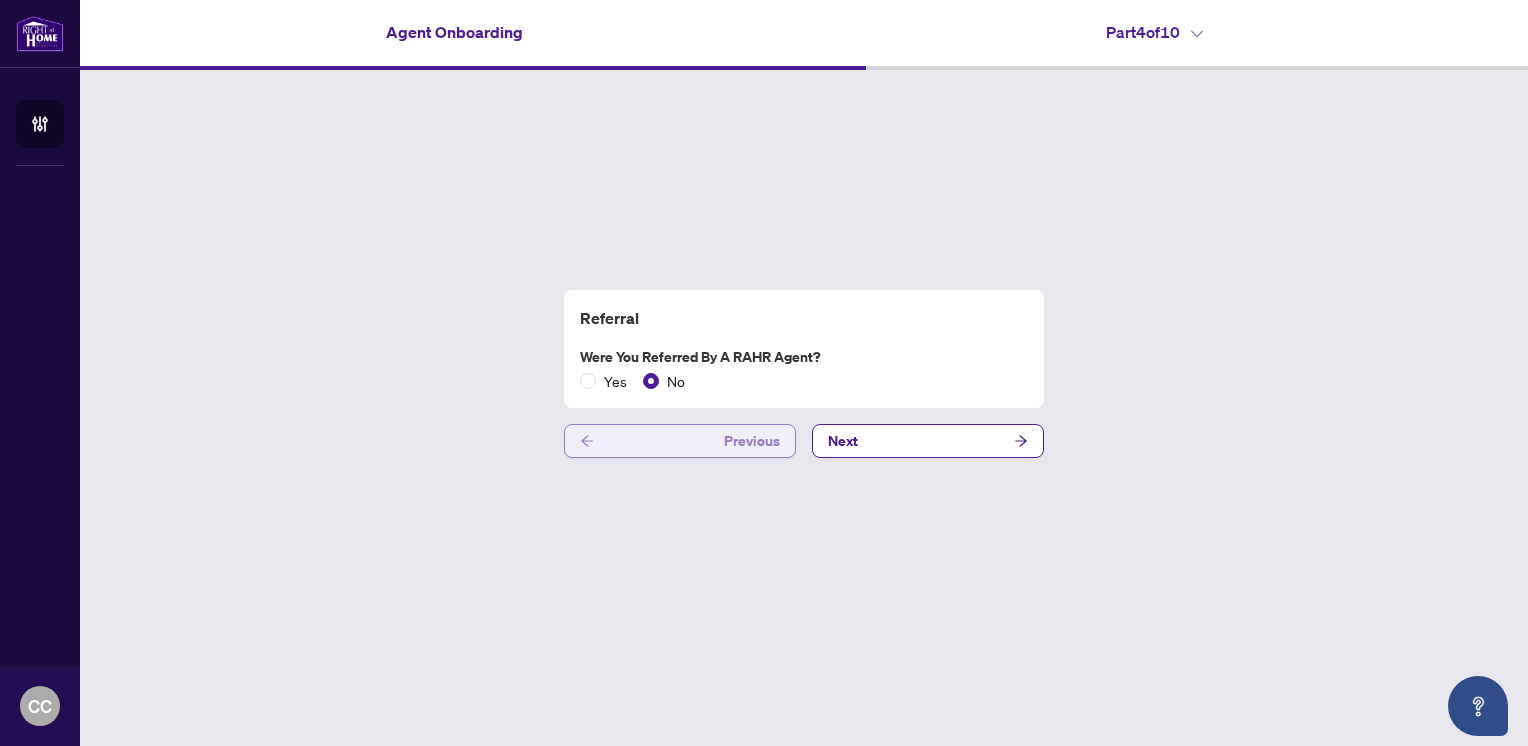 click on "Previous" at bounding box center [680, 441] 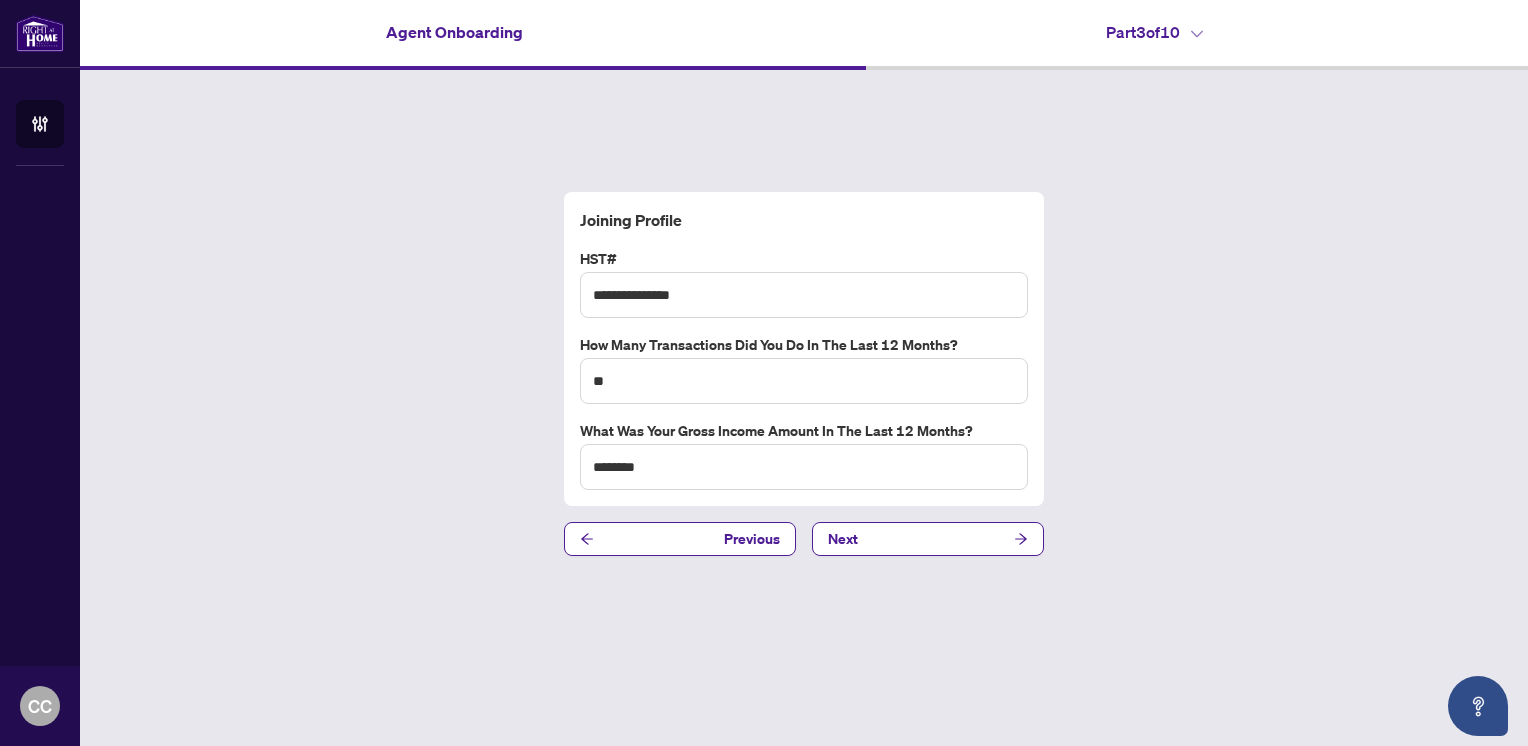 click on "Next" at bounding box center [928, 539] 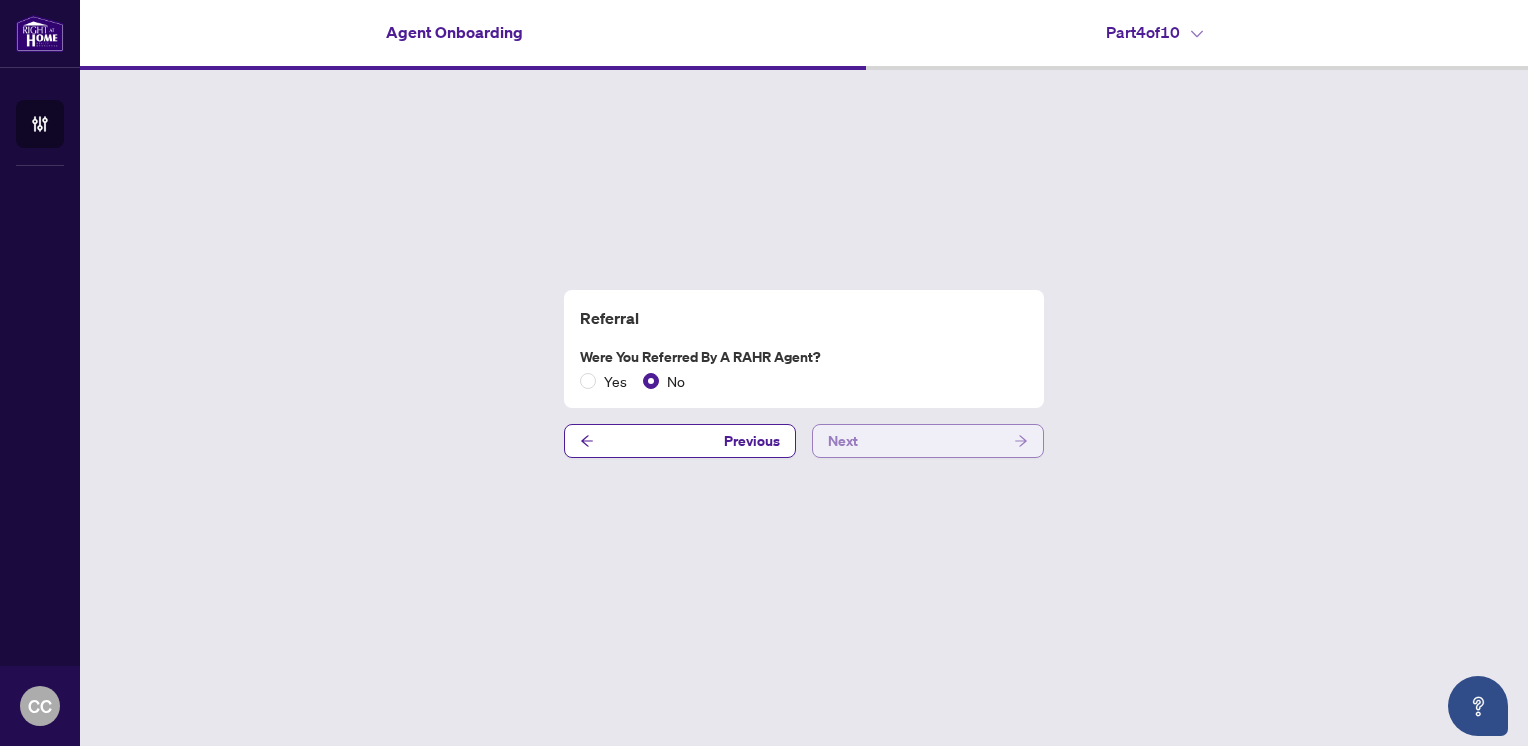 click on "Next" at bounding box center [928, 441] 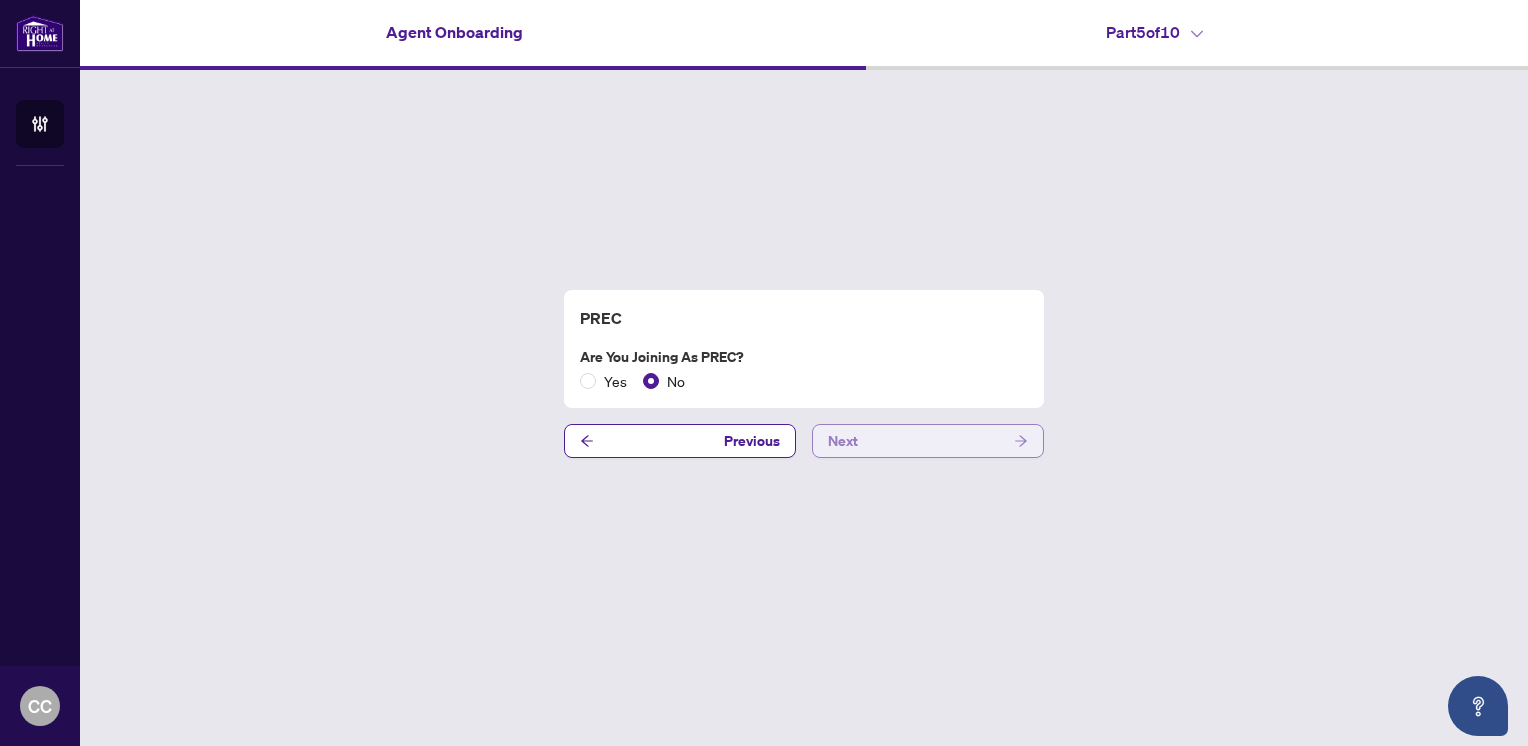 click on "Next" at bounding box center [928, 441] 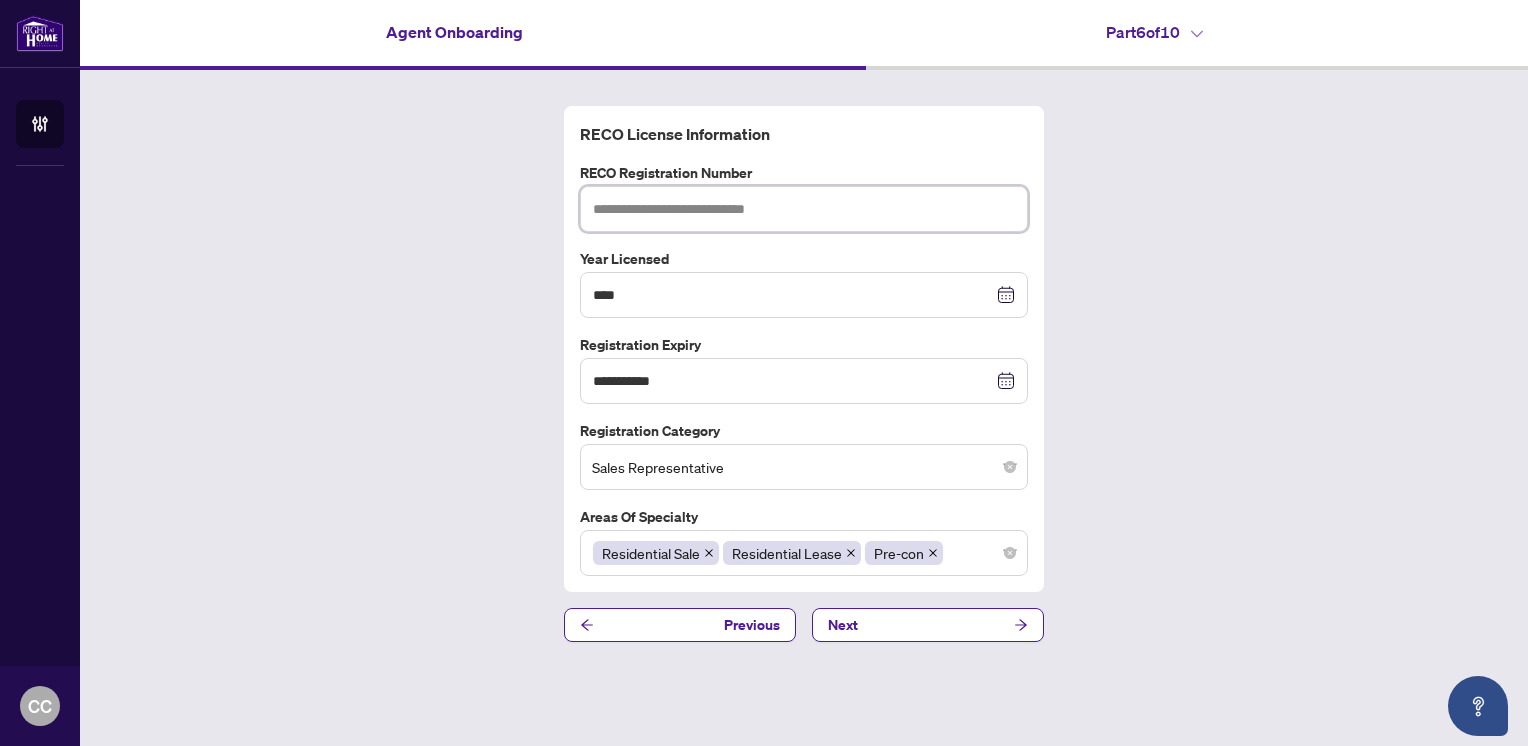 click at bounding box center [804, 209] 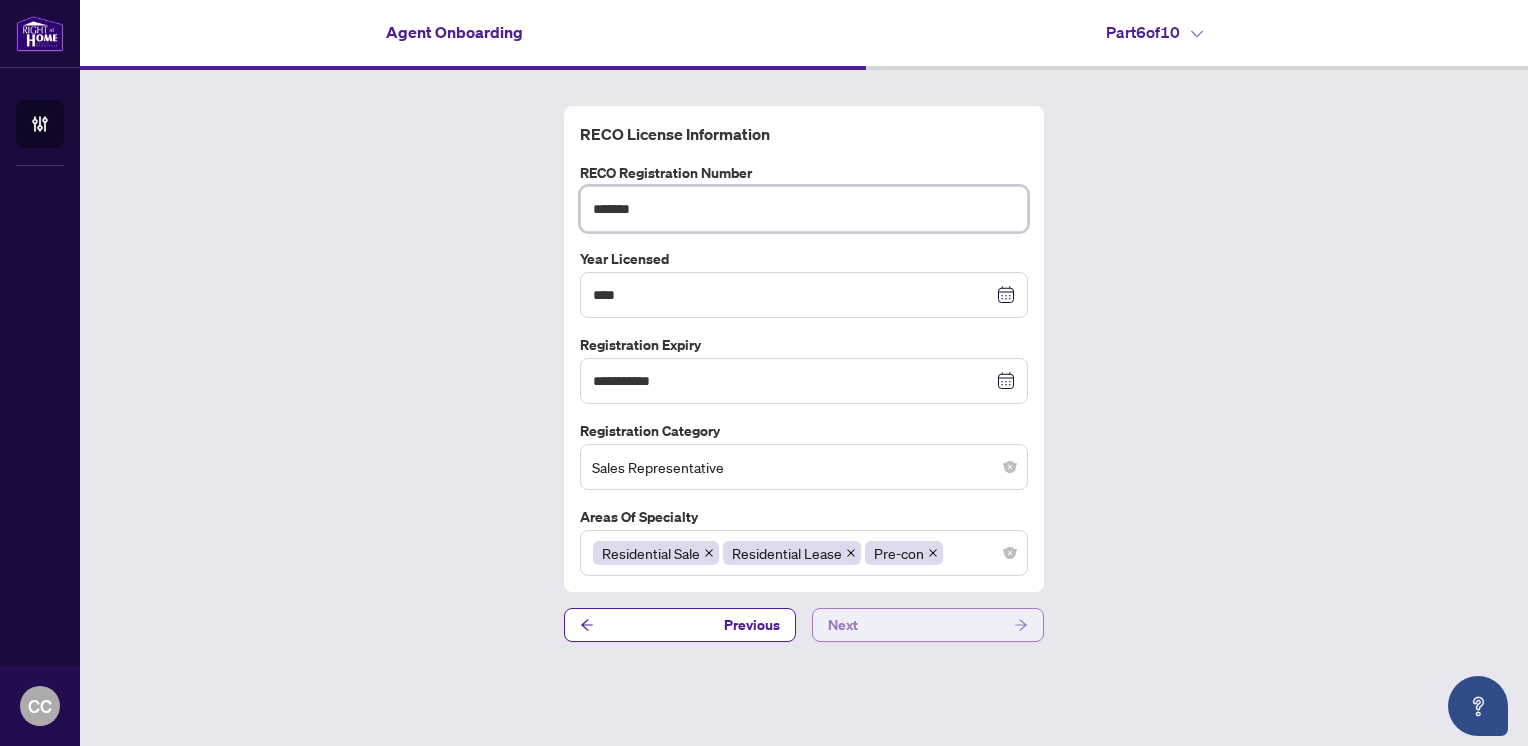 type on "*******" 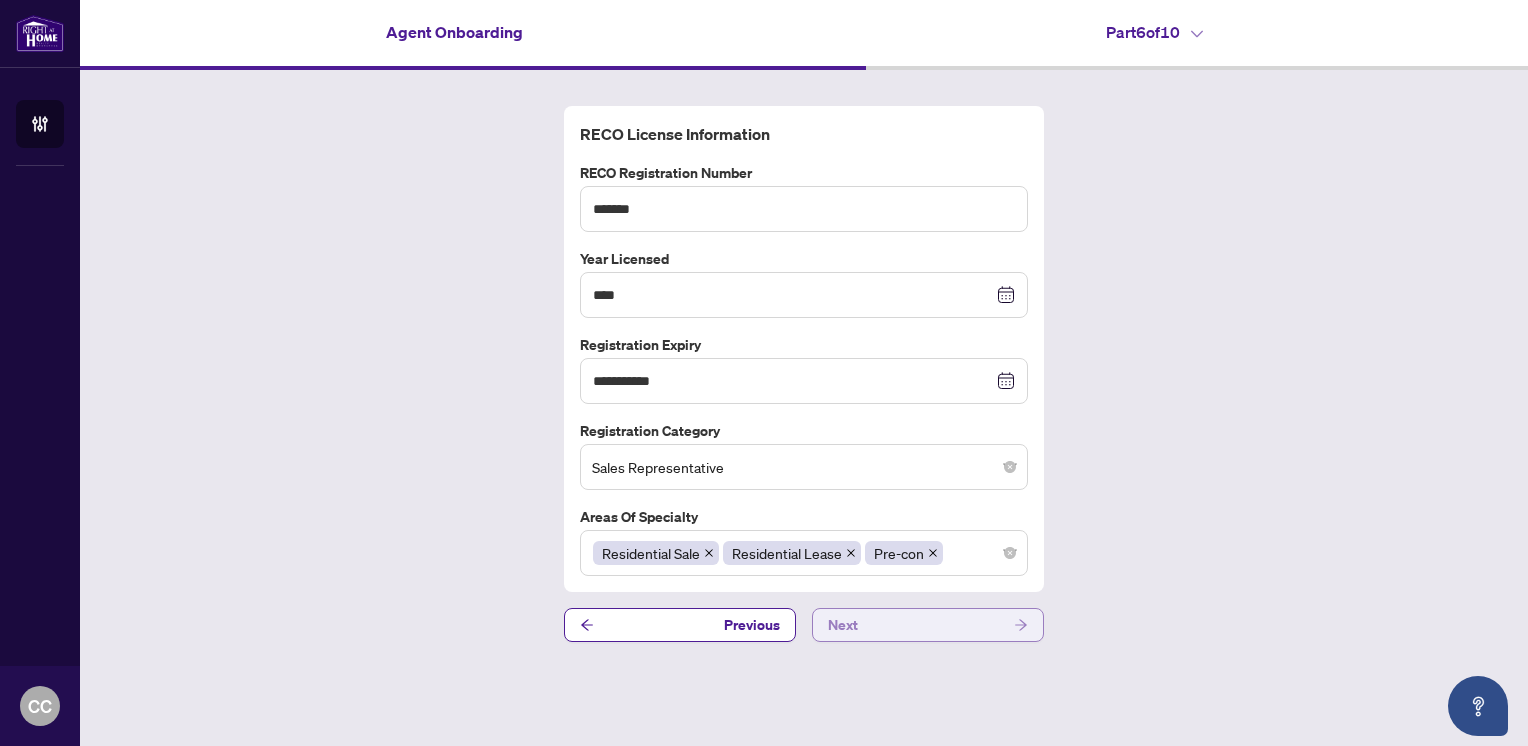 click on "Next" at bounding box center [928, 625] 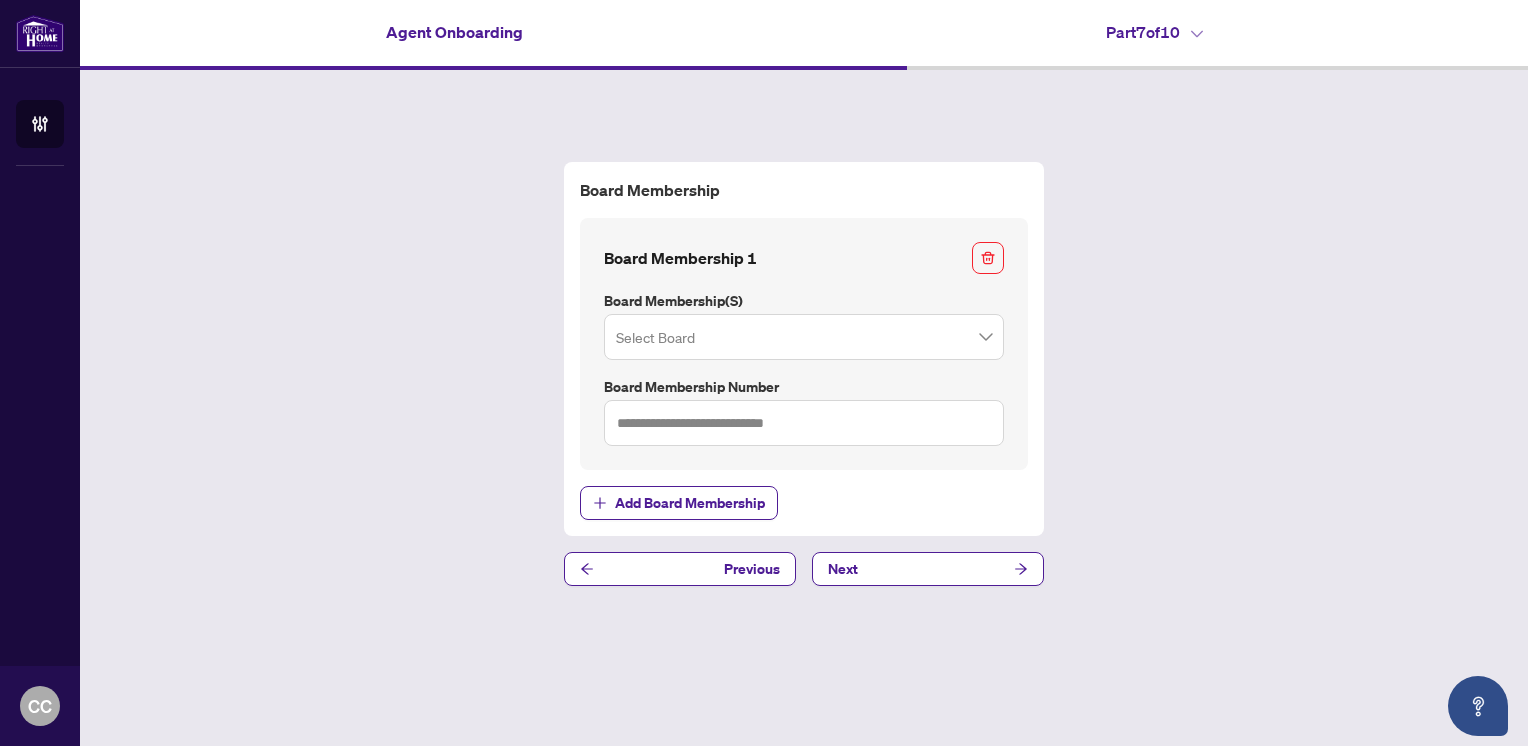 click at bounding box center [795, 340] 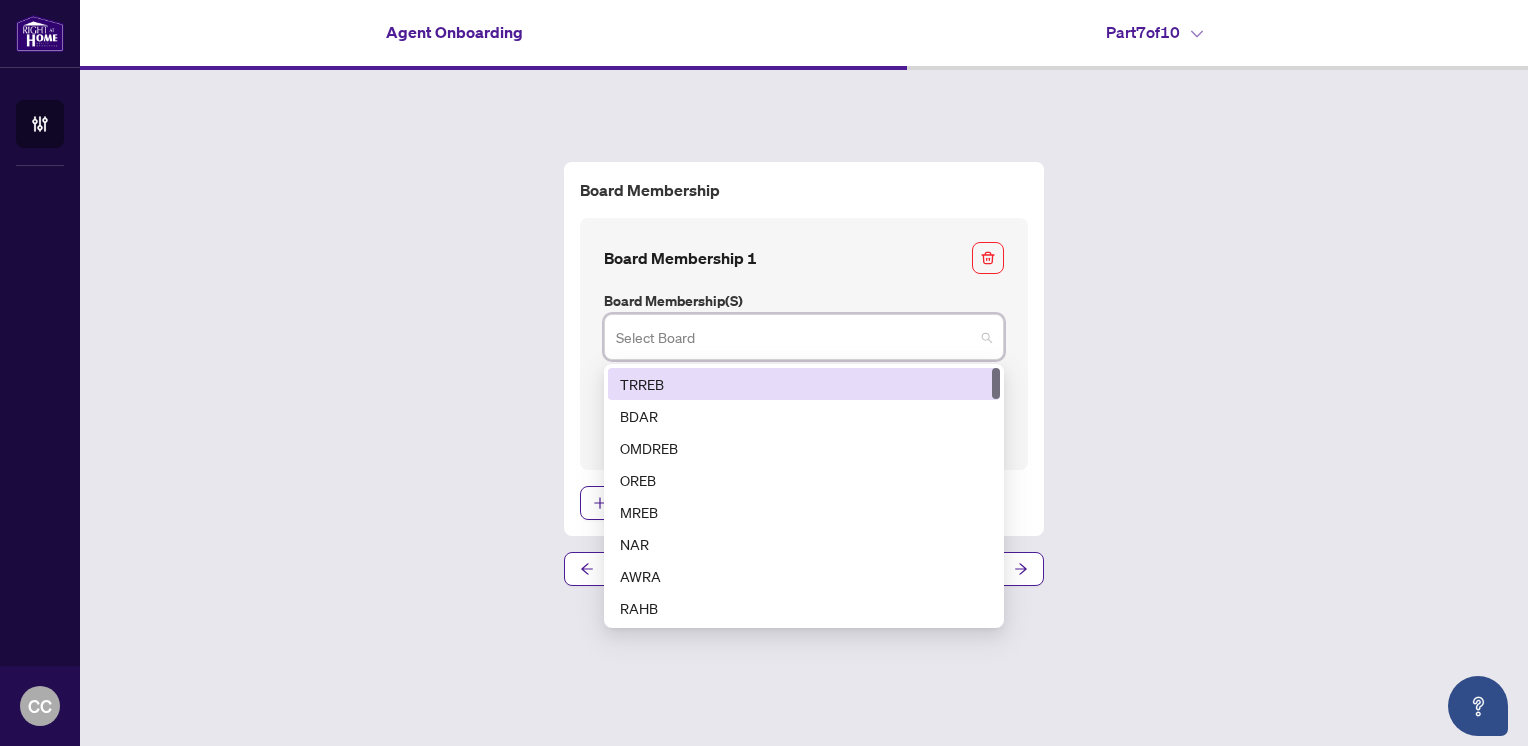 click on "TRREB" at bounding box center (804, 384) 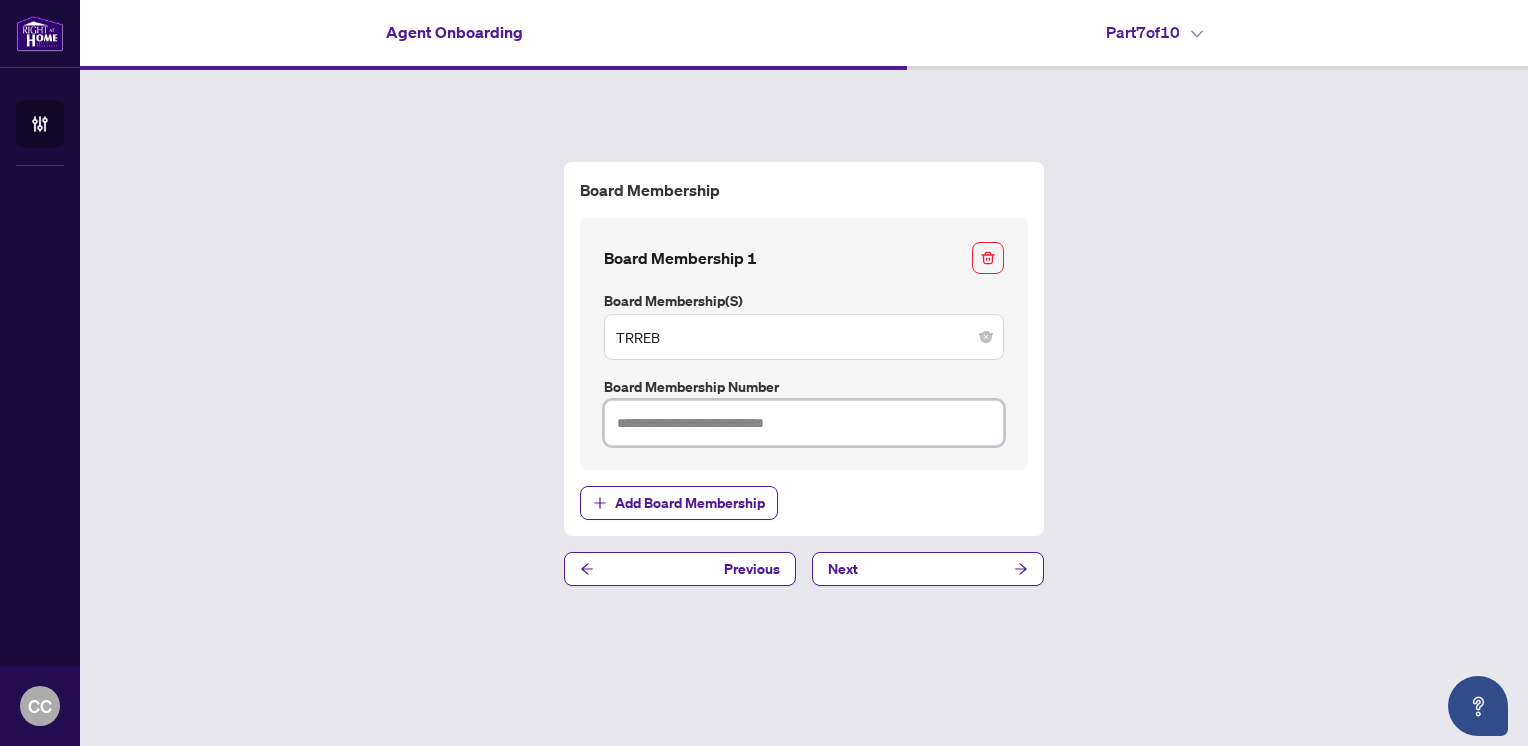 click at bounding box center (804, 423) 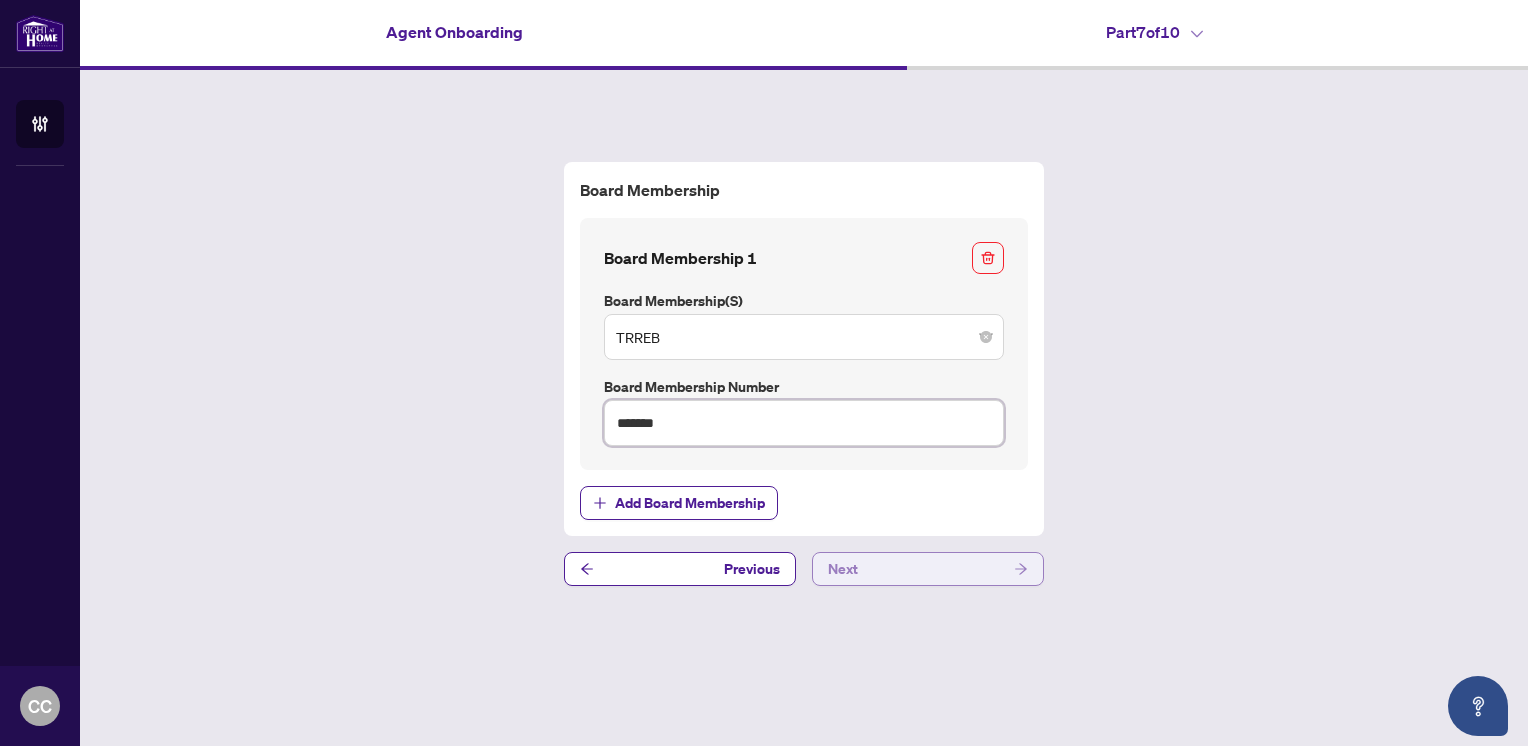 type on "*******" 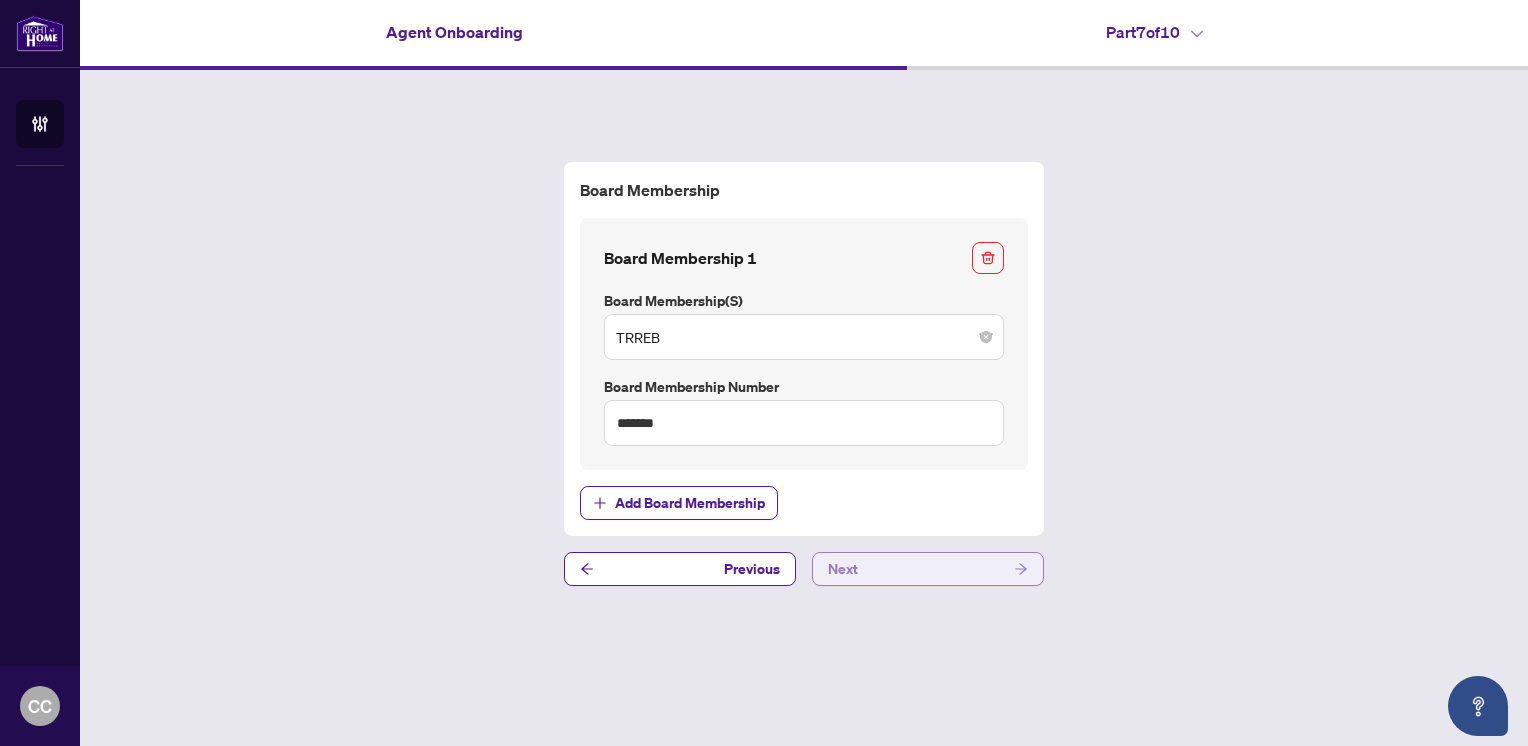 click on "Next" at bounding box center [928, 569] 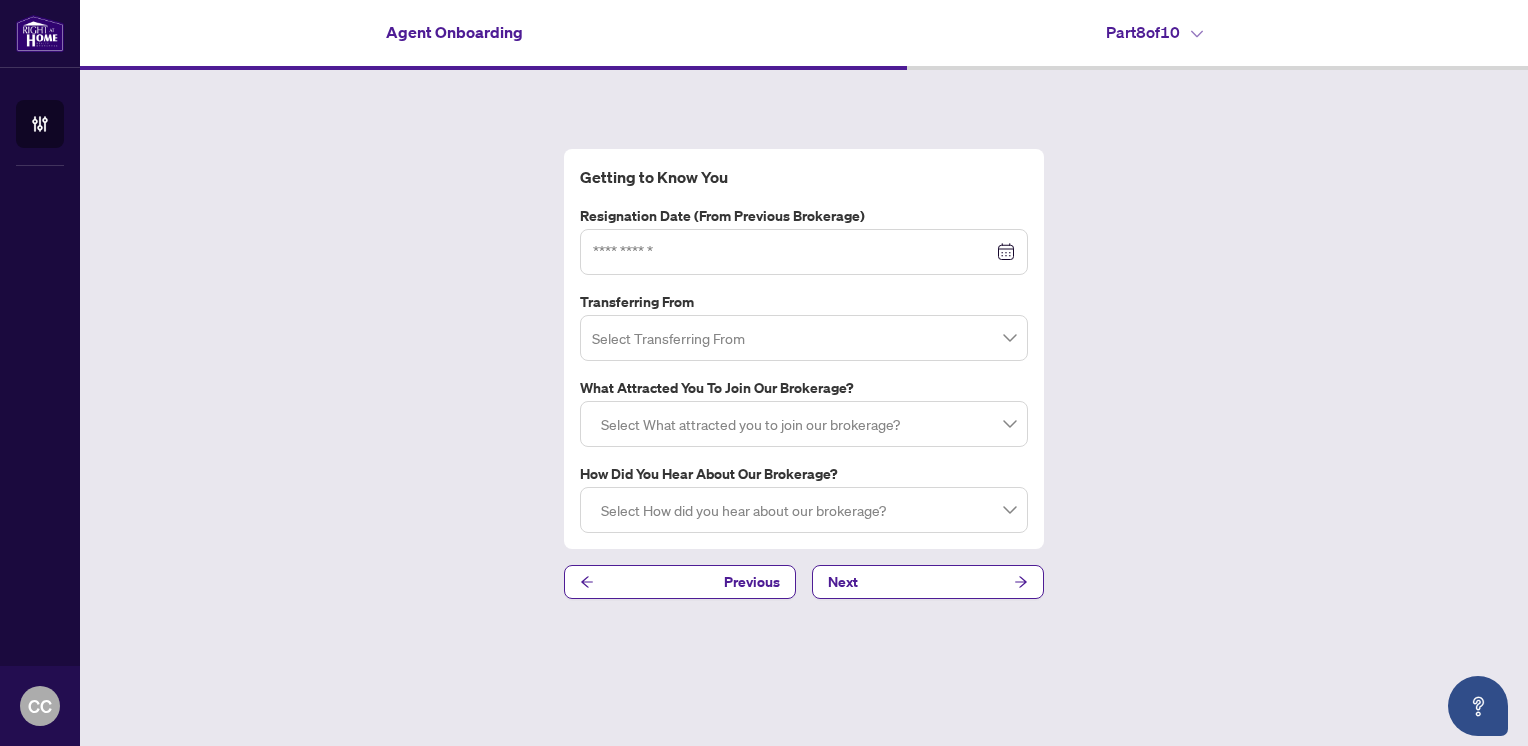 click at bounding box center (804, 252) 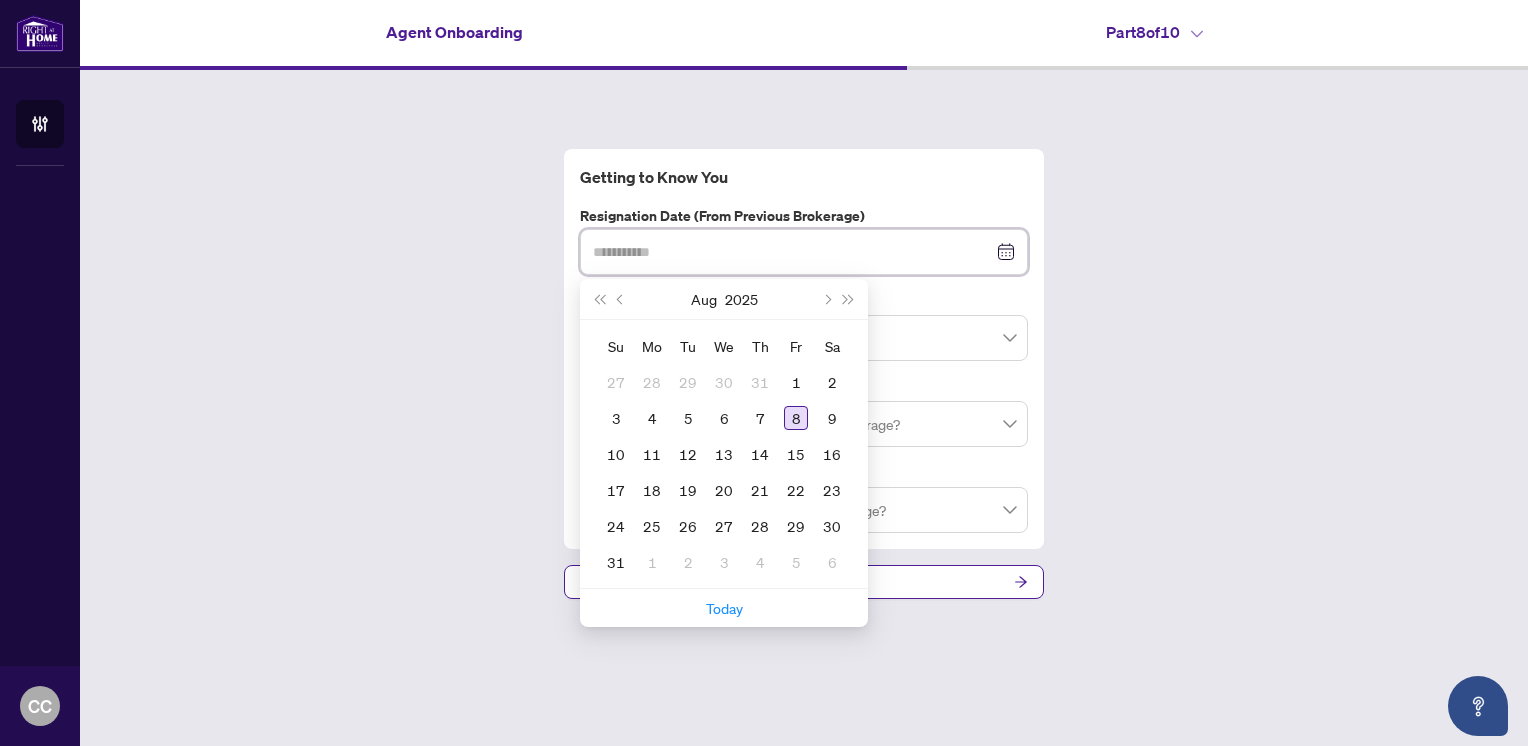 type on "**********" 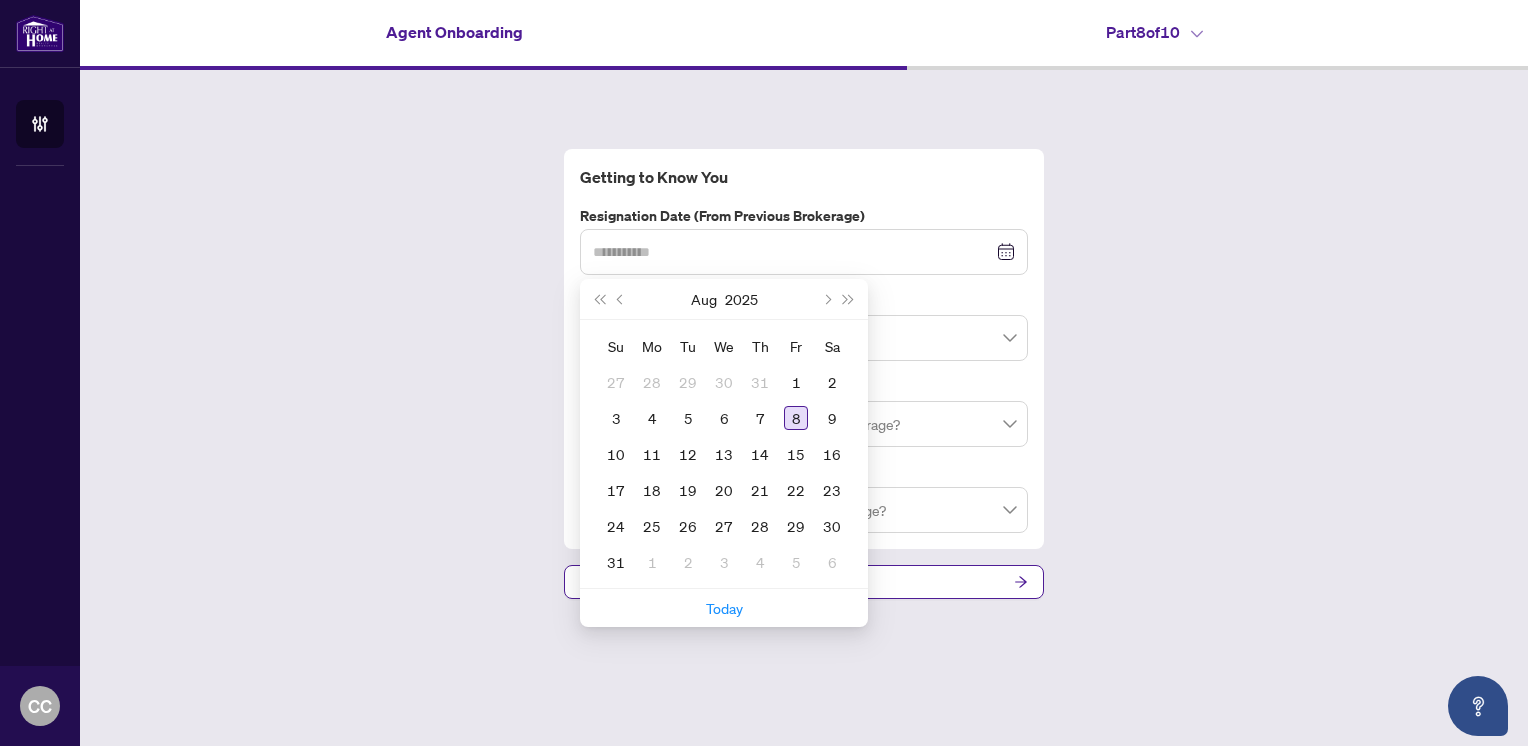 click on "8" at bounding box center (796, 418) 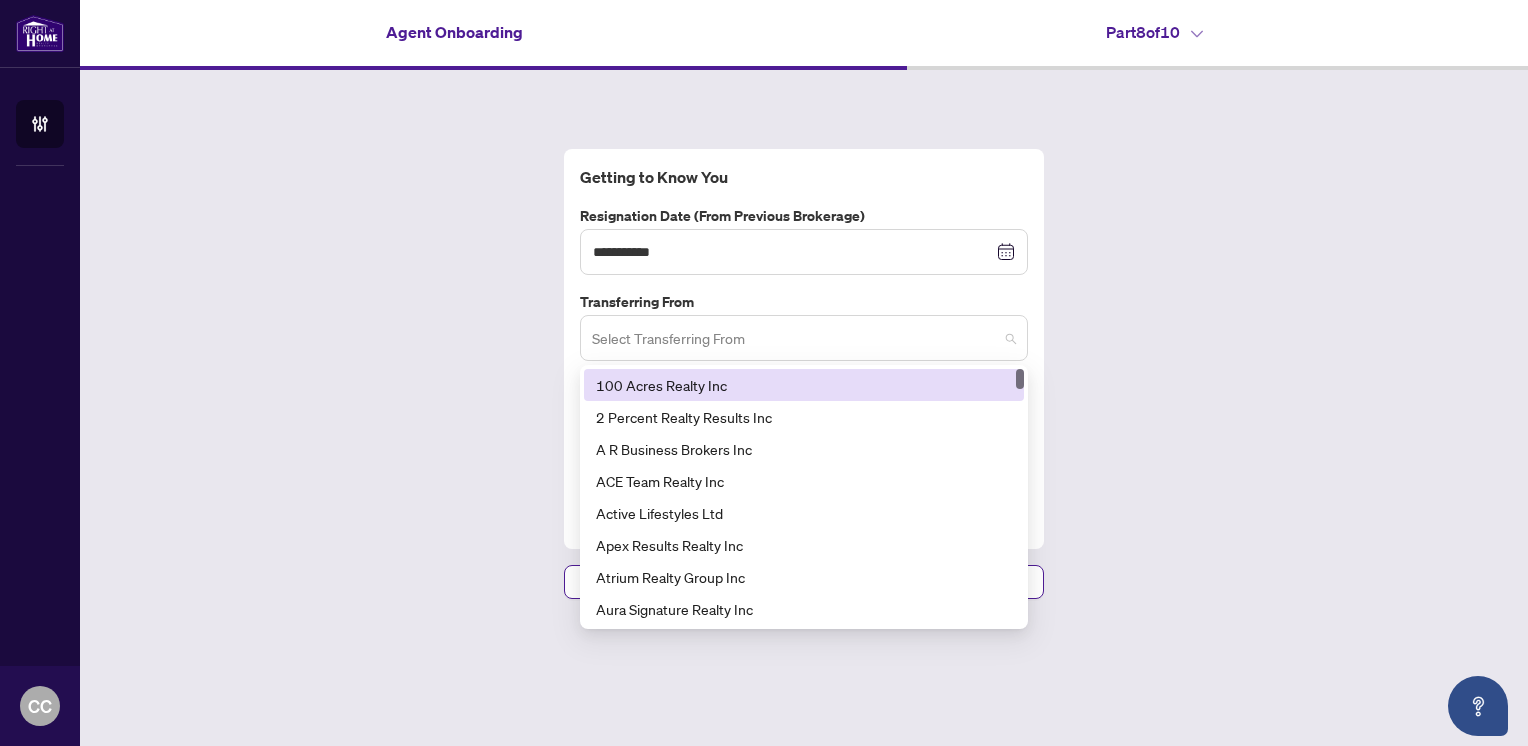 click at bounding box center (804, 338) 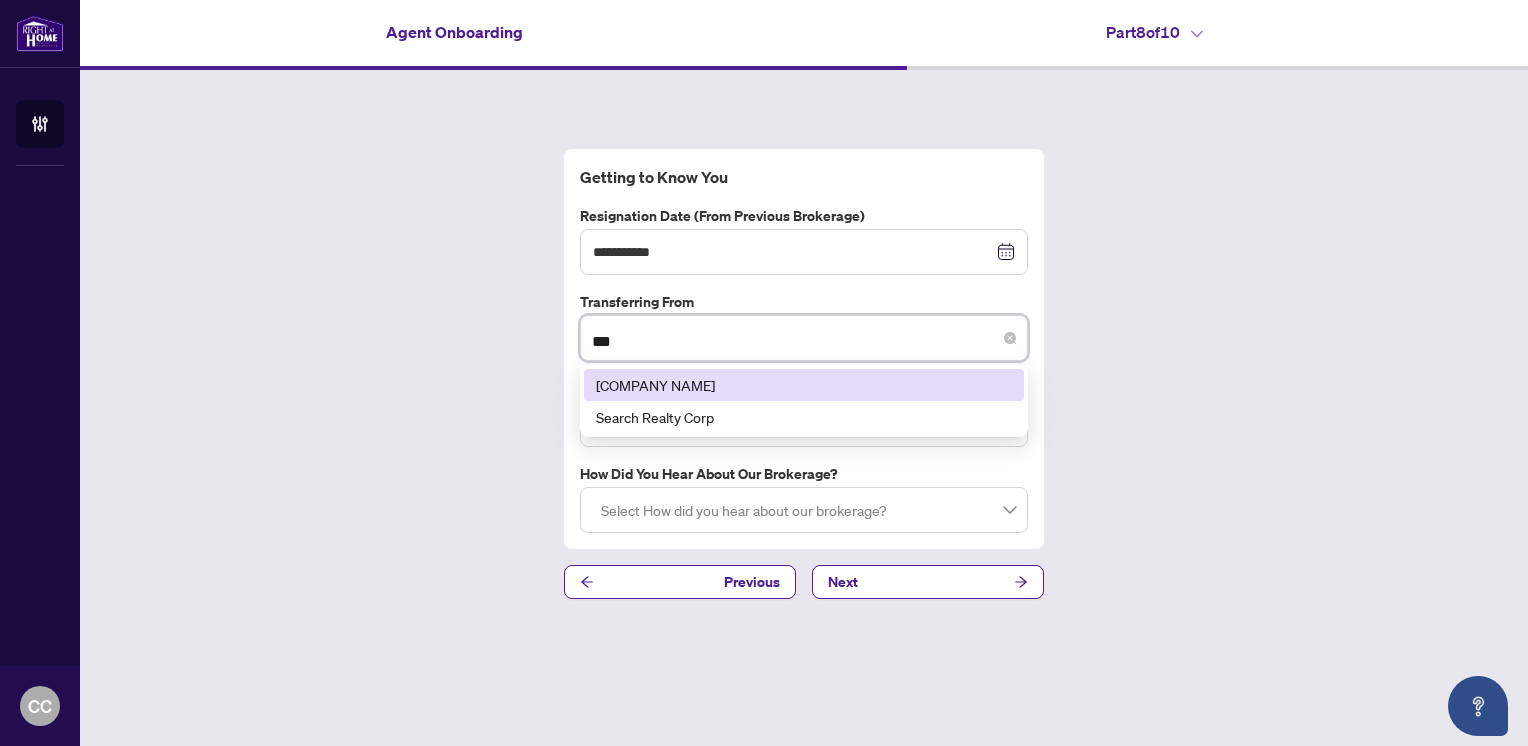 type on "****" 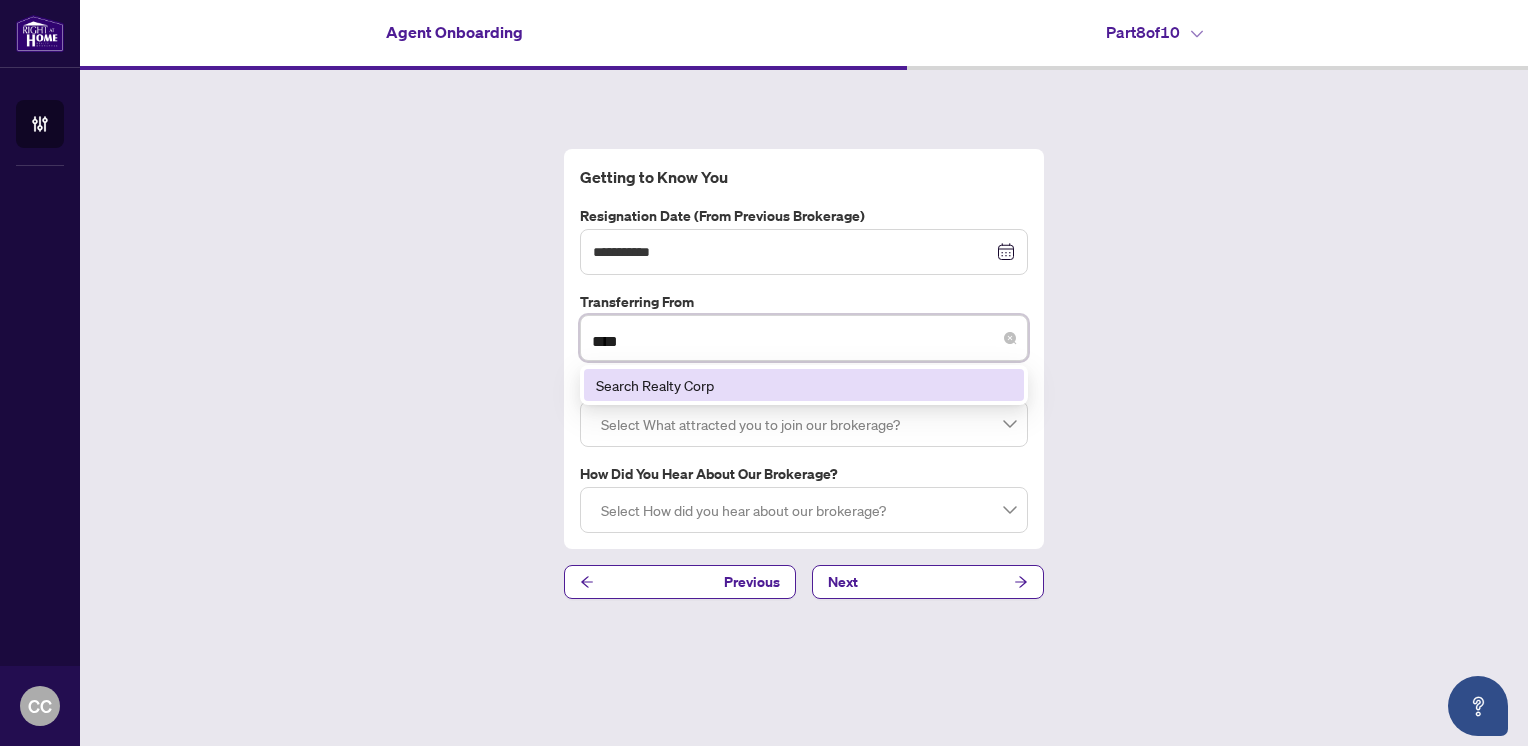 click on "Search Realty Corp" at bounding box center (804, 385) 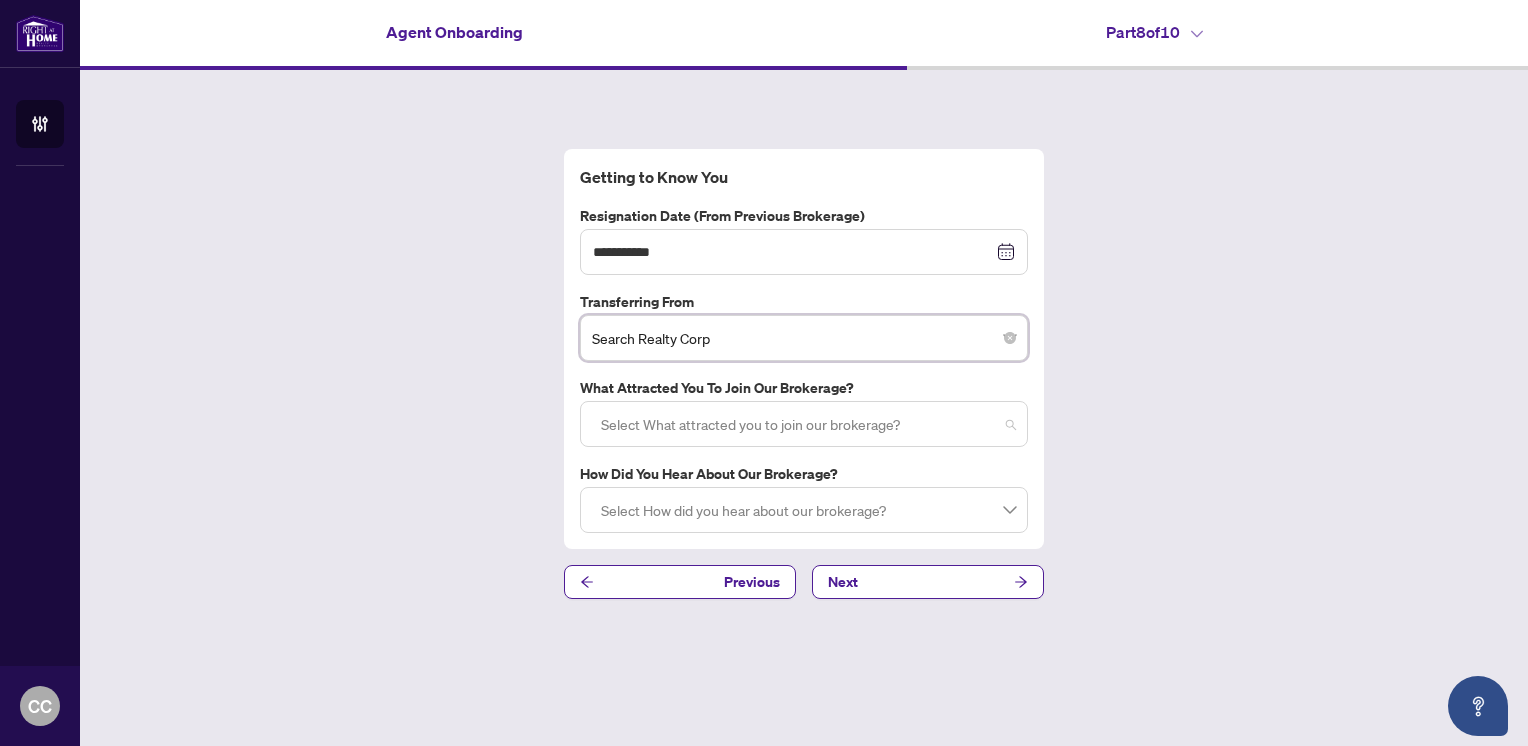click at bounding box center [804, 424] 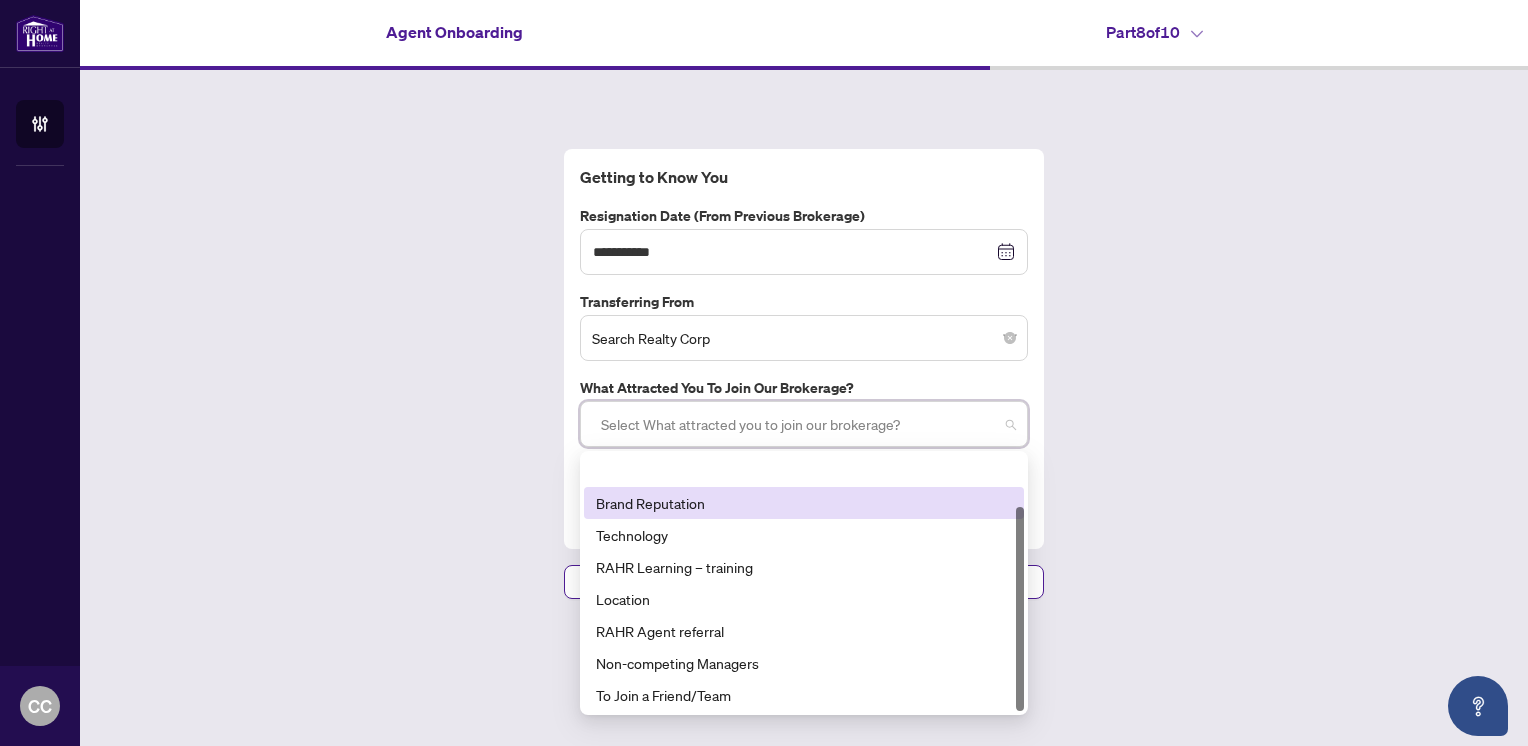 scroll, scrollTop: 64, scrollLeft: 0, axis: vertical 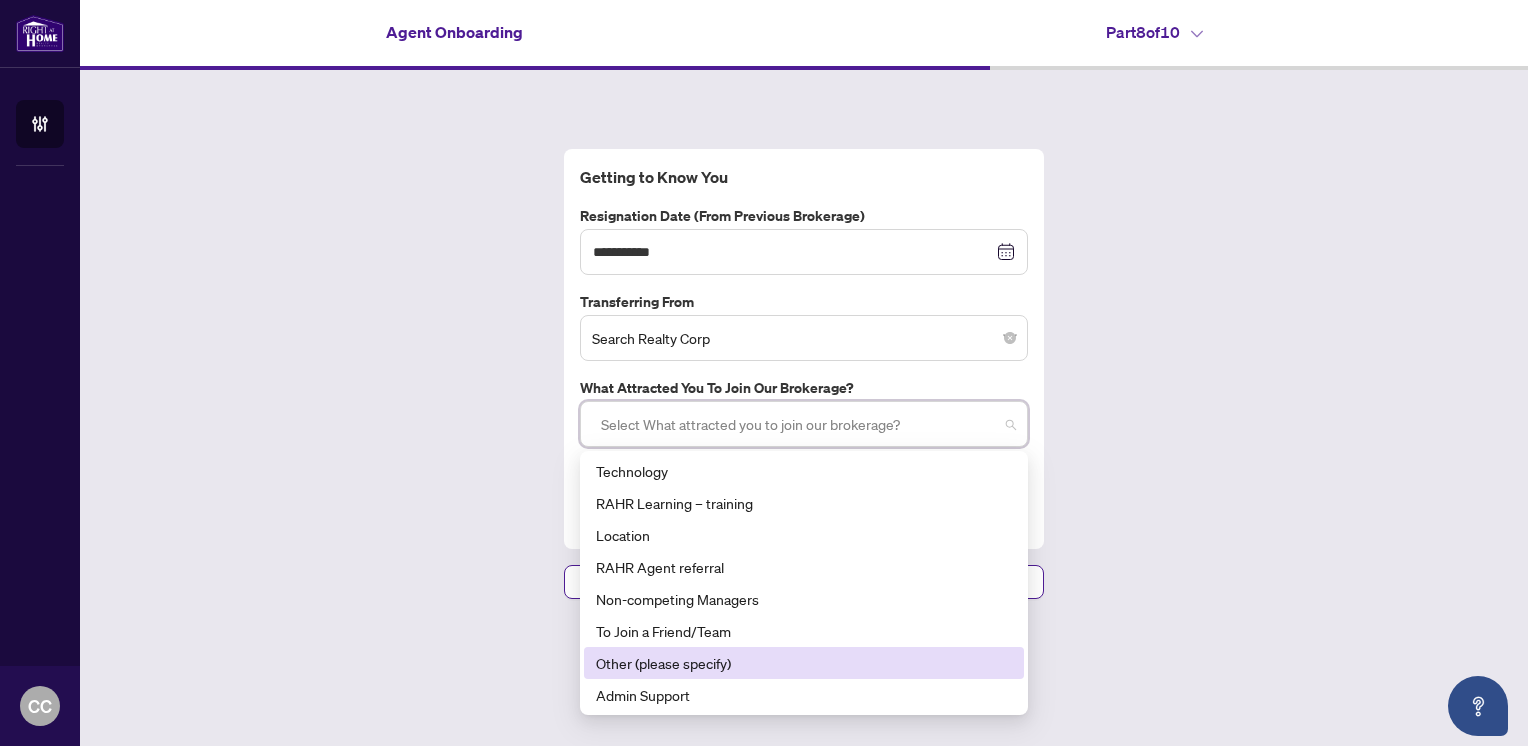 click on "Other (please specify)" at bounding box center [804, 663] 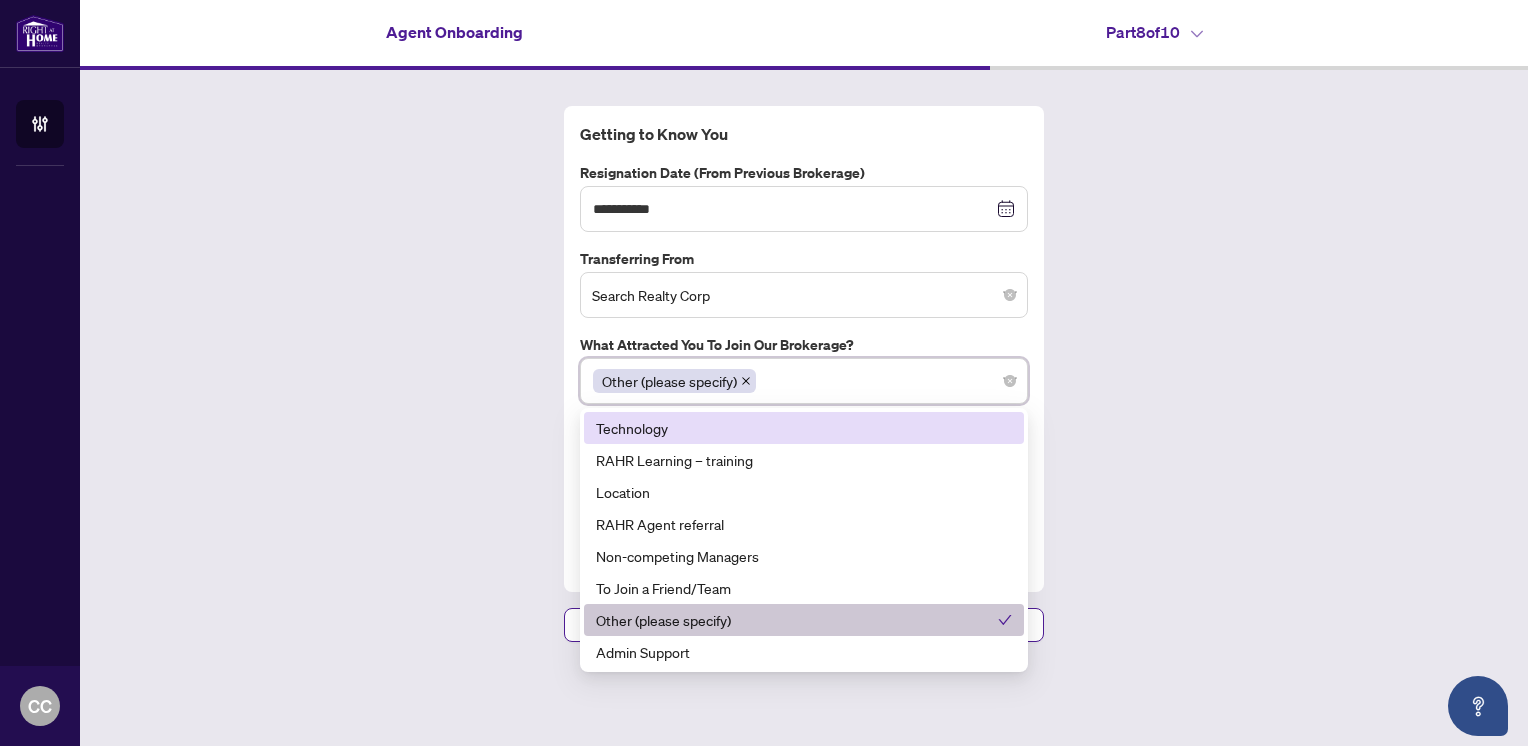 click on "Other (please specify)" at bounding box center [804, 381] 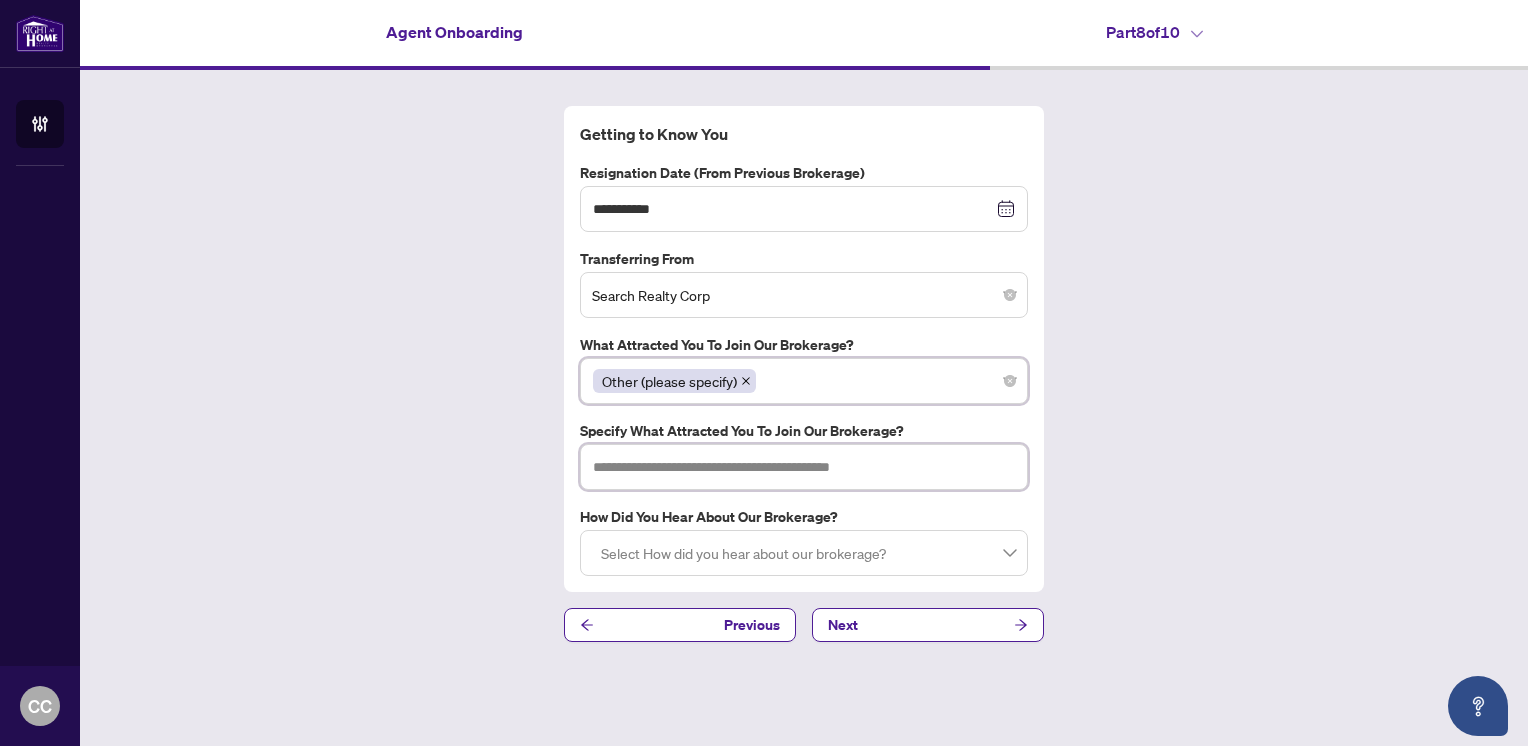 click at bounding box center [804, 467] 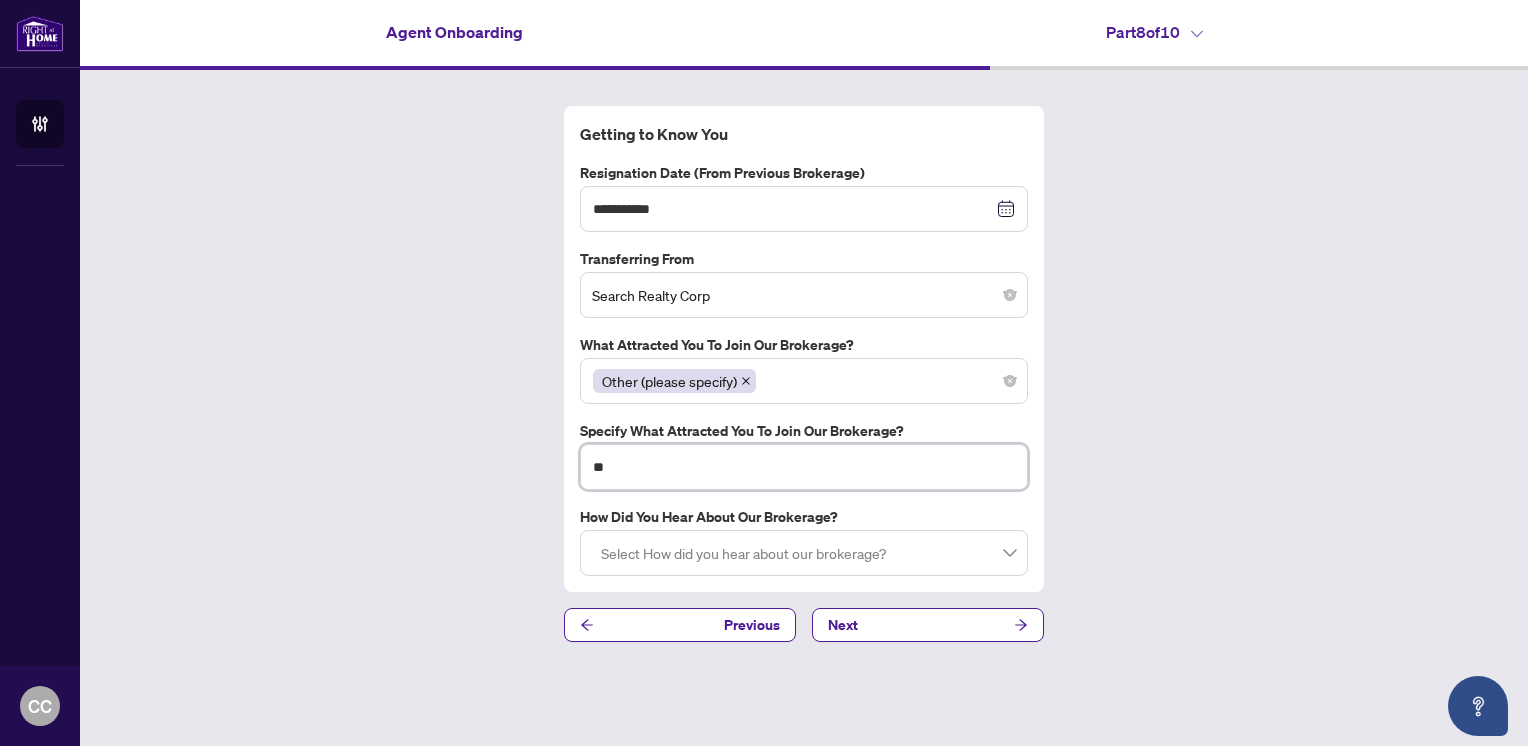 type on "*" 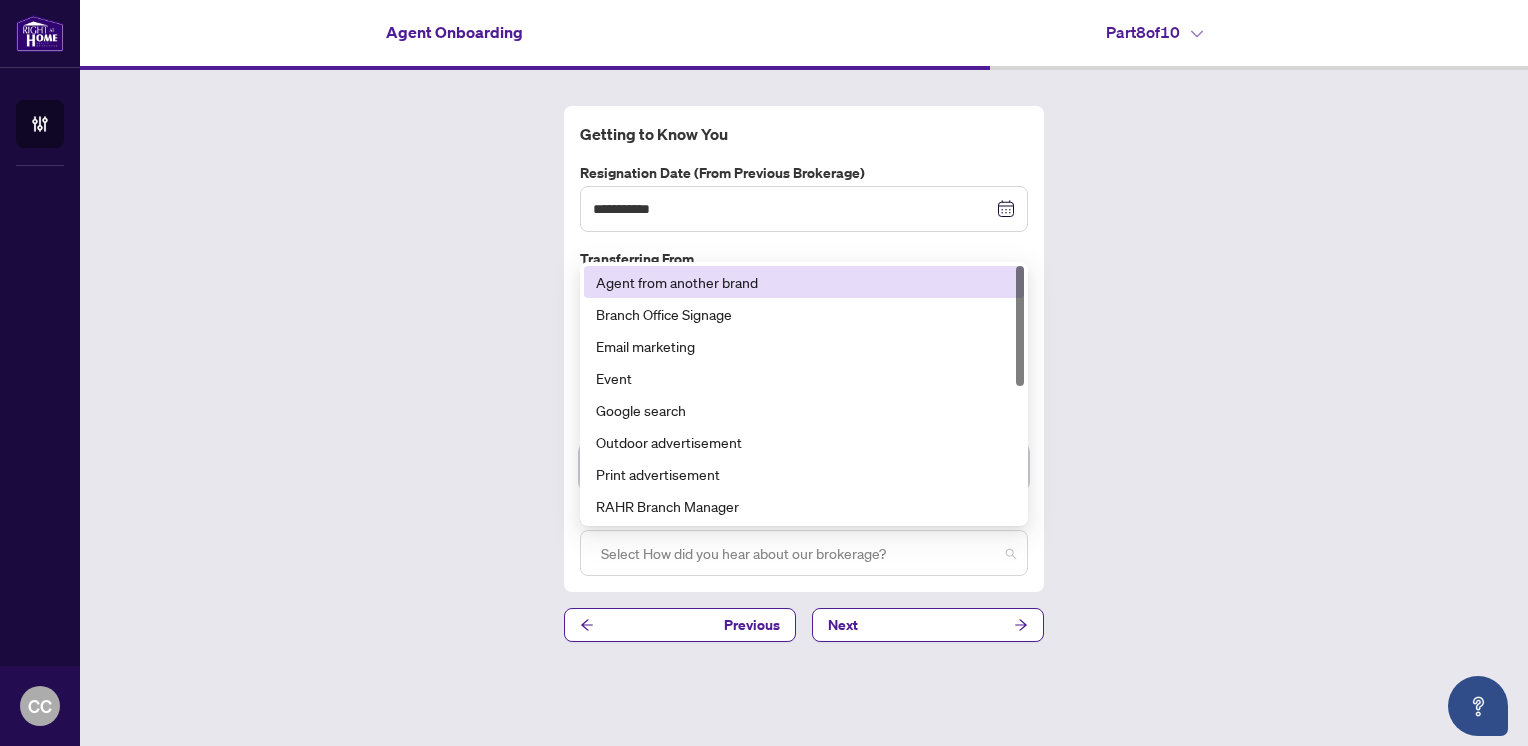 click at bounding box center (804, 553) 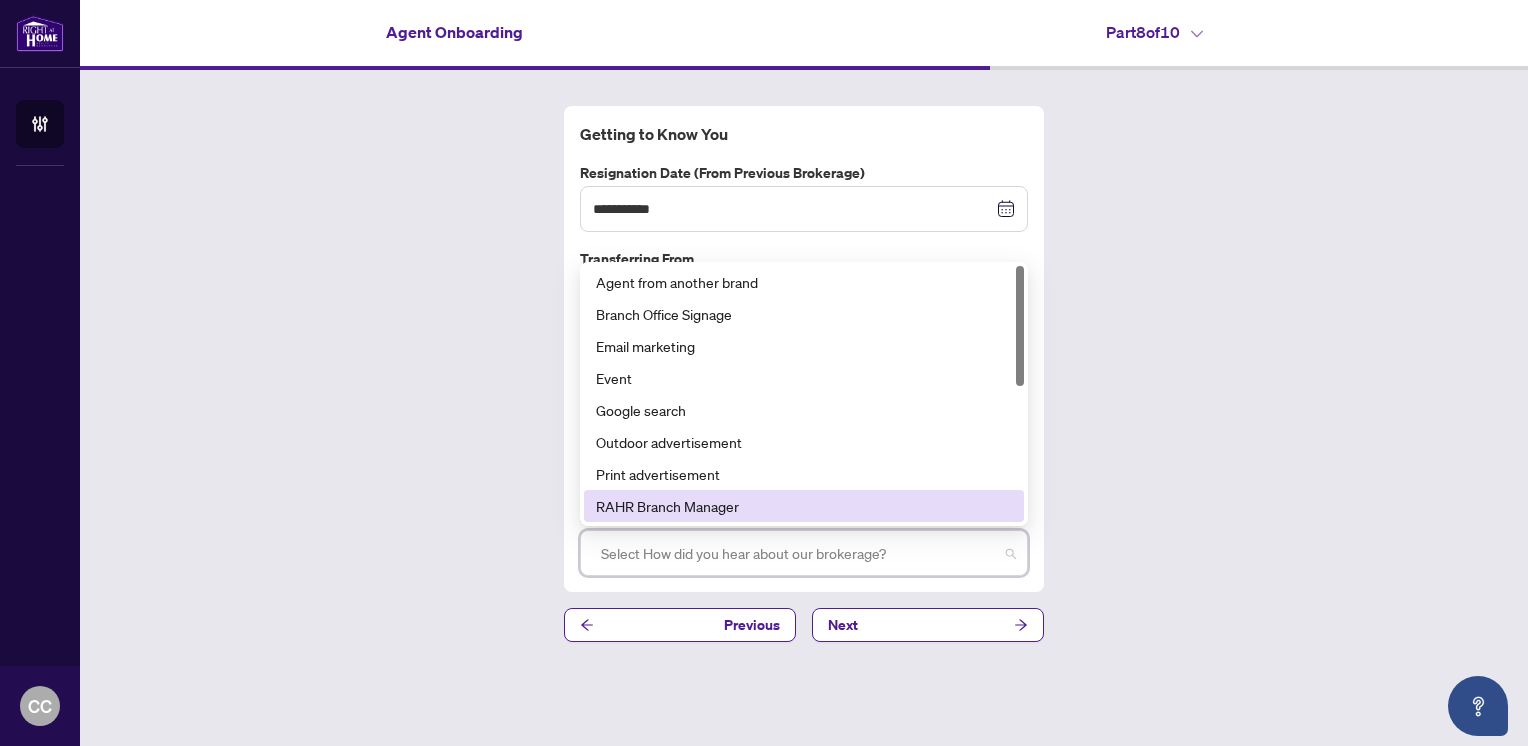 click on "RAHR Branch Manager" at bounding box center (804, 506) 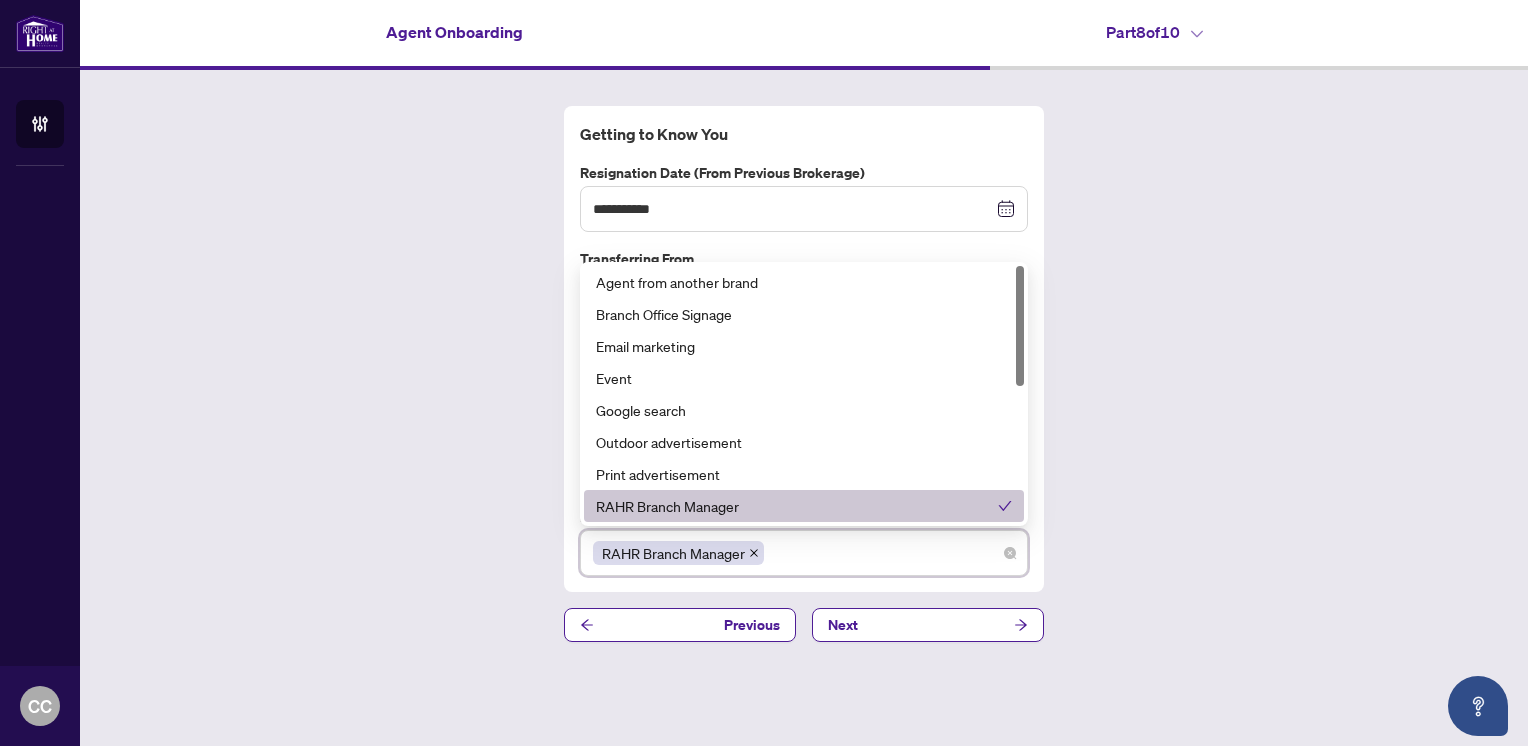 click on "RAHR Branch Manager" at bounding box center [804, 553] 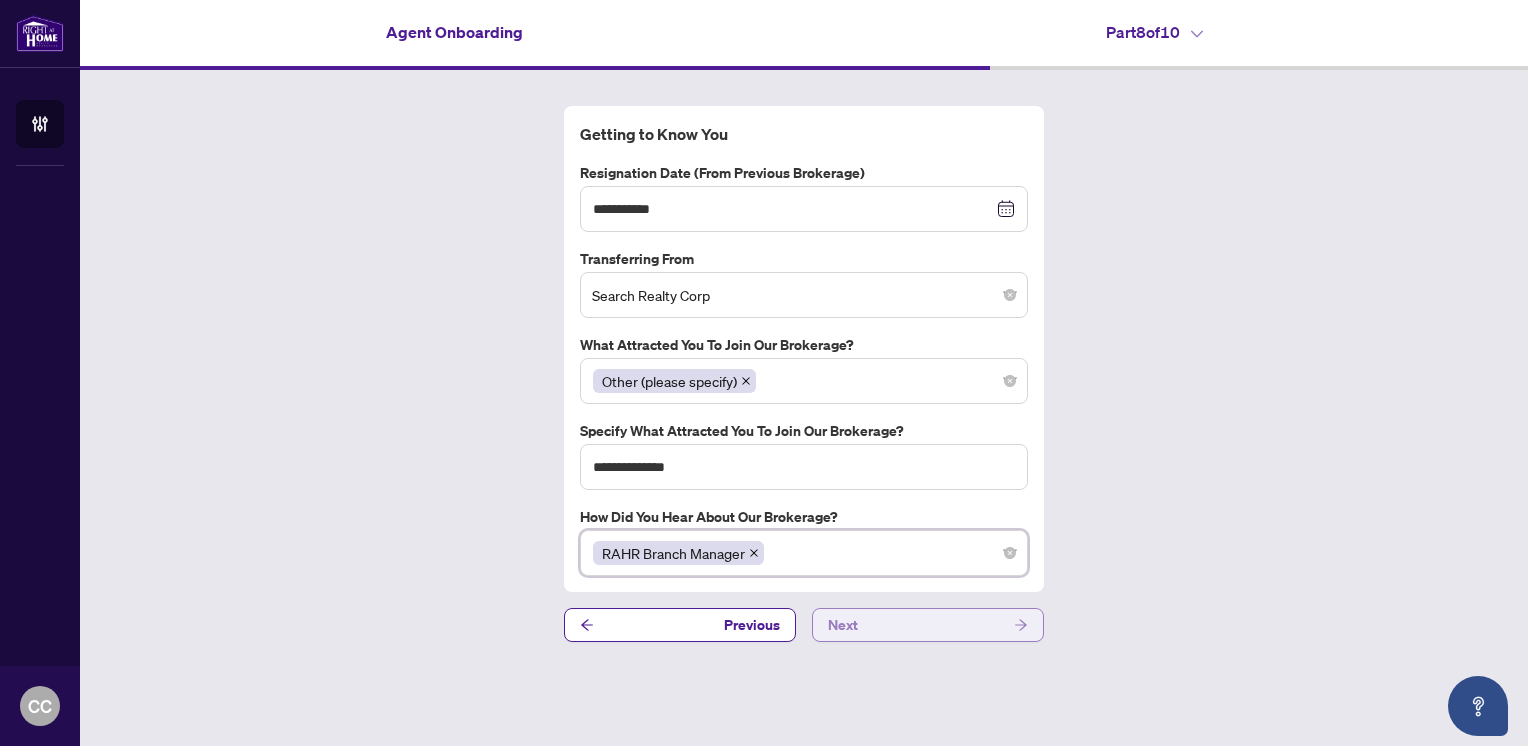 click on "Next" at bounding box center [928, 625] 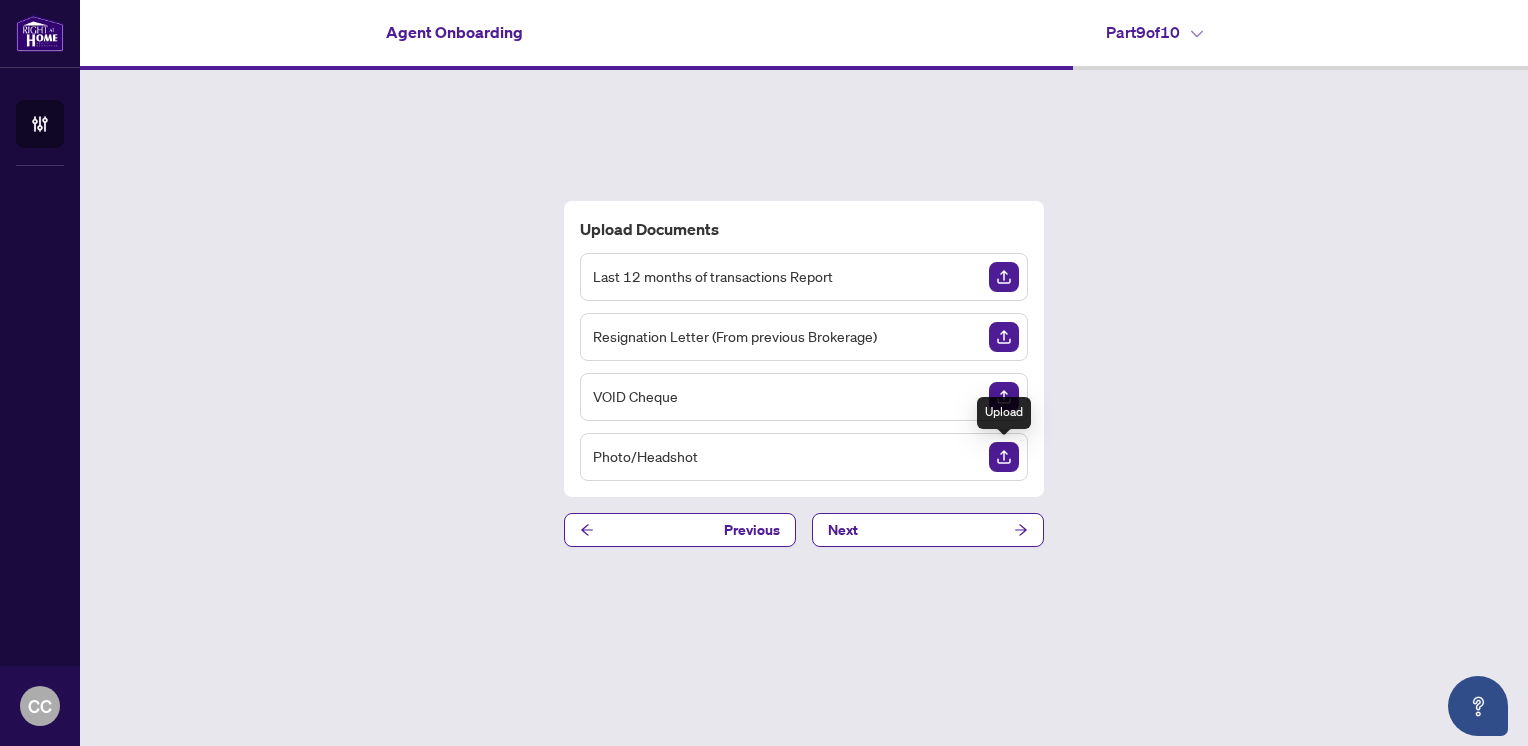 click at bounding box center (1004, 457) 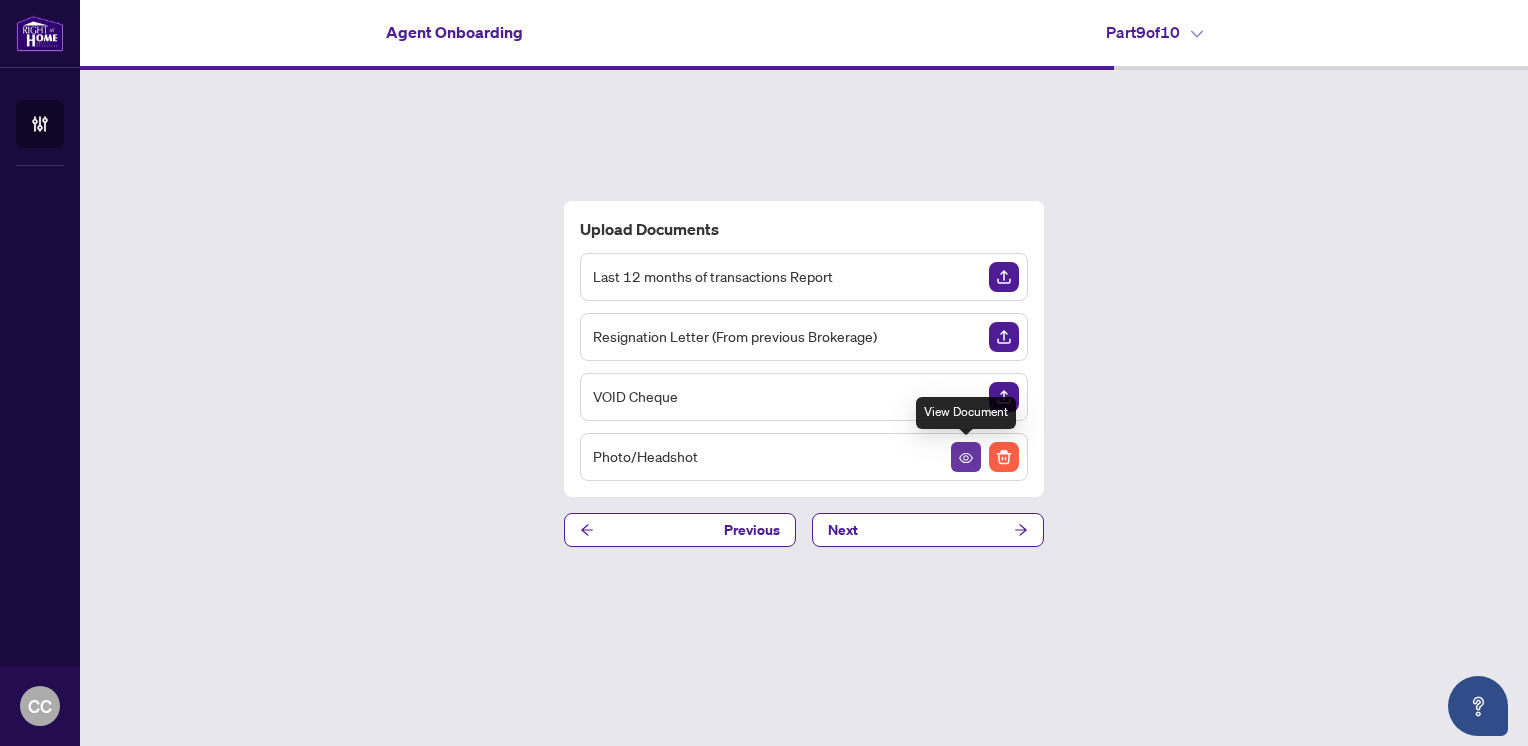 click 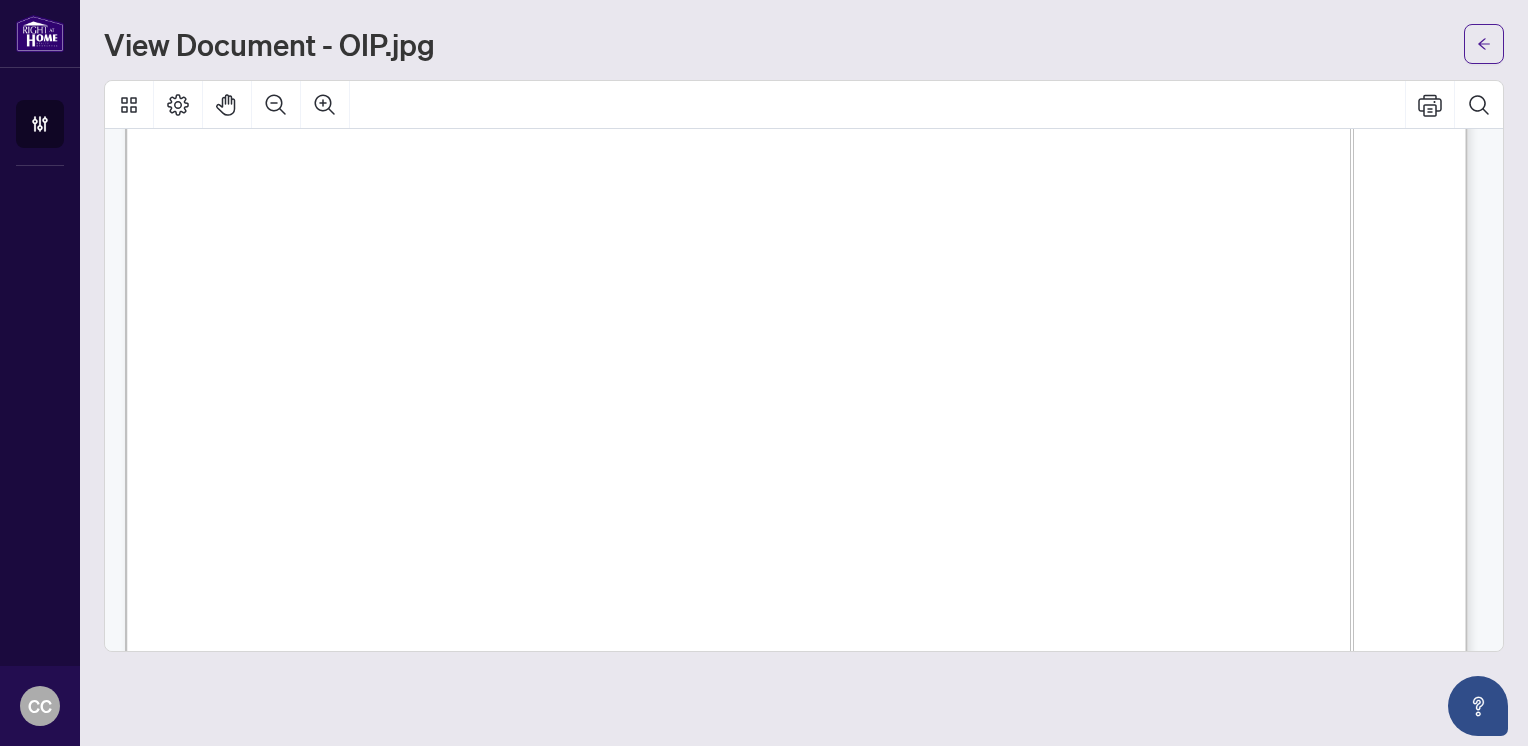 scroll, scrollTop: 0, scrollLeft: 0, axis: both 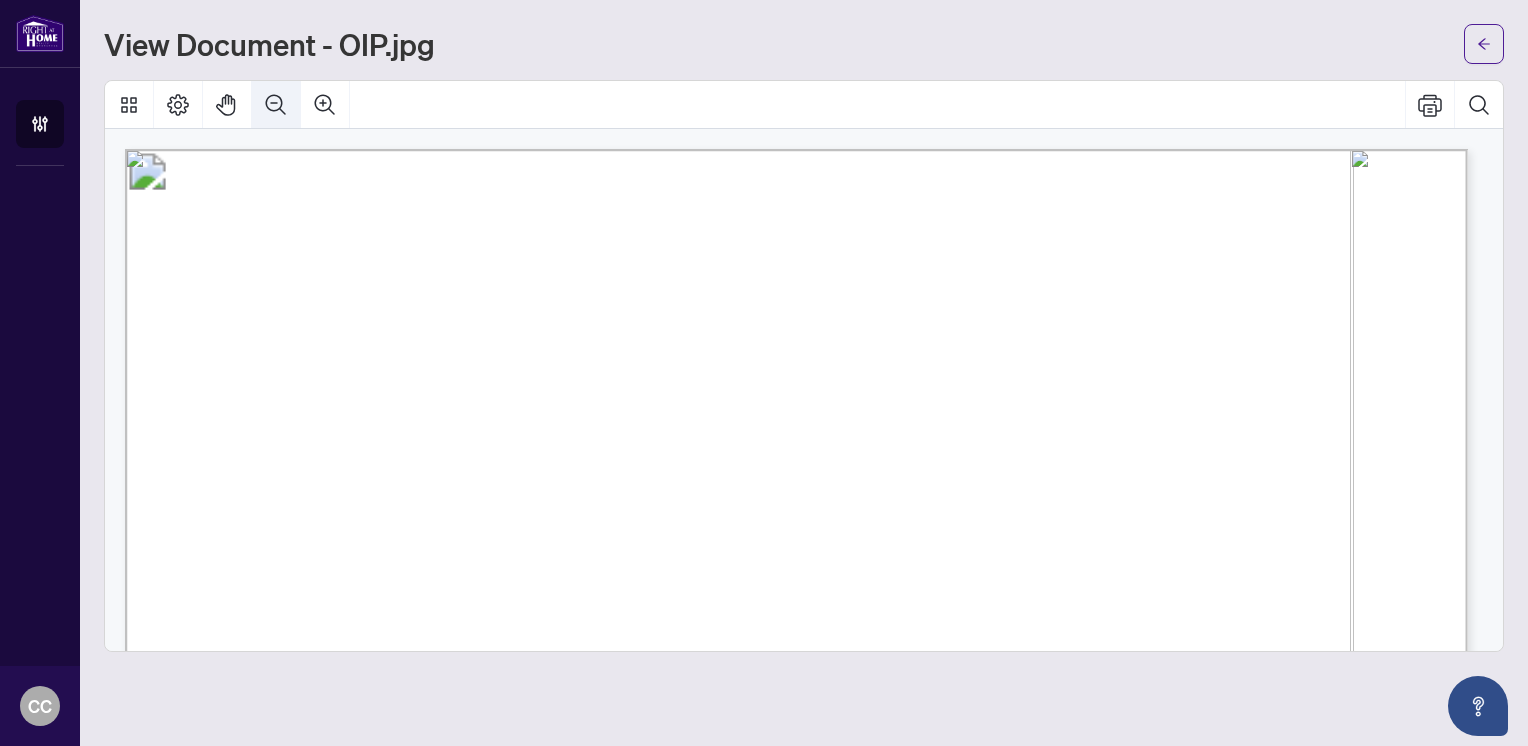 click 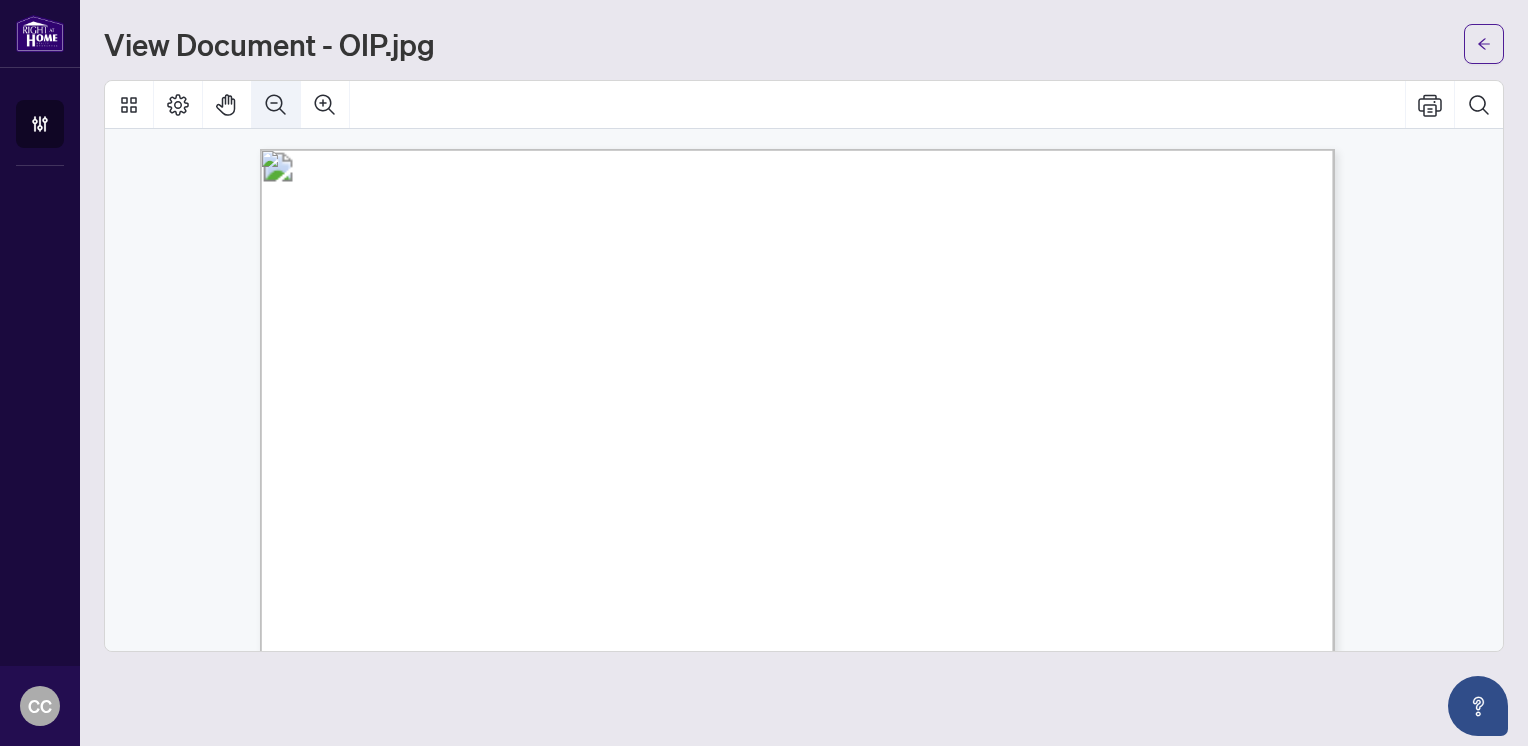 click 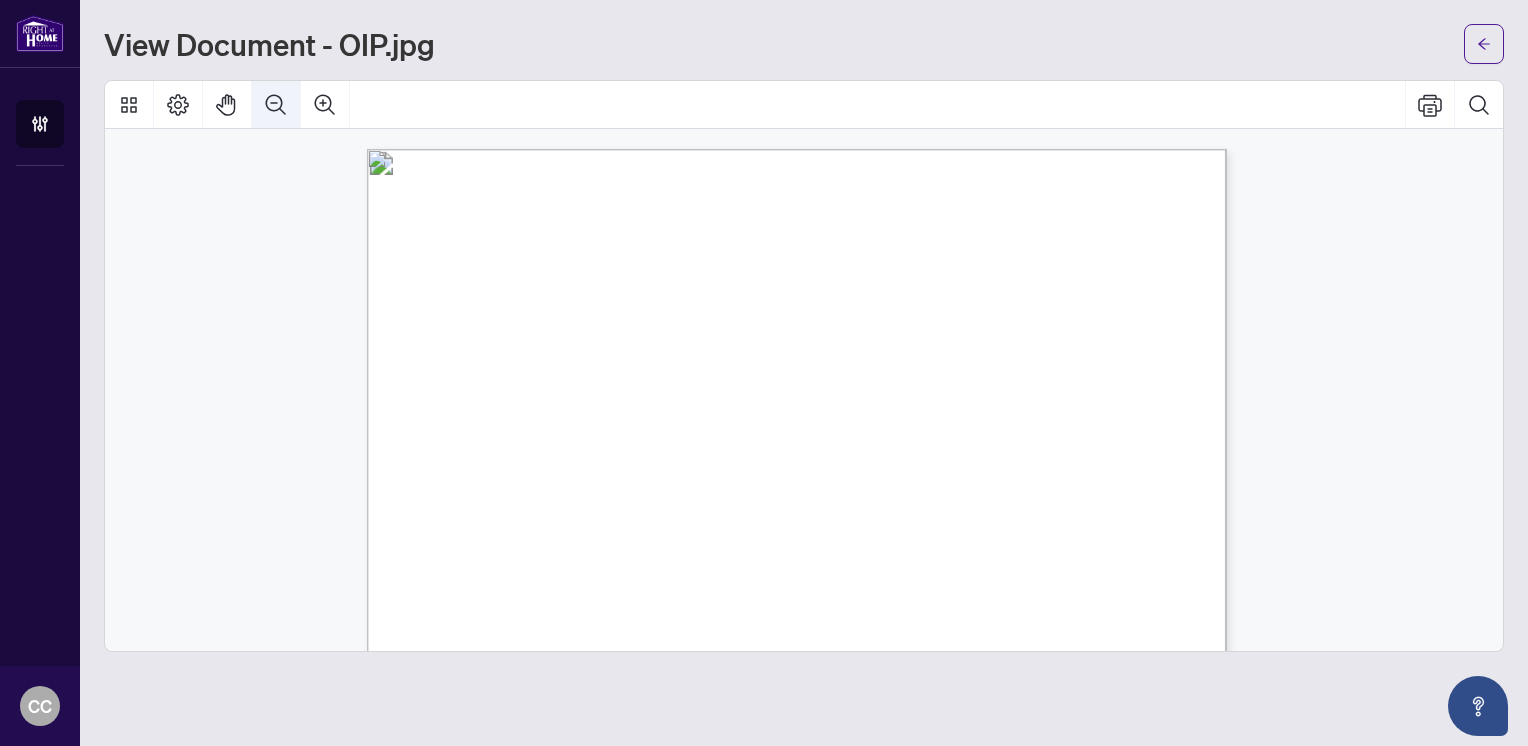 click 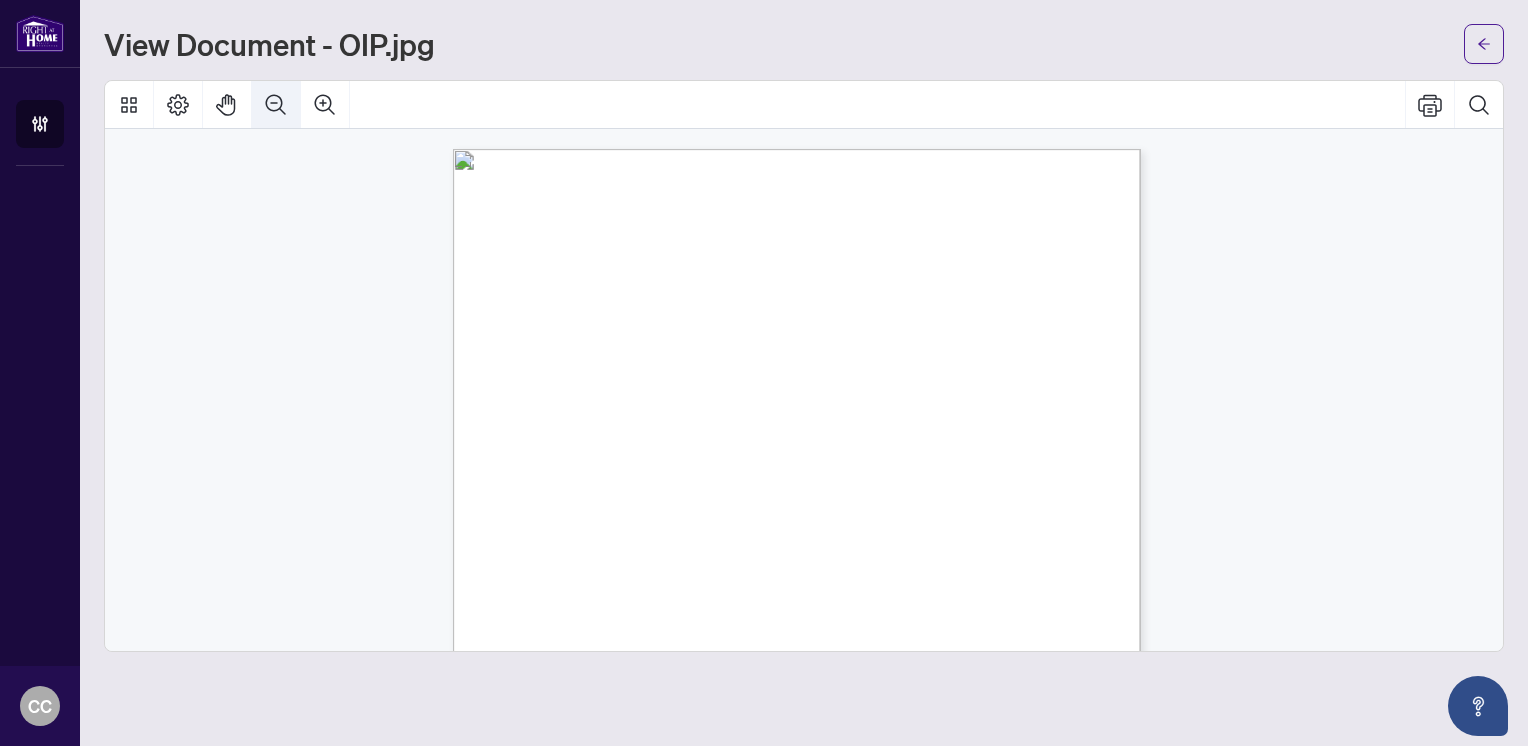 click 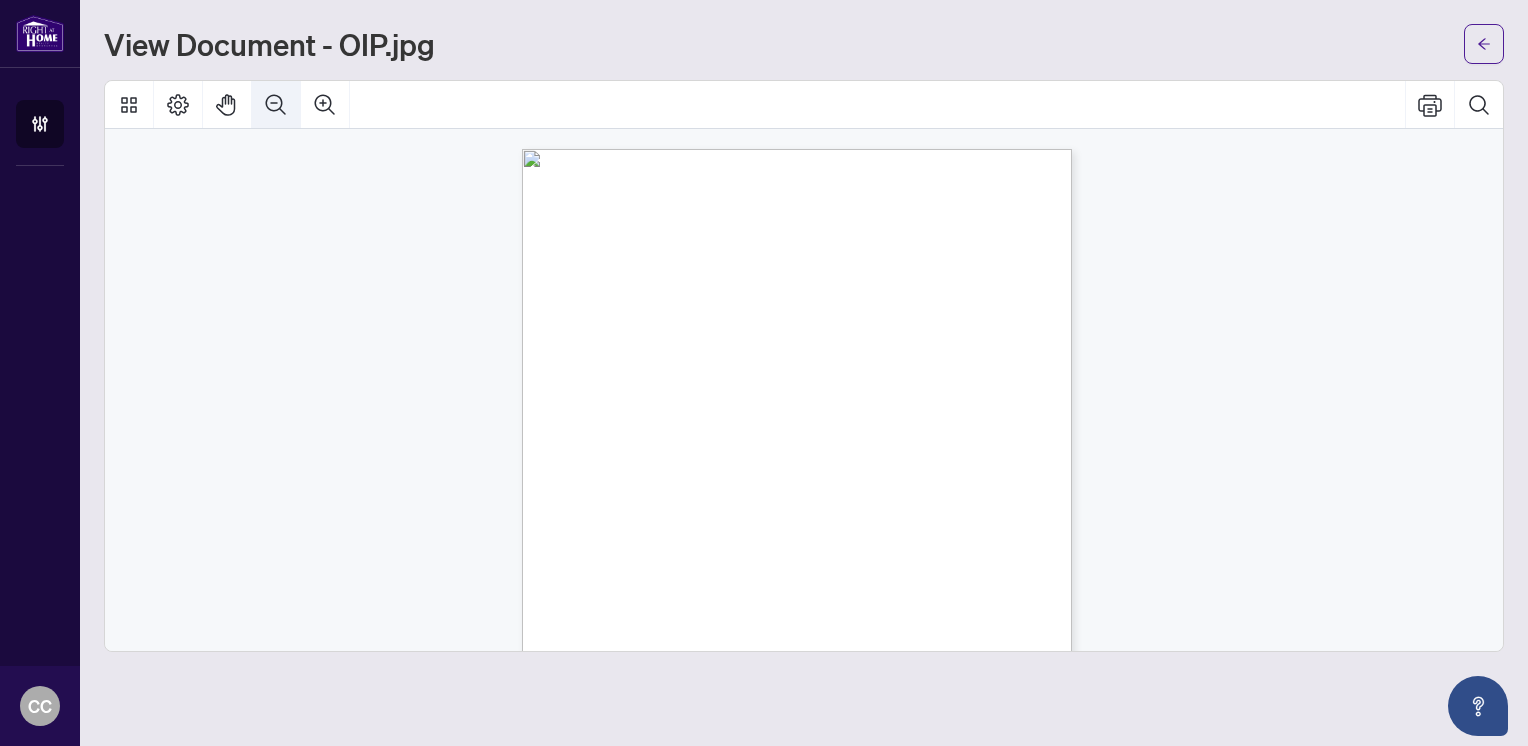 click 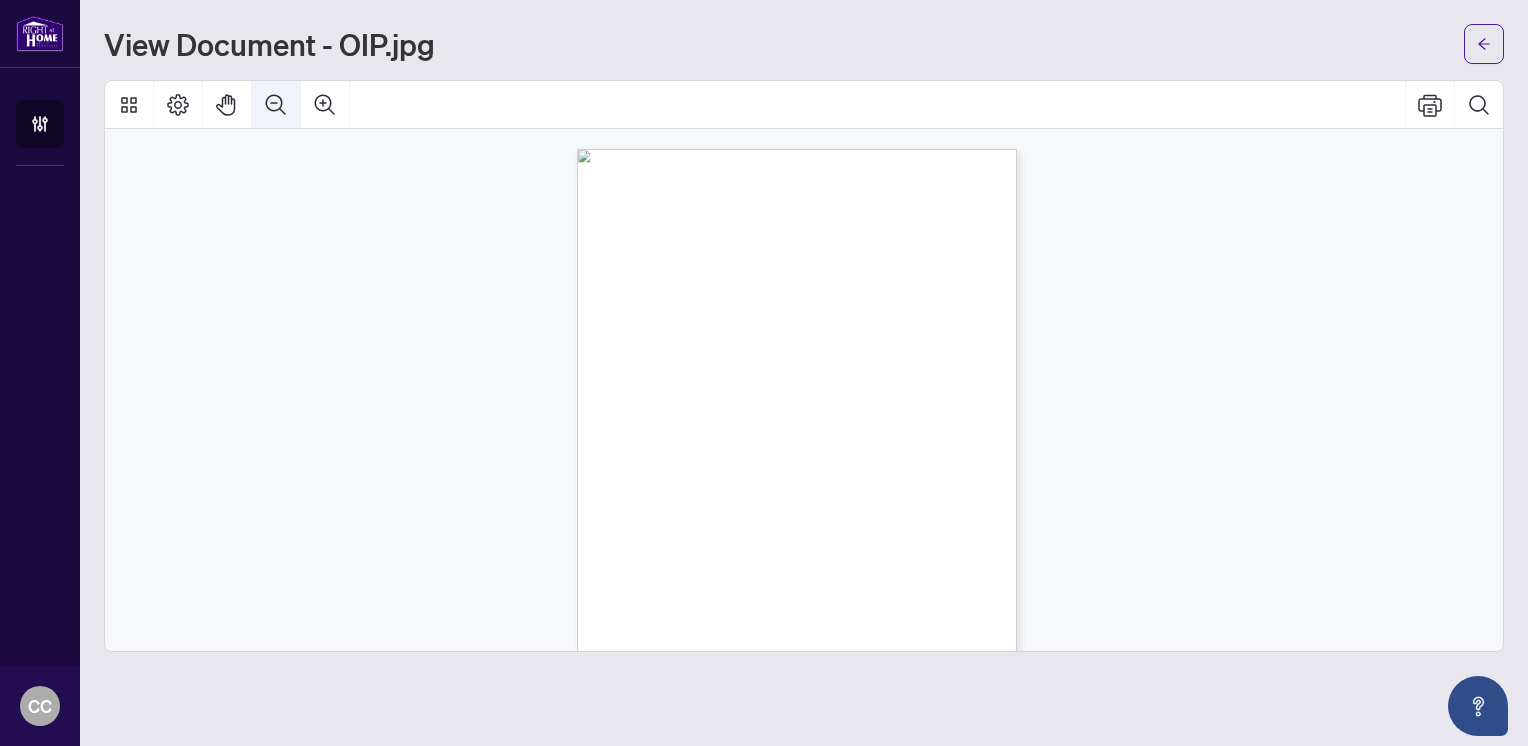 click 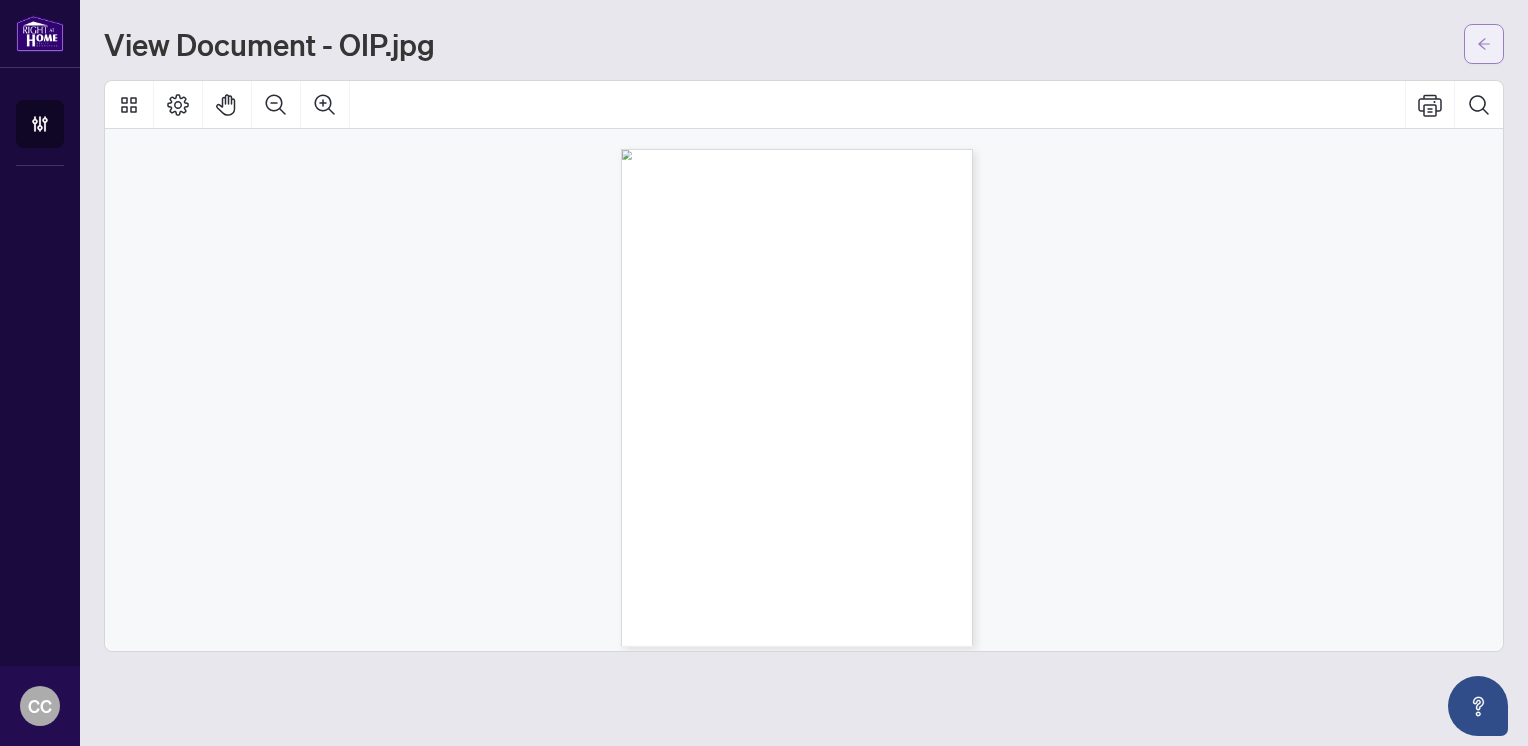 click 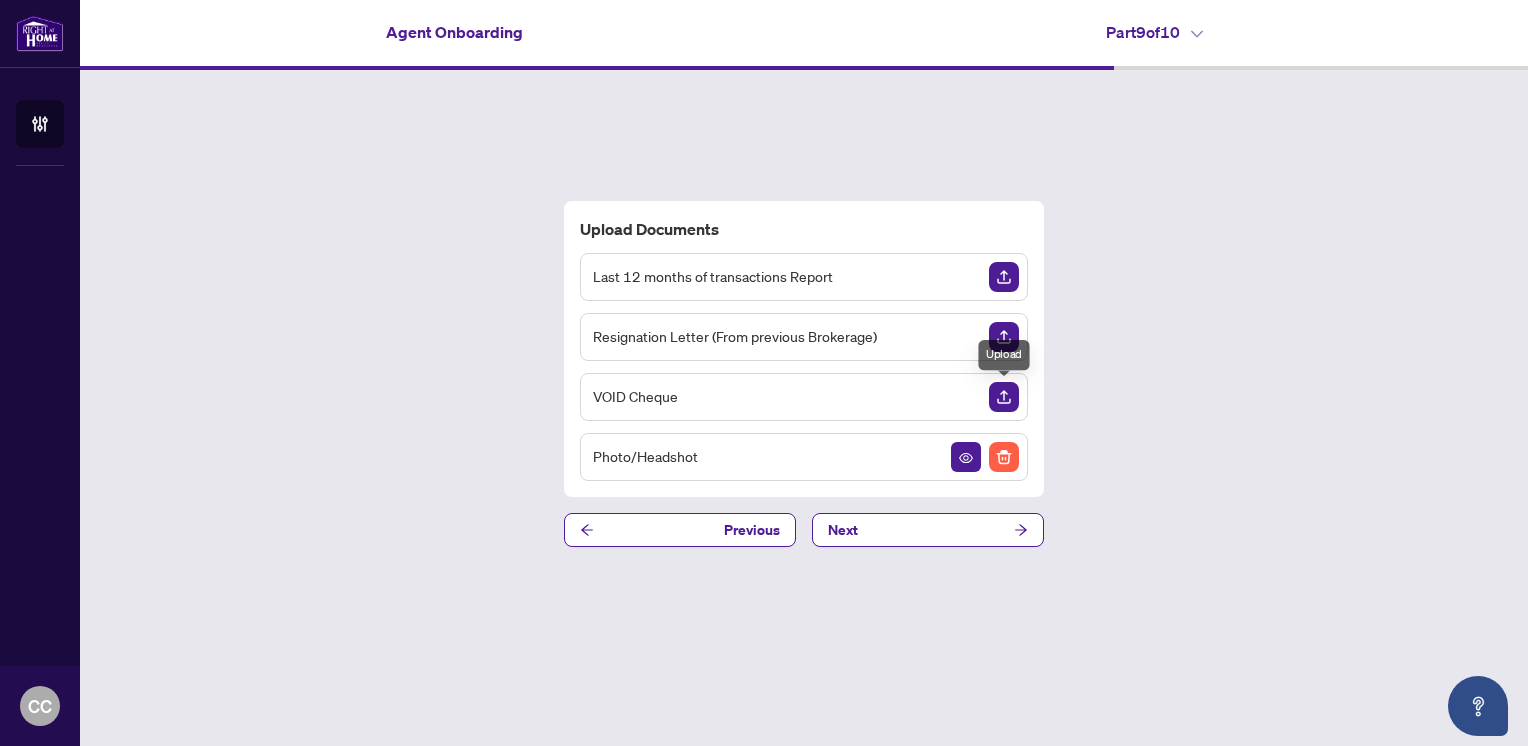 click at bounding box center (1004, 397) 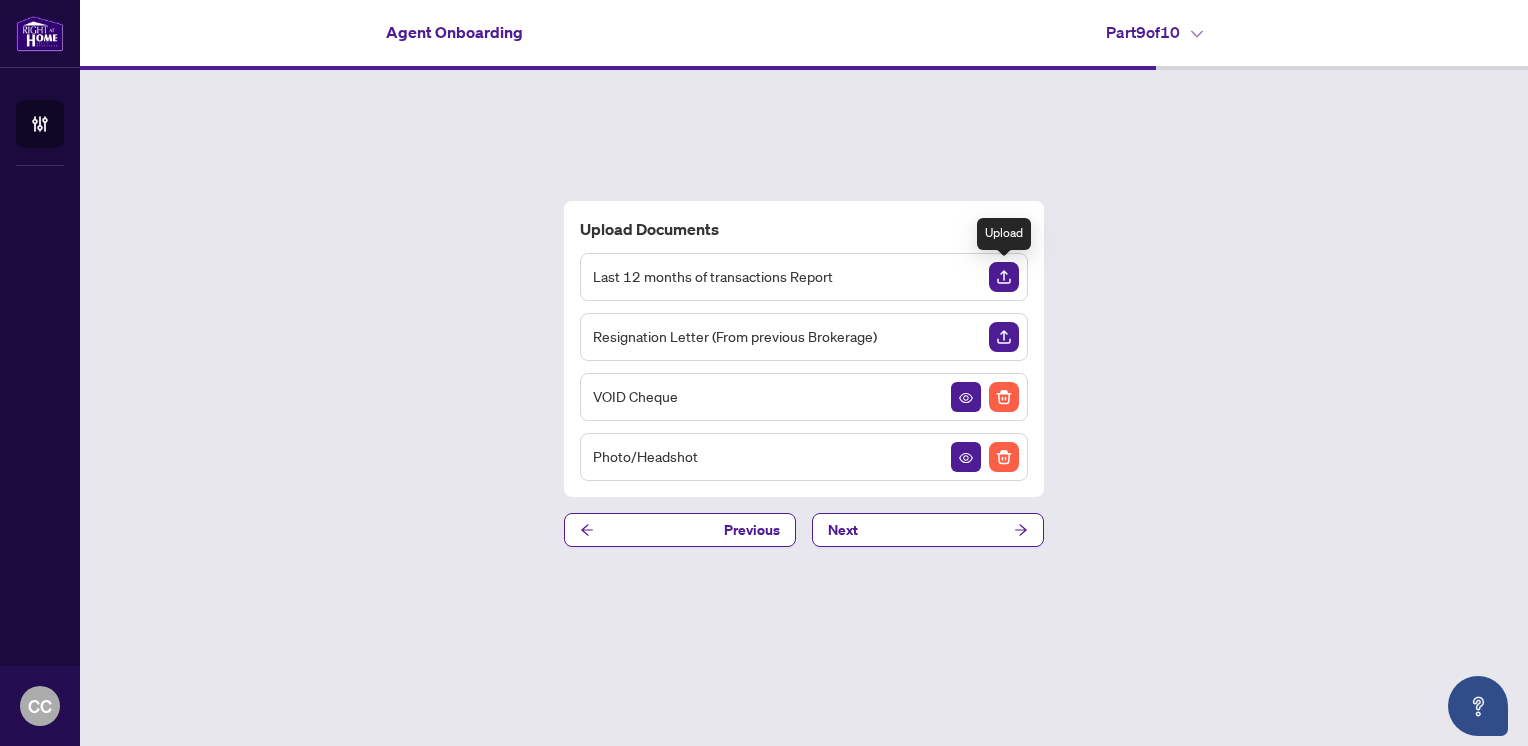 click at bounding box center [1004, 277] 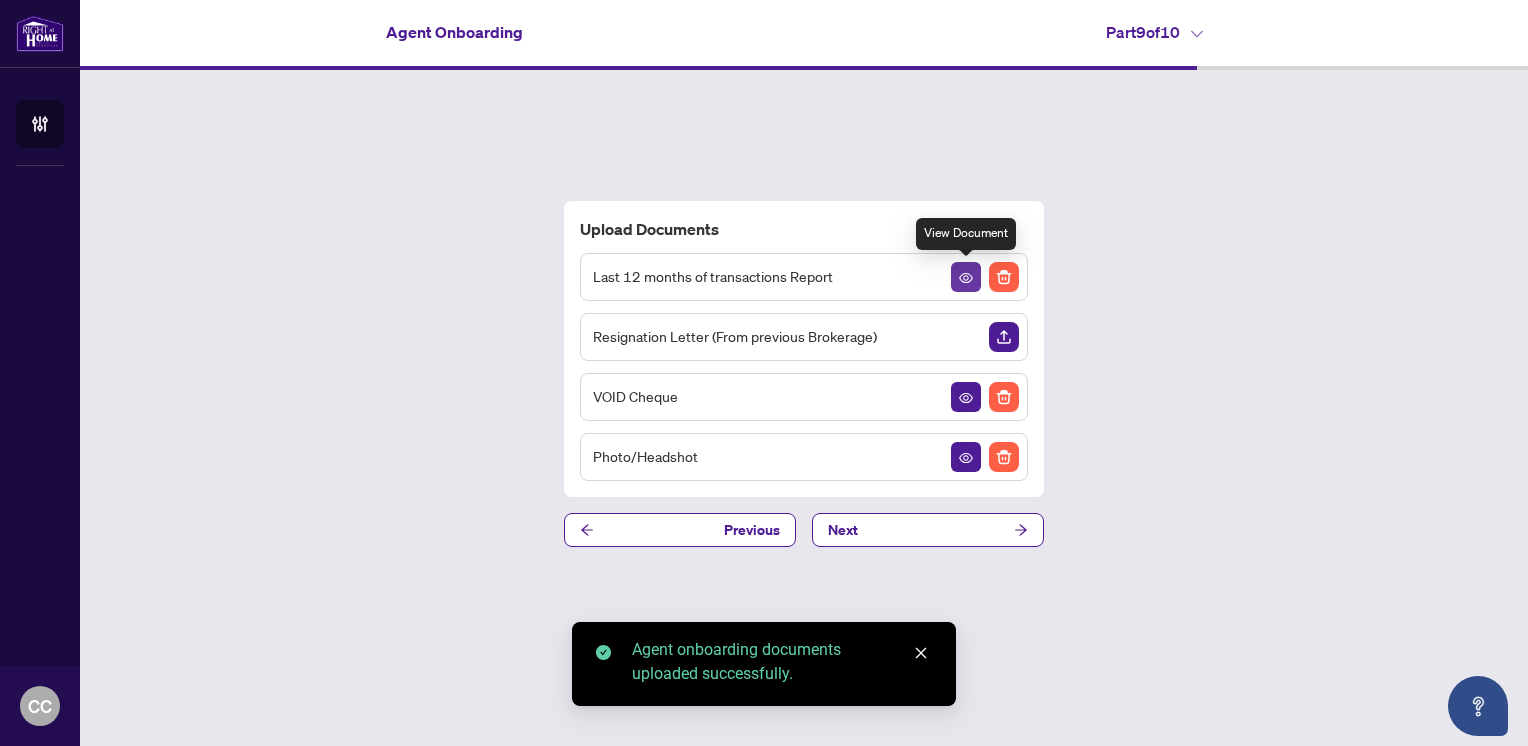 click 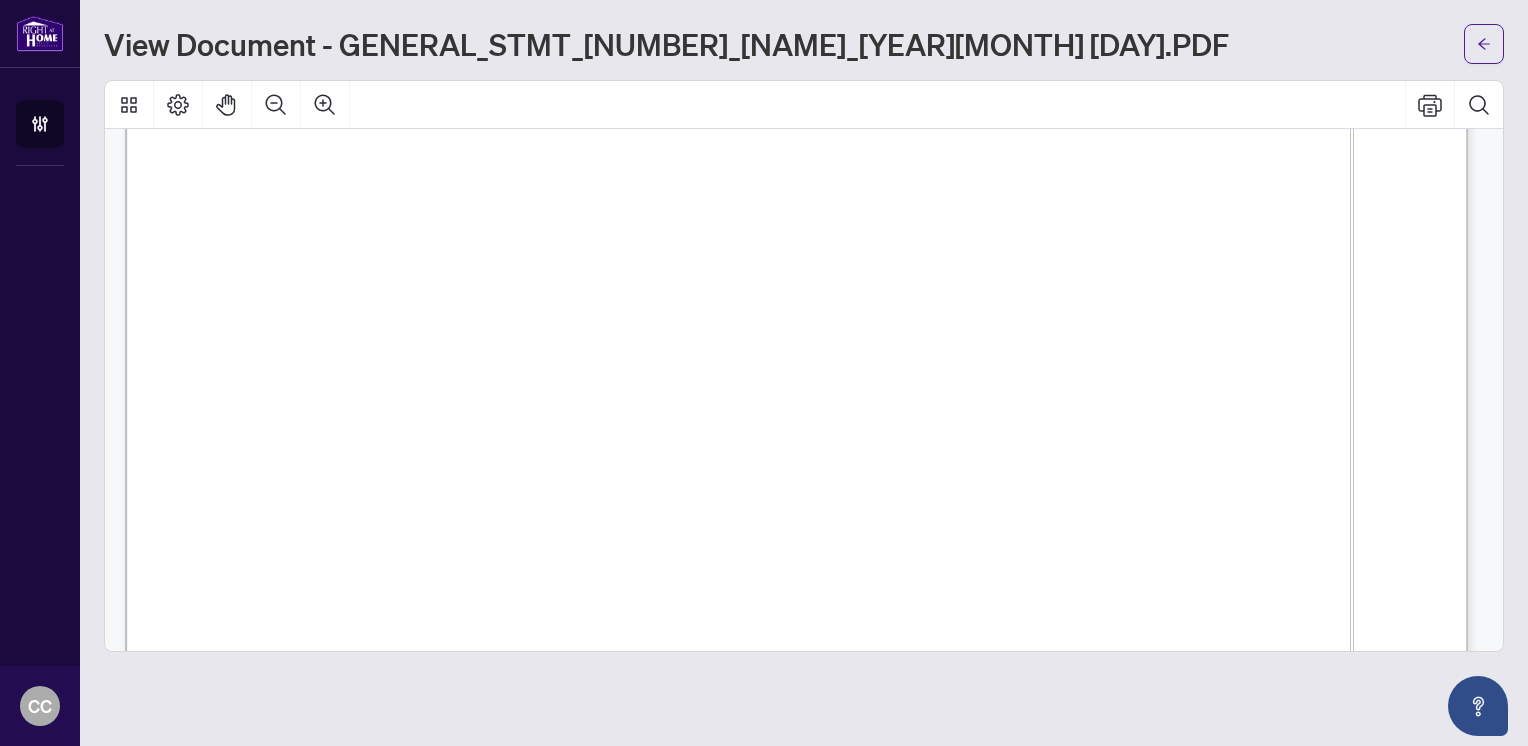 scroll, scrollTop: 0, scrollLeft: 0, axis: both 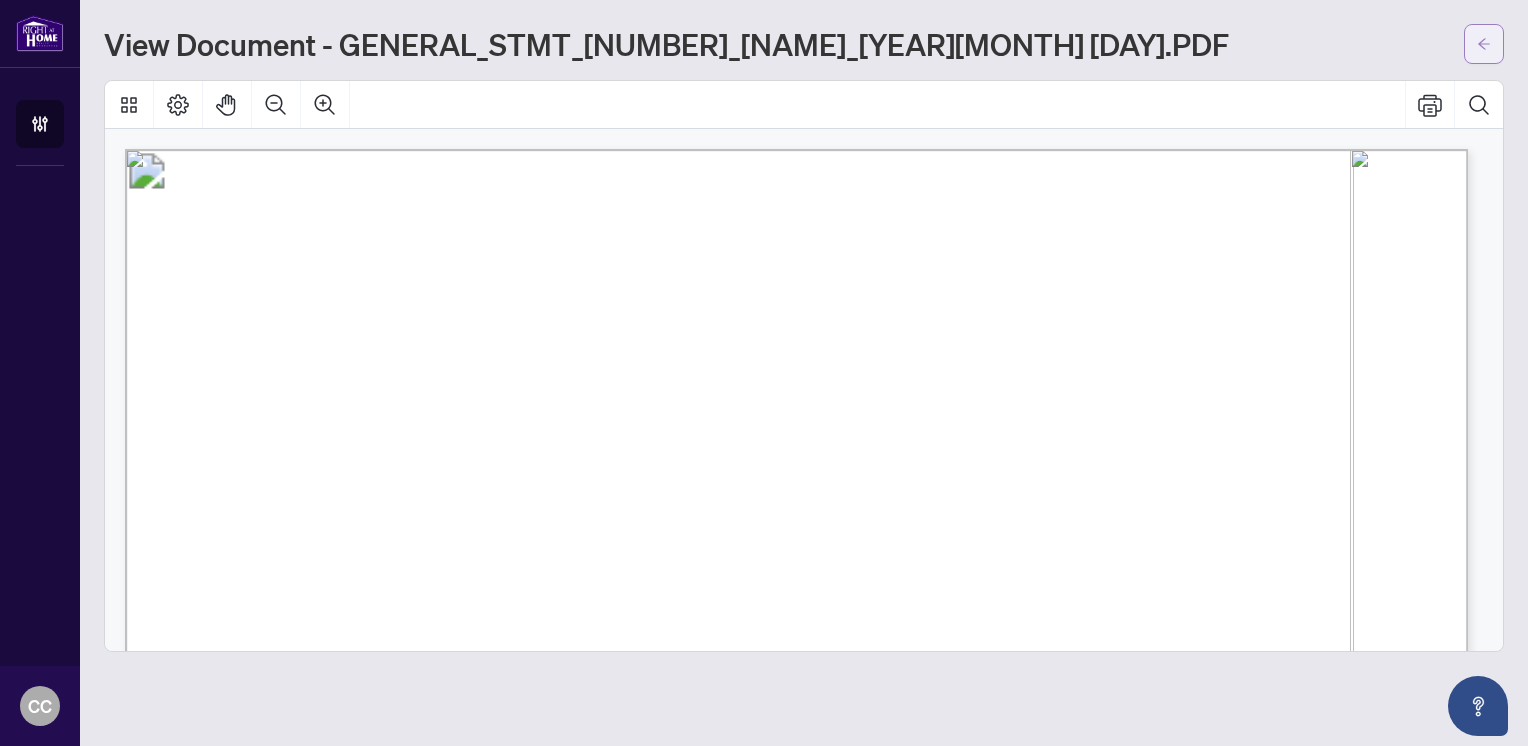 click at bounding box center (1484, 44) 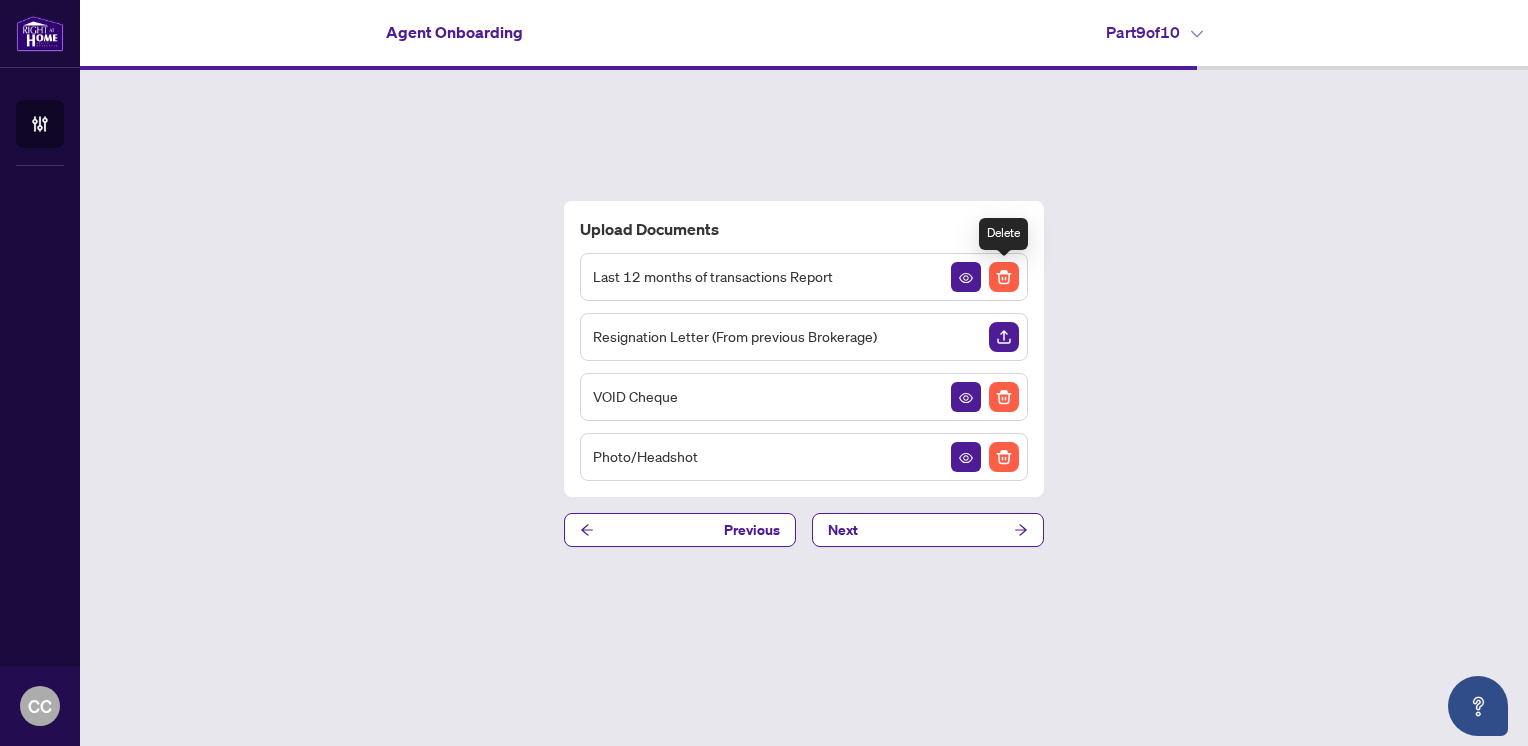 click at bounding box center (1004, 277) 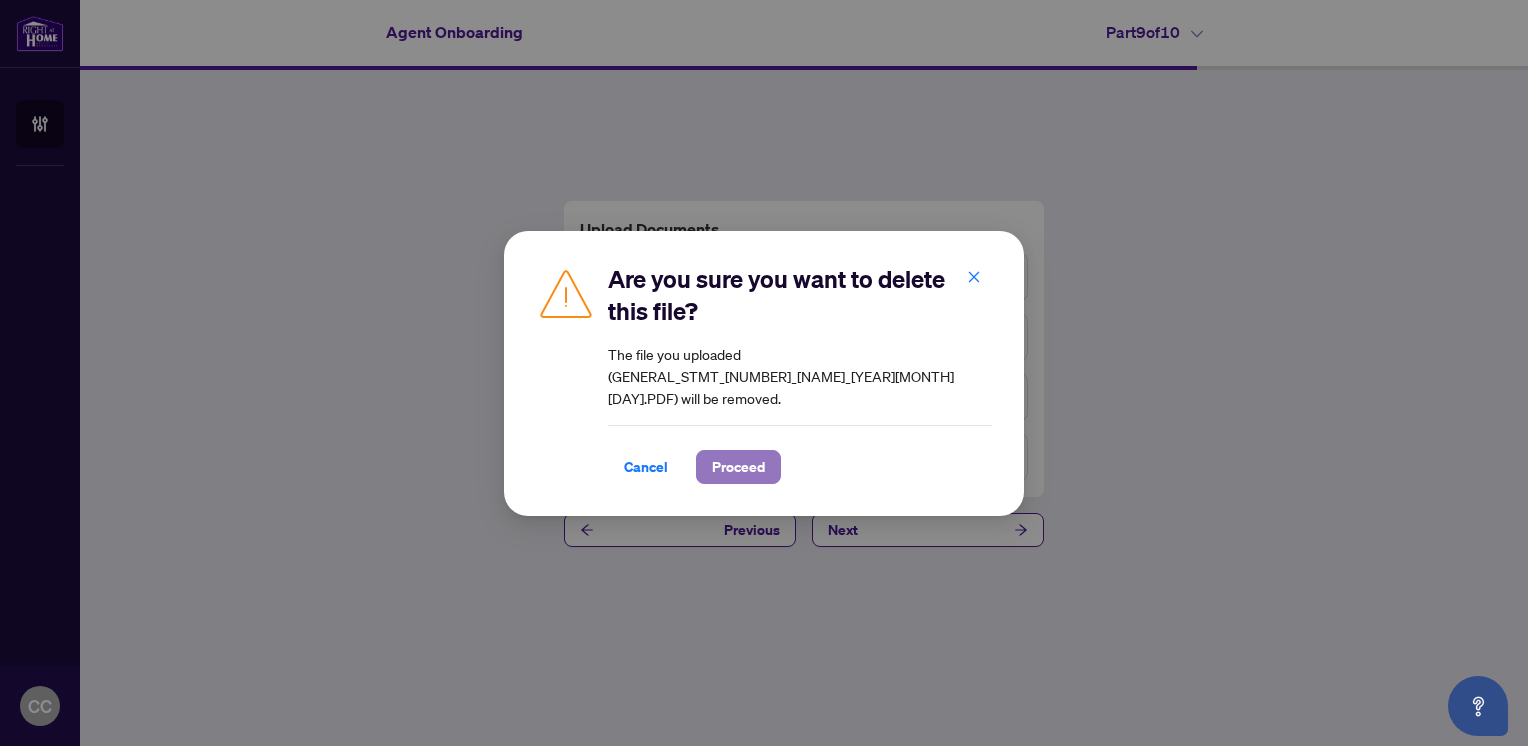 click on "Proceed" at bounding box center (738, 467) 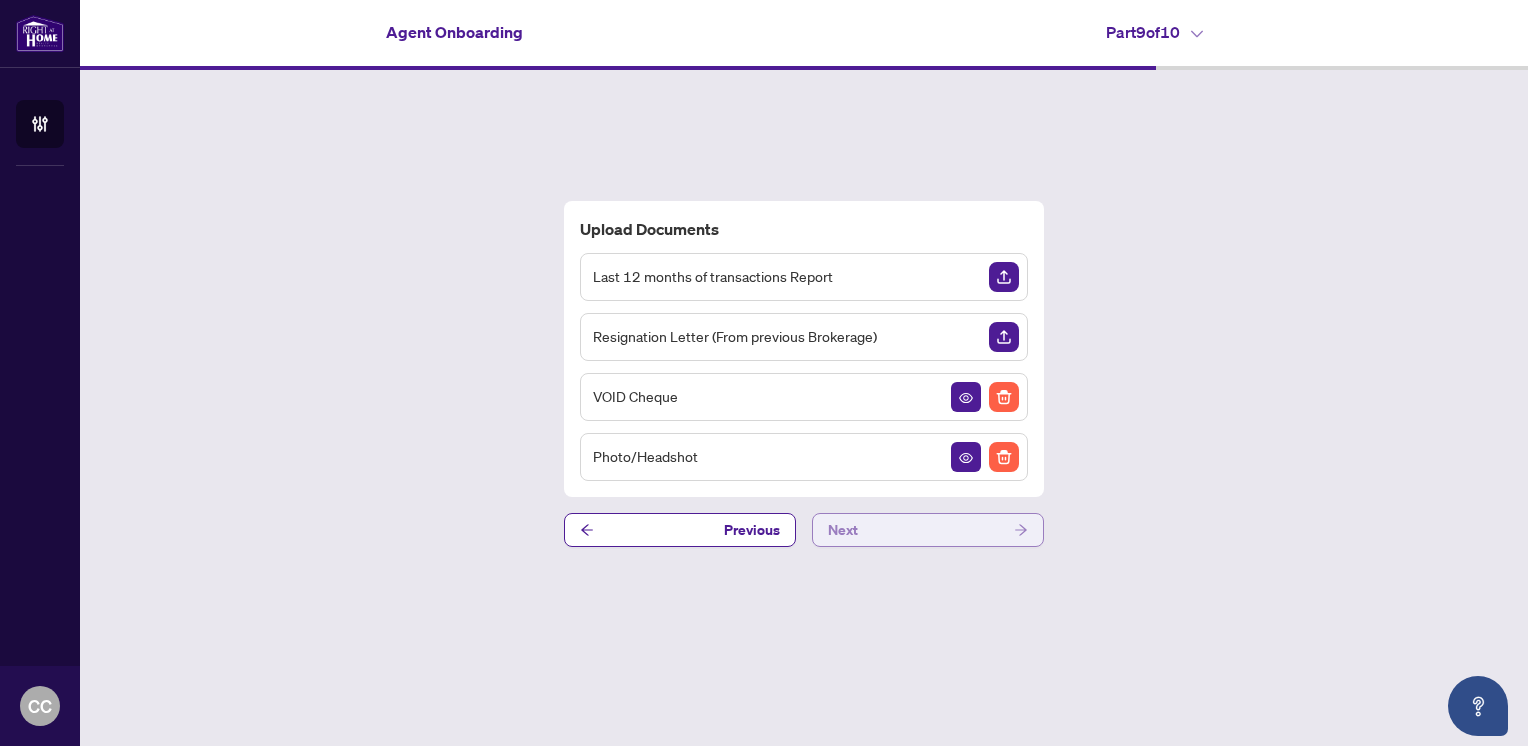 click on "Next" at bounding box center (928, 530) 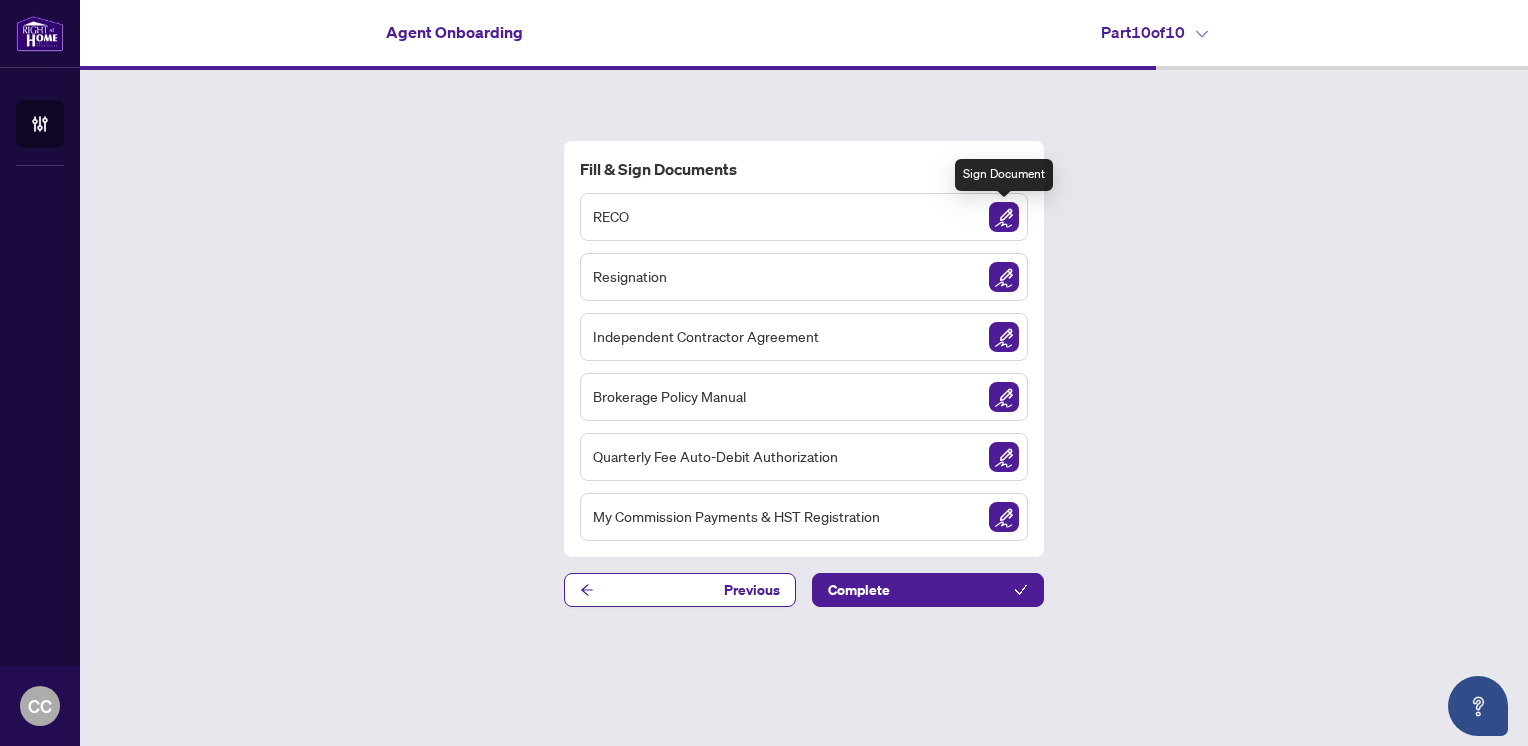 click at bounding box center (1004, 217) 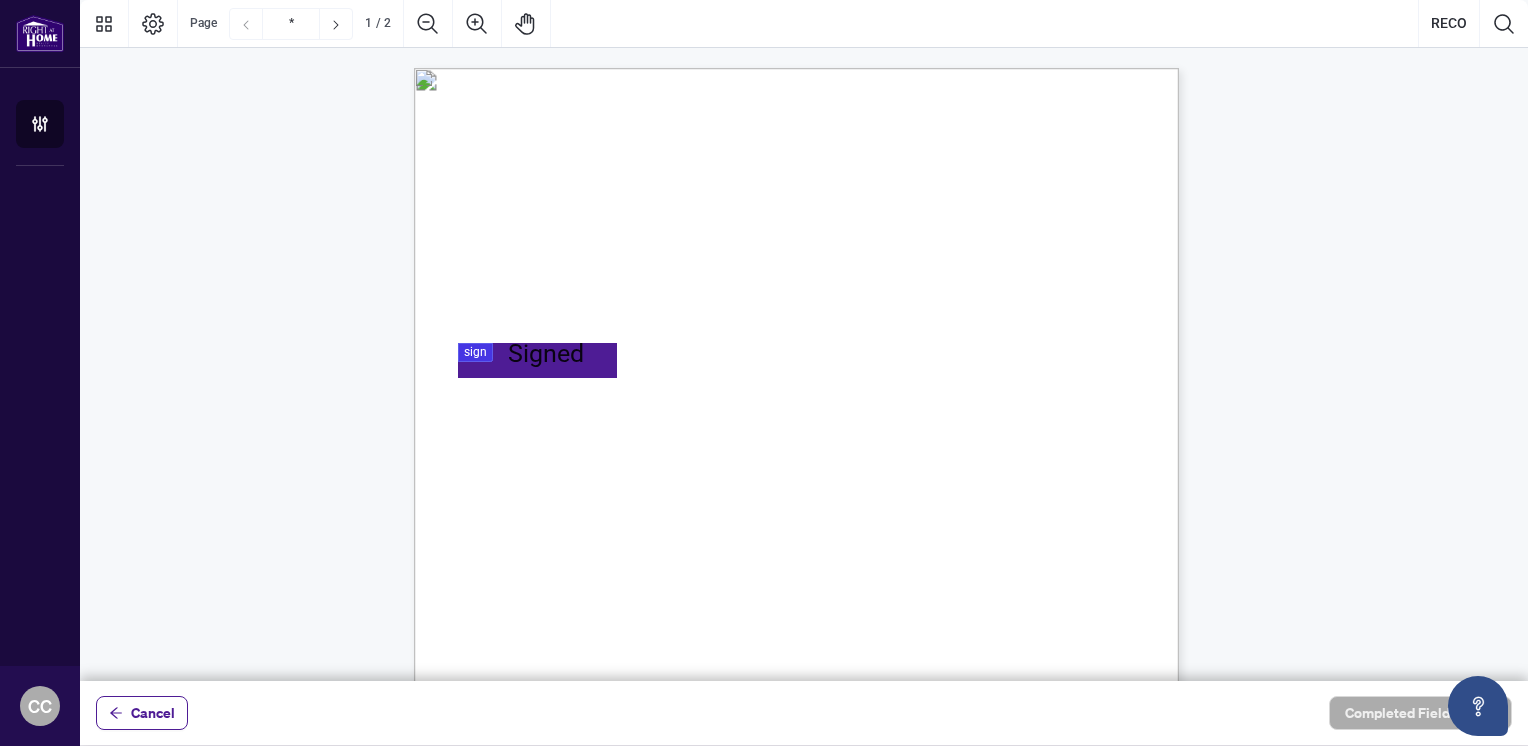 click on "Real Estate Council of Ontario
3300 Bloor St. W. West Tower
Suite 1200, Toronto, Ontario M8X 2X2
Website:  www.reco.on.ca Tel: 416-207-4800
Toll Free: 1-800-245-6910
Fax: 416-207-4820
E-mail:  registration@reco.on.ca
MyWeb:  https://myweb.reco.on.ca Important: PRINT or TYPE all information in BLACK INK
NOTICE OF EMPLOYEE CHANGE FORM: TRANSFER
WARNING – IT IS AN OFFENCE TO PROVIDE FALSE INFORMATION ON THIS APPLICATION
Employee Signature  Name & Title of Authorized Signing Official
(Please Print)
Signature  of Authorized Signing Official  Date
IMPORTANT INFORMATION
RECO REGISTRATION NUMBER
Payment can be made by Cheque, Bank Draft, Money Order, Visa or Mastercard made payable to the “Real Estate Council of
Ontario”.  Application Fees Apply -  CLICK HERE FOR FEE SCHEDULE
•  If an employee has been terminated in excess of 60 days, a Transfer will not be accepted. After 60 days, an employee must file an
•  The Address for Service must be identified in order to process a transfer." at bounding box center [892, 687] 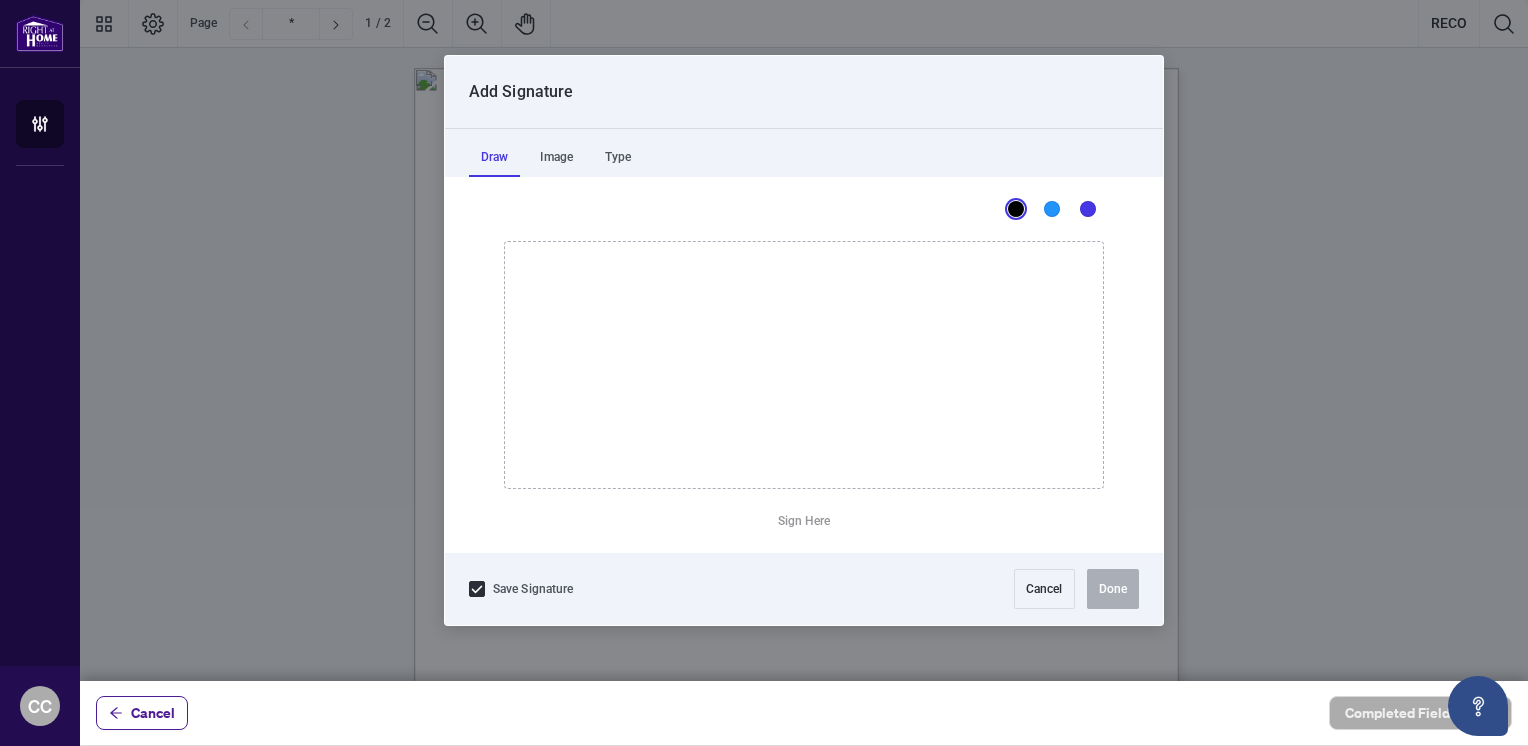 click at bounding box center [804, 340] 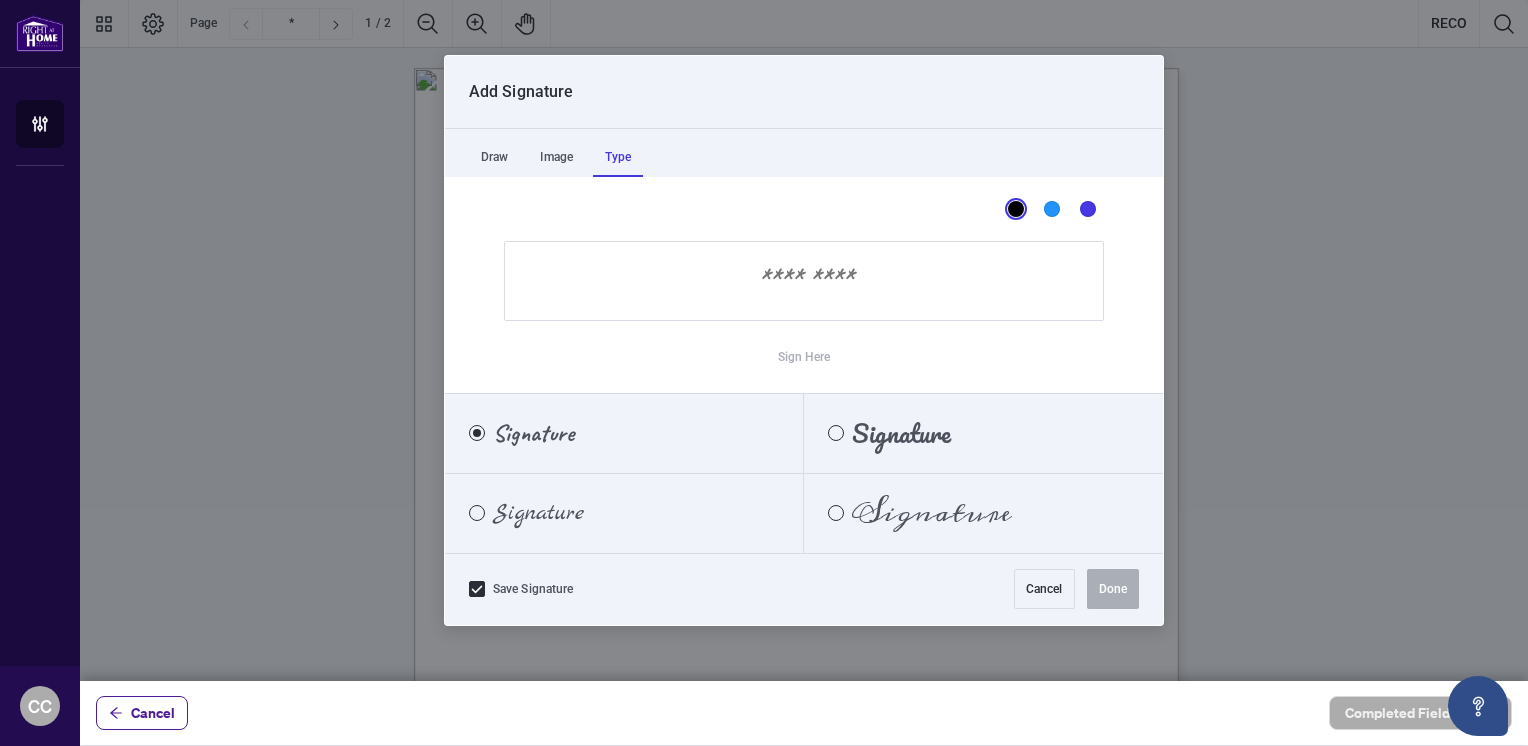 click on "Type" at bounding box center (618, 157) 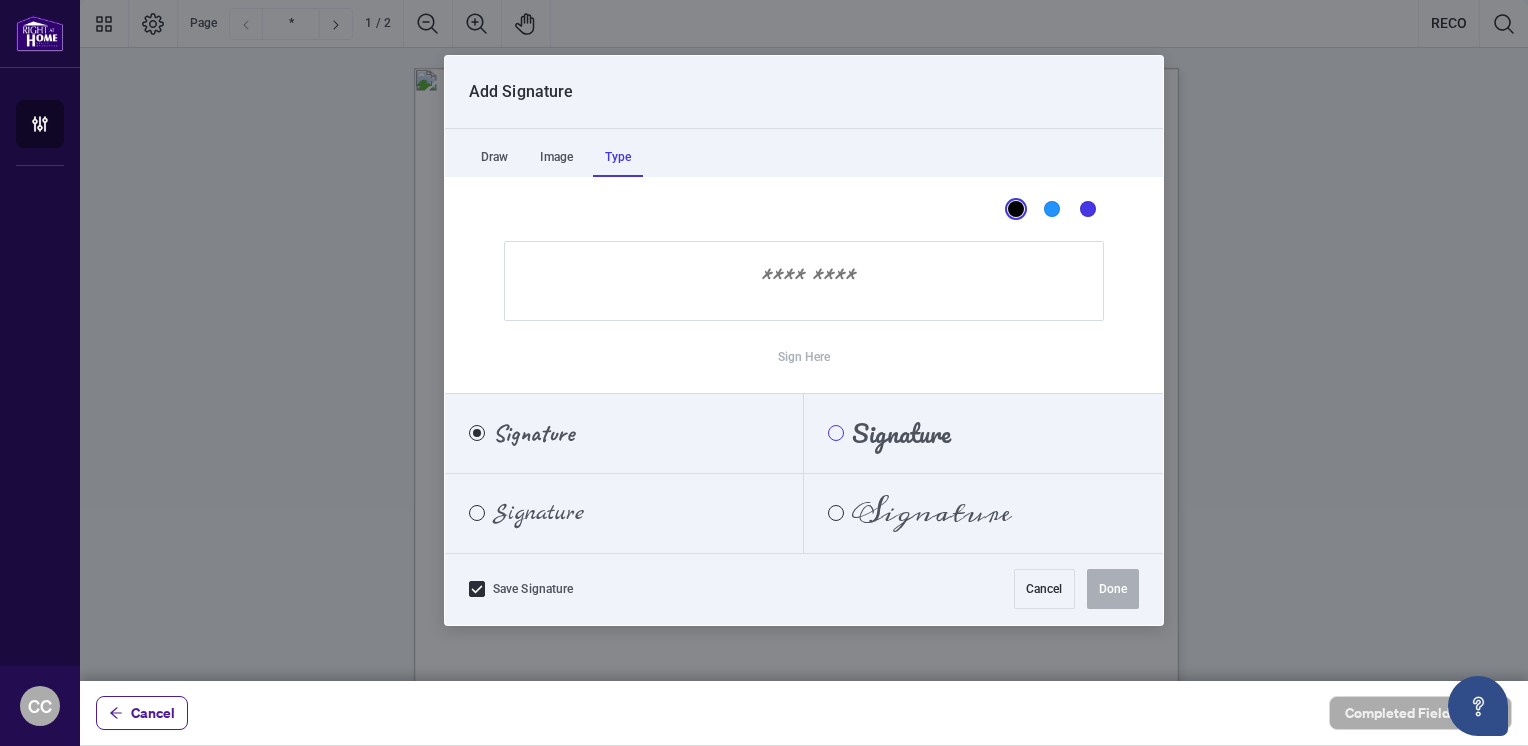 click at bounding box center (836, 433) 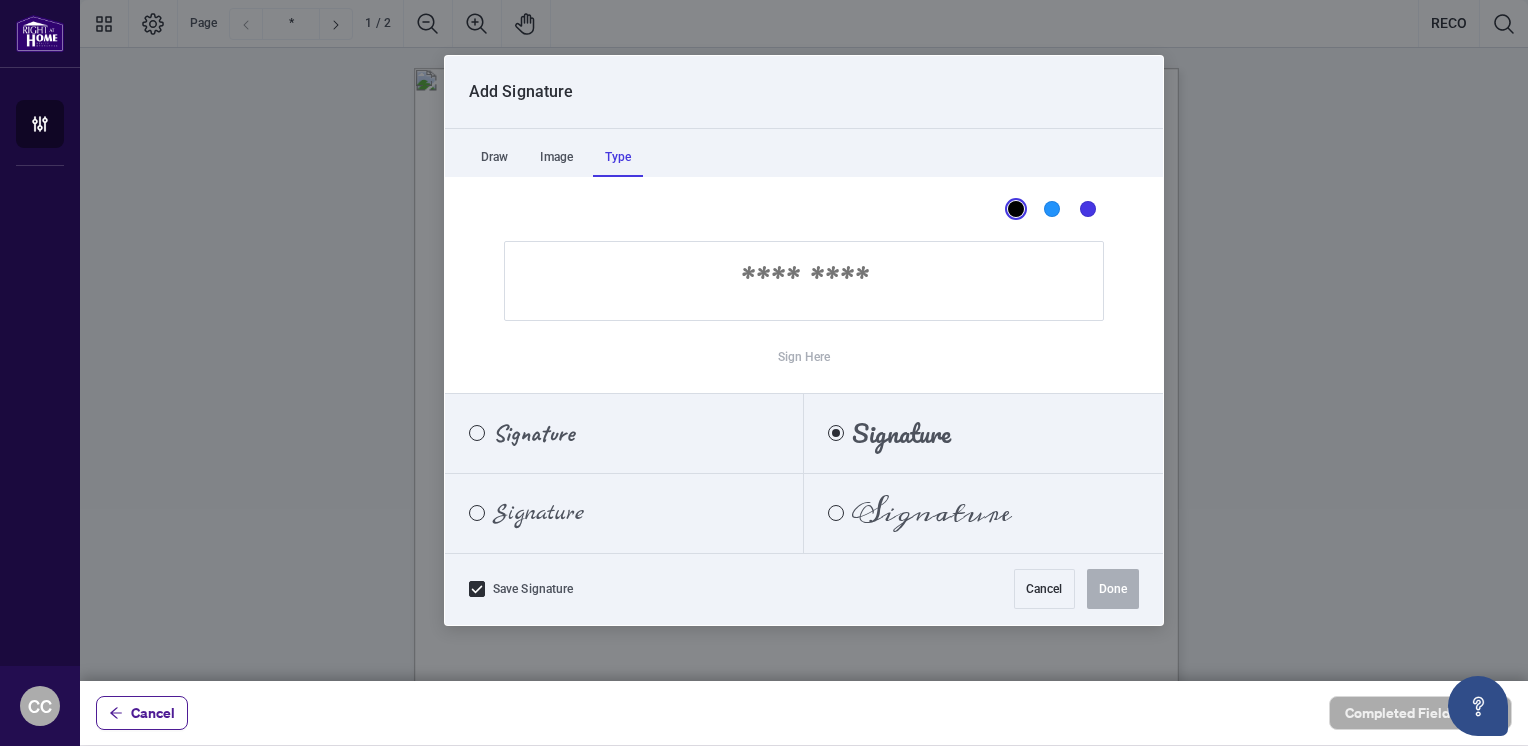 click at bounding box center [804, 281] 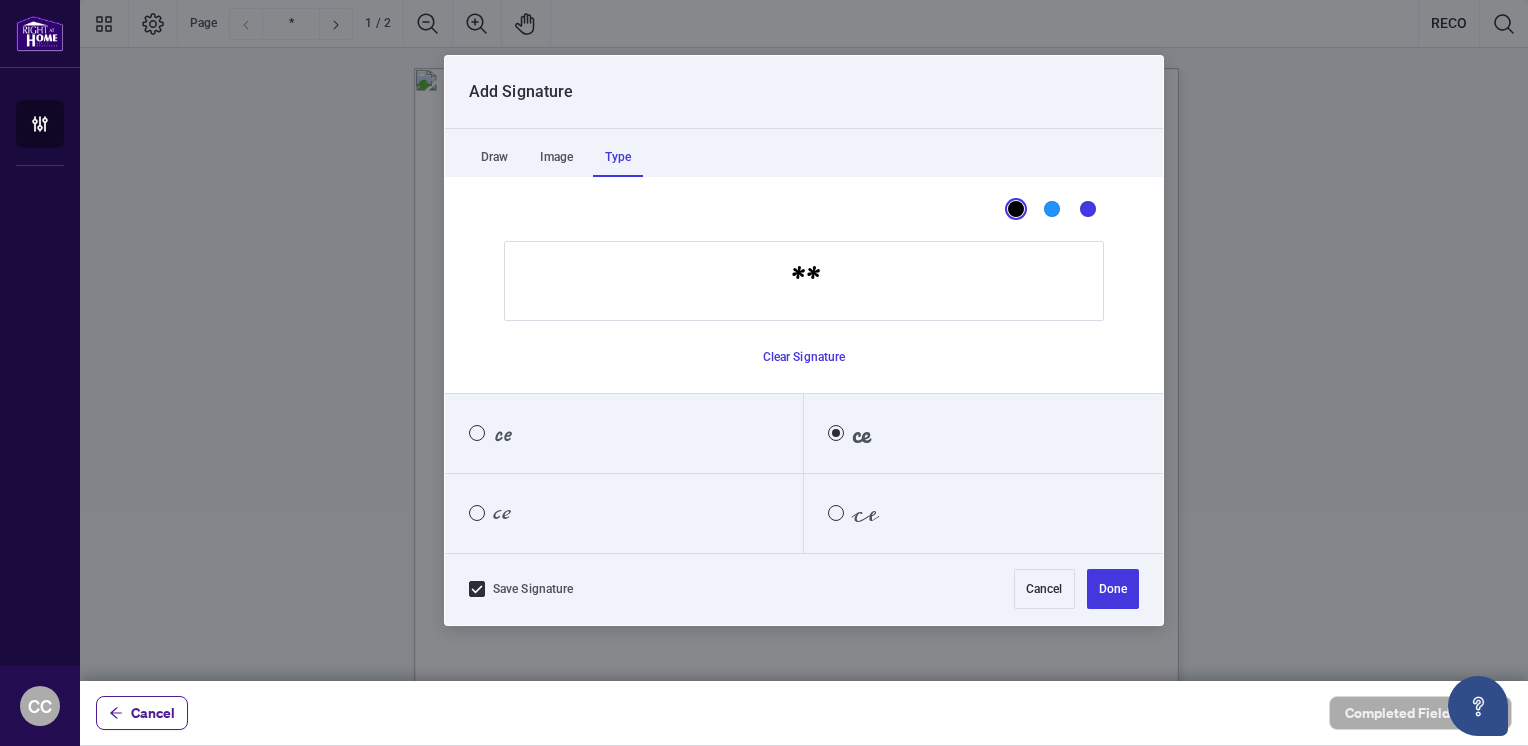 type on "*" 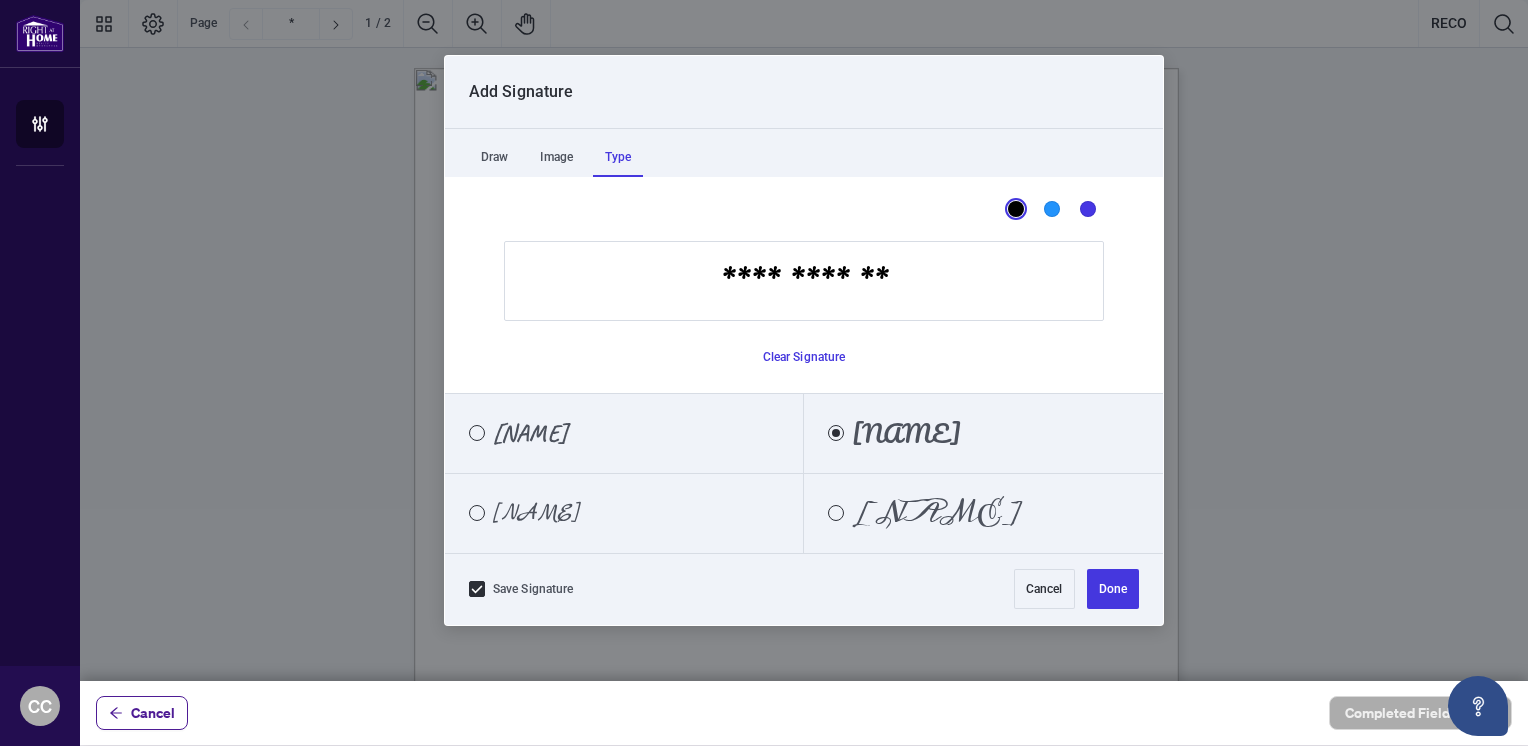 type on "**********" 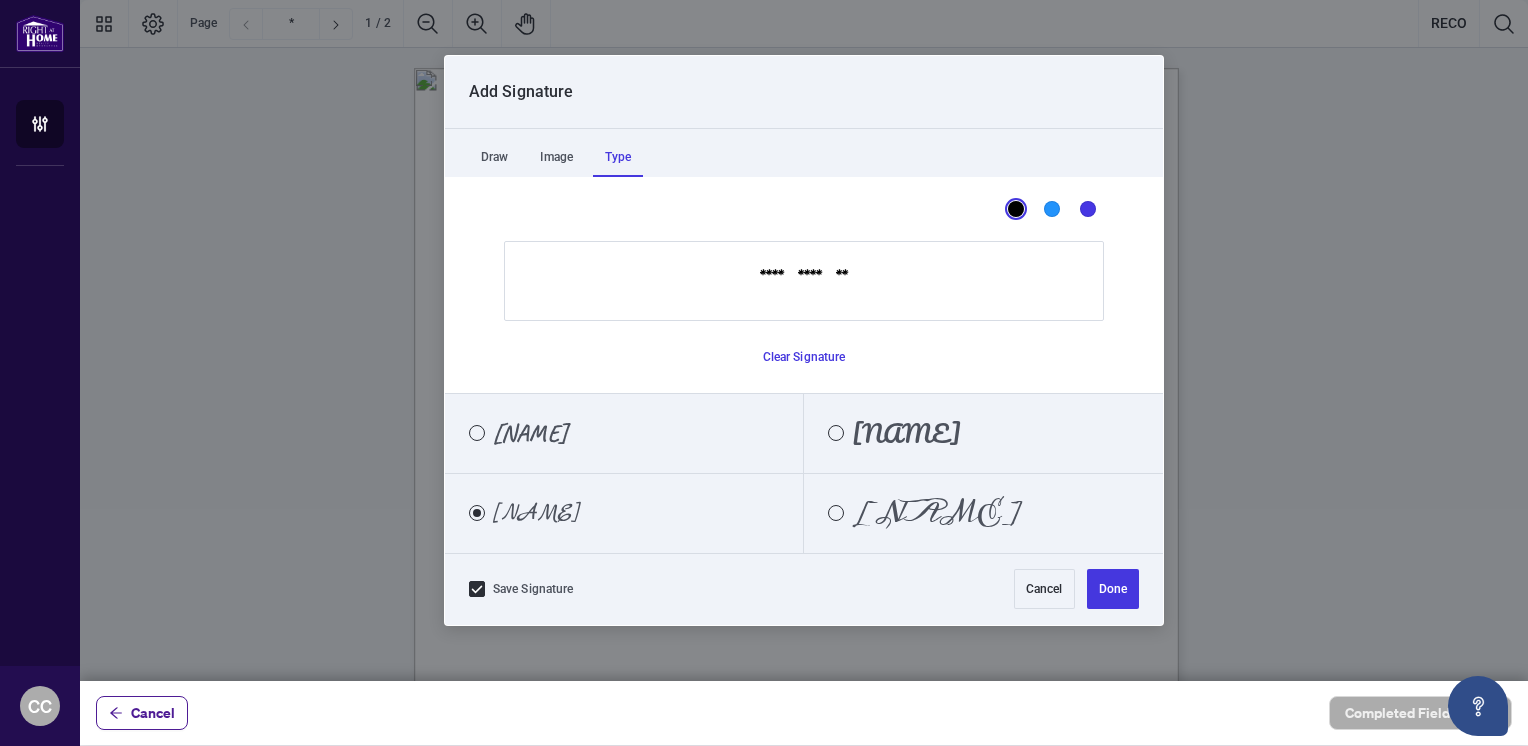 scroll, scrollTop: 10, scrollLeft: 0, axis: vertical 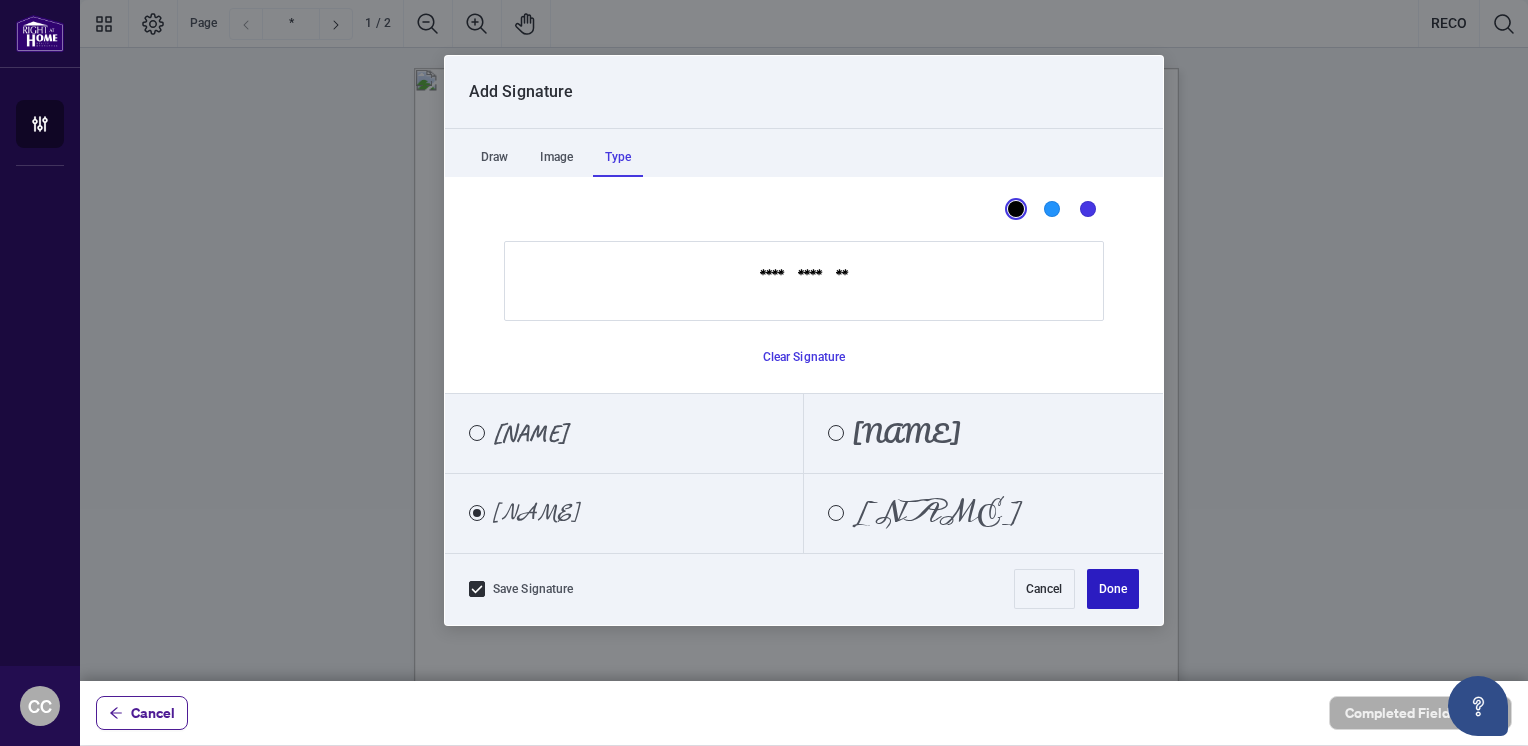 click on "Done" at bounding box center (1113, 589) 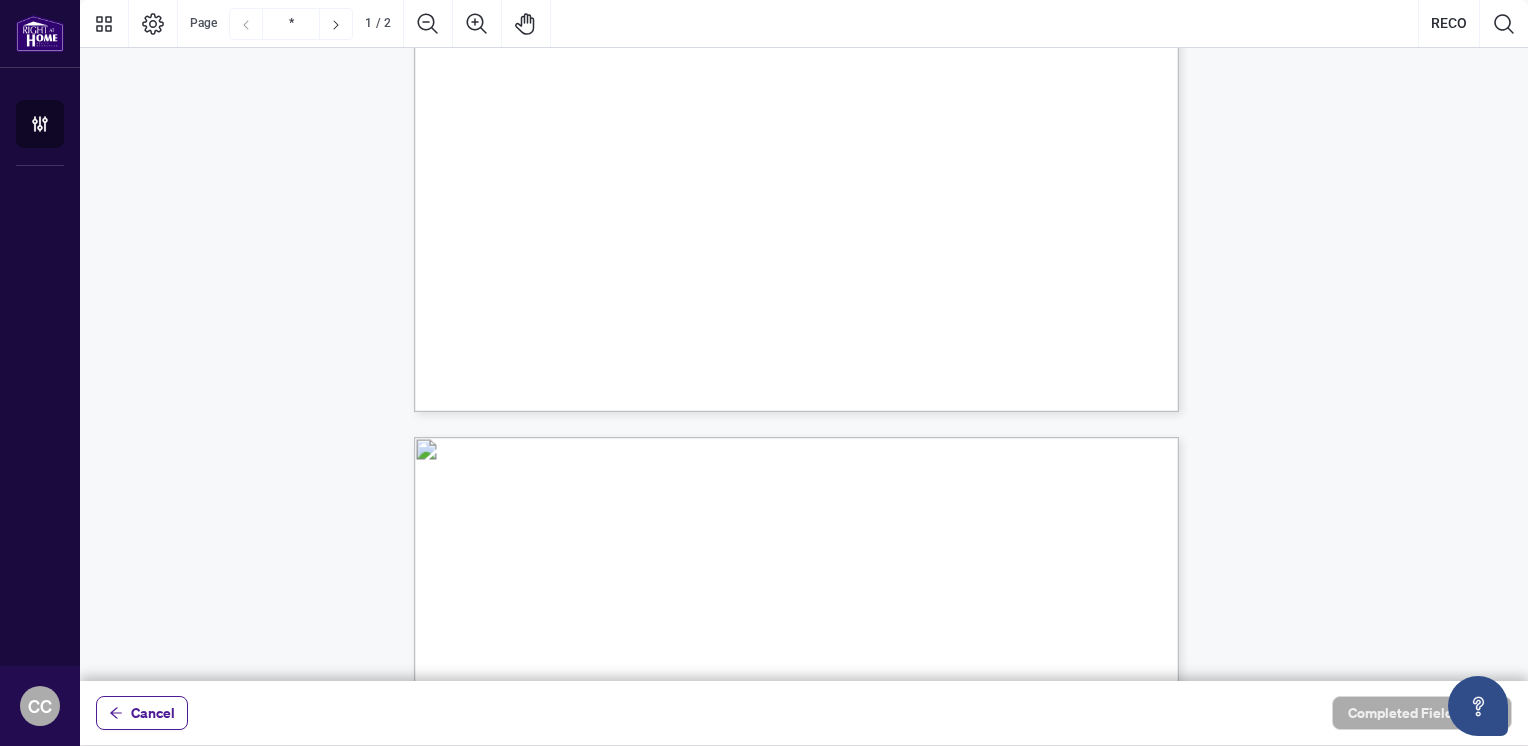 type on "*" 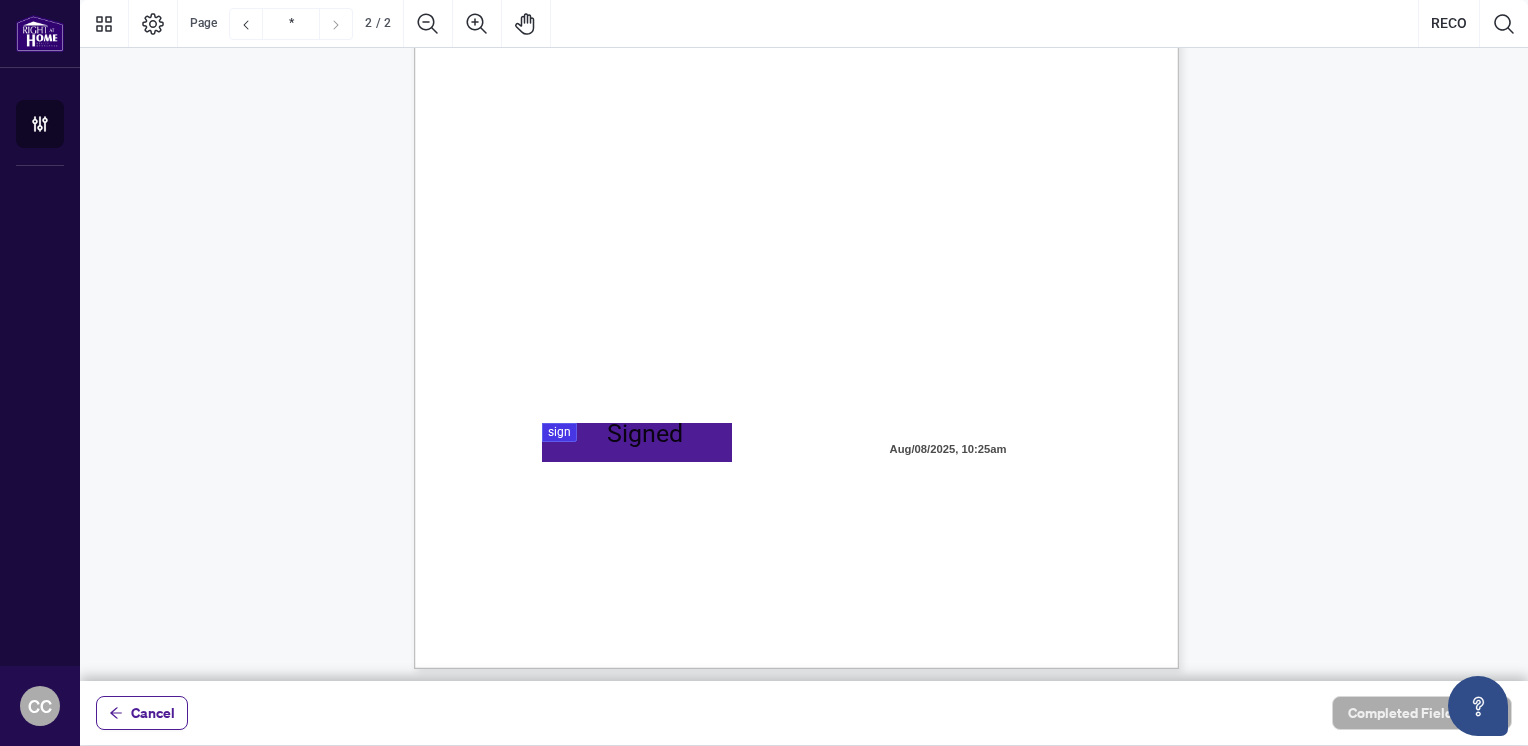 scroll, scrollTop: 1411, scrollLeft: 0, axis: vertical 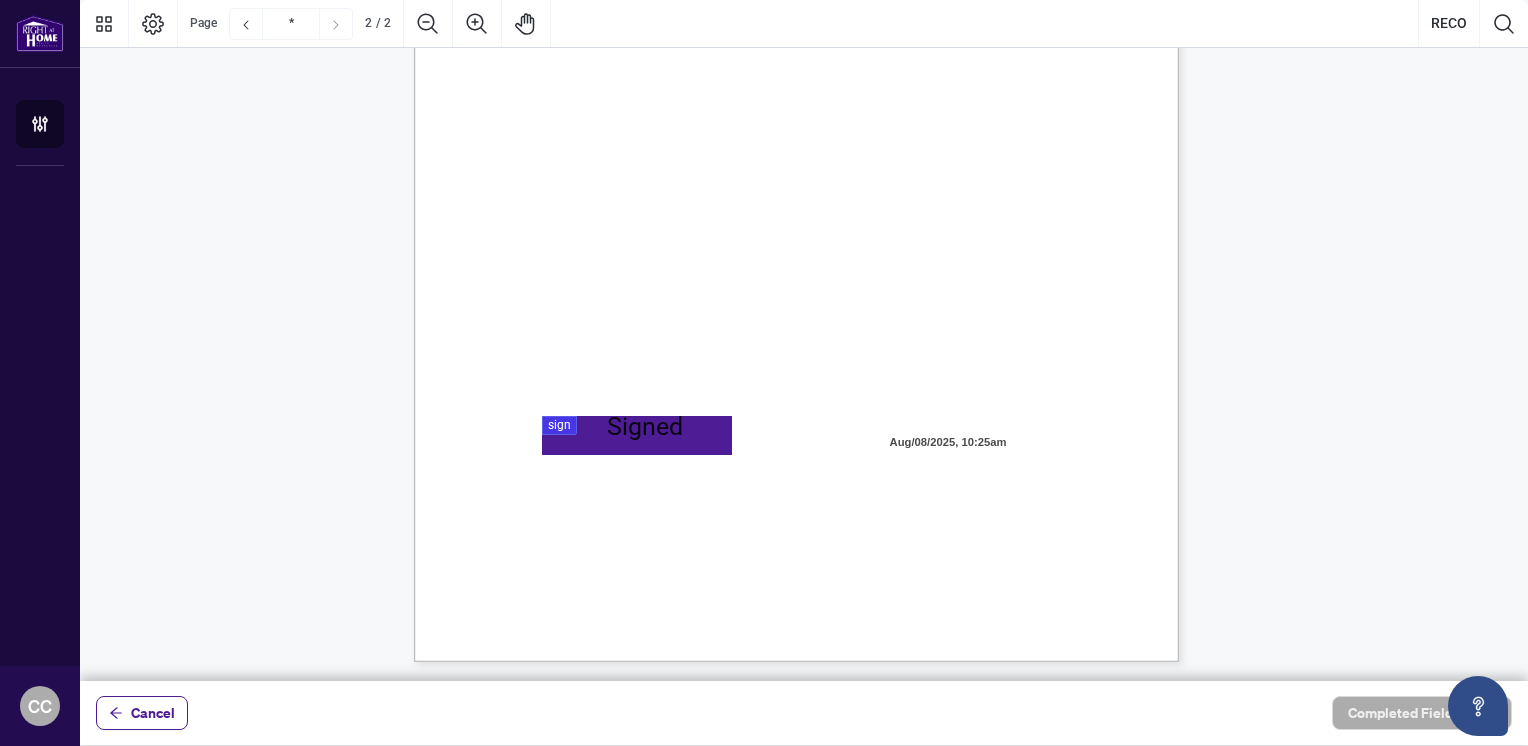 click at bounding box center (804, 340) 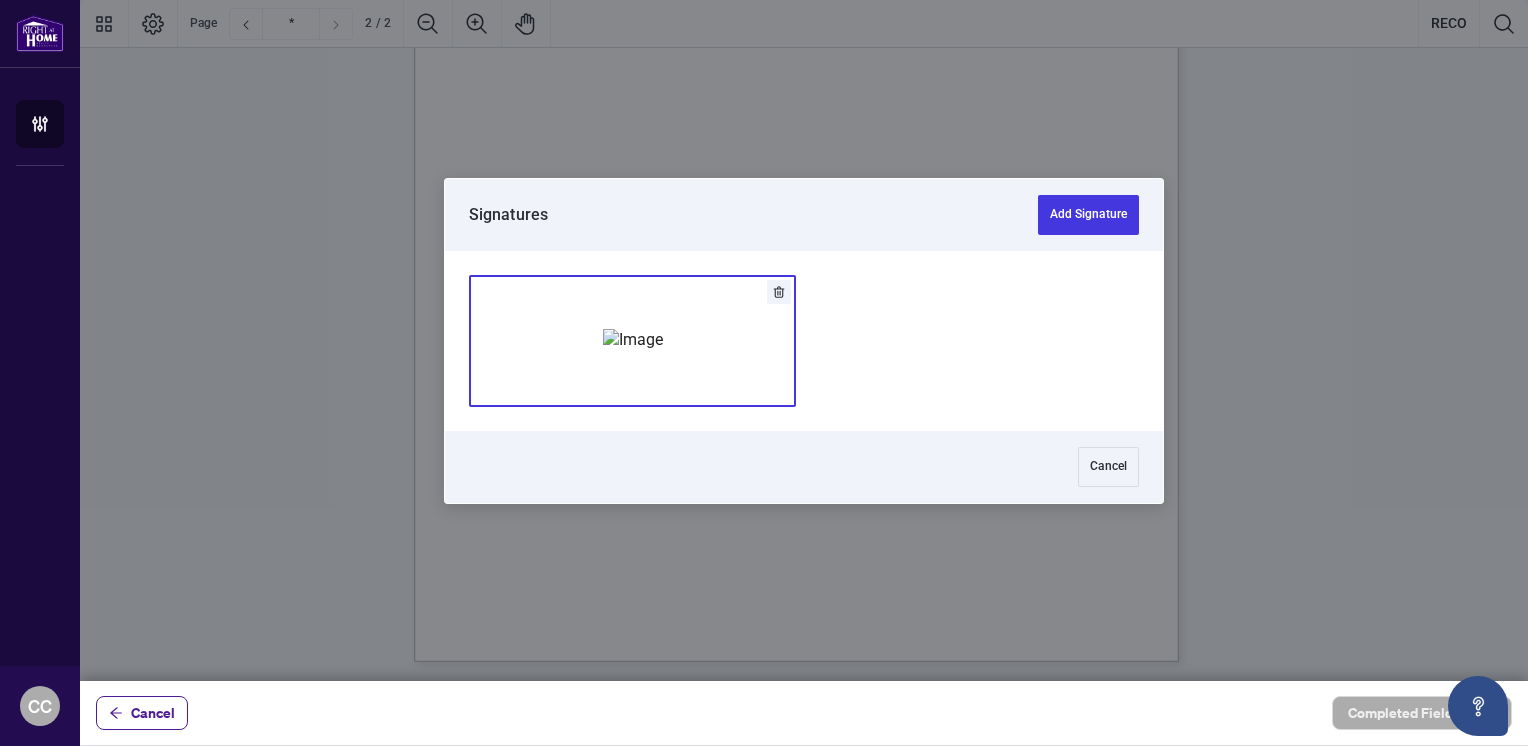 click at bounding box center [633, 340] 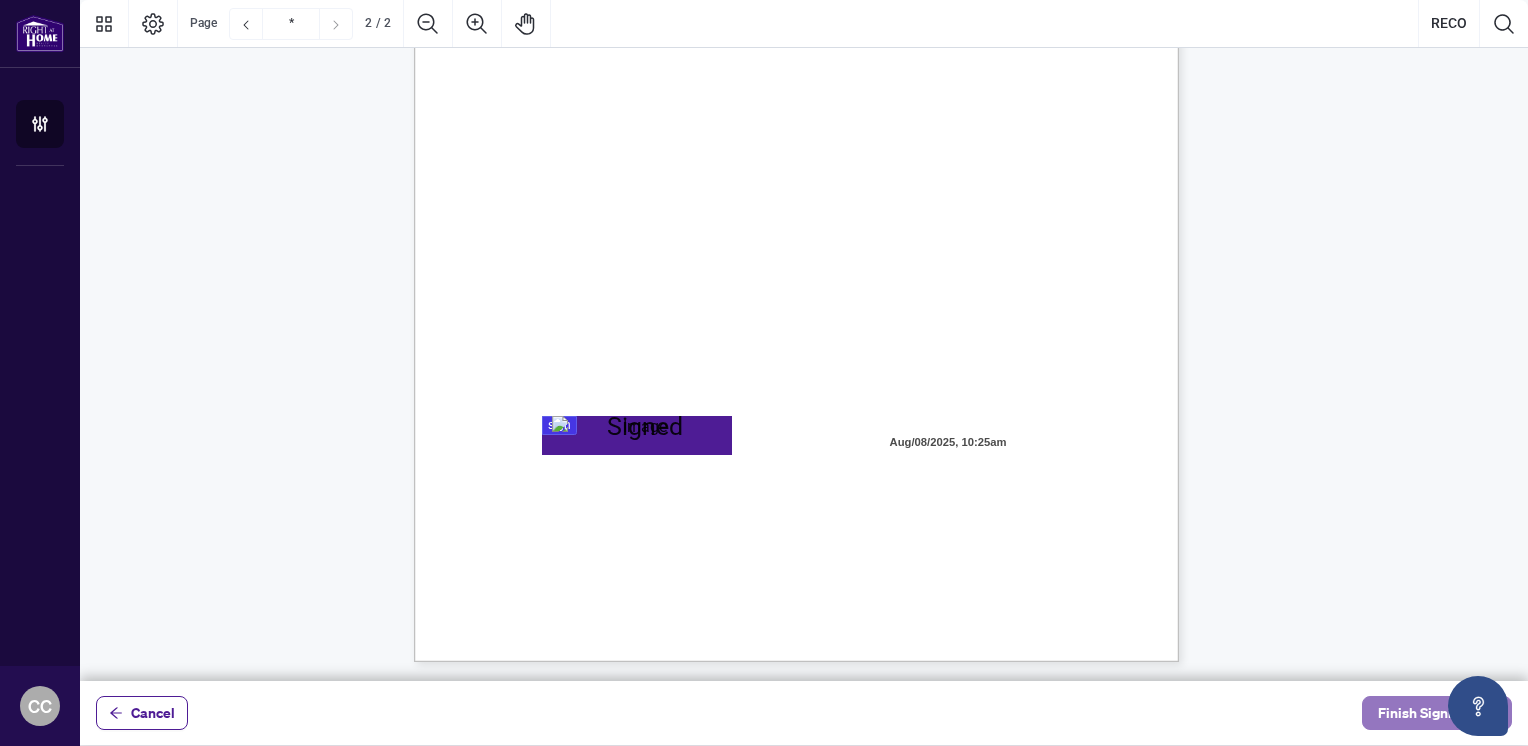 click on "Finish Signing" at bounding box center [1423, 713] 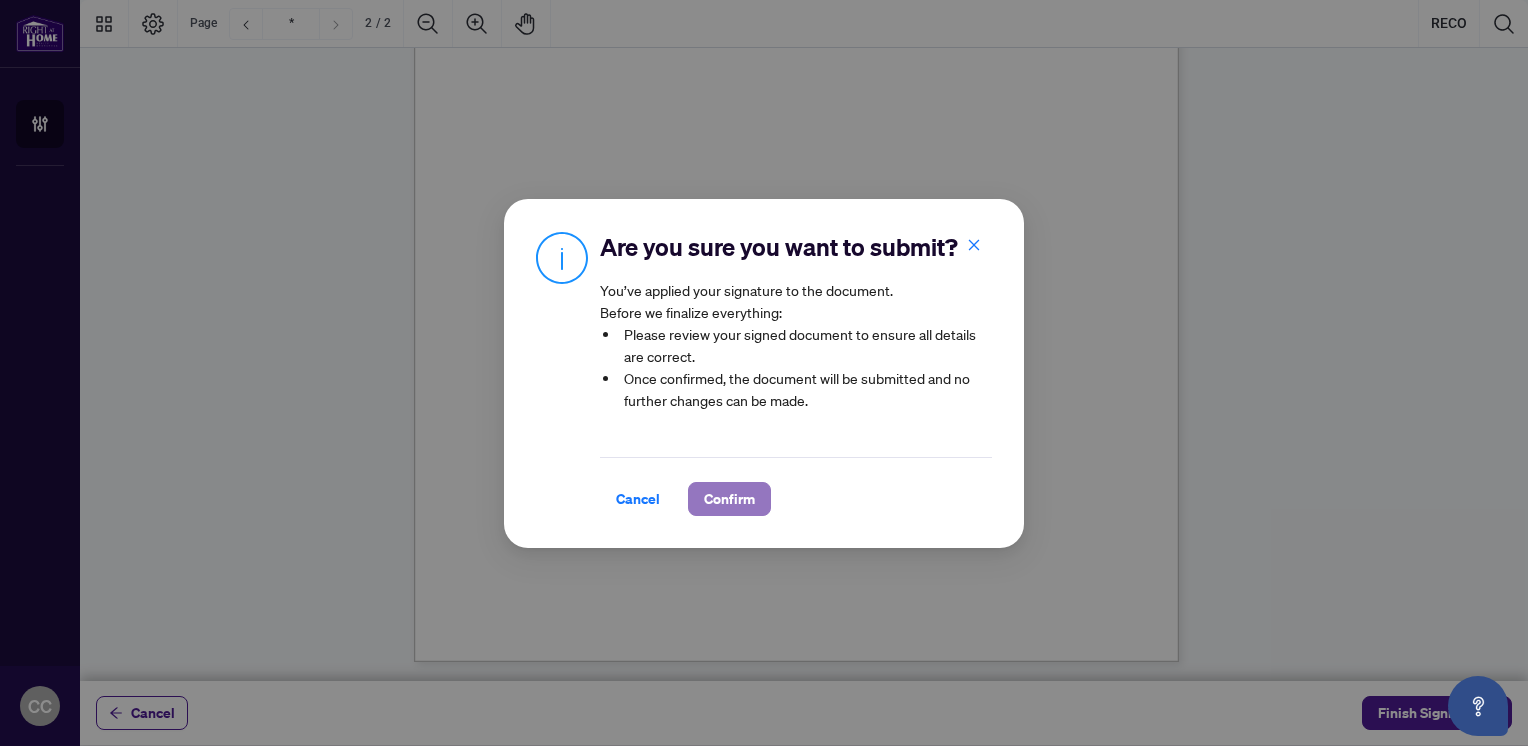 click on "Confirm" at bounding box center [729, 499] 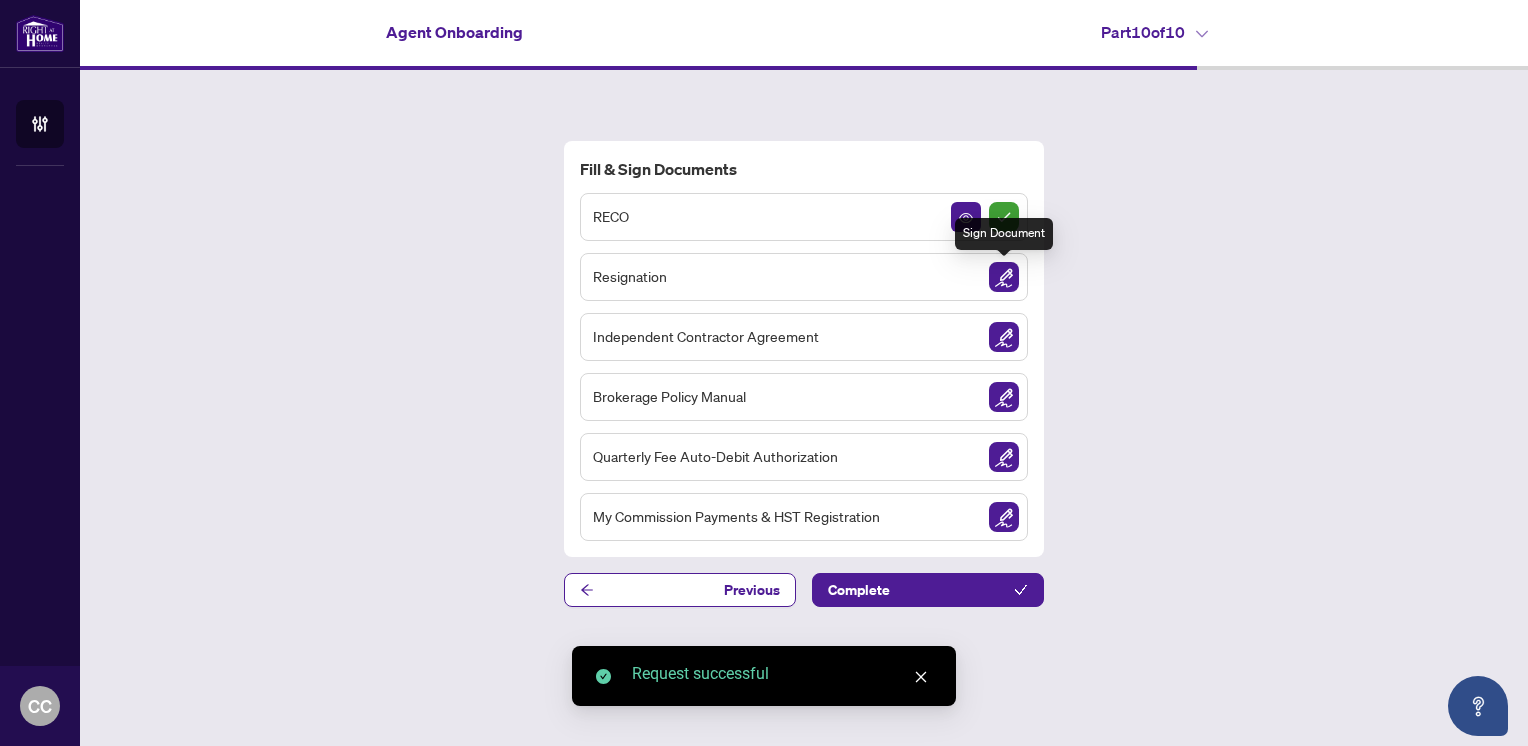 click at bounding box center [1004, 277] 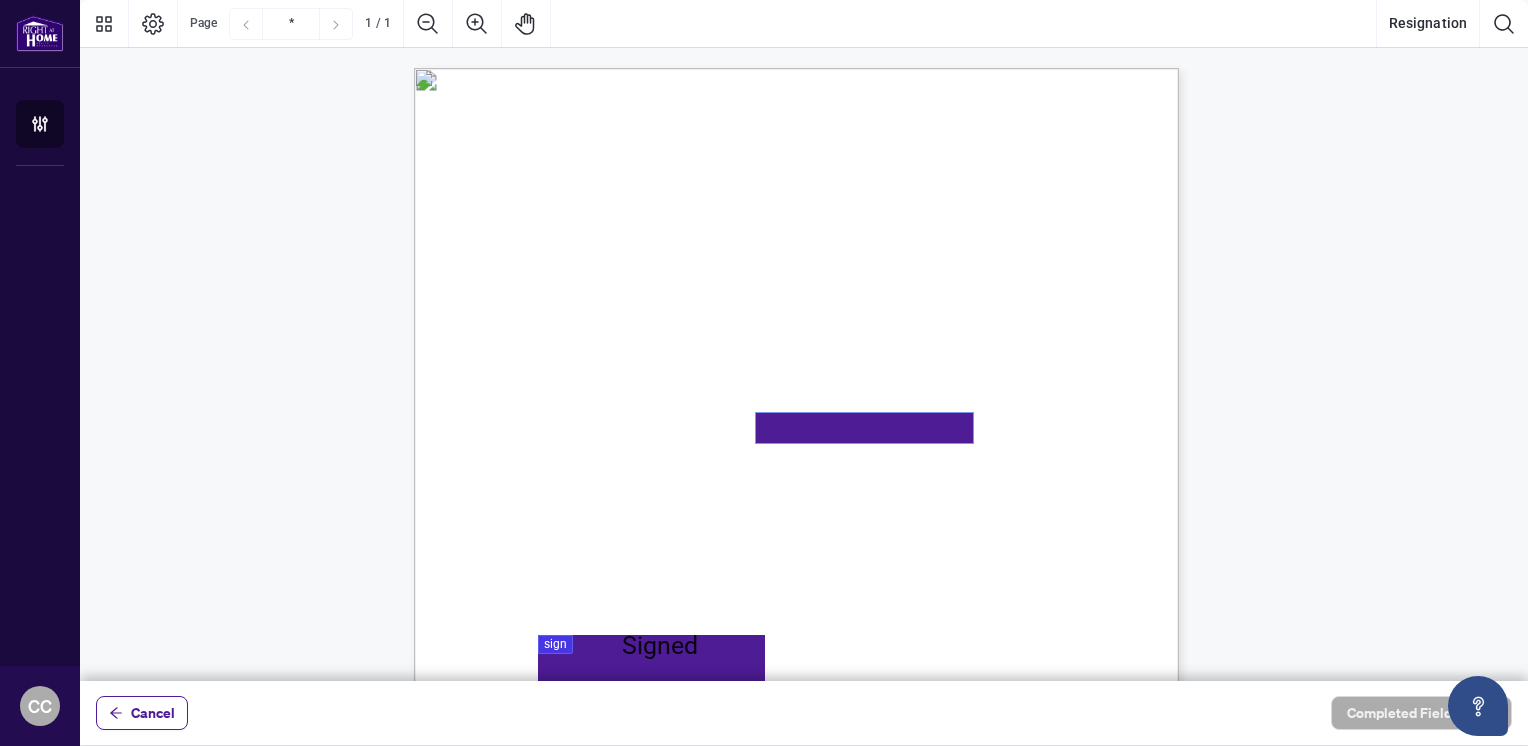 click at bounding box center (864, 428) 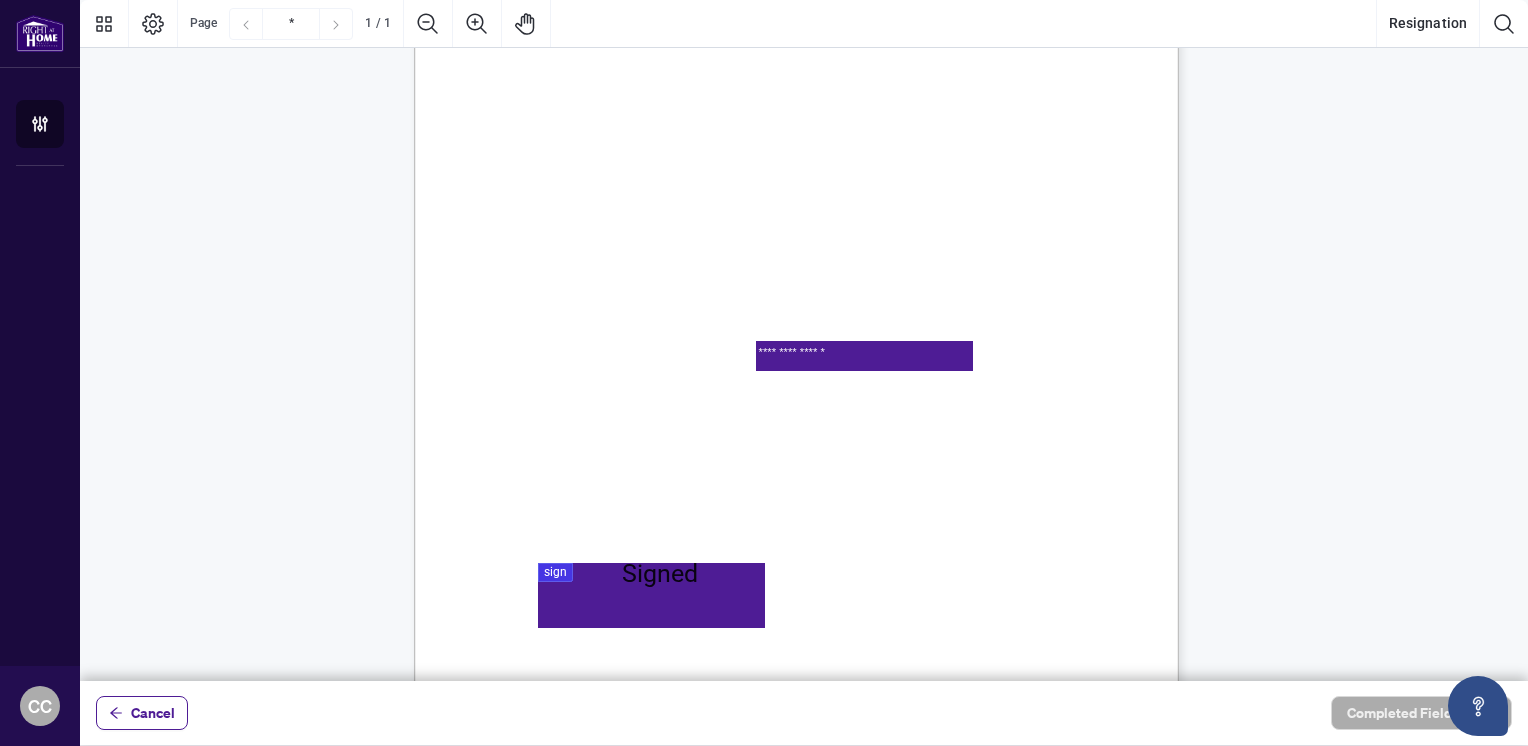 scroll, scrollTop: 100, scrollLeft: 0, axis: vertical 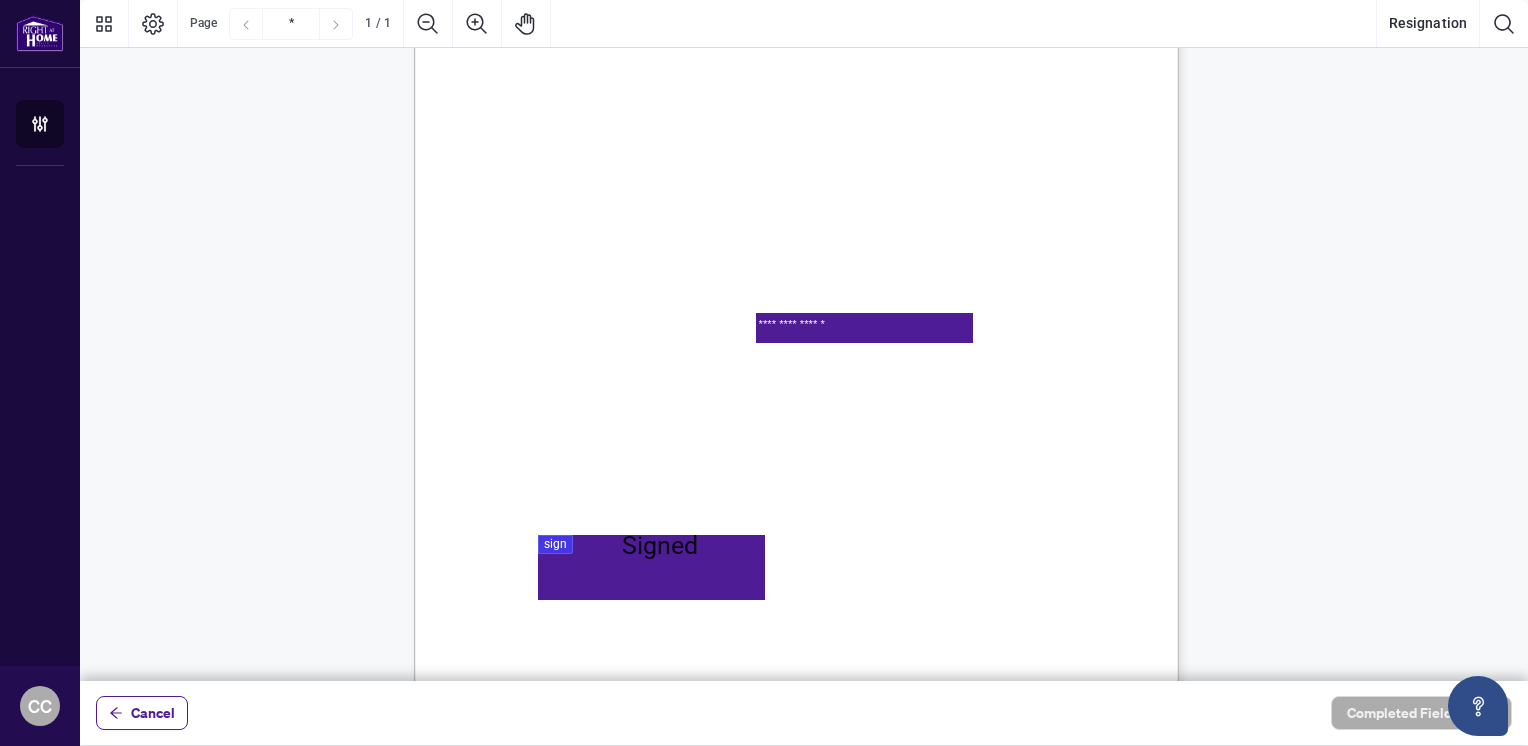 type on "**********" 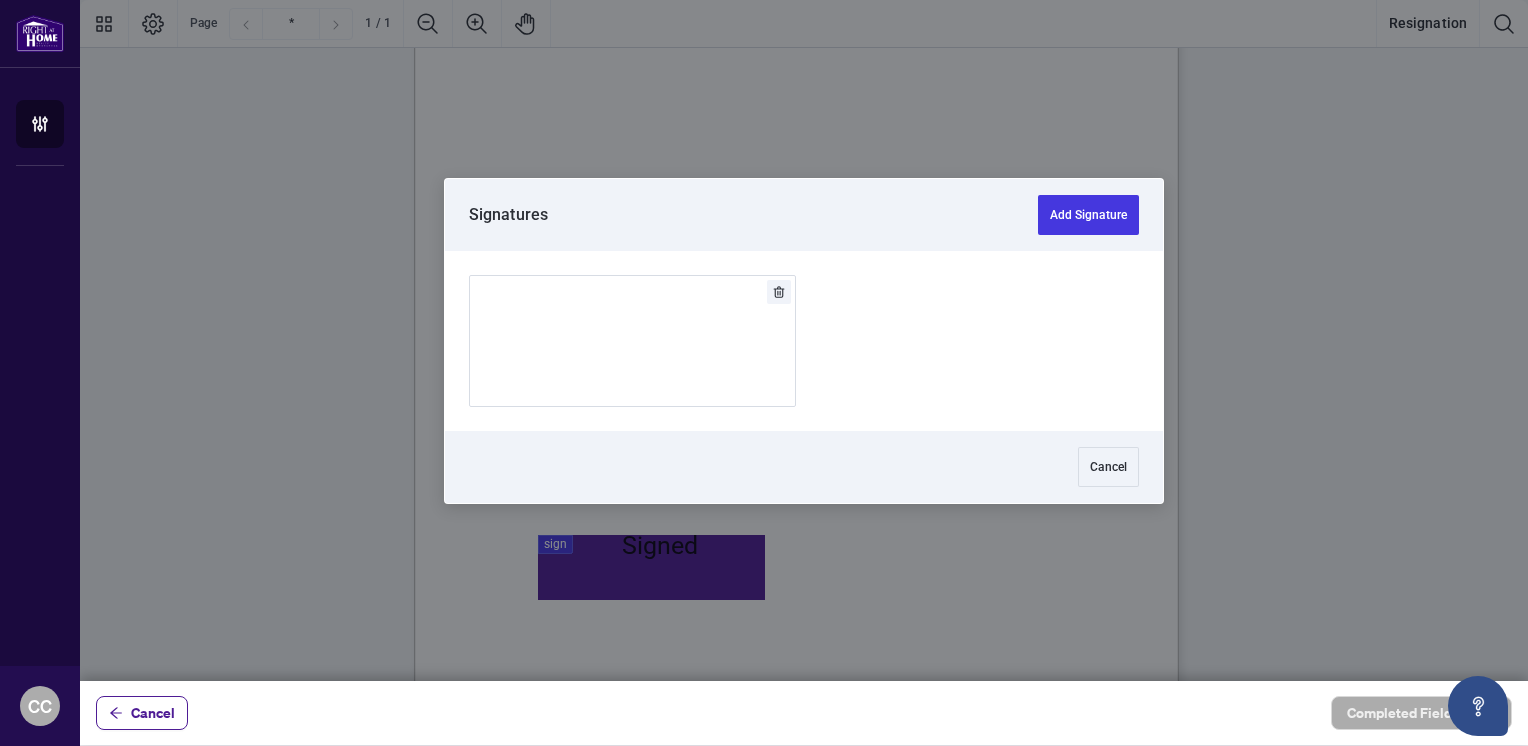 click at bounding box center (804, 340) 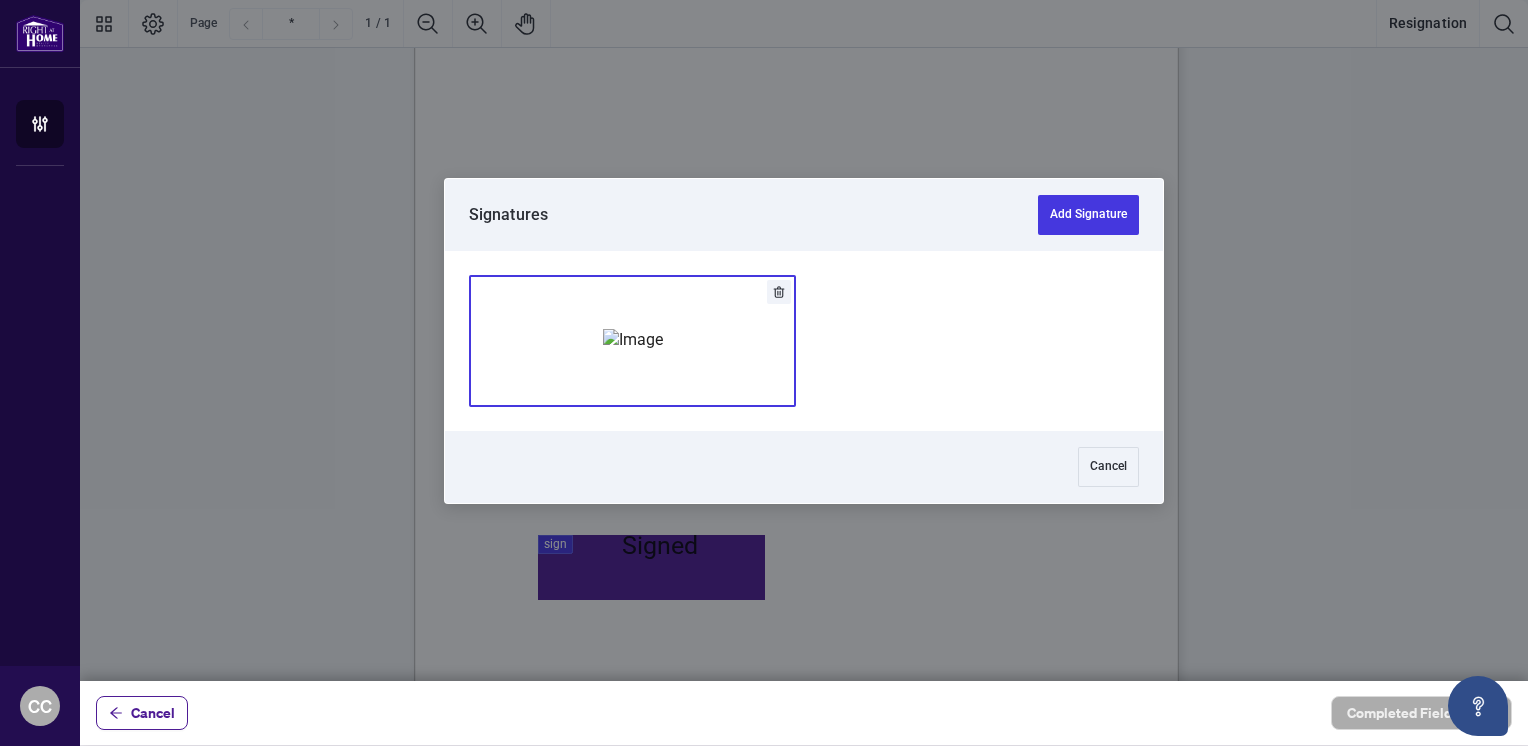 click at bounding box center [633, 340] 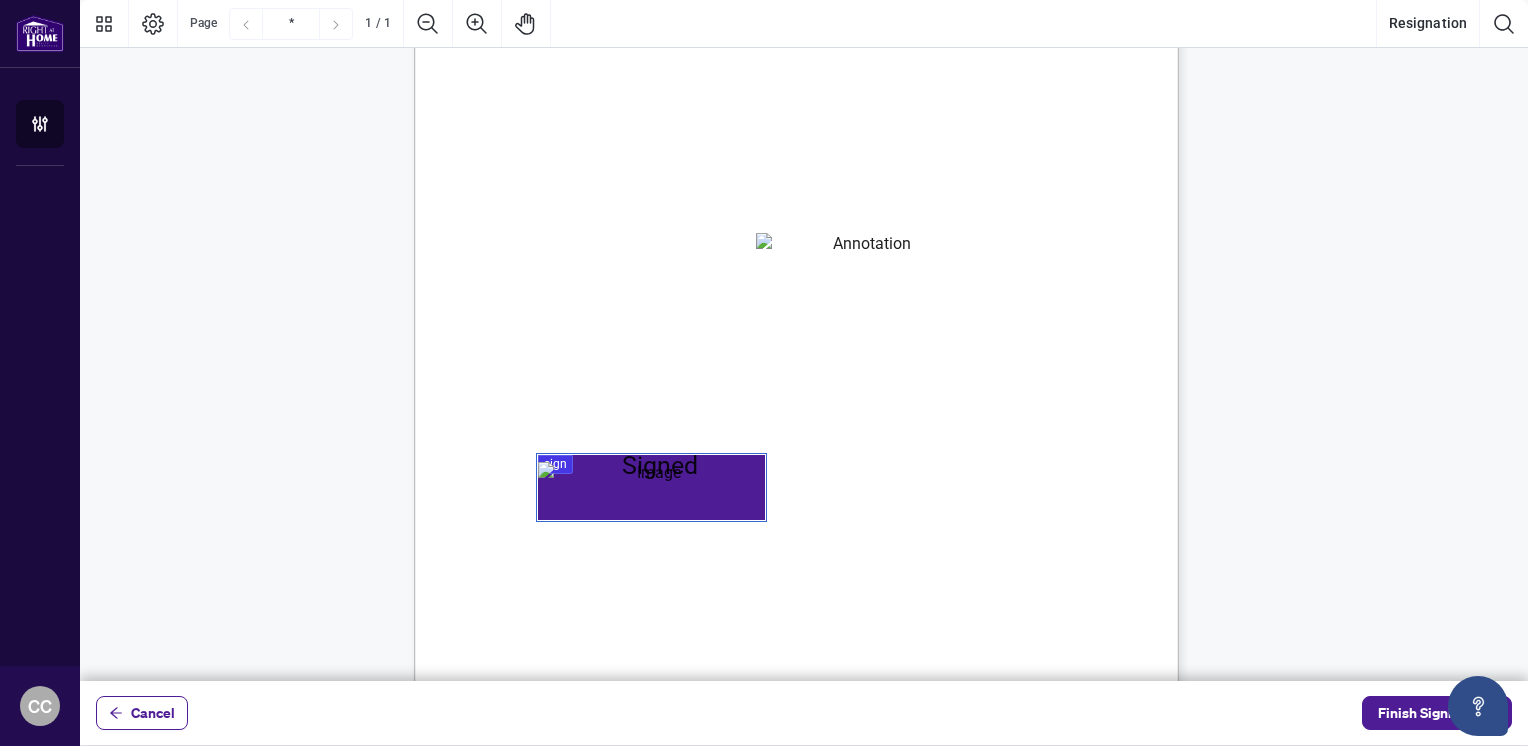 scroll, scrollTop: 300, scrollLeft: 0, axis: vertical 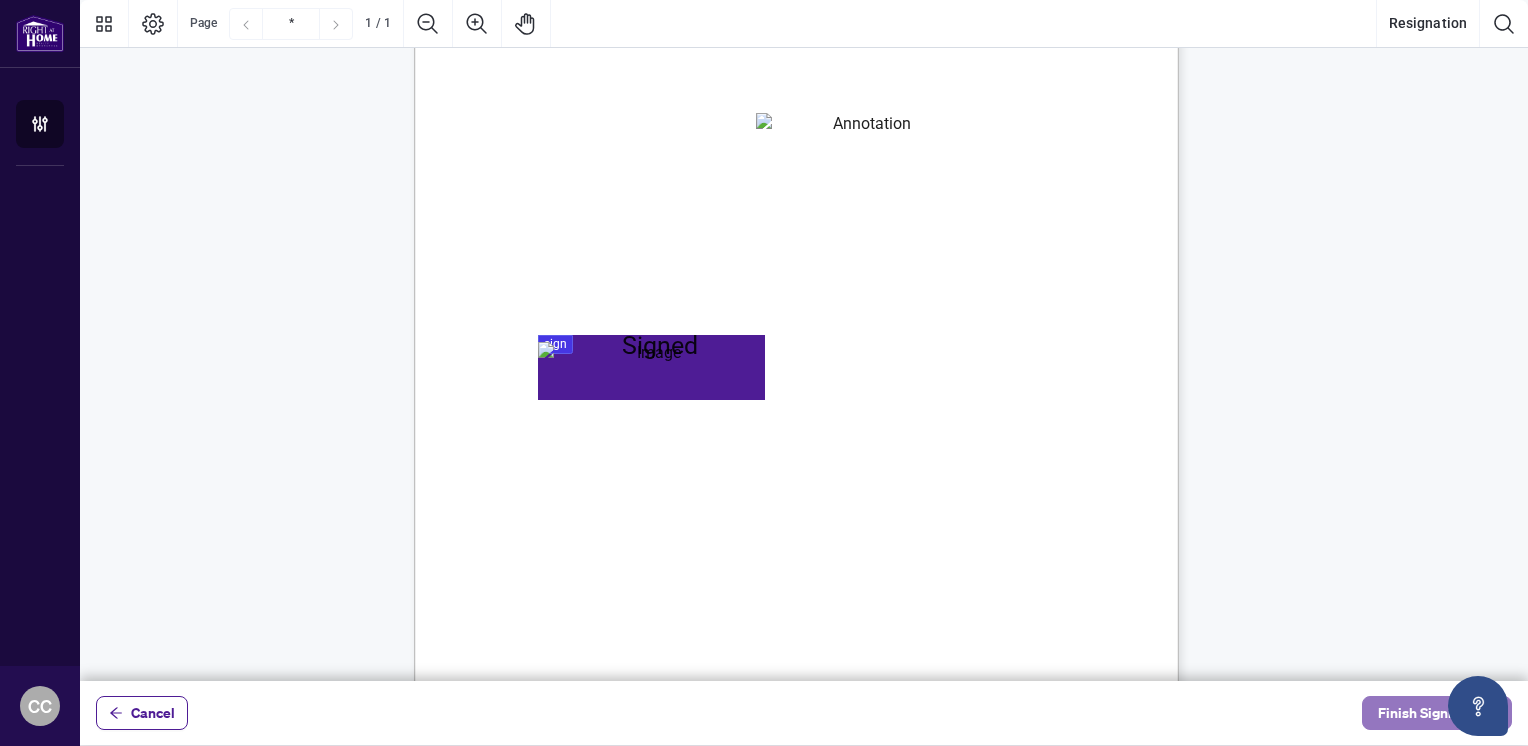 click on "Finish Signing" at bounding box center (1423, 713) 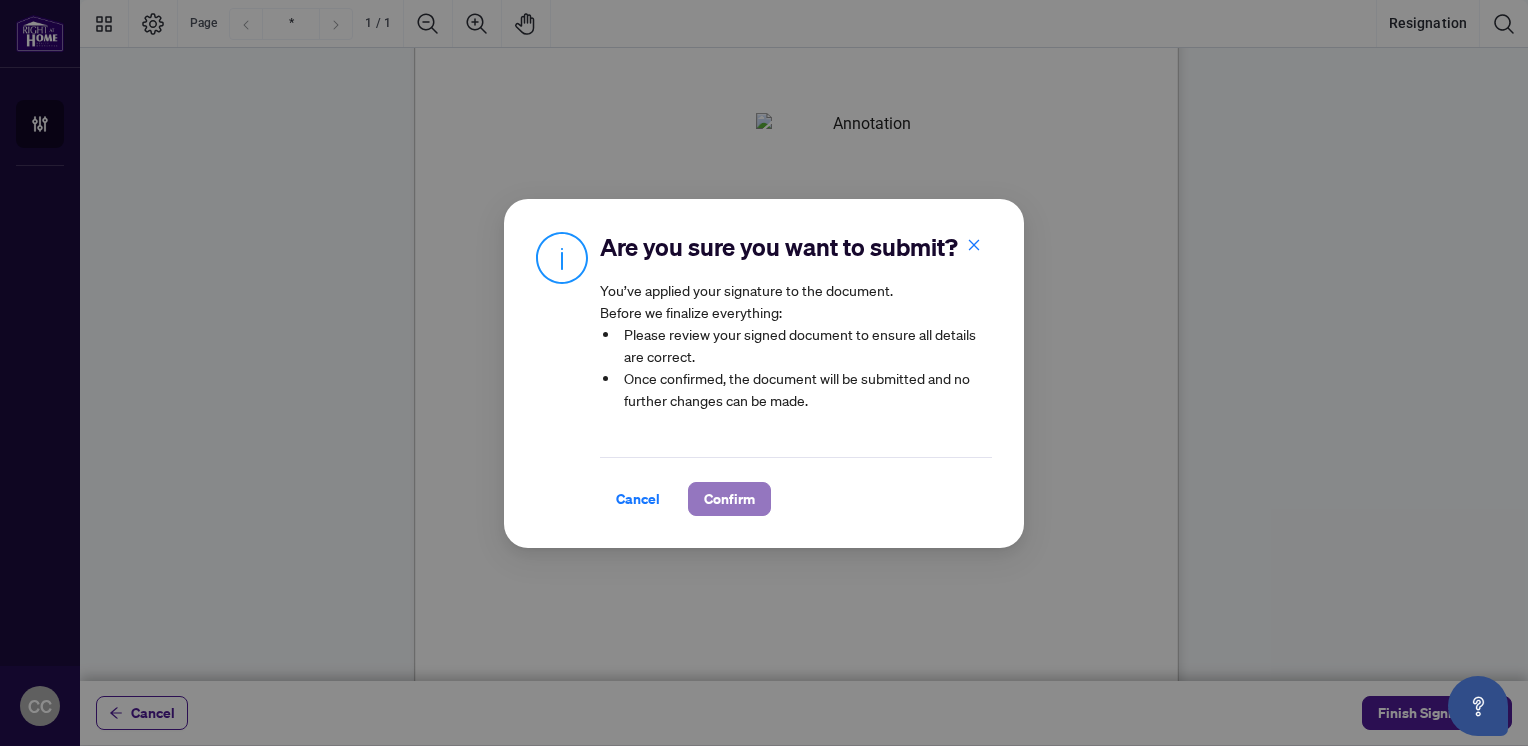 click on "Confirm" at bounding box center (729, 499) 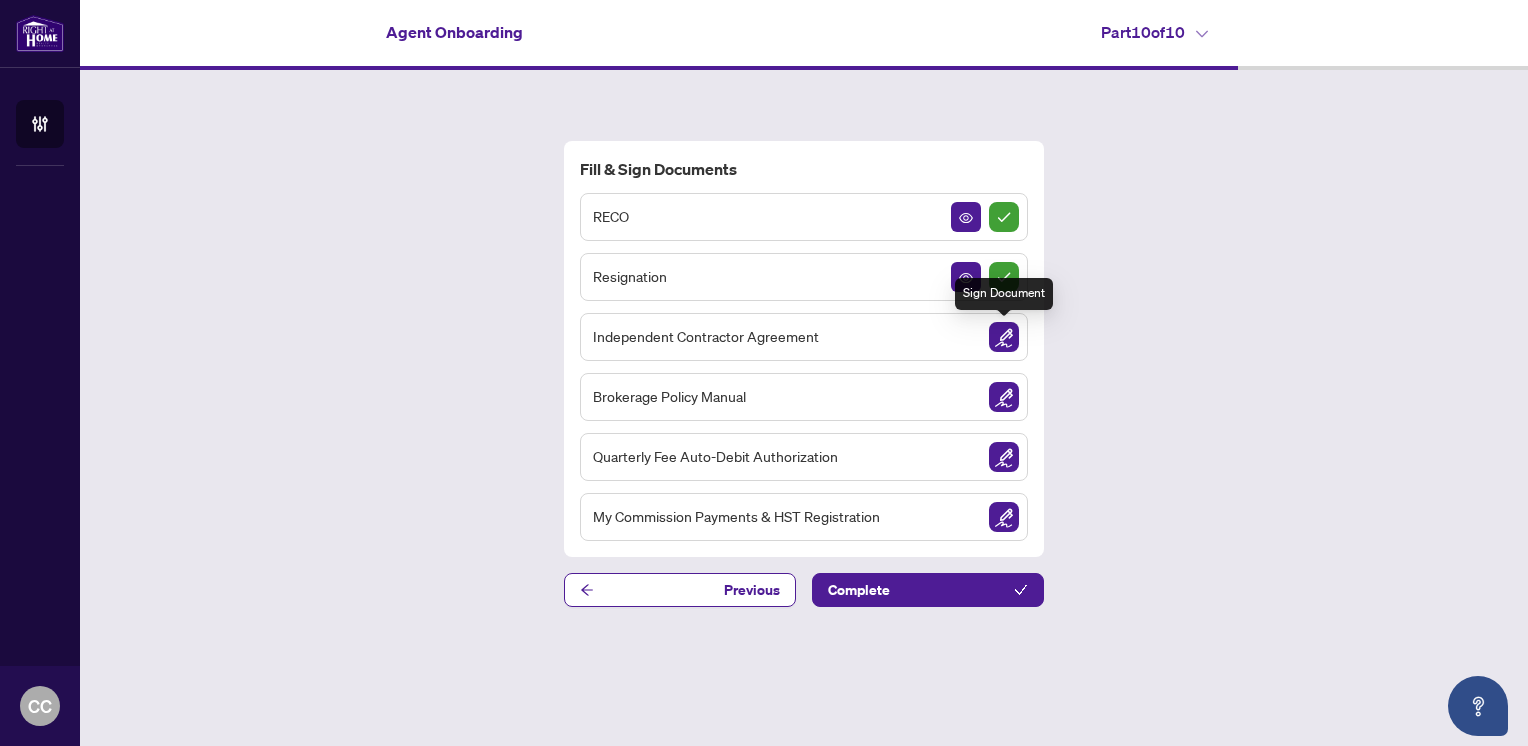 click at bounding box center (1004, 337) 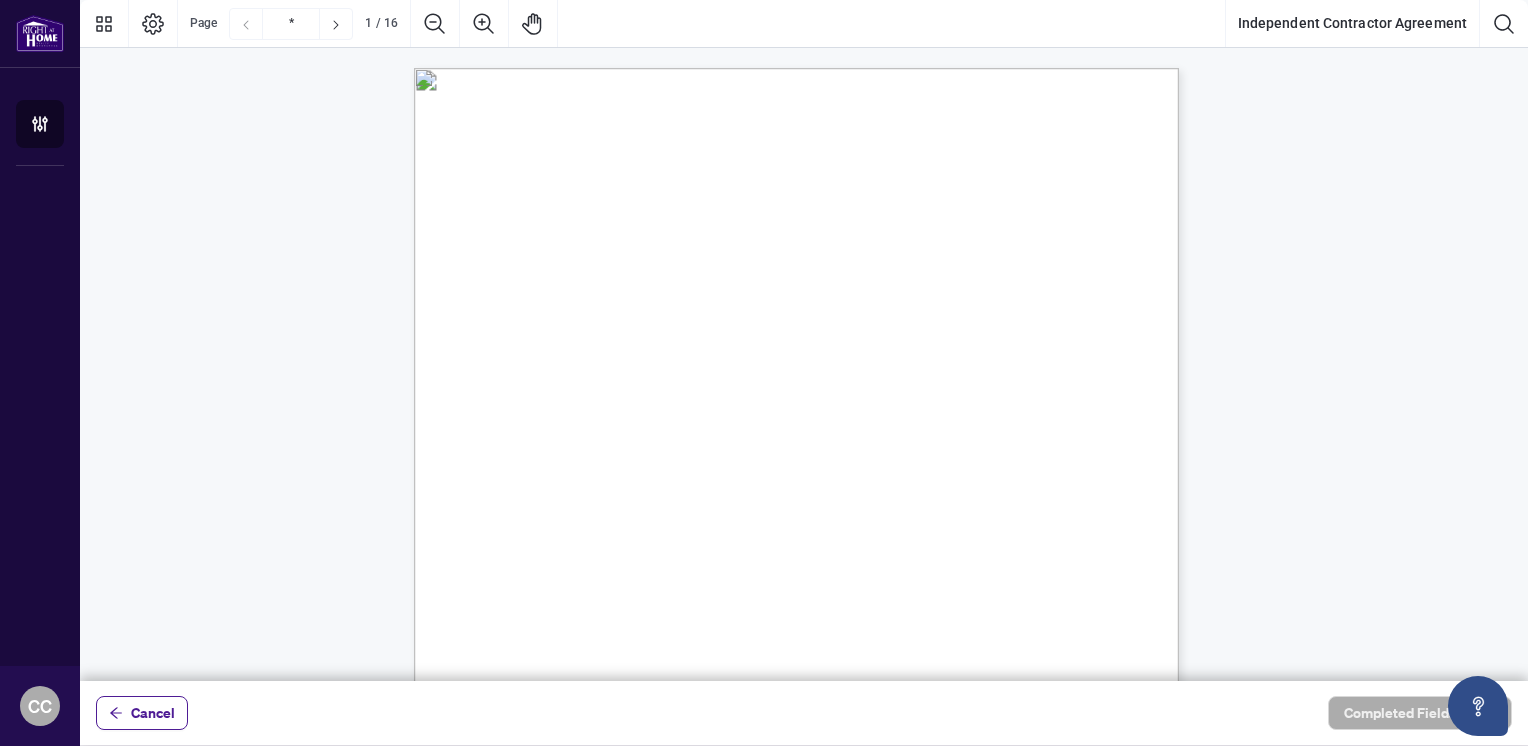 click on "is made as of" at bounding box center (652, 324) 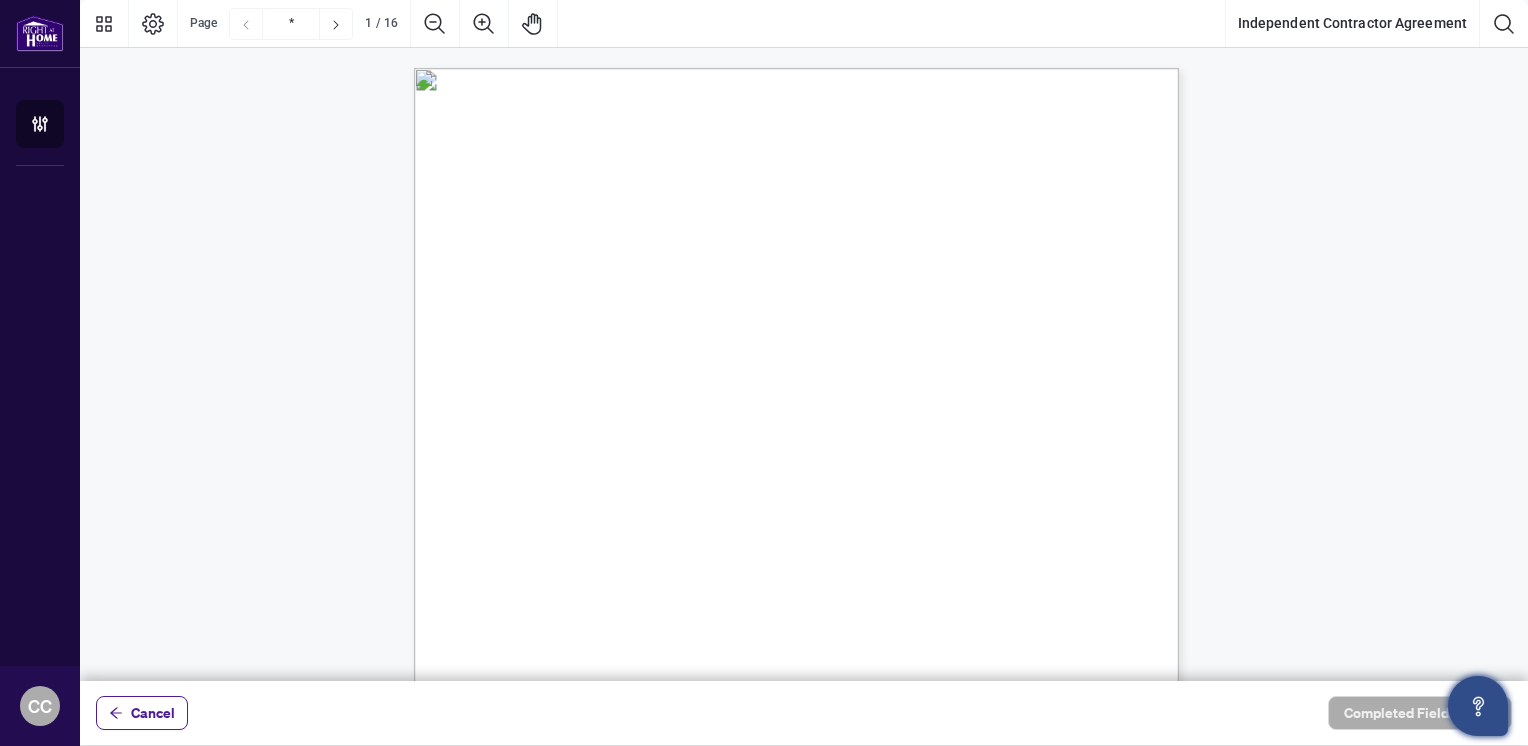click 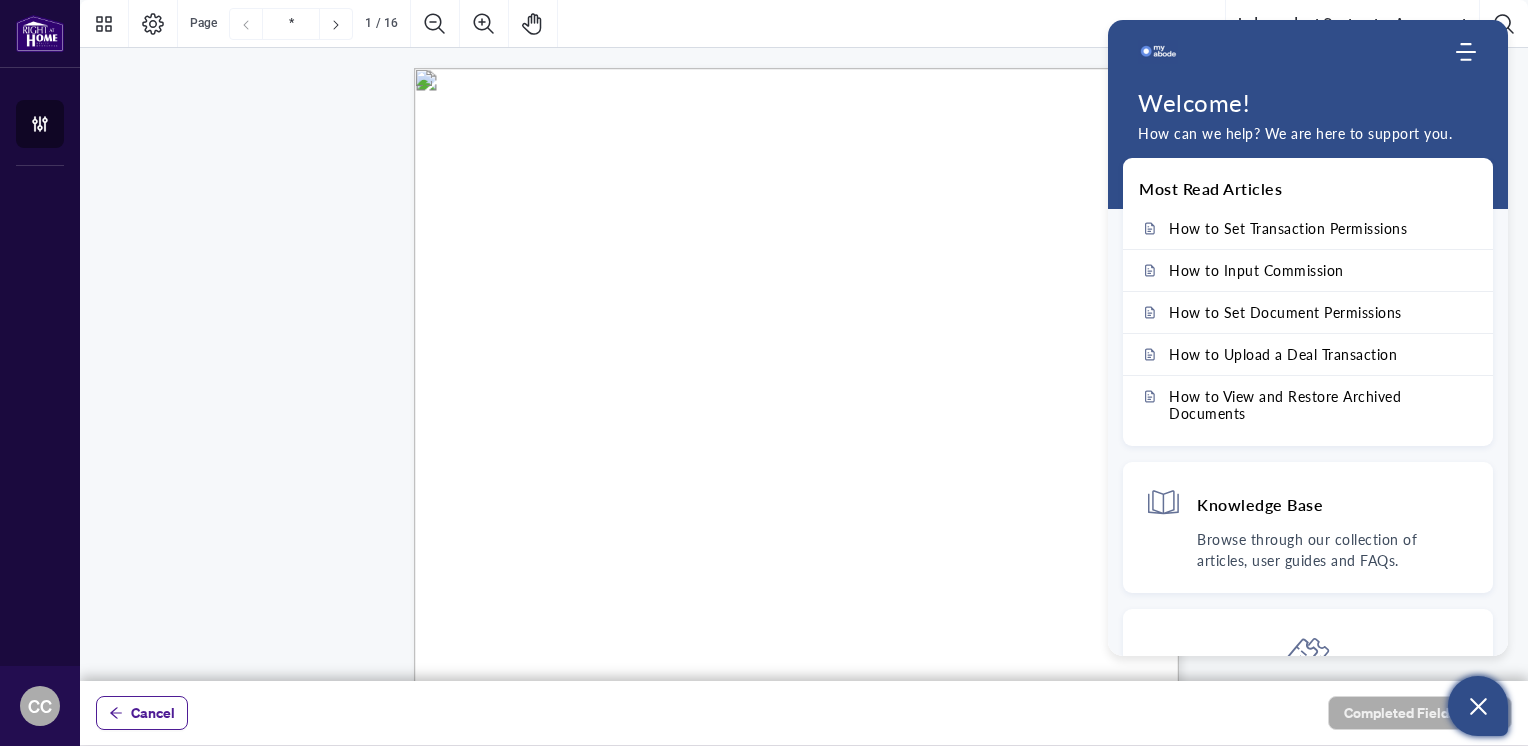 click on "INDEPENDENT CONTRACTOR AGREEMENT
THIS AGREEMENT  is made as of  (the “Effective Date”)
BETWEEN:
1000085532 ONTARIO INC. DBA RIGHT AT HOME REALTY, BROKERAGE  having its head office at
895 Don Mills Road, Unit 401, Toronto, Ontario (the “Brokerage” or “RAHR”)
AND:
residing in the City of
( the “Contractor” "you” or “your")
will operate from the  branch (the “Designated Office”) .
WHEREAS  RAHR is registered as a real estate brokerage and licensed through the Real Estate
Council of Ontario (RECO) (the “Broker Authority”), owns and or operates the Designated office,
facilities, and equipment required to conduct a real estate brokerage busines s.
WHEREAS  the Contractor is duly licensed under the Real Estate and Business Brokers Act, 2002 as
subsequently amended to the Trust in Real Estate Services Act, 2002 (“TRESA”)  ( the “Act”) for the
purpose of conducting a real estate business.
WHEREAS  Contractor will provide real estate services as defined below." at bounding box center (892, 687) 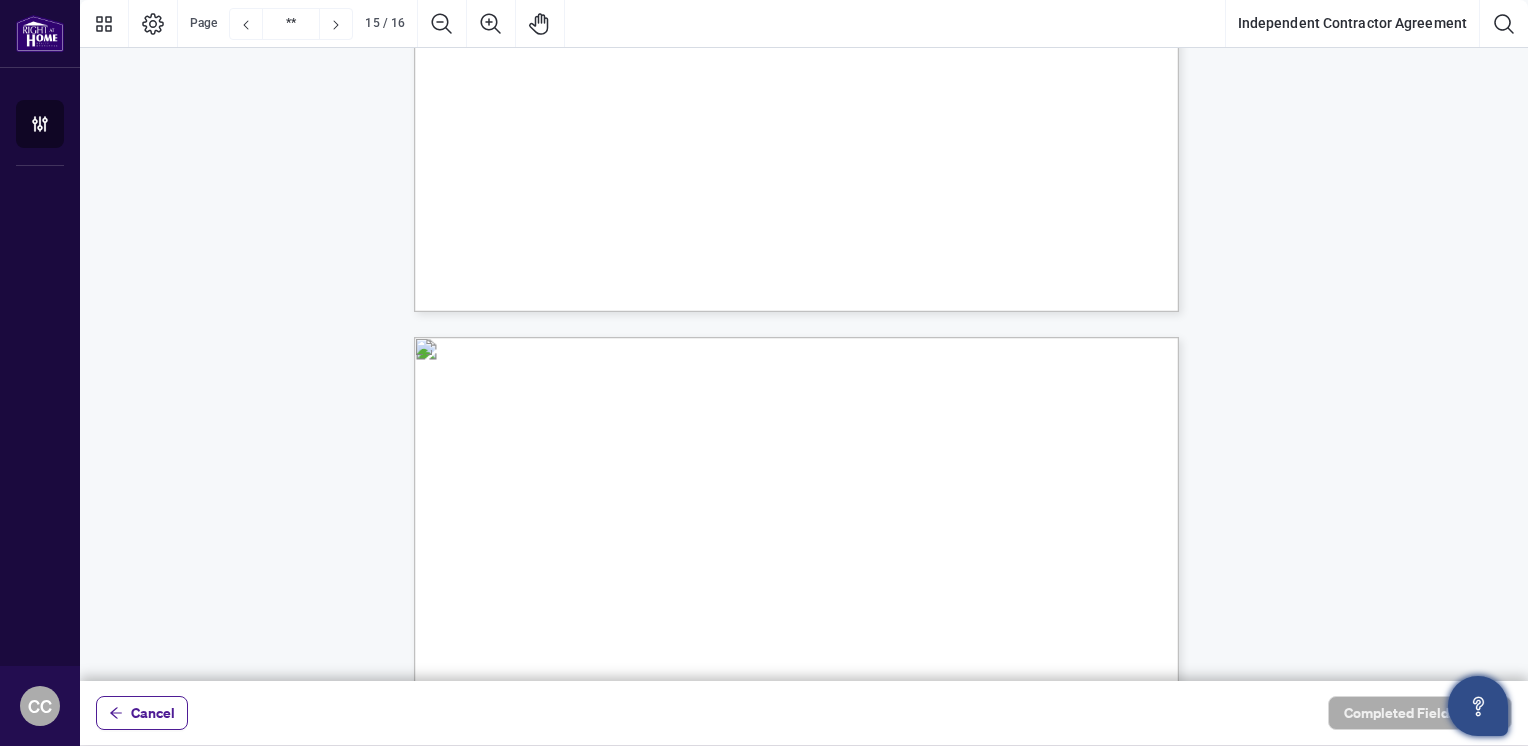scroll, scrollTop: 15100, scrollLeft: 0, axis: vertical 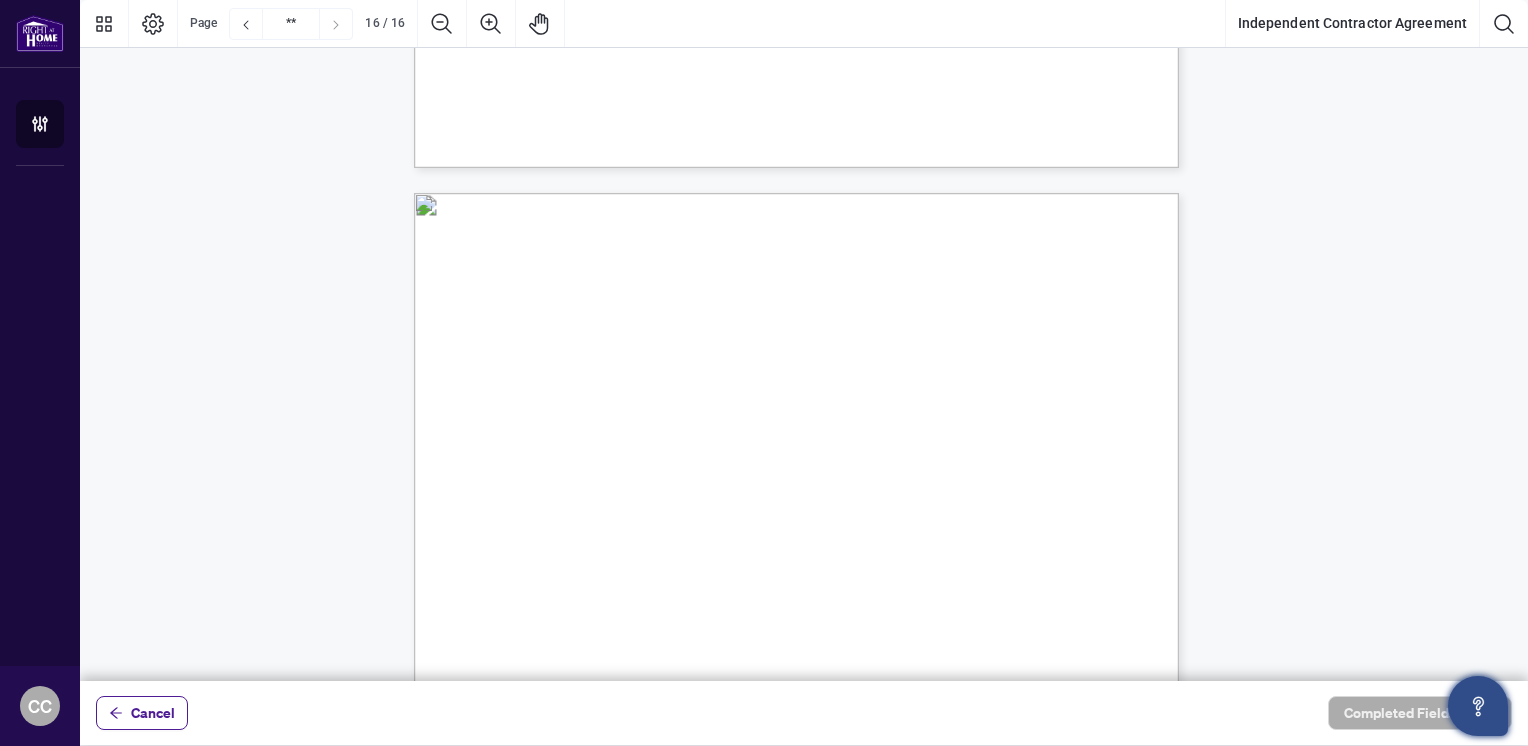 click on "IN WITNESS WHEREOF,  the parties hereto, having read and understood the entire Agreement,
have executed this Agreement on  .
Date
INDEPENDENT CONTRACTOR:
Name:
Signature
WITNESS  (Applicable if signing in person) :
Name:
Signature
BROKERAGE:
1000085532 ONTARIO INC. DBA RIGHT AT HOME REALTY, BROKERAGE
Title:  Broker of Record
Name:
Signature 16" at bounding box center (892, 812) 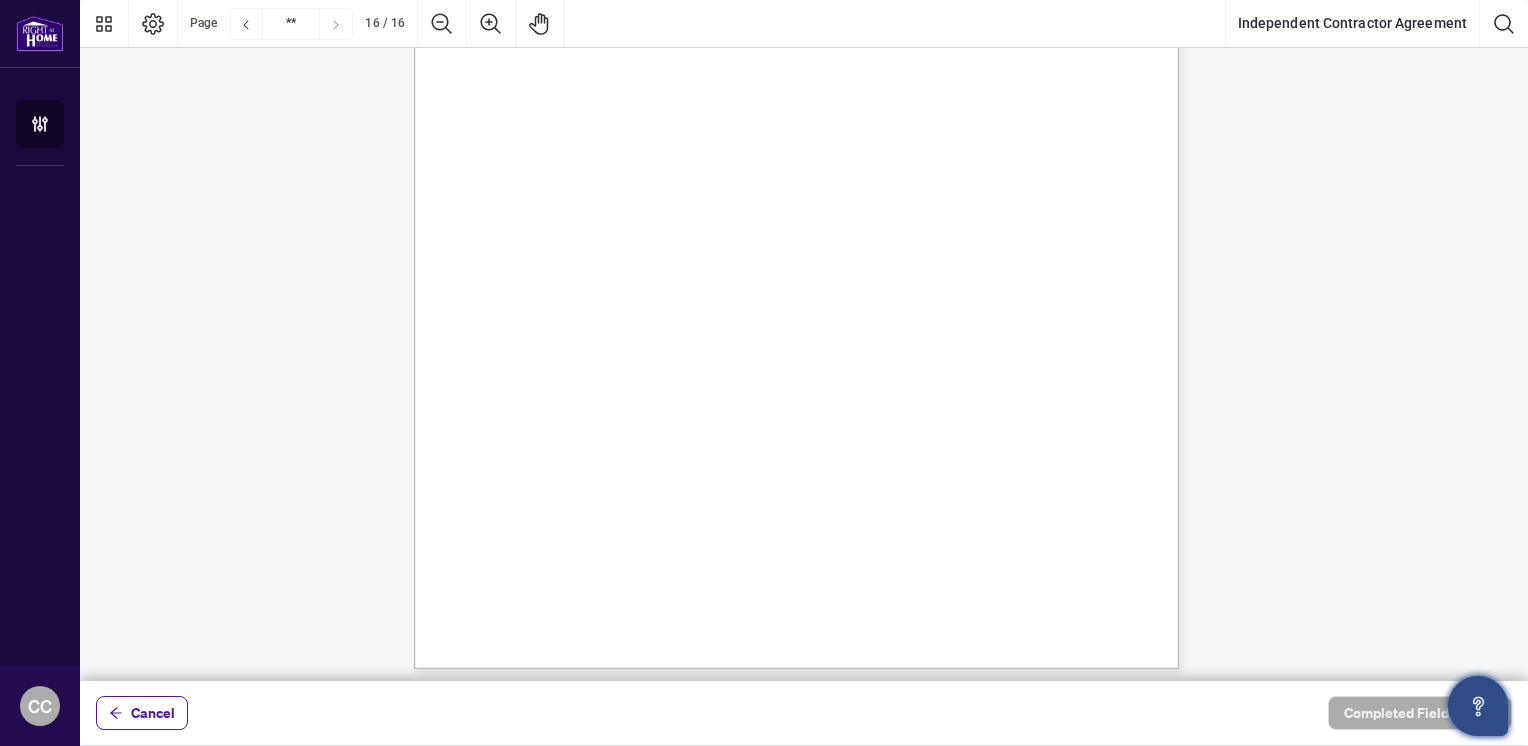 scroll, scrollTop: 15621, scrollLeft: 0, axis: vertical 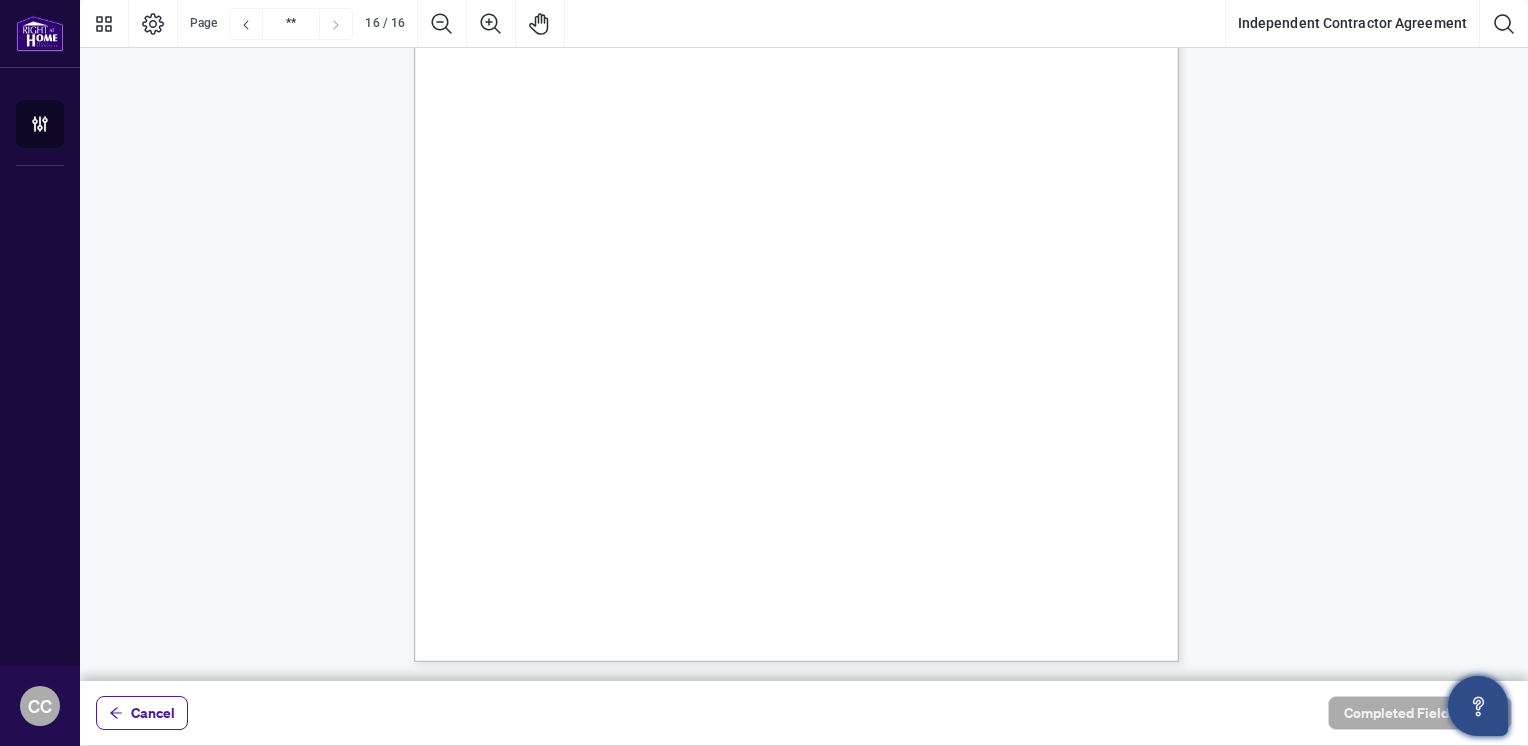click on "Transaction is not sufficient). The remainder of the Commission, if any, in respect of the
disputed Transaction shall be paid in accordance with this Agreement. See Section K of the
Policy for further information.
6.3.  Indemnity:  Contractor shall indemnify the Brokerage and hold it harmless from all  d amages,
fees, levies, fines, suits, proceedings, claims, judgements, actions or causes of action of any
kind or nature, including but not limited to all costs, court costs, litigation expenses and legal
fees, arising from your activities and operation of your real estate business.
6.4.  Legal Consultation Program (PLCP):  In order to assist the Contractor with legal  m atters
related to disputes and claims arising in his/her real estate business, RAHR has developed a
consultation program to offer advice and guidance. If the Contractor is involved in MLS or
Board Arbitrations, Professional Standards, RECO complaints, or court matters, the
6.5.  Civil Litigation Authorization:  the  6.6.  m" at bounding box center (804, -7456) 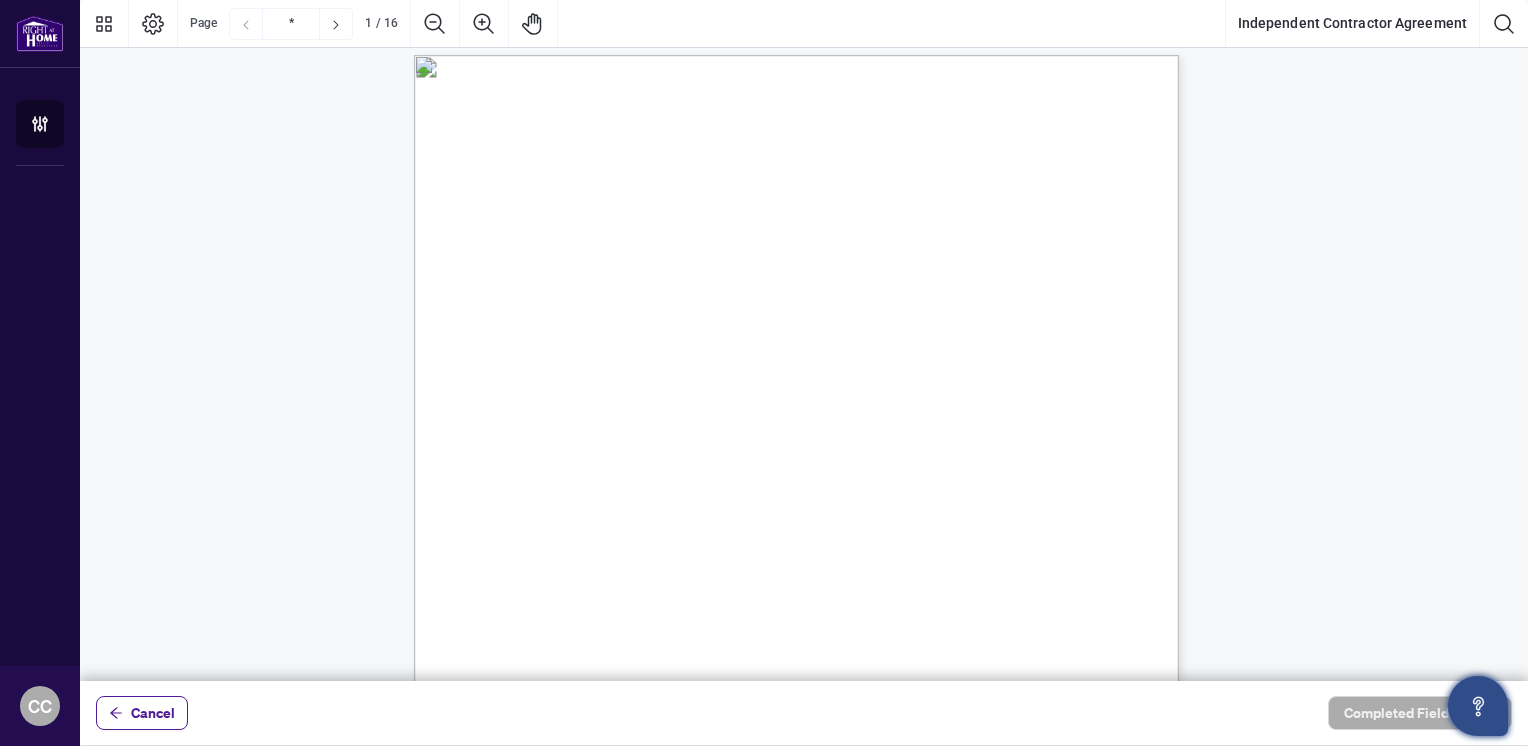 scroll, scrollTop: 0, scrollLeft: 0, axis: both 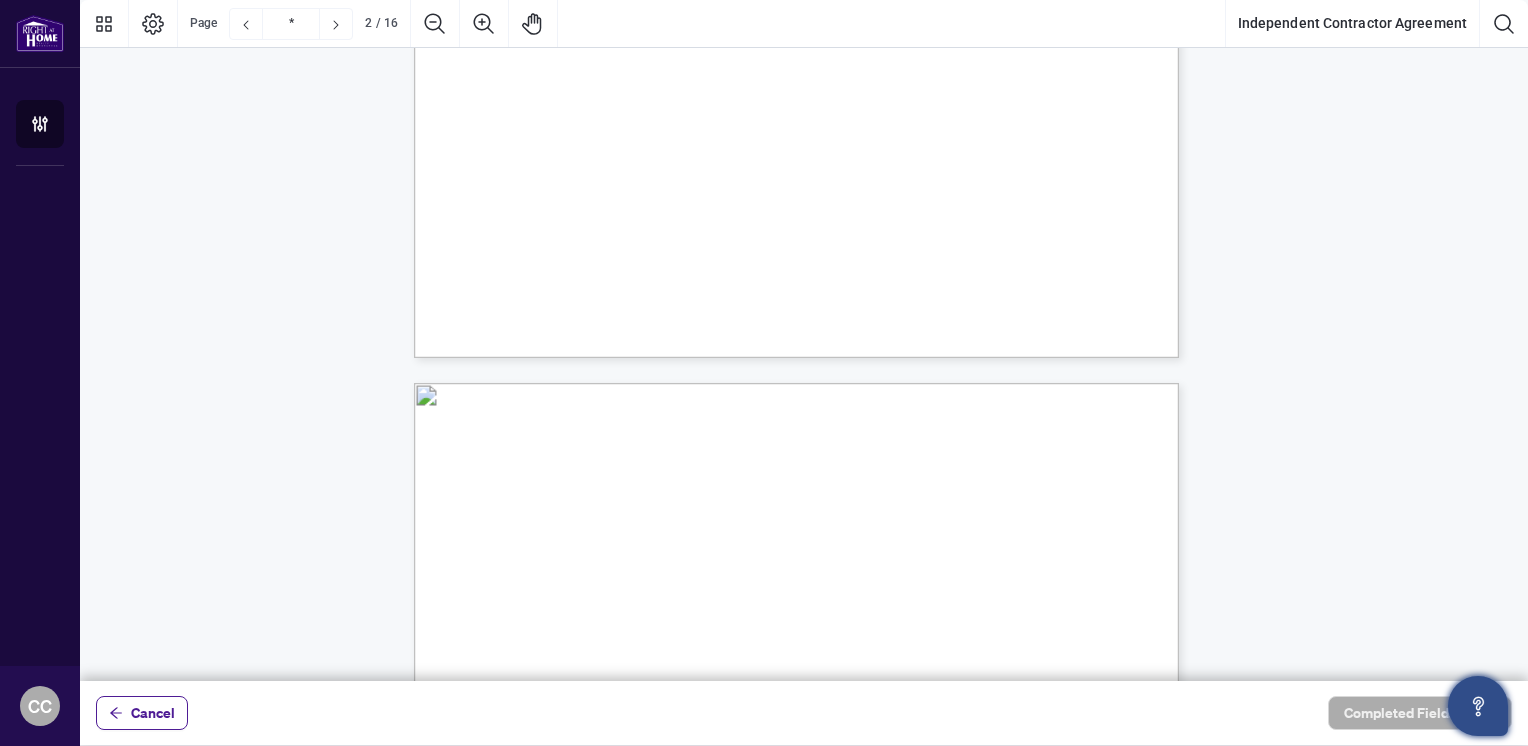 type on "*" 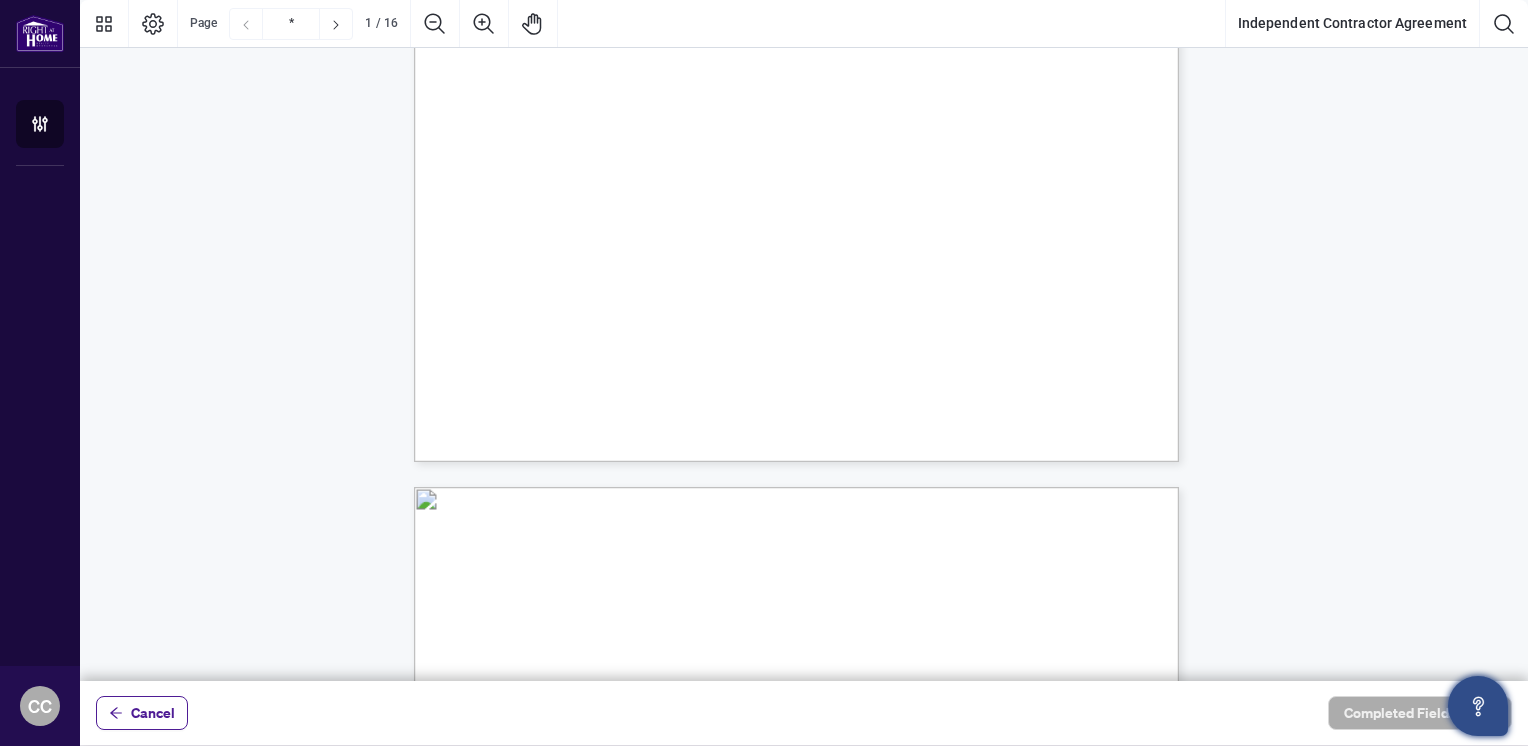 scroll, scrollTop: 600, scrollLeft: 0, axis: vertical 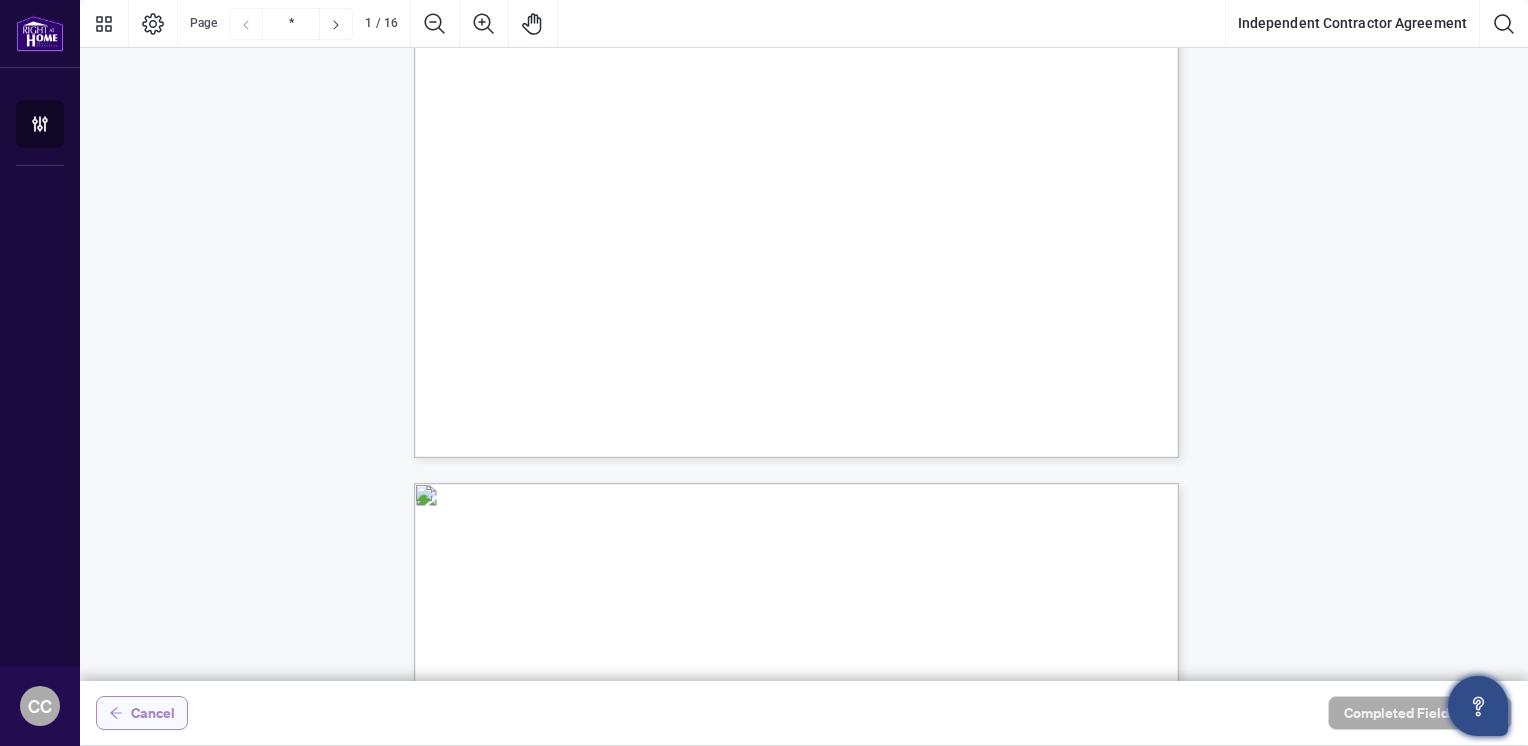 click on "Cancel" at bounding box center (153, 713) 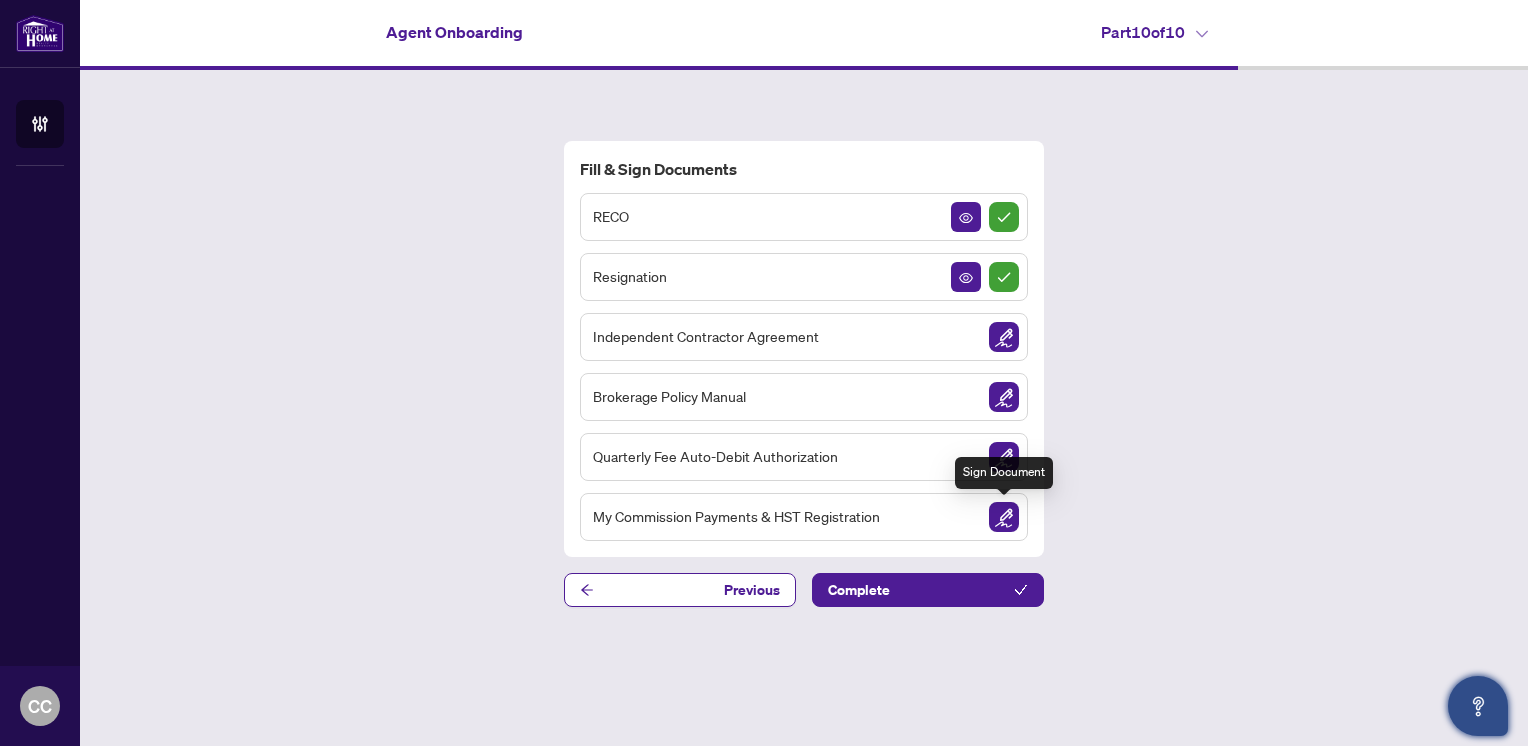 click at bounding box center [1004, 517] 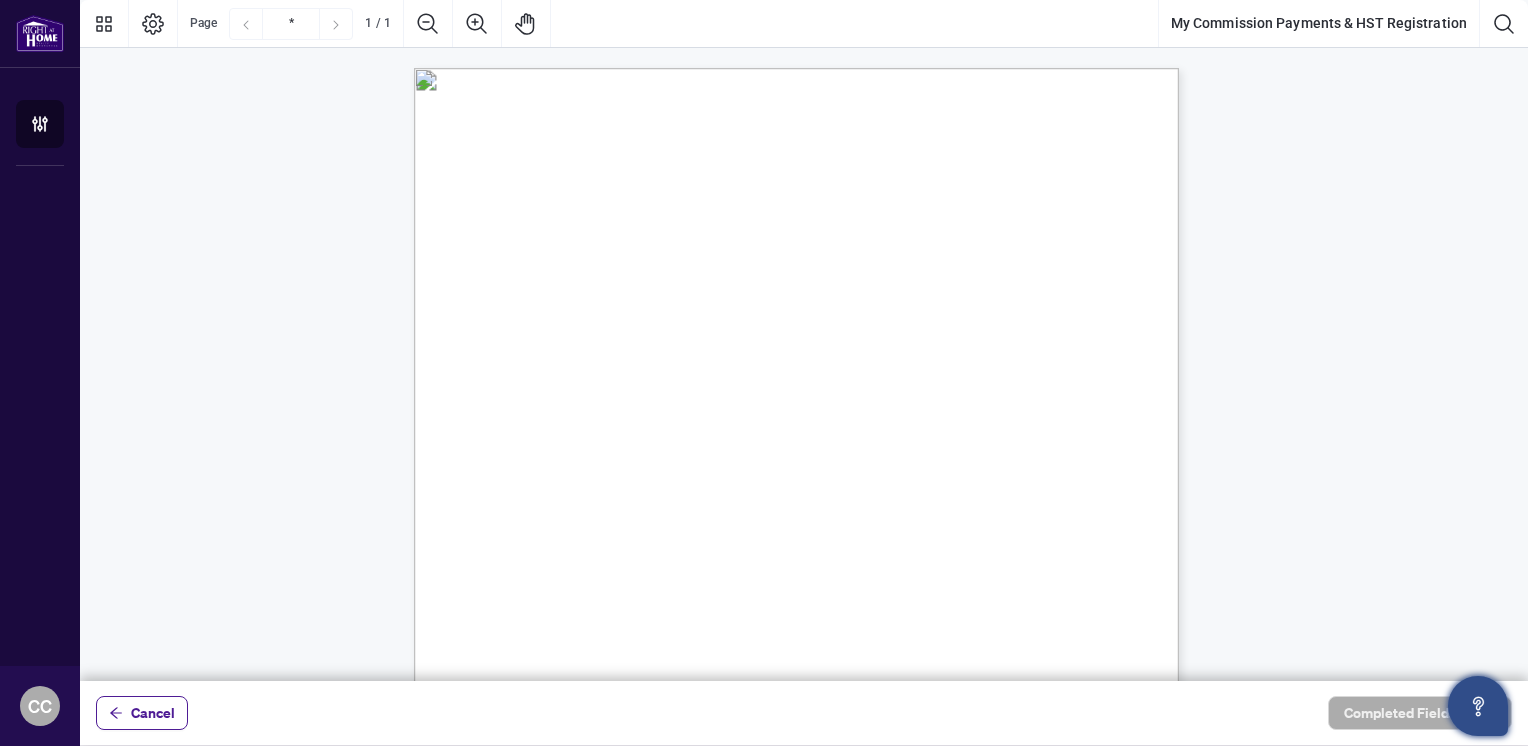 click on "My HST Registration Number is:" at bounding box center [592, 387] 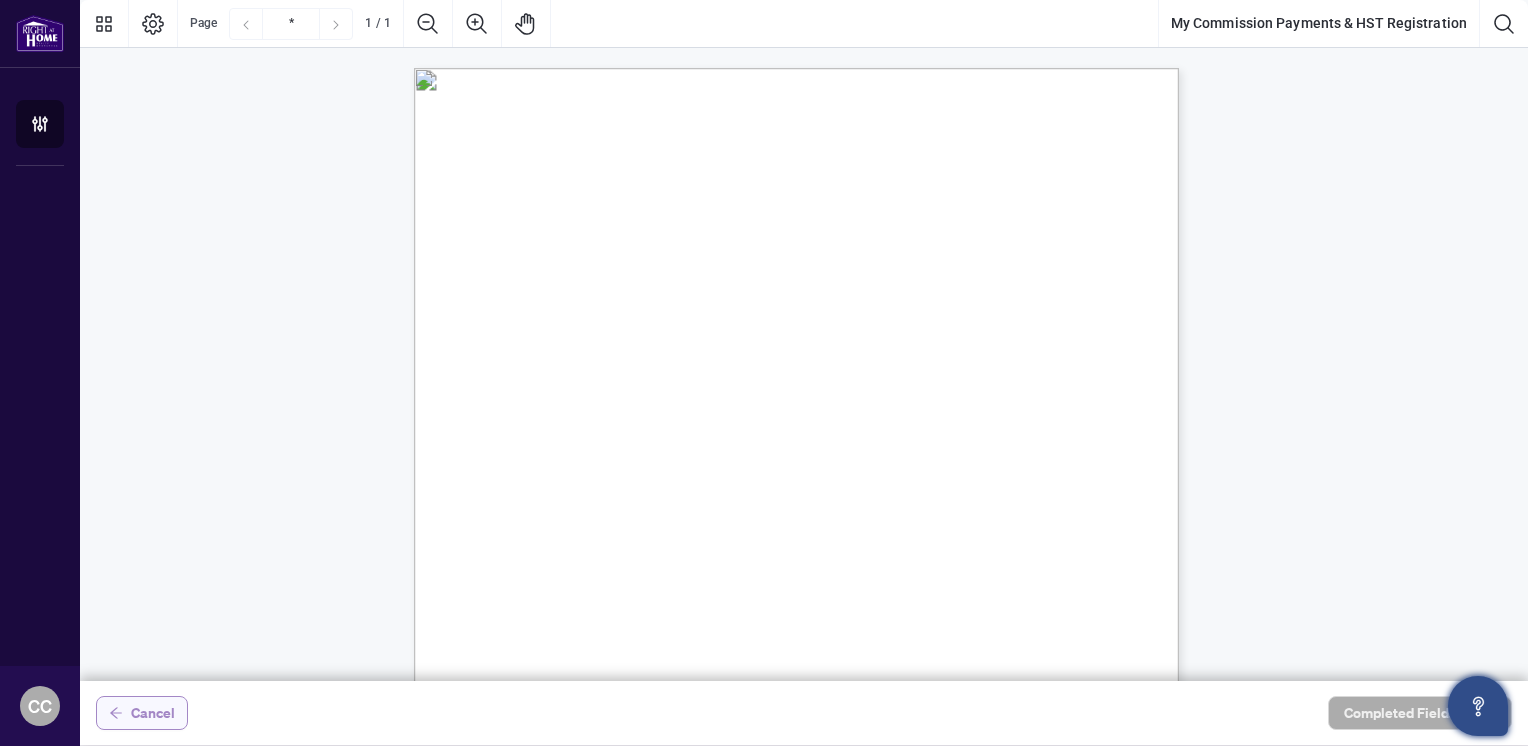 click on "Cancel" at bounding box center [153, 713] 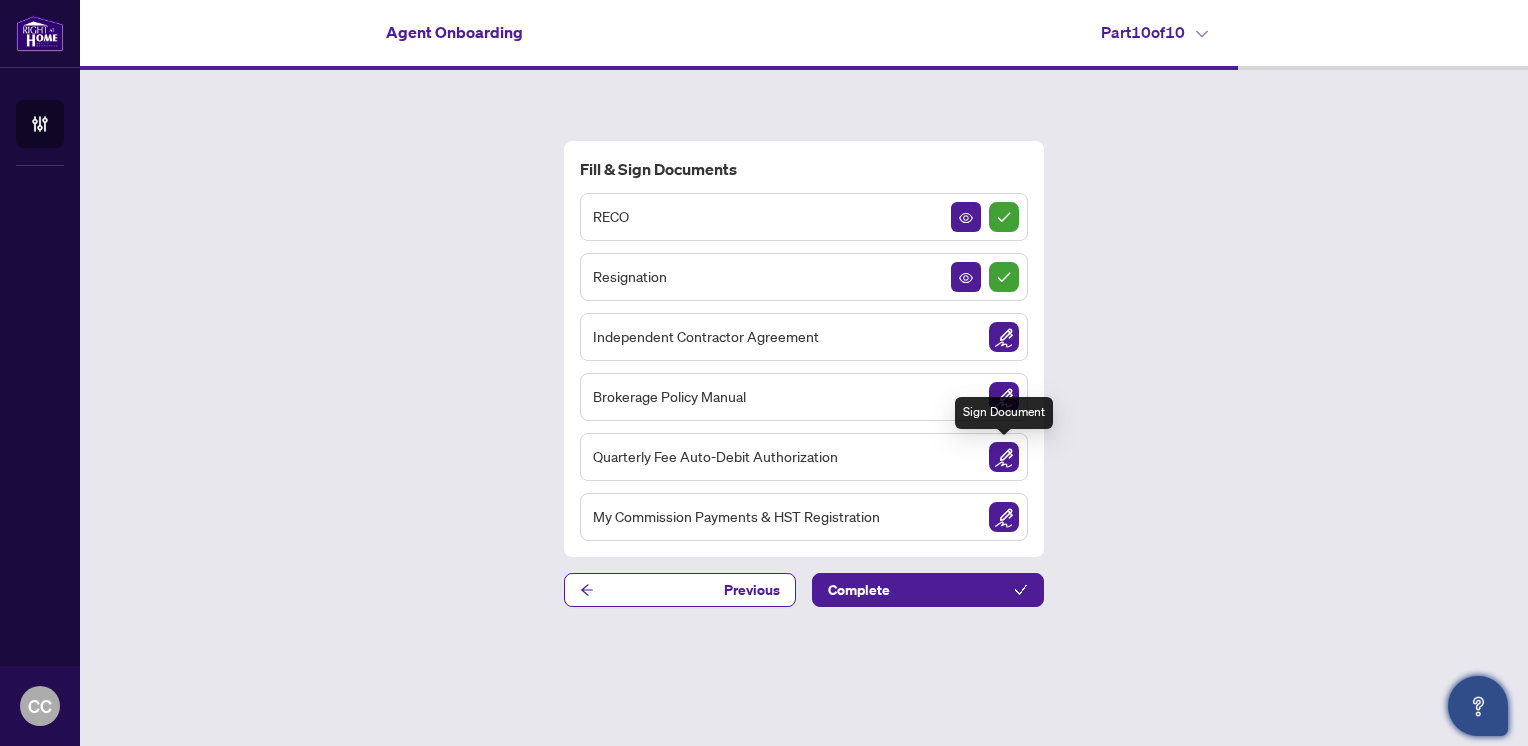 click at bounding box center (1004, 457) 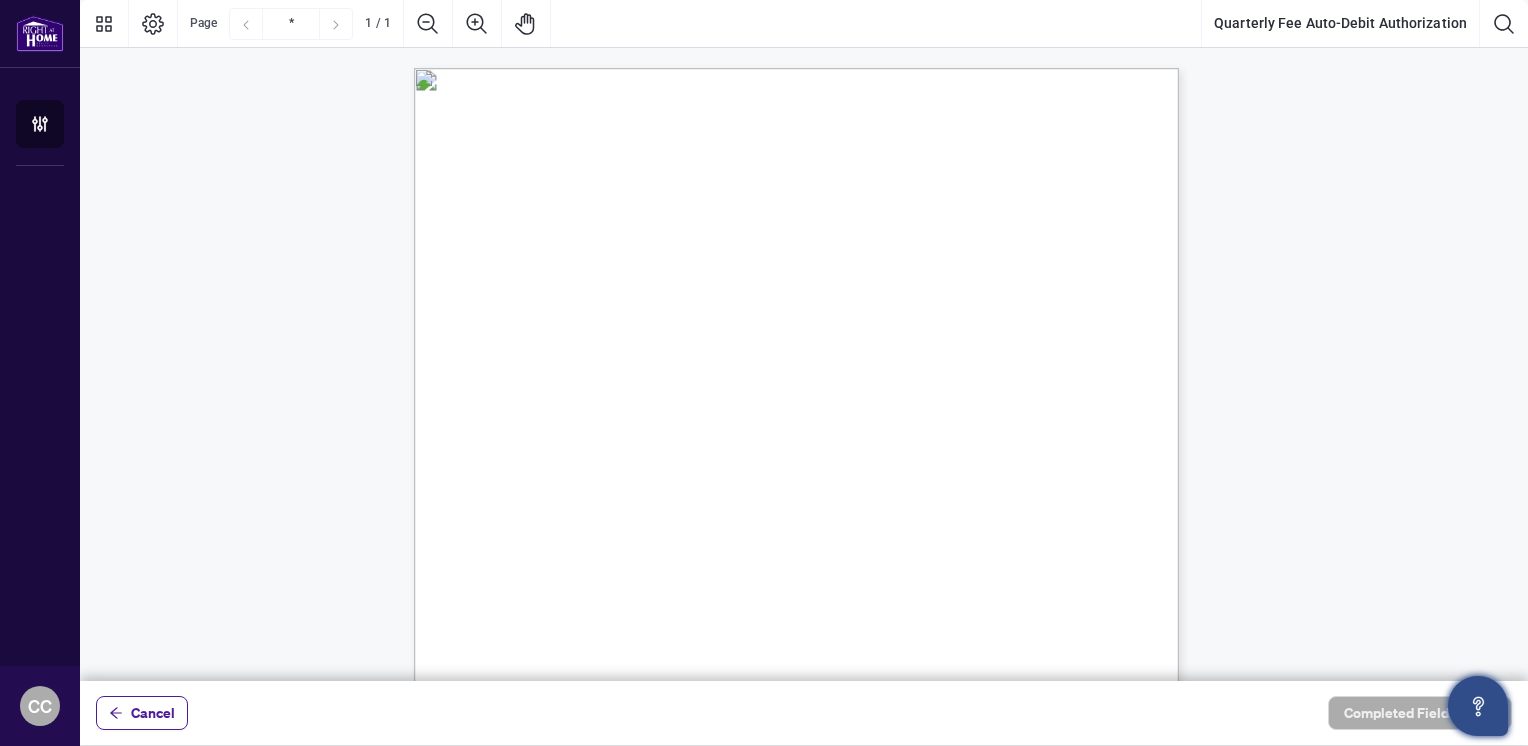 click on "☐" at bounding box center [508, 554] 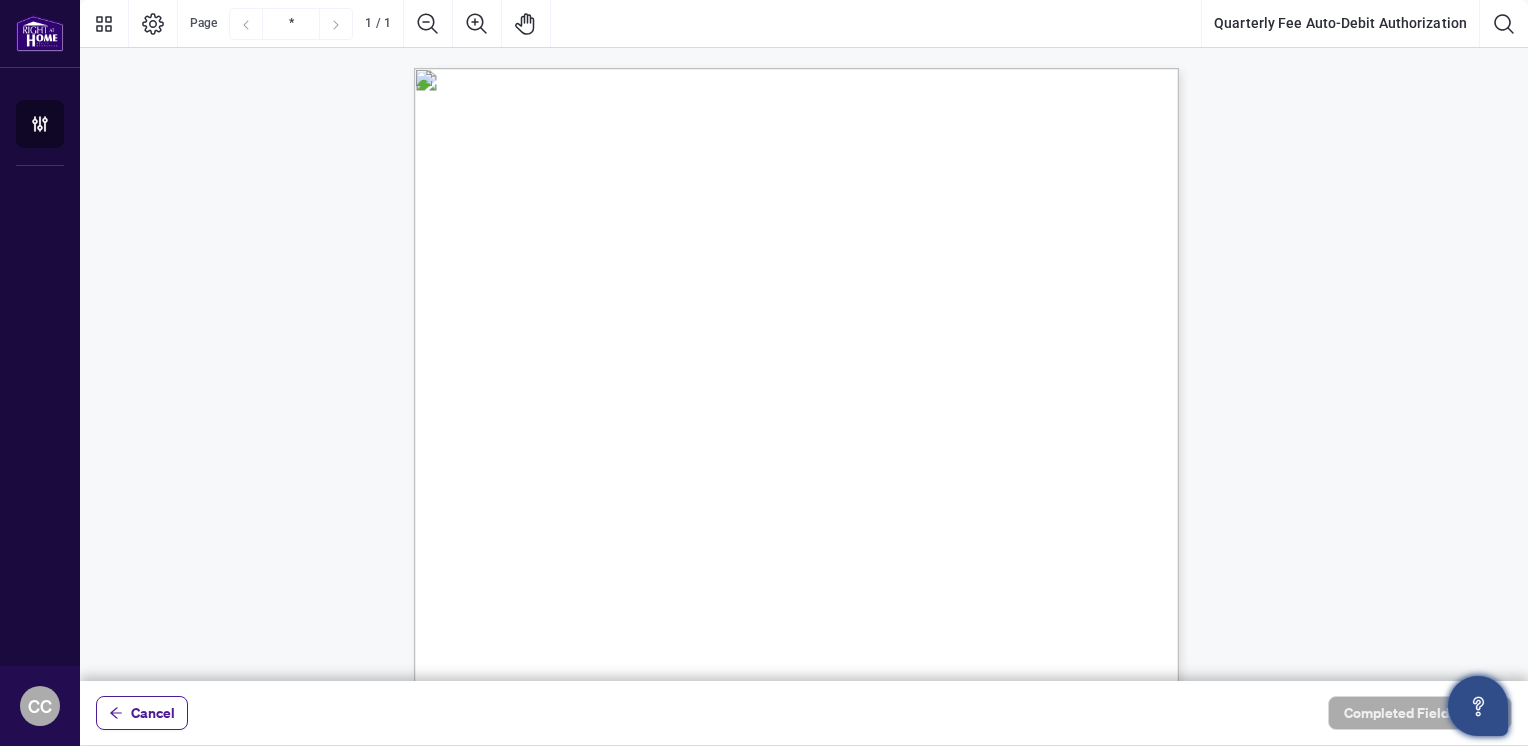 click on "Cancel" at bounding box center [153, 713] 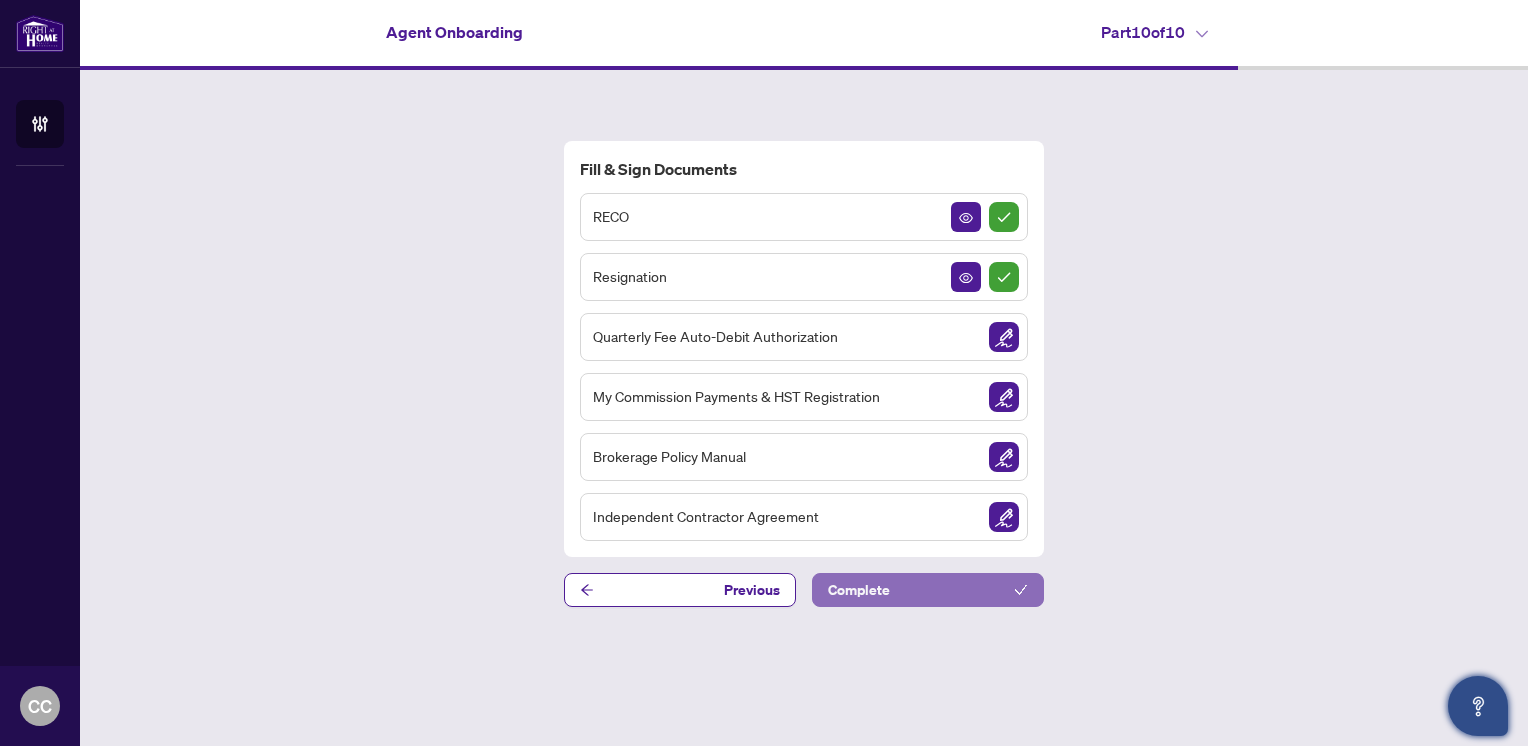 click on "Complete" at bounding box center [928, 590] 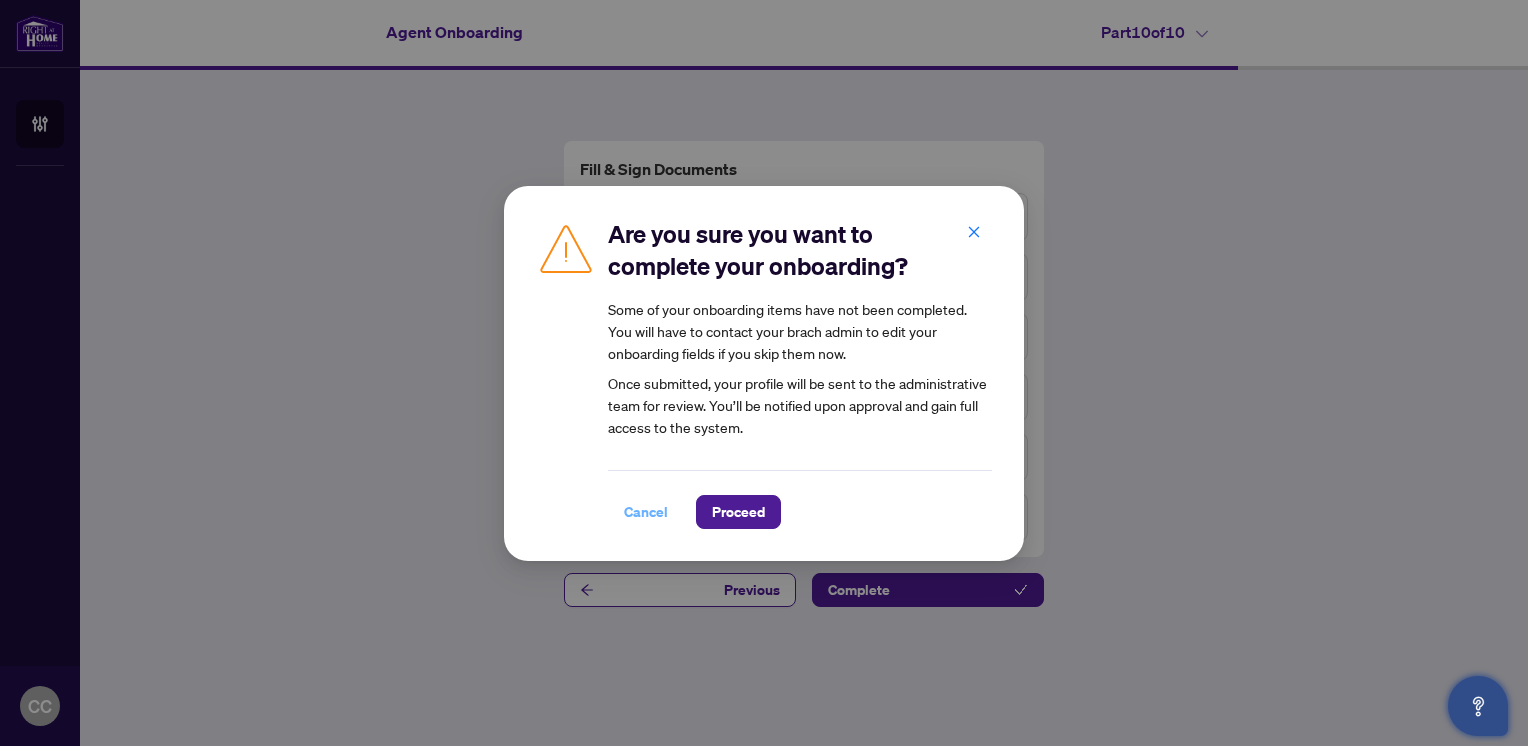 click on "Cancel" at bounding box center [646, 512] 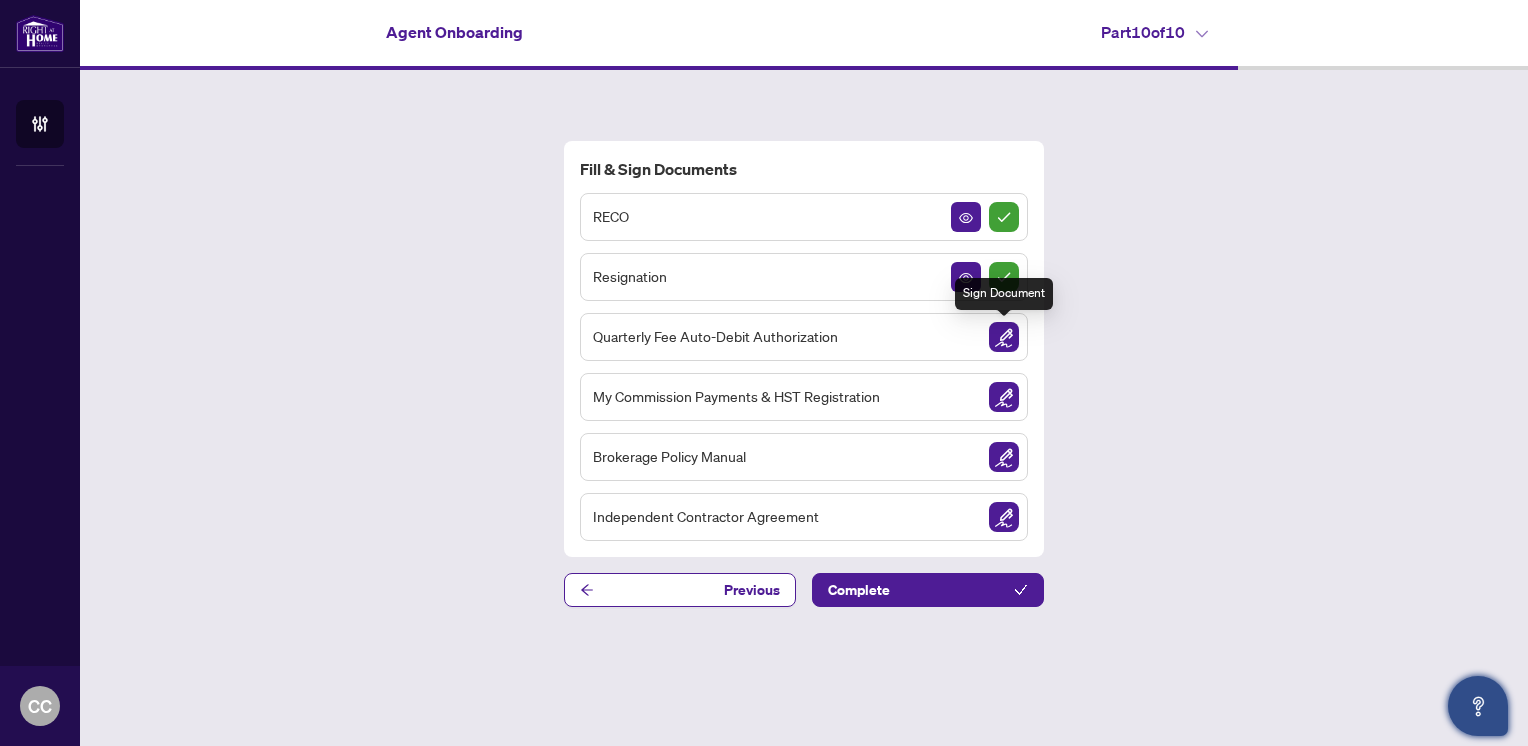 click at bounding box center (1004, 337) 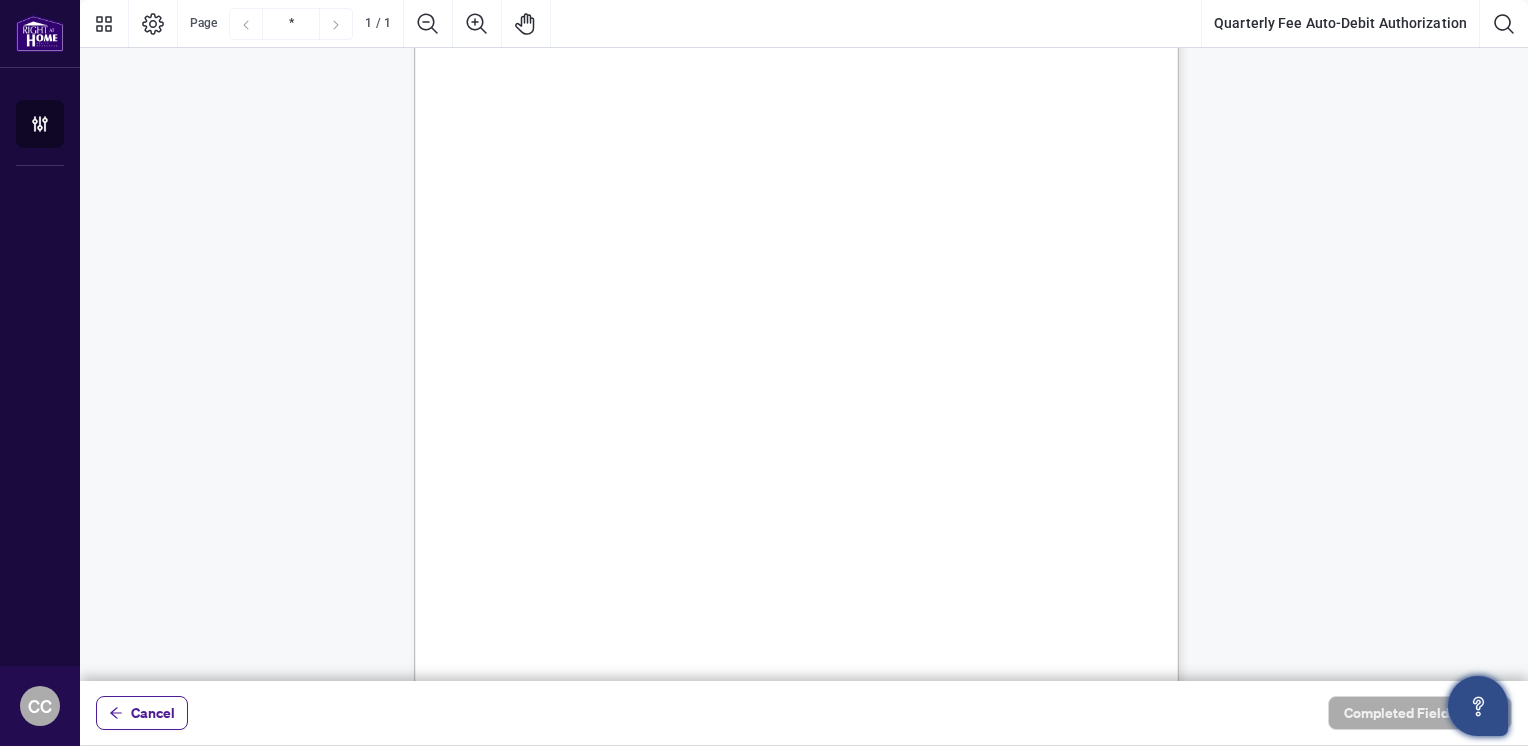 scroll, scrollTop: 396, scrollLeft: 0, axis: vertical 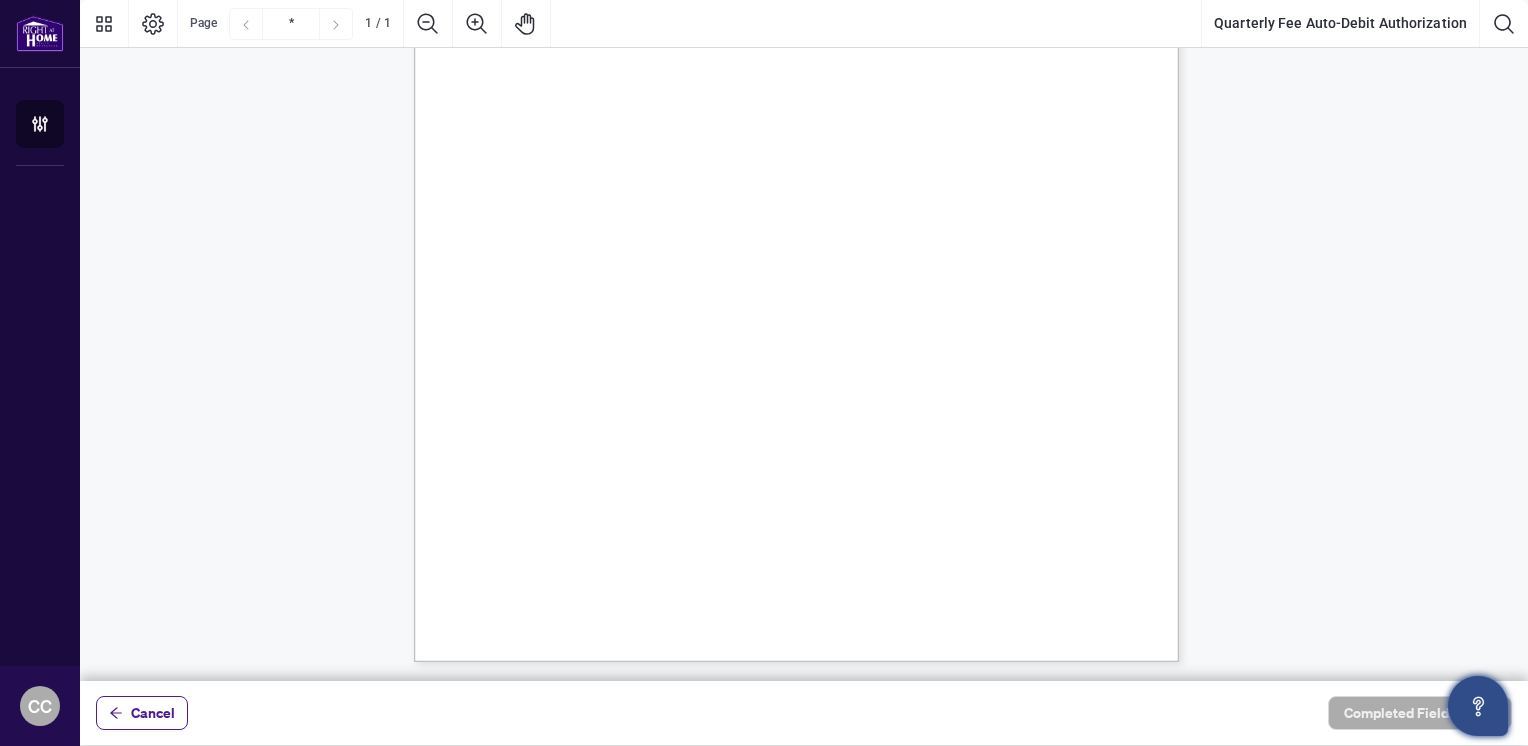 click on "Right at Home Realty, Brokerage
Quarterly Fees Billing Authorization
Quarterly fees will be charged on the first business day of each quarter (January, April, July and
October). If at any time you are leaving the Brokerage, you must complete the resignation process
set out in your Independent Contractor Agreement at least 3 business days prior to the billing date.
Failure to follow this procedure will result in the fees being billed to your account.
A statement of account will be emailed to your email on file from billings@rightathomerealty.com a
minimum of 10 days prior to the billing date.
For pre-authorized debit, where there are insufficient funds resulting in a failed payment, the
Brokerage will process the fees from the credit card provided. Right at Home Realty is not
responsible for any NSF charges incurred and late payments are subject to a $75+HST late fee, or
as otherwise described in the Brokerage Policy Manual.
Payment Set Up:
Please select your preferred payment method." at bounding box center [892, 291] 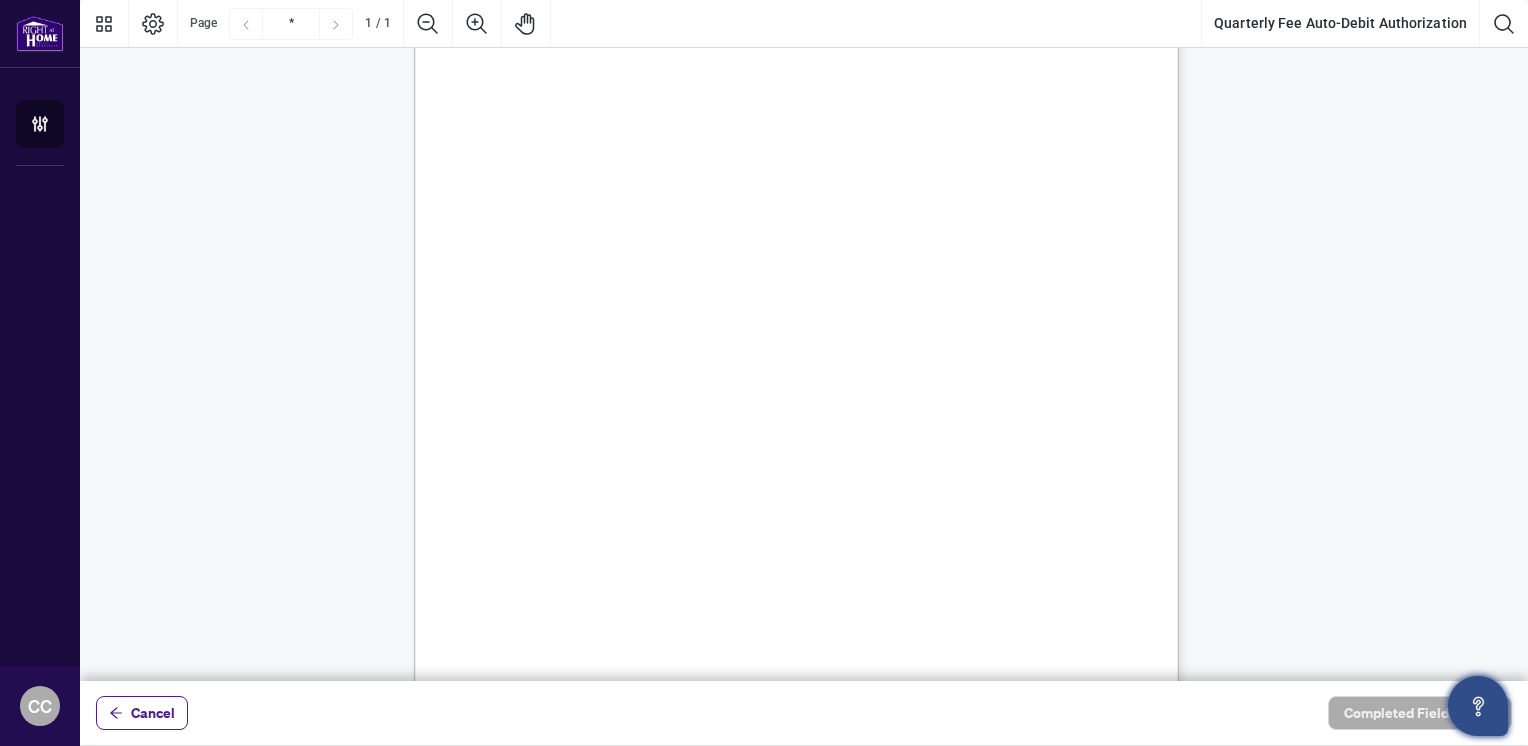 scroll, scrollTop: 0, scrollLeft: 0, axis: both 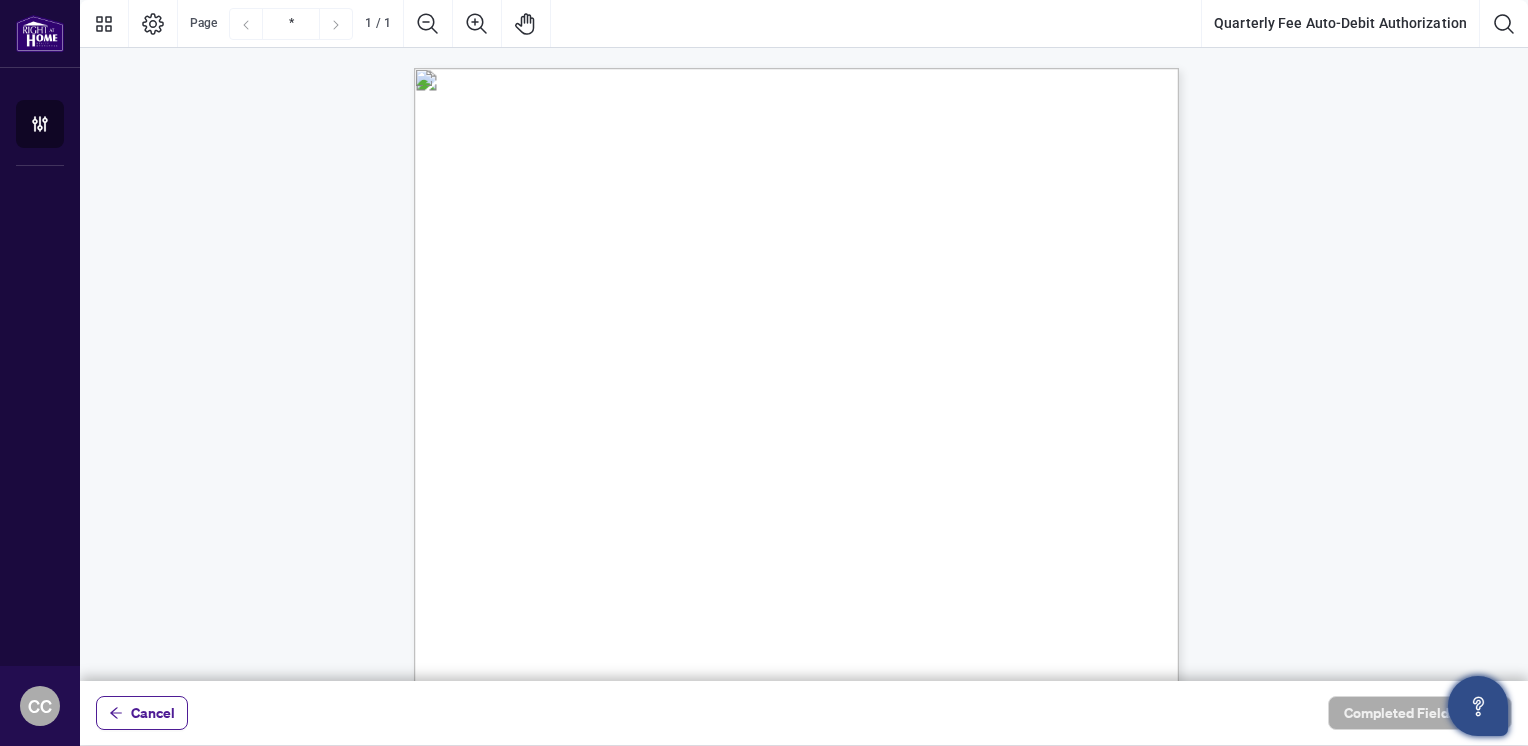 click on "Right at Home Realty, Brokerage
Quarterly Fees Billing Authorization
Quarterly fees will be charged on the first business day of each quarter (January, April, July and
October). If at any time you are leaving the Brokerage, you must complete the resignation process
set out in your Independent Contractor Agreement at least 3 business days prior to the billing date.
Failure to follow this procedure will result in the fees being billed to your account.
A statement of account will be emailed to your email on file from billings@rightathomerealty.com a
minimum of 10 days prior to the billing date.
For pre-authorized debit, where there are insufficient funds resulting in a failed payment, the
Brokerage will process the fees from the credit card provided. Right at Home Realty is not
responsible for any NSF charges incurred and late payments are subject to a $75+HST late fee, or
as otherwise described in the Brokerage Policy Manual.
Payment Set Up:
Please select your preferred payment method." at bounding box center (892, 687) 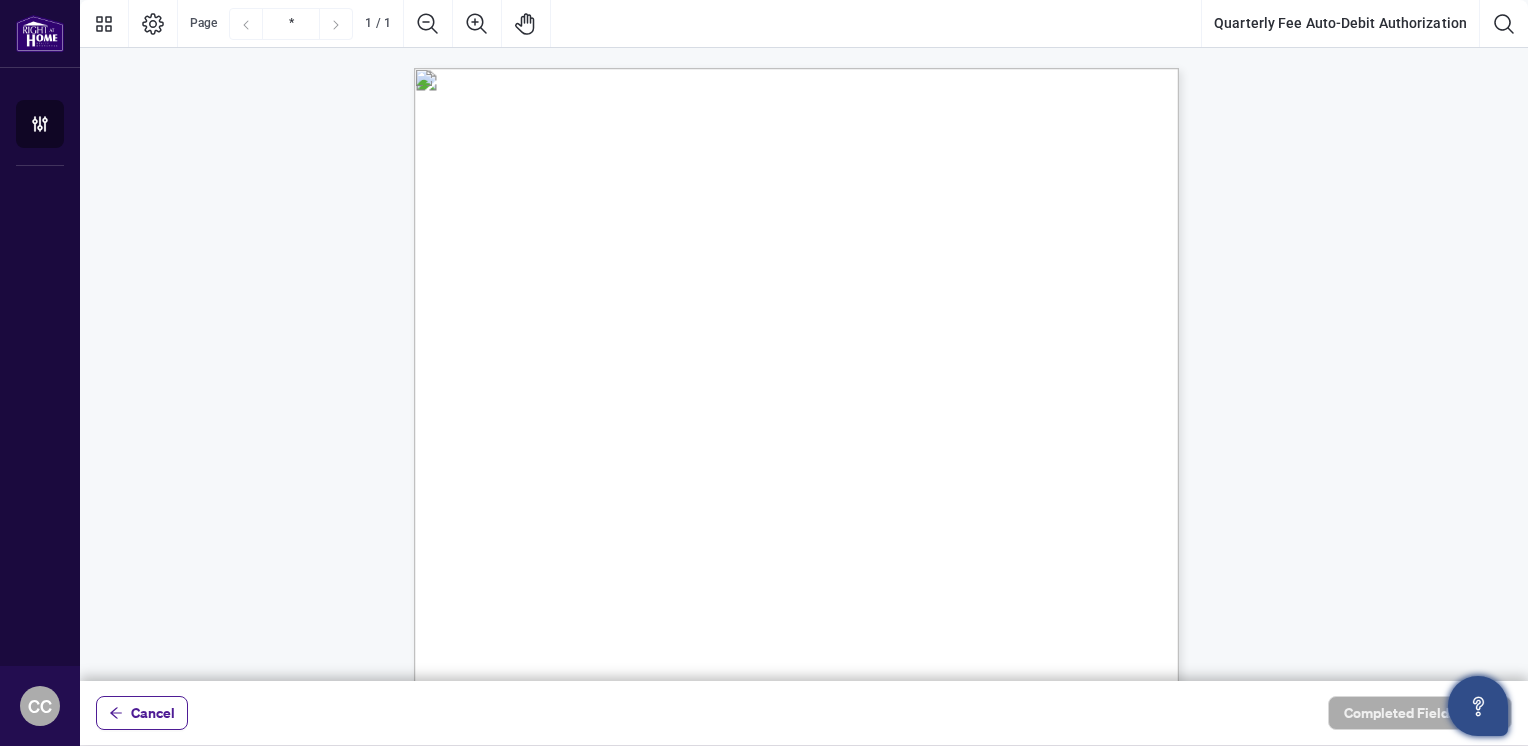 click on "☐" at bounding box center [508, 554] 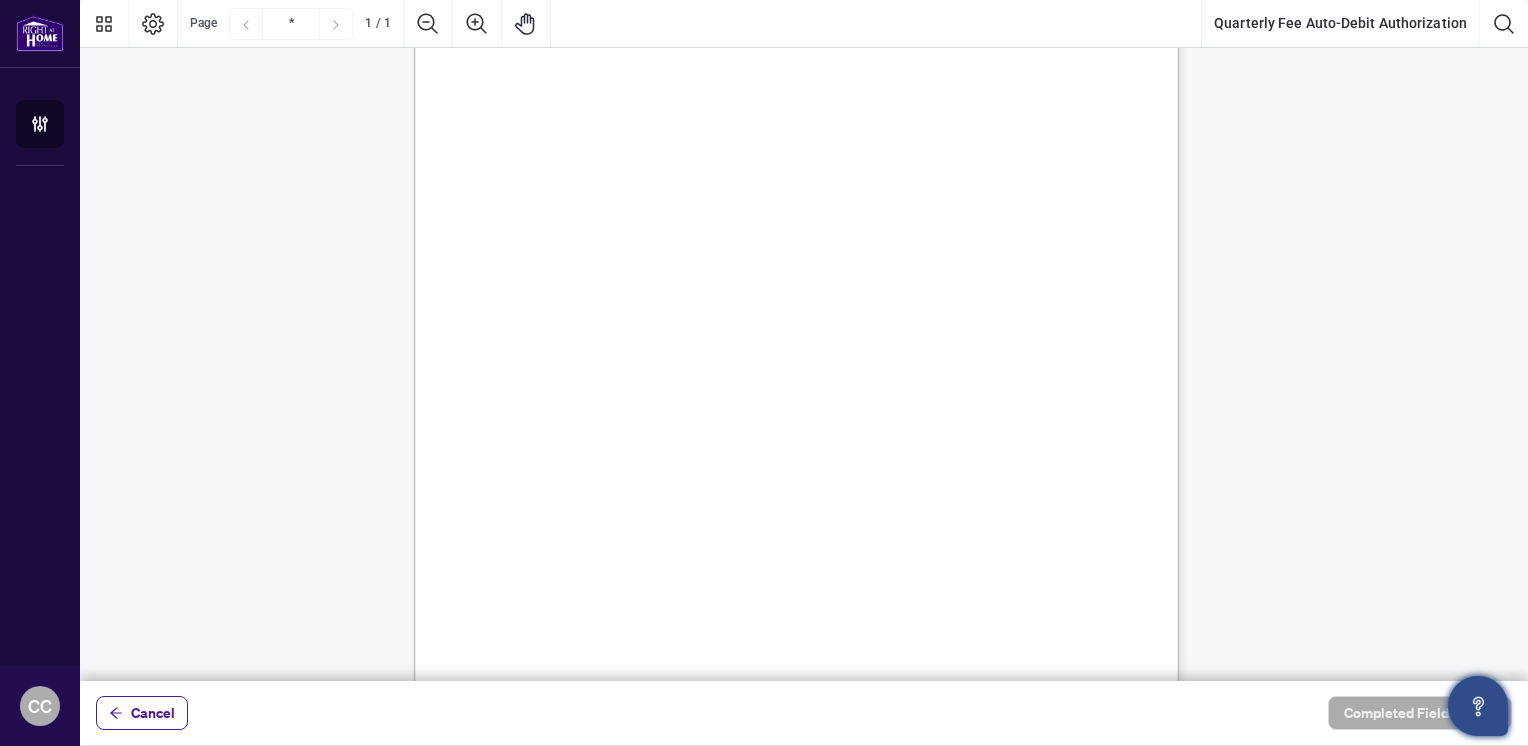 scroll, scrollTop: 396, scrollLeft: 0, axis: vertical 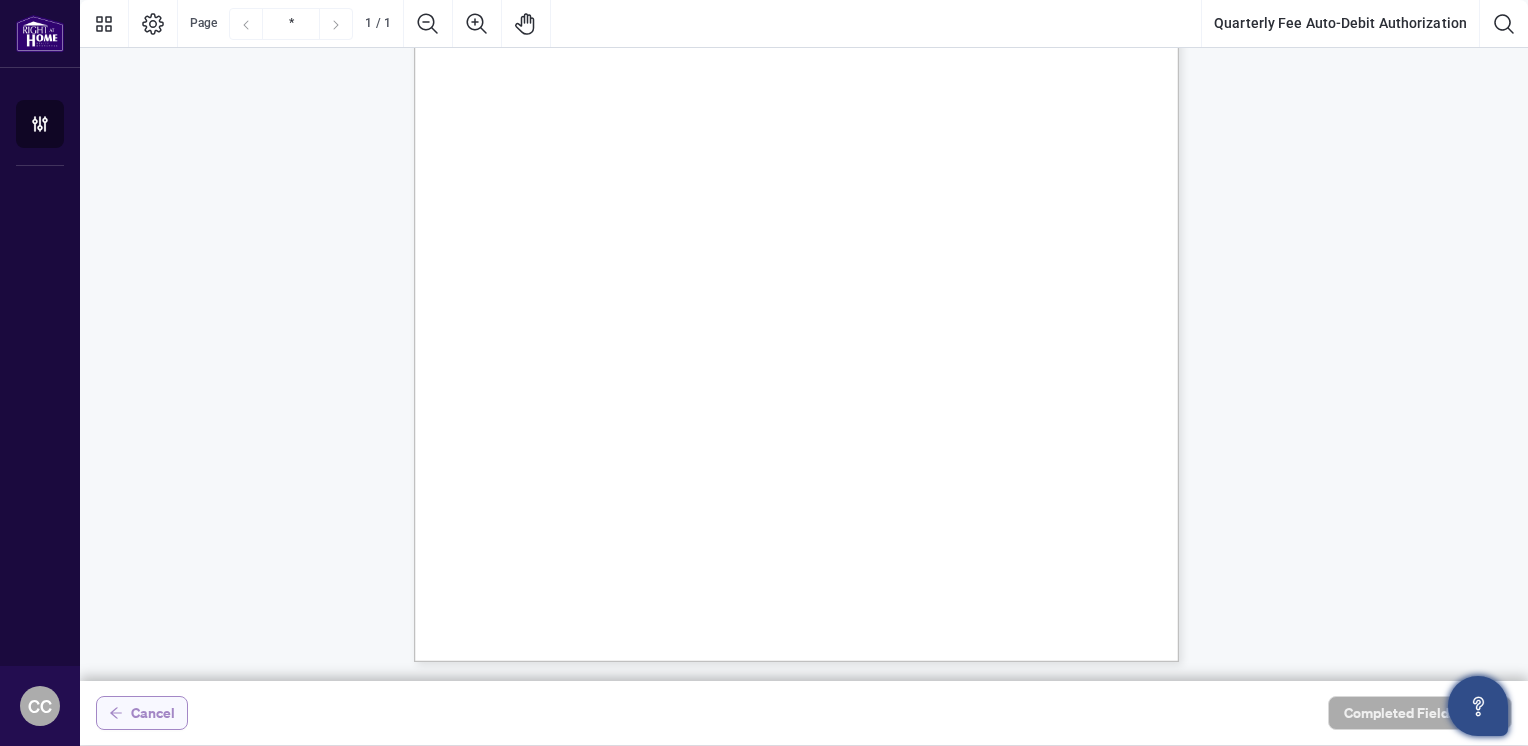 click on "Cancel" at bounding box center [153, 713] 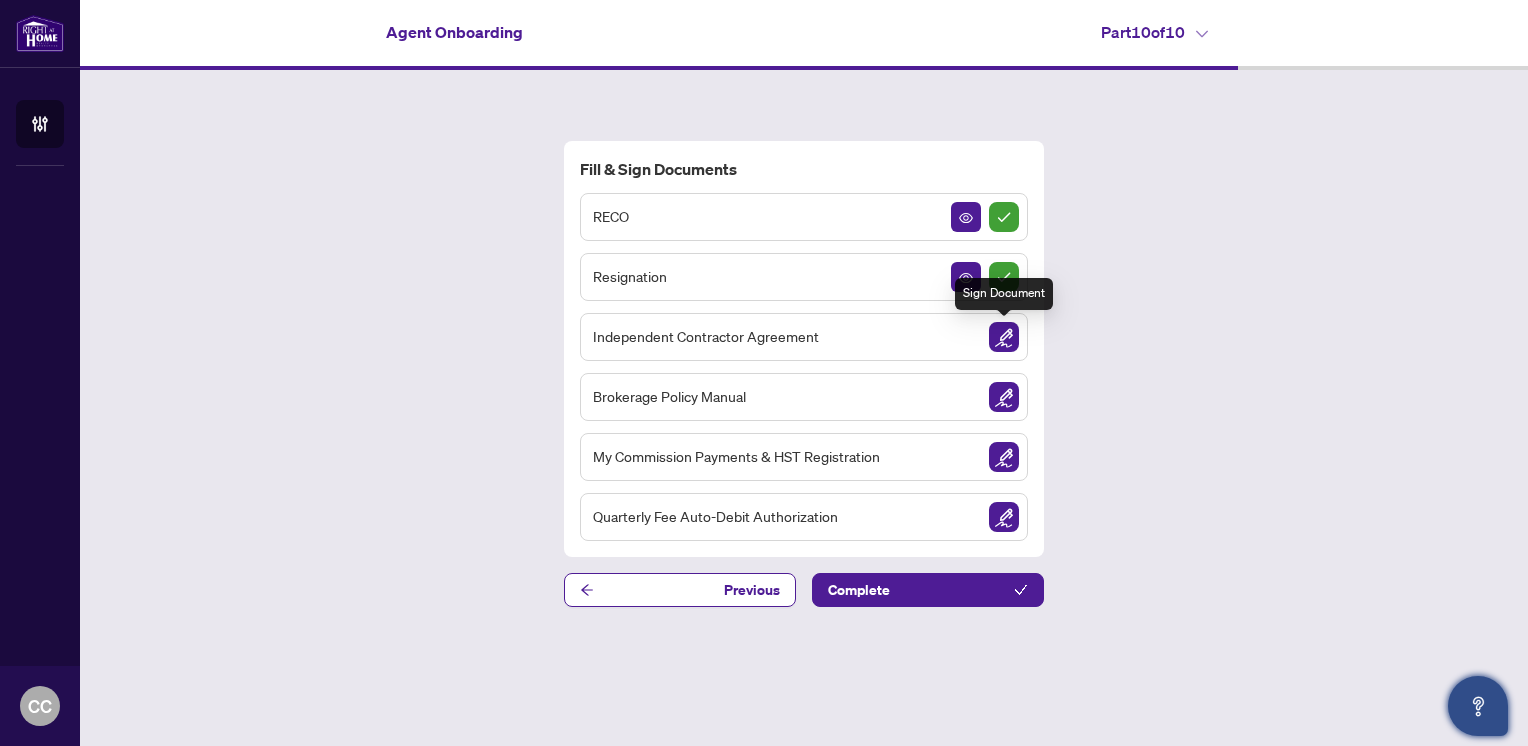 click at bounding box center [1004, 337] 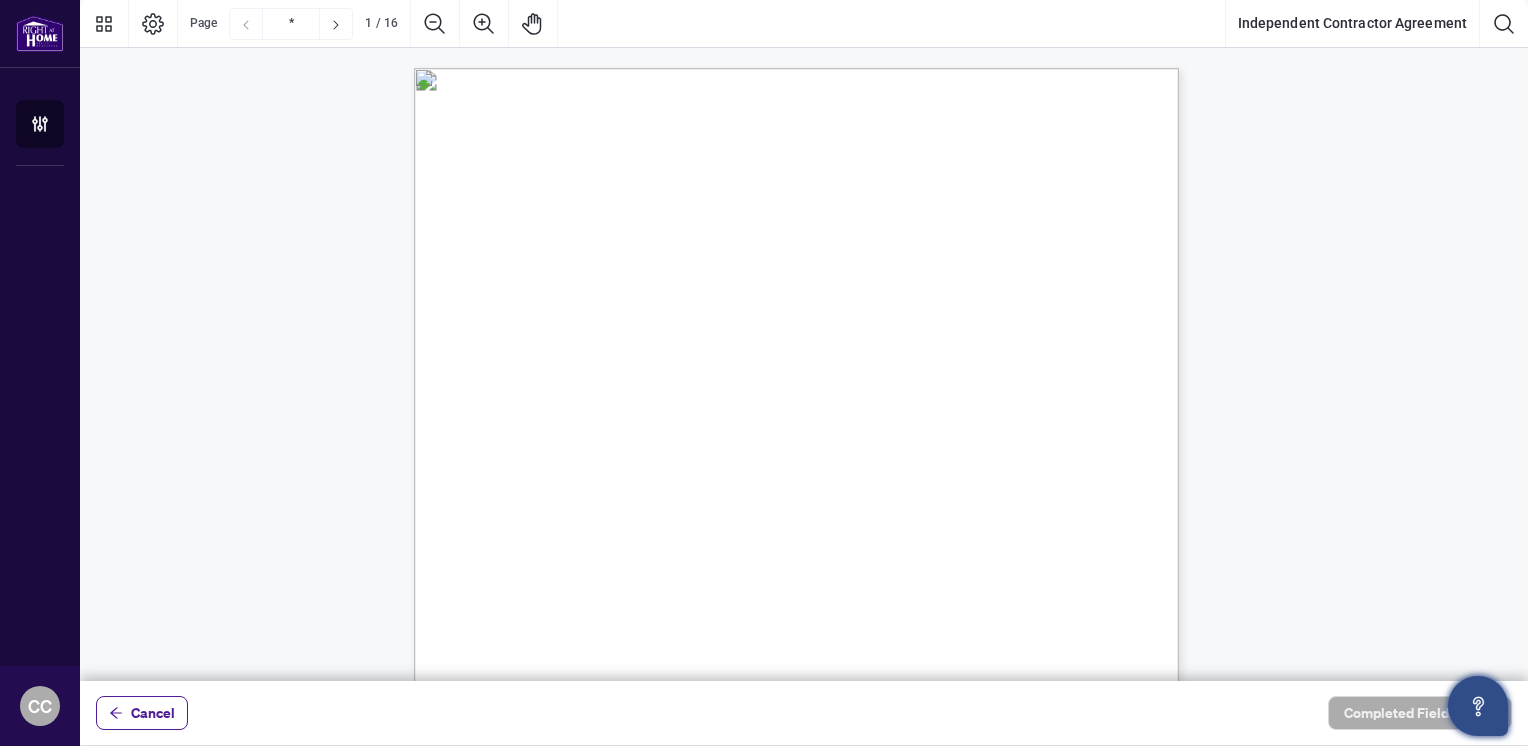 click on "is made as of" at bounding box center (652, 324) 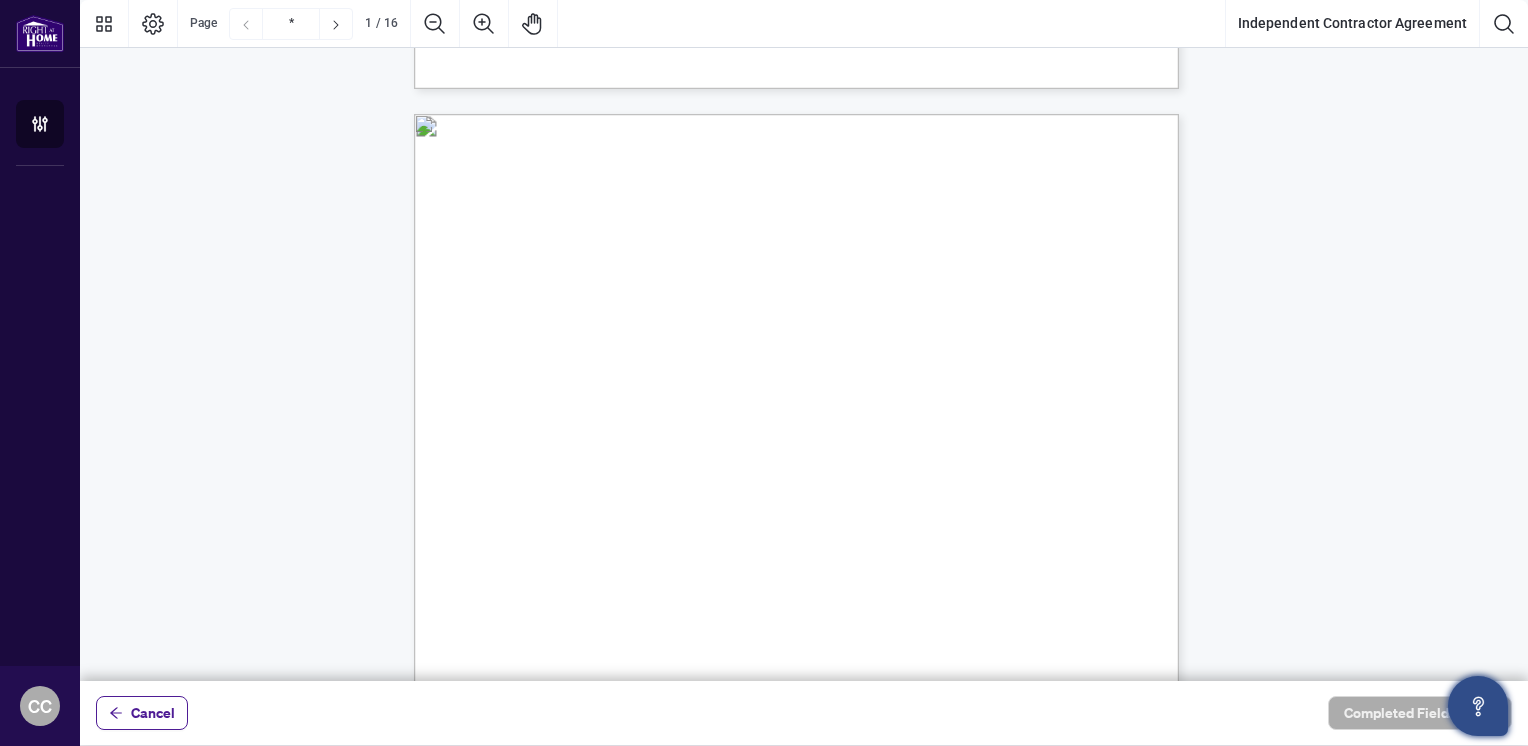type on "*" 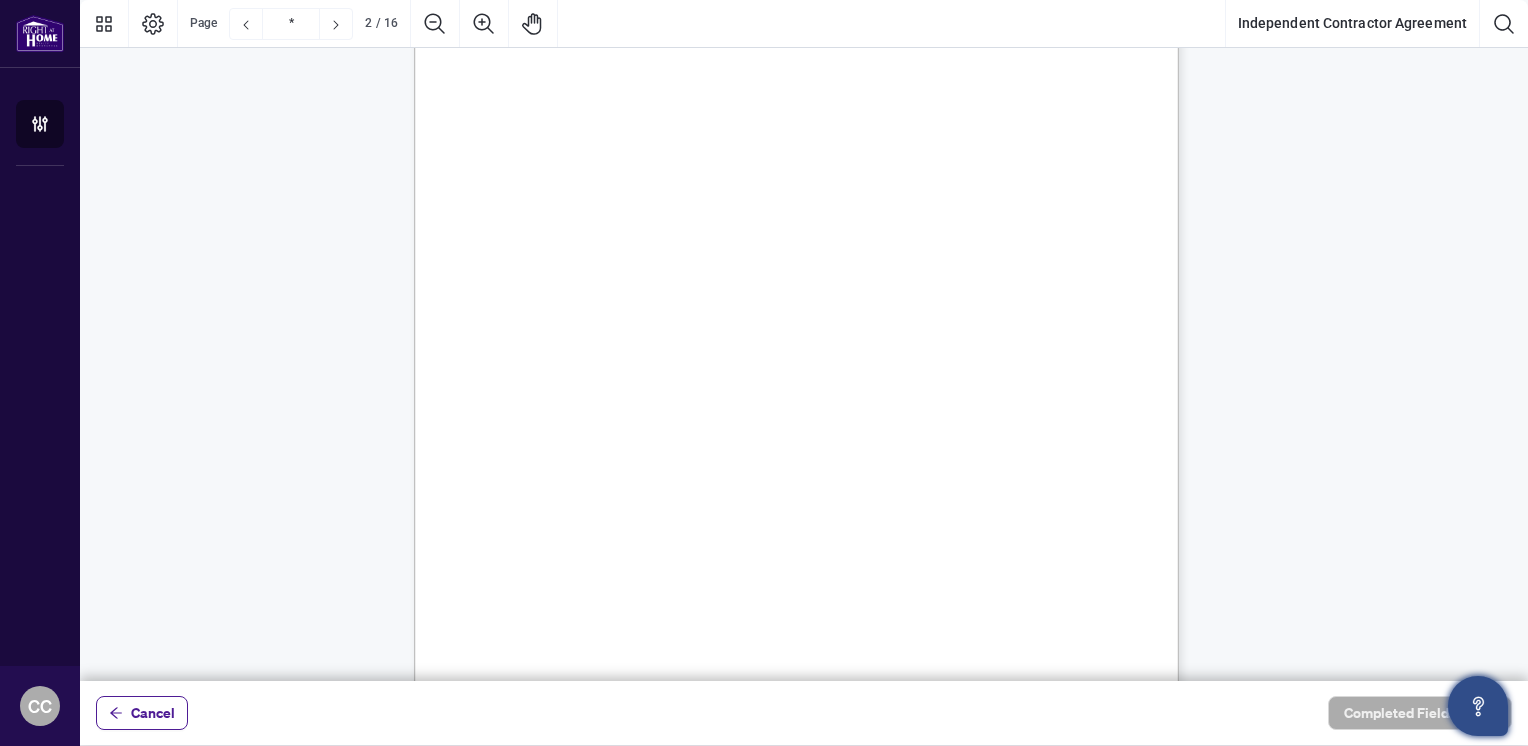 scroll, scrollTop: 1600, scrollLeft: 0, axis: vertical 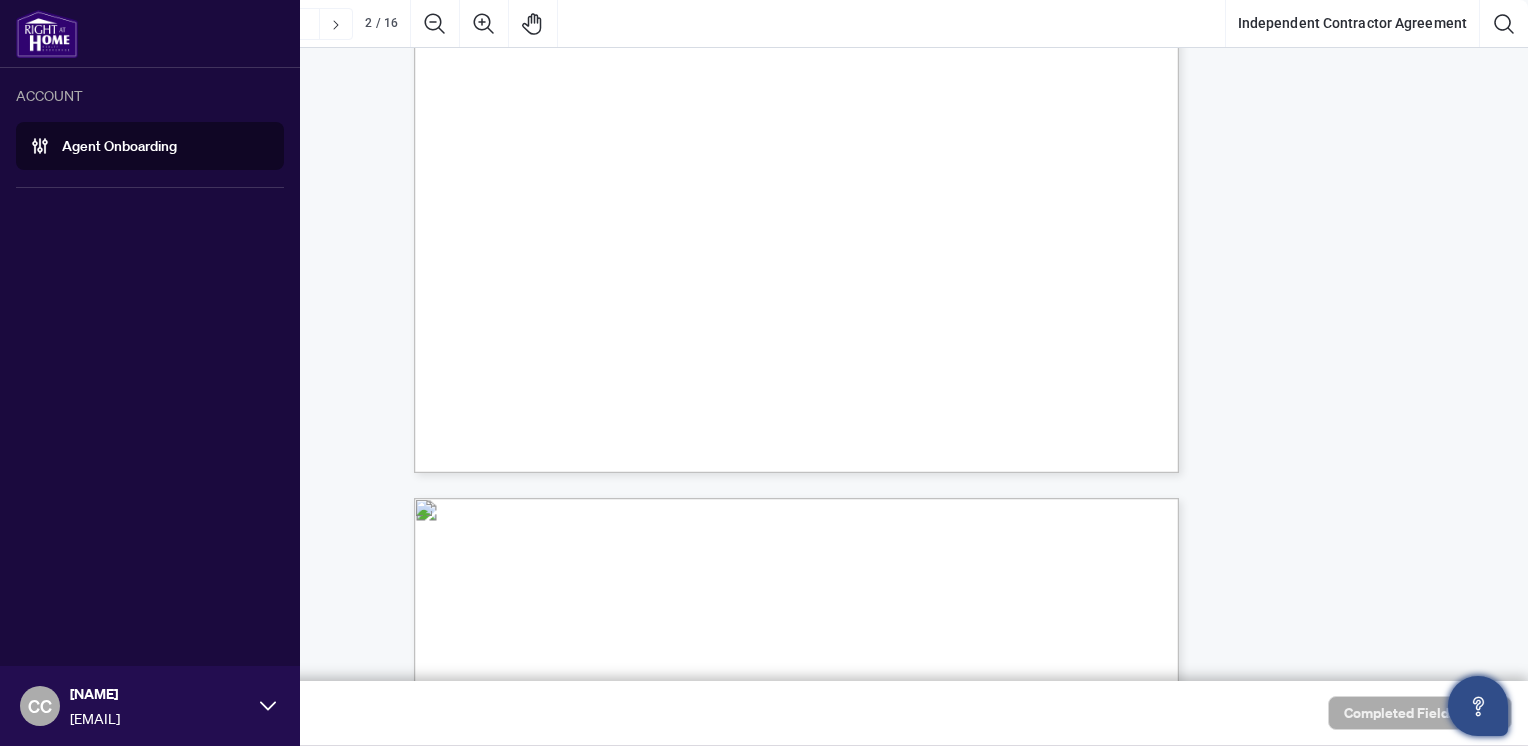 click on "Agent Onboarding" at bounding box center (119, 146) 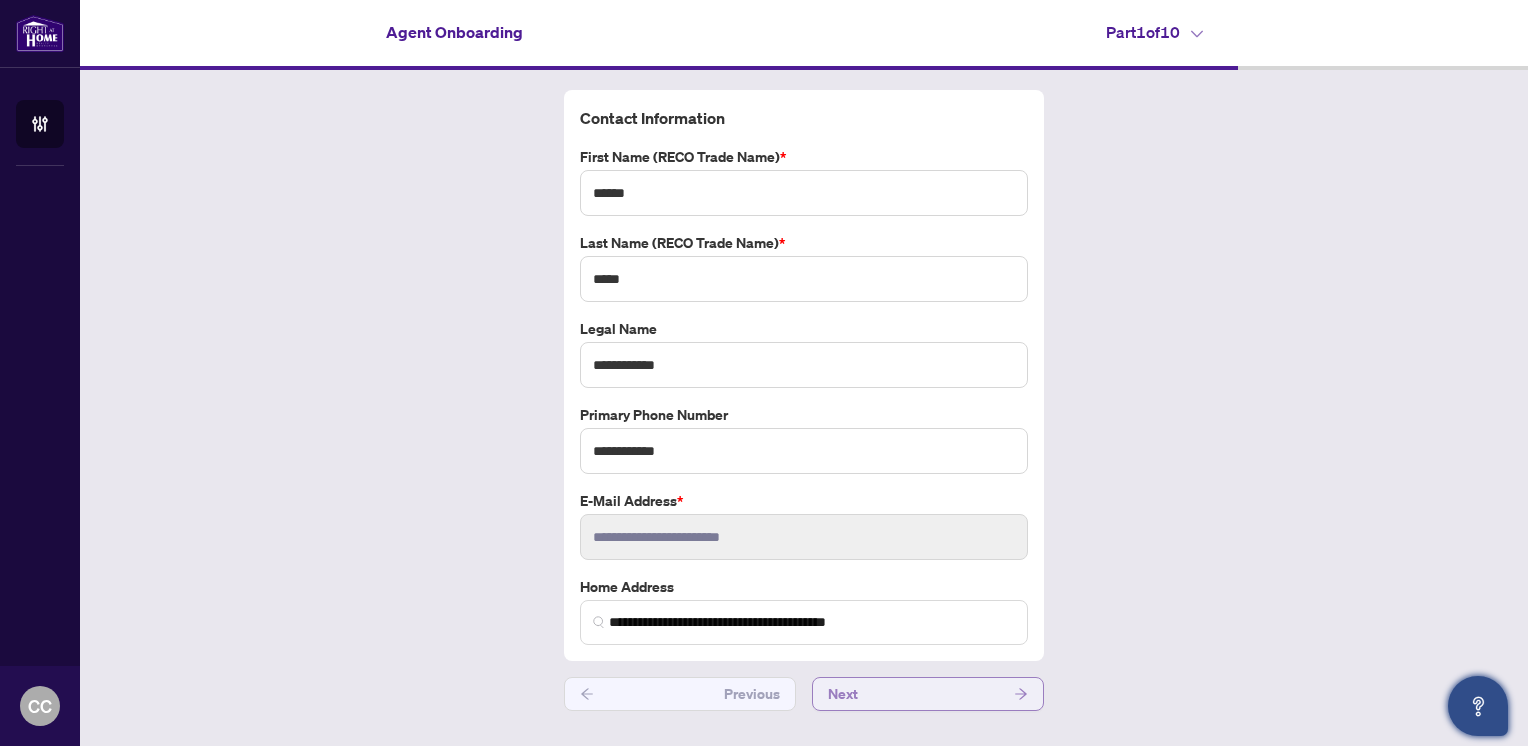 click on "Next" at bounding box center [928, 694] 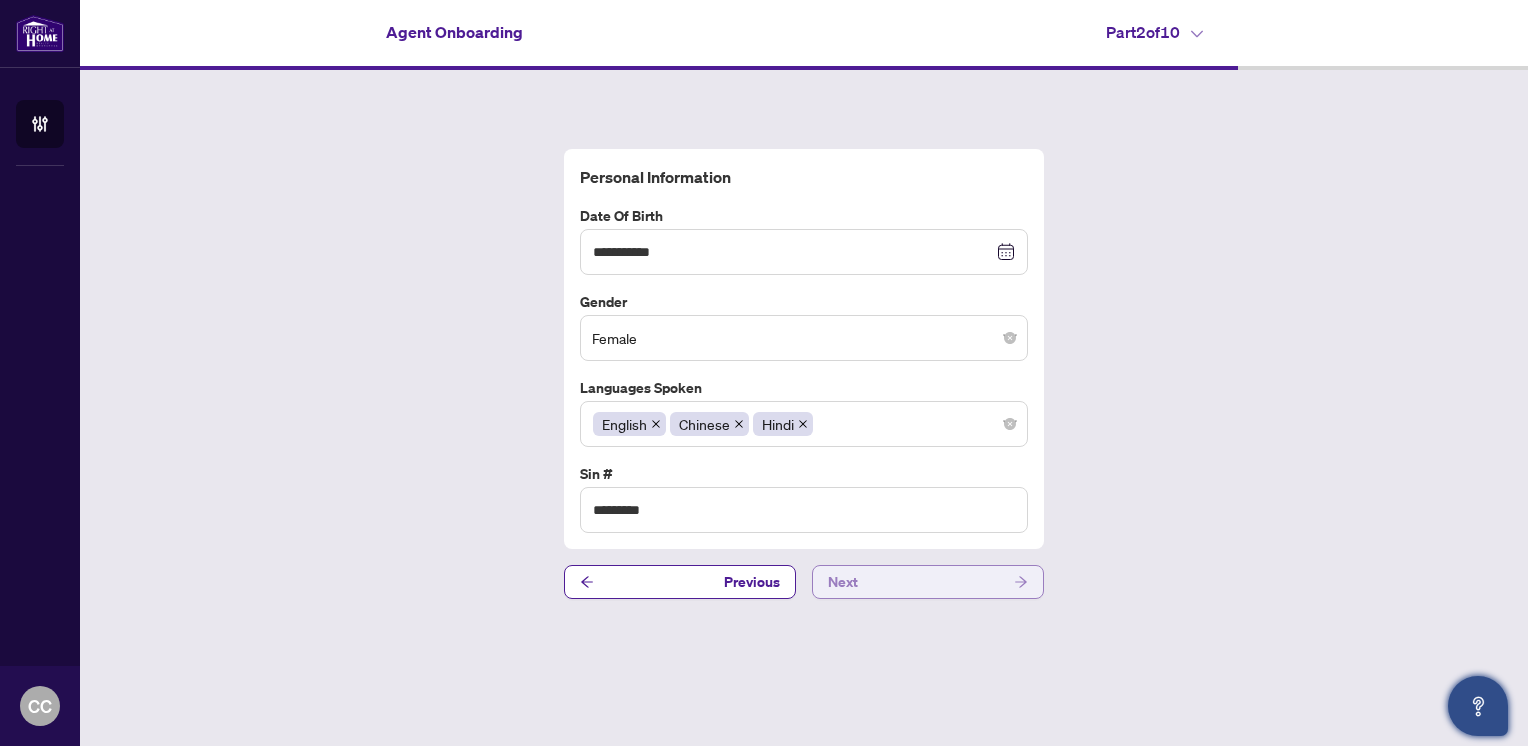 click on "Next" at bounding box center (928, 582) 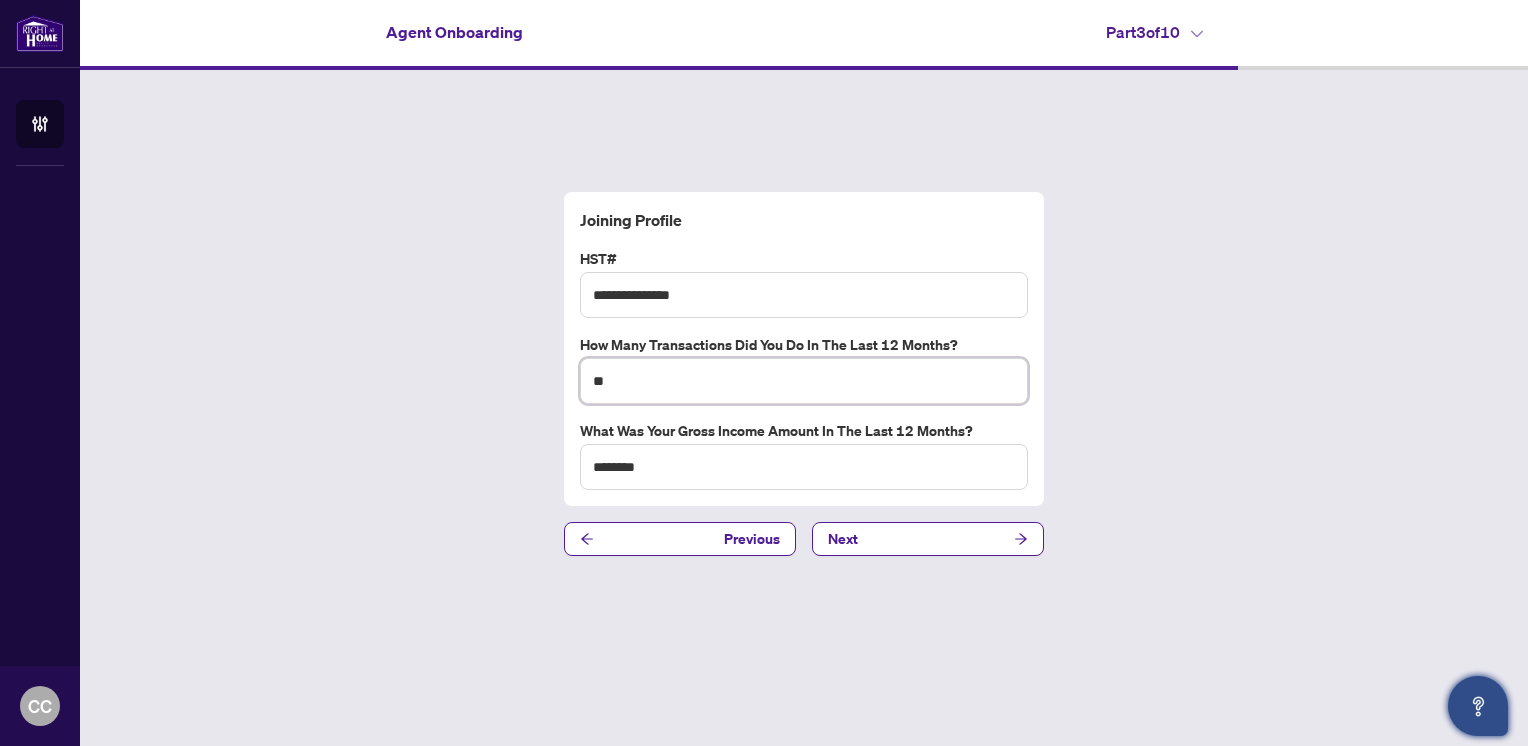 click on "**" at bounding box center [804, 381] 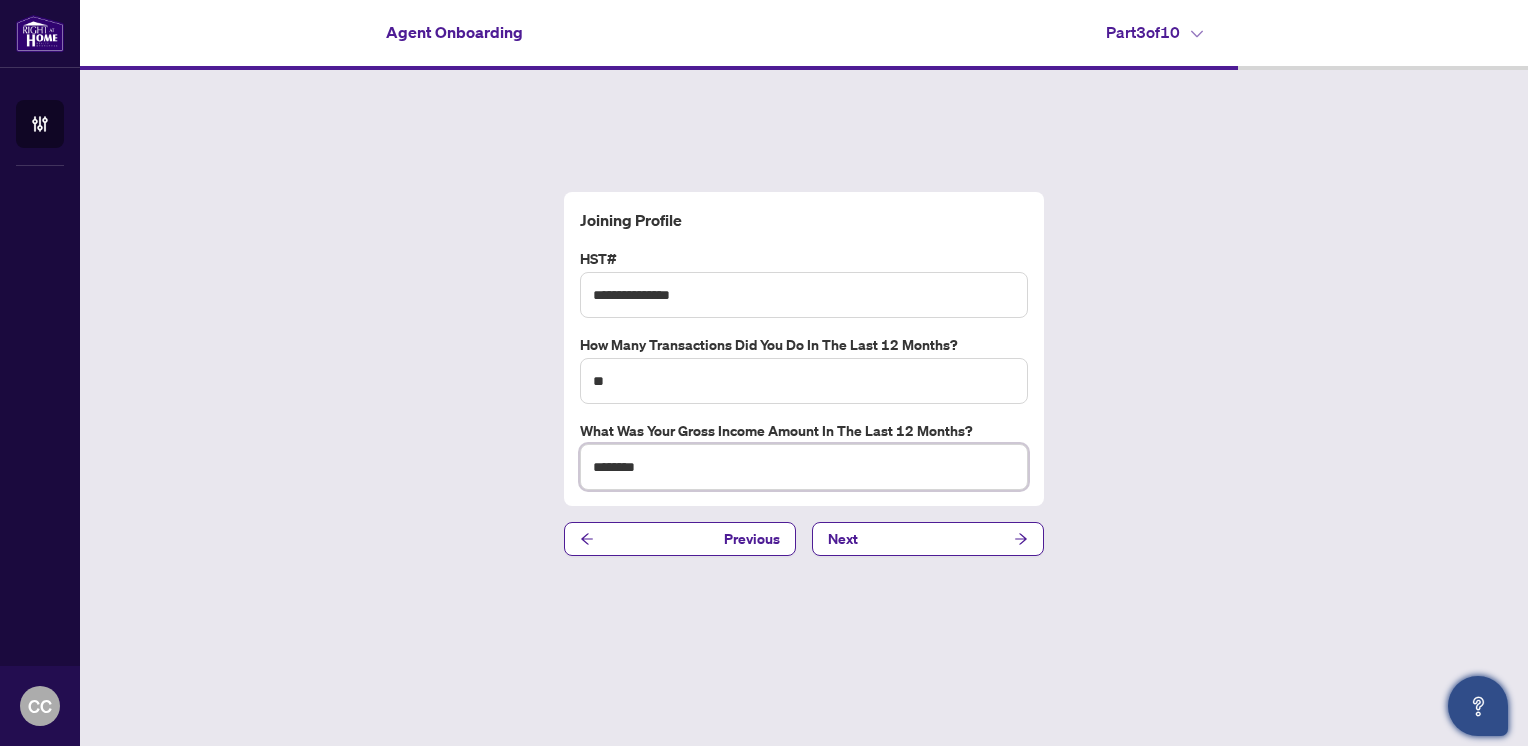 click on "********" at bounding box center [804, 467] 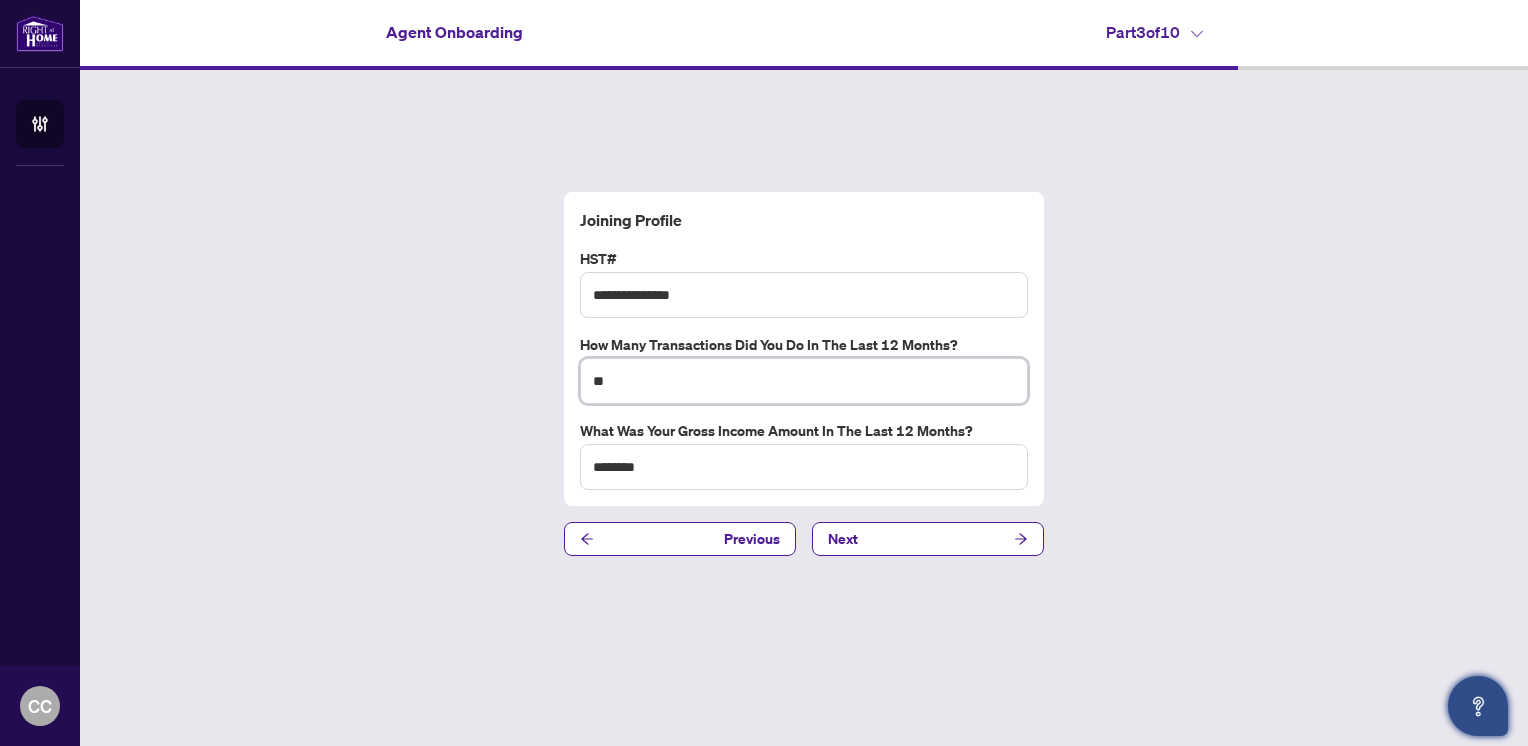click on "**" at bounding box center [804, 381] 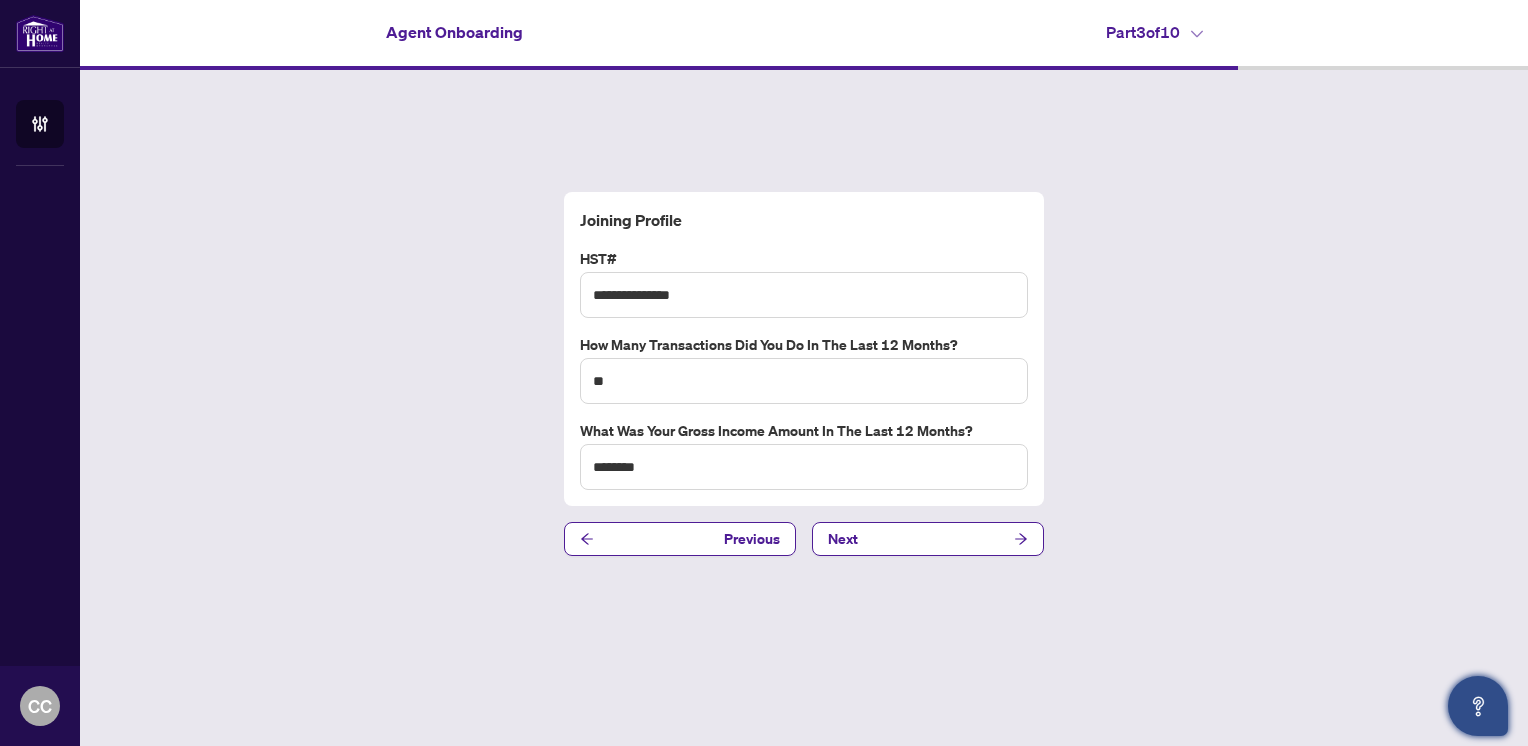 click on "**********" at bounding box center [804, 349] 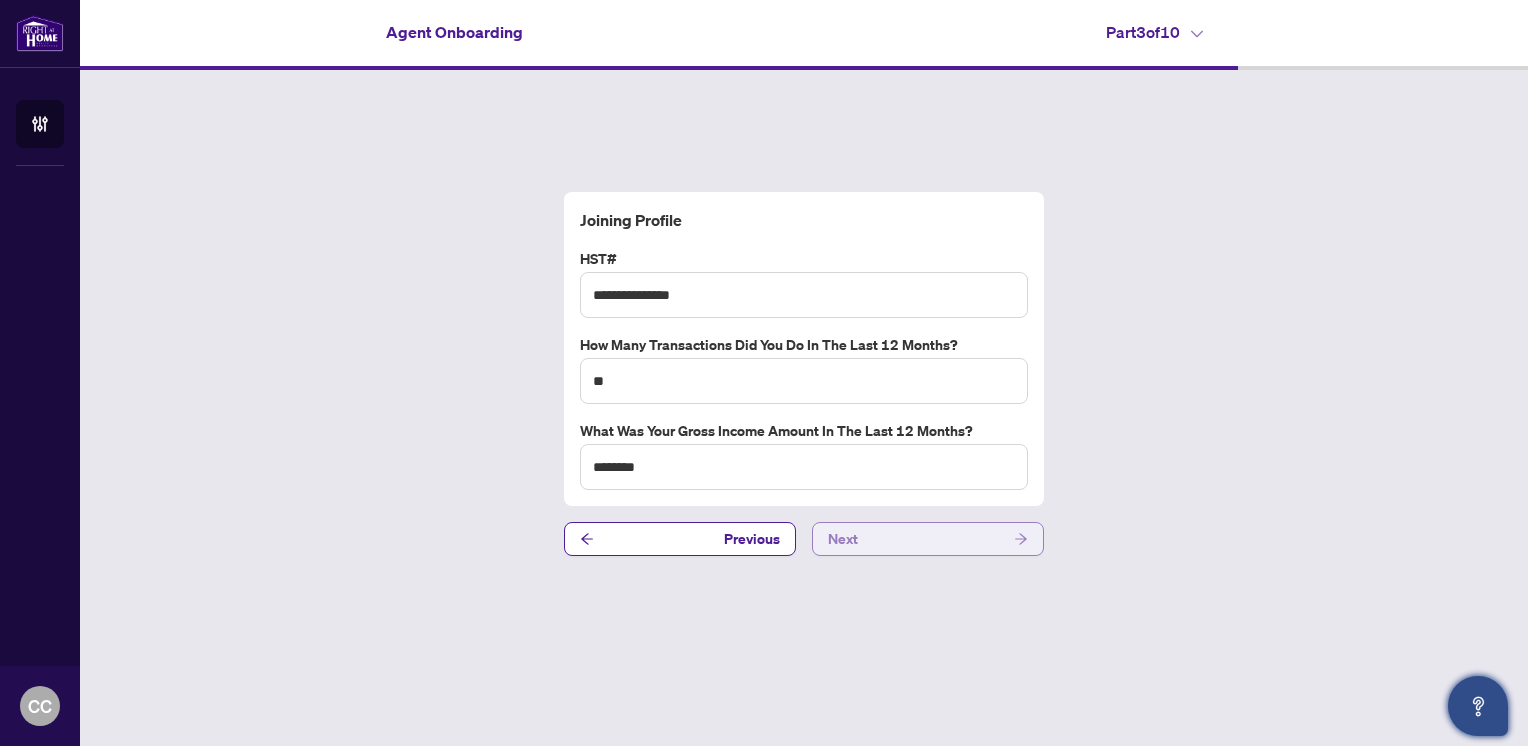 click on "Next" at bounding box center (928, 539) 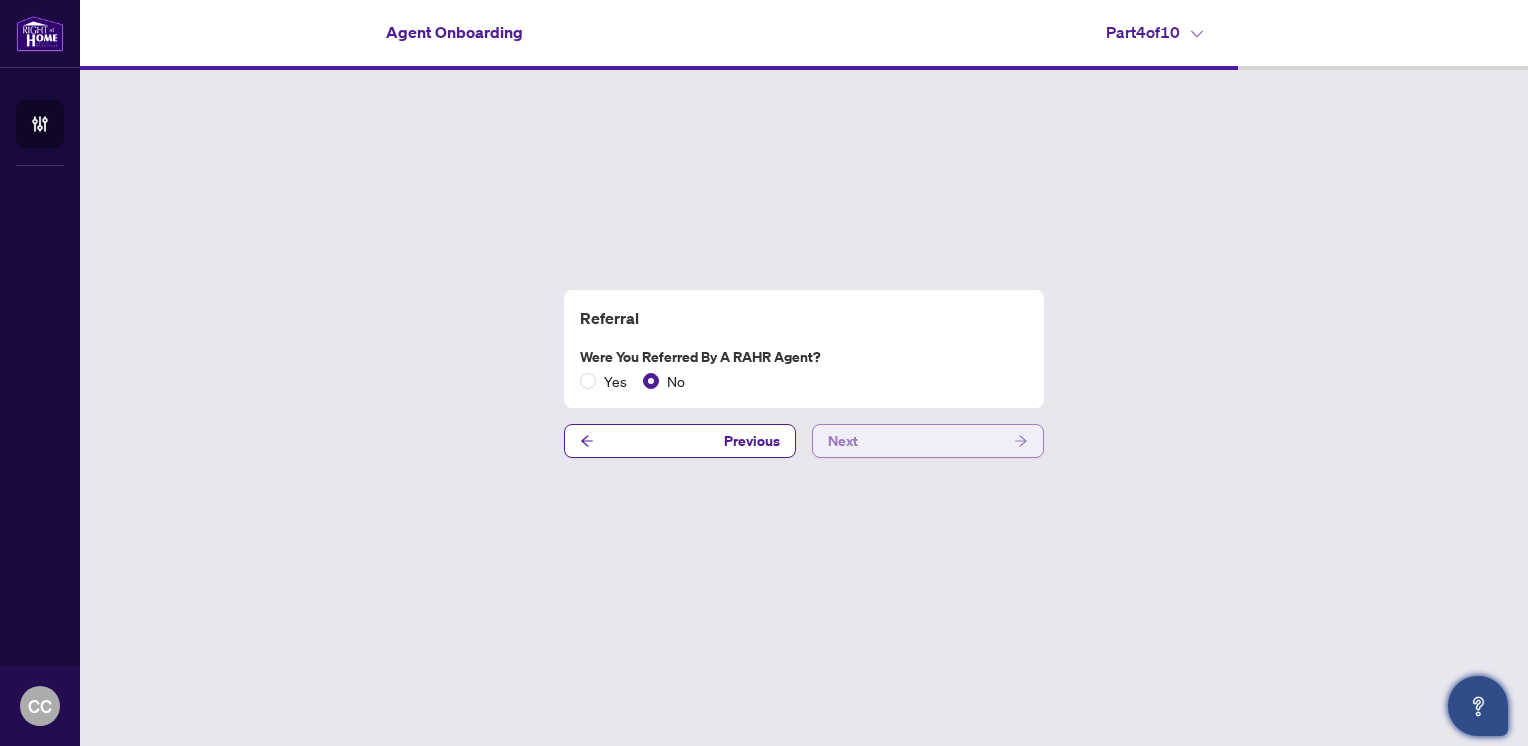 click on "Next" at bounding box center (928, 441) 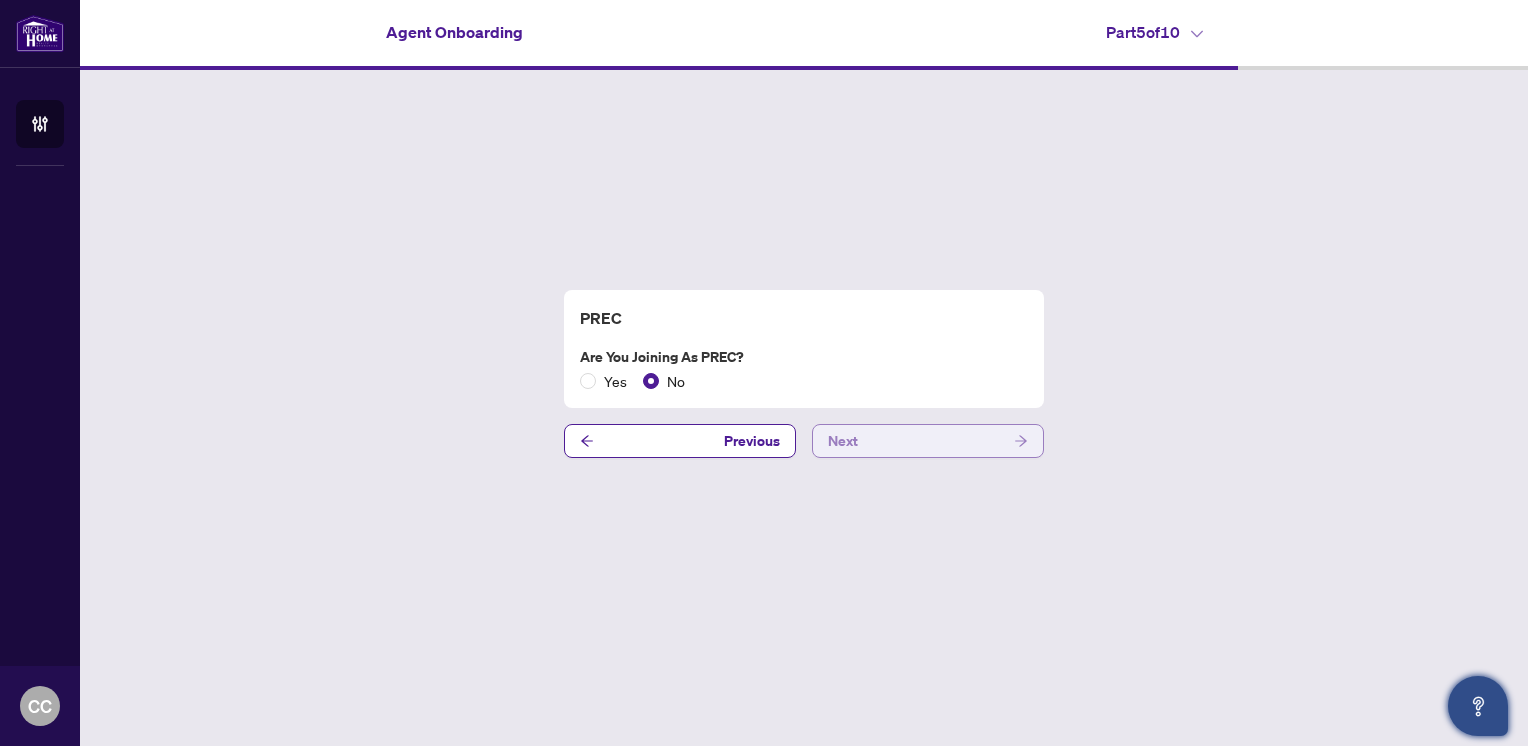 click on "Next" at bounding box center (928, 441) 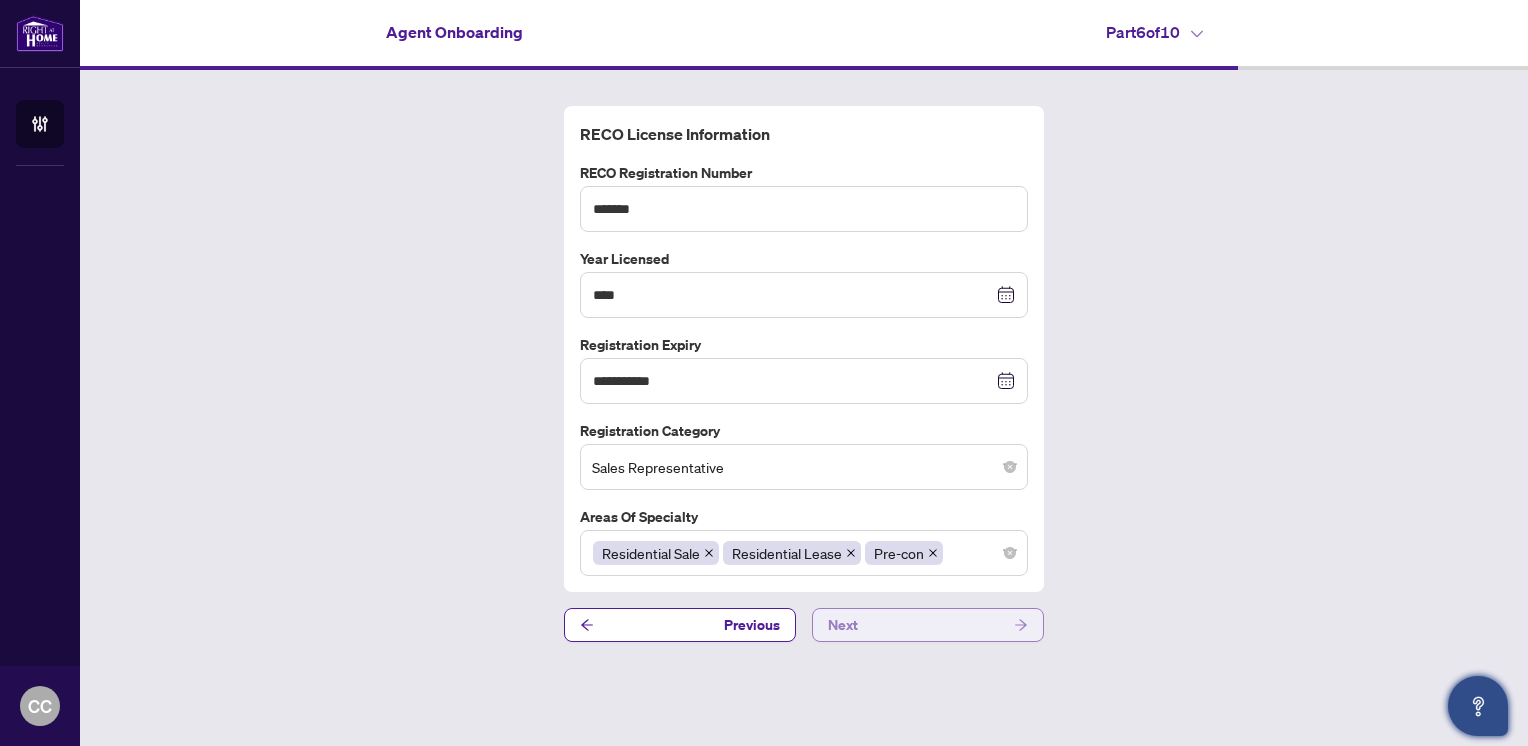 click on "Next" at bounding box center (928, 625) 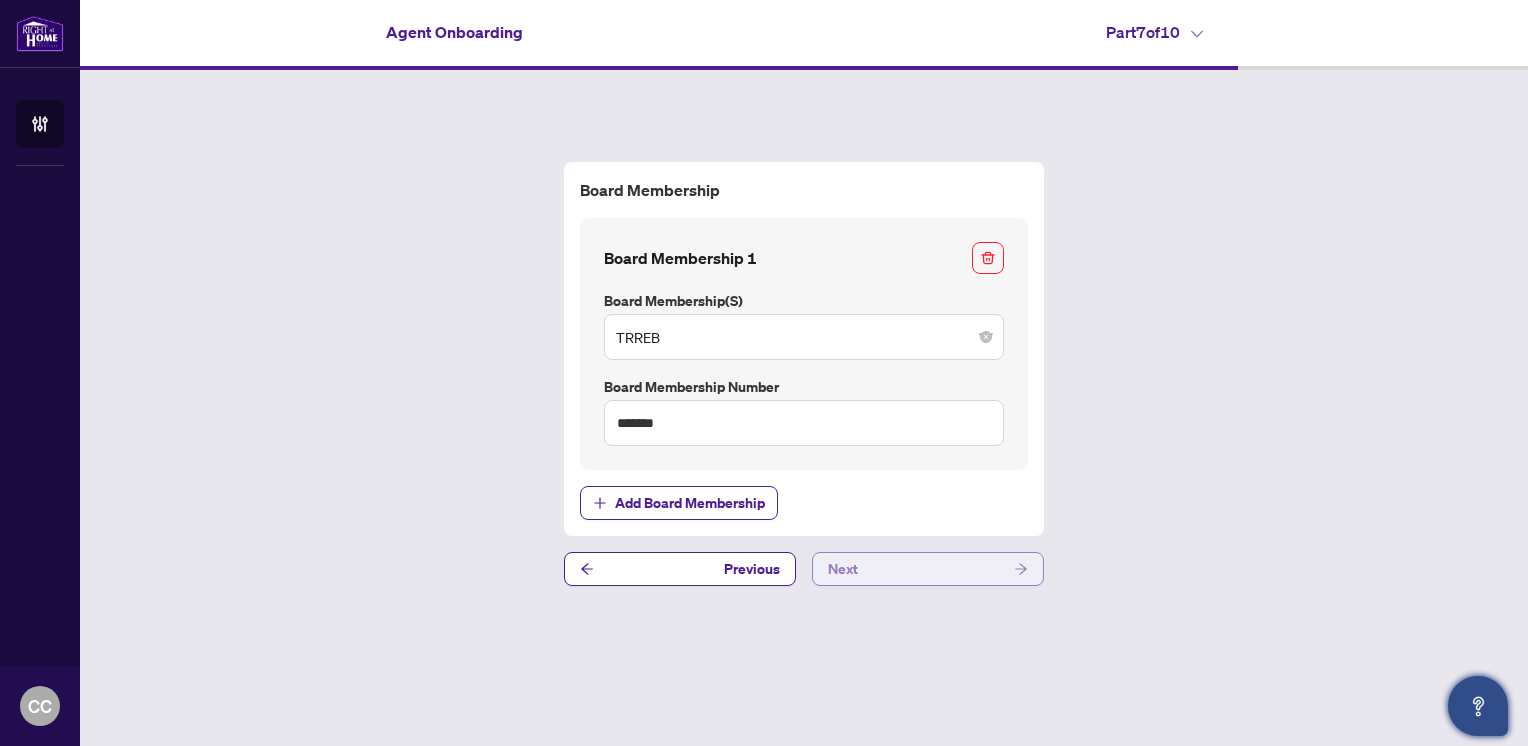 click on "Next" at bounding box center [928, 569] 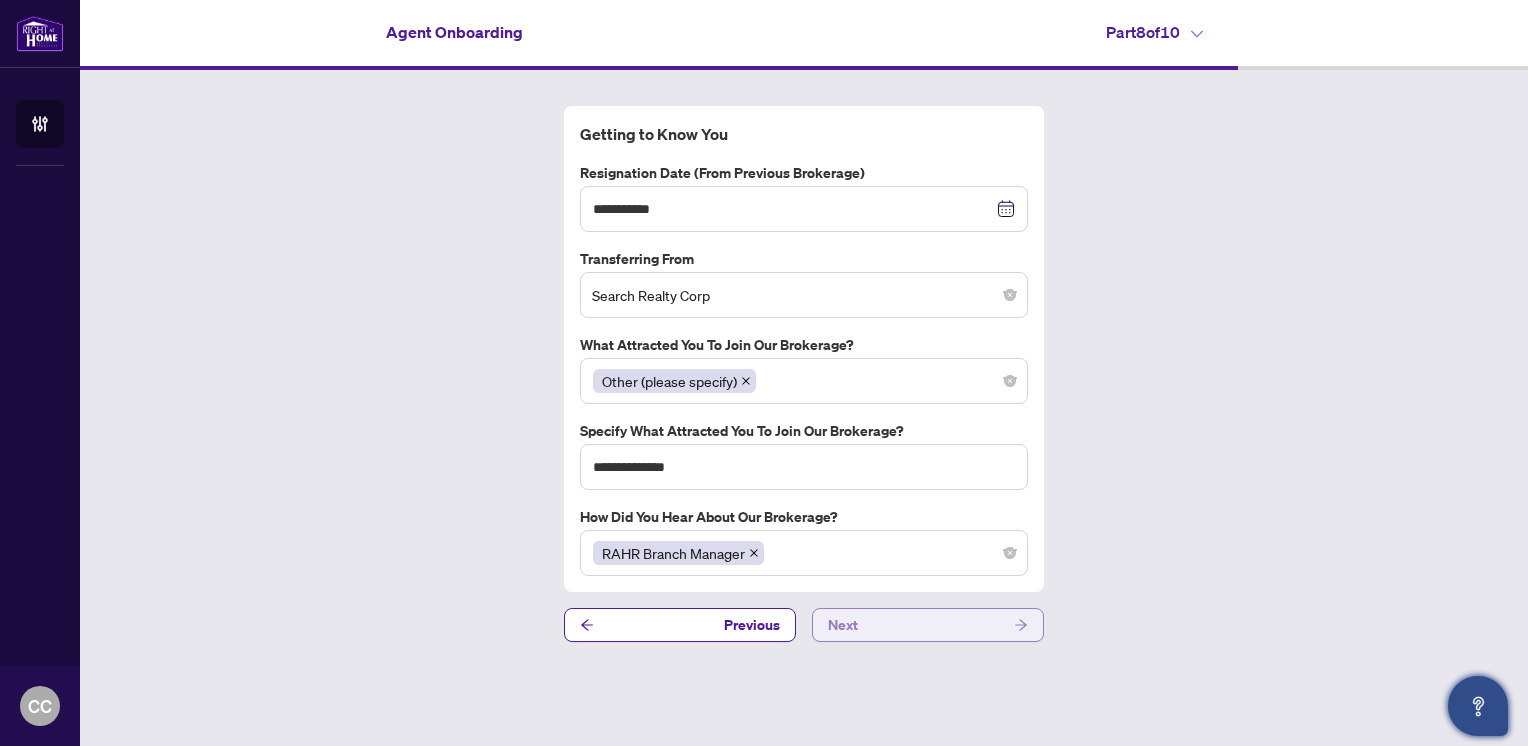 click on "Next" at bounding box center (928, 625) 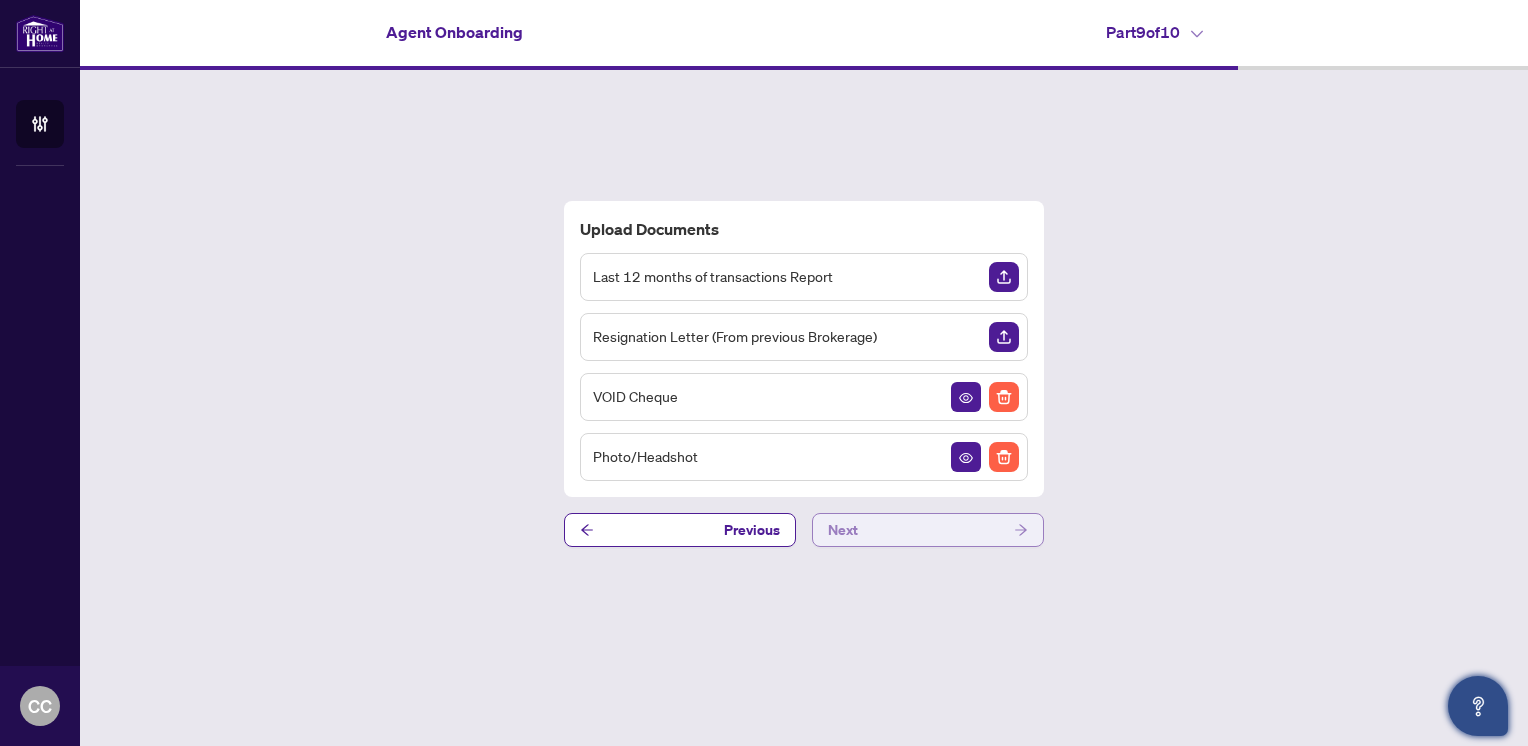 click on "Next" at bounding box center (928, 530) 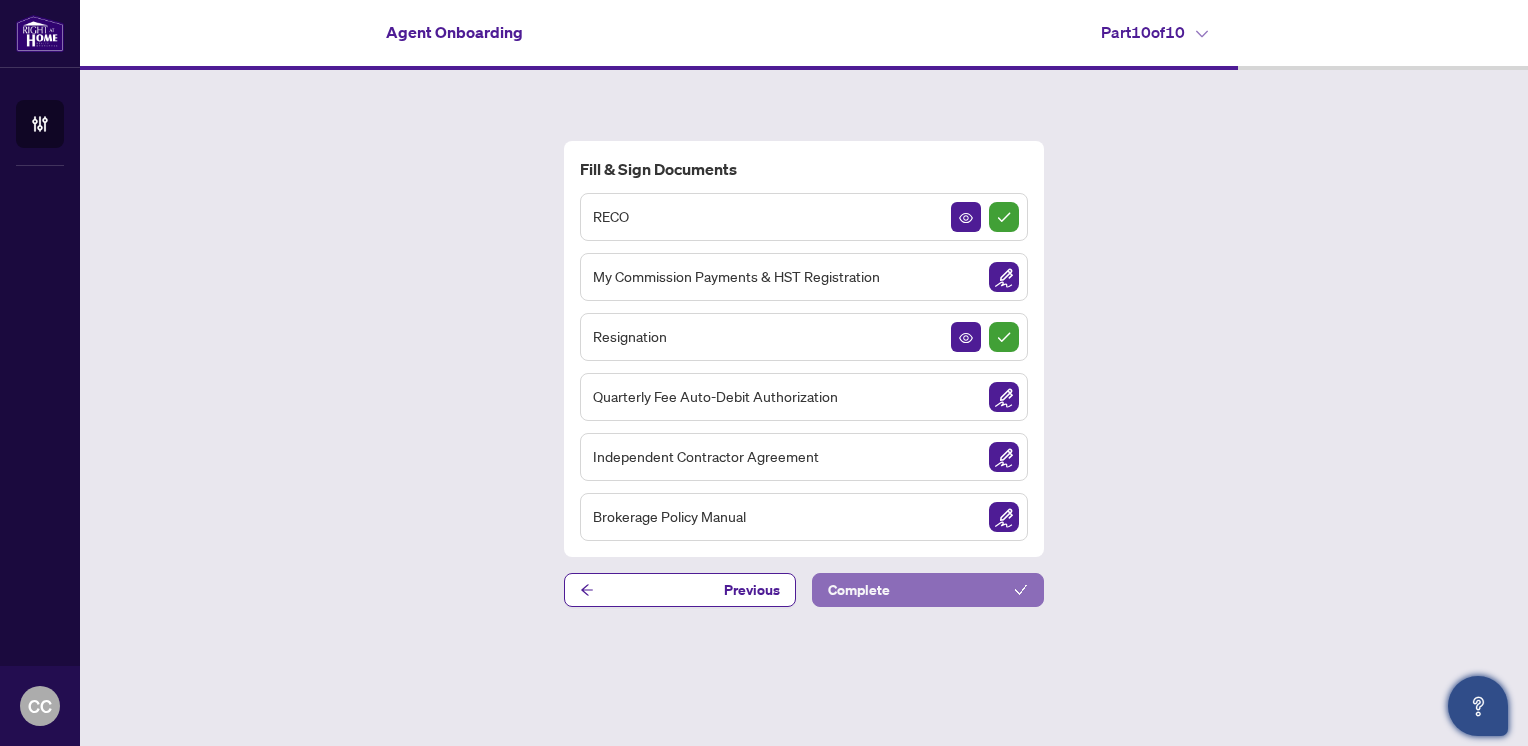 click on "Complete" at bounding box center [928, 590] 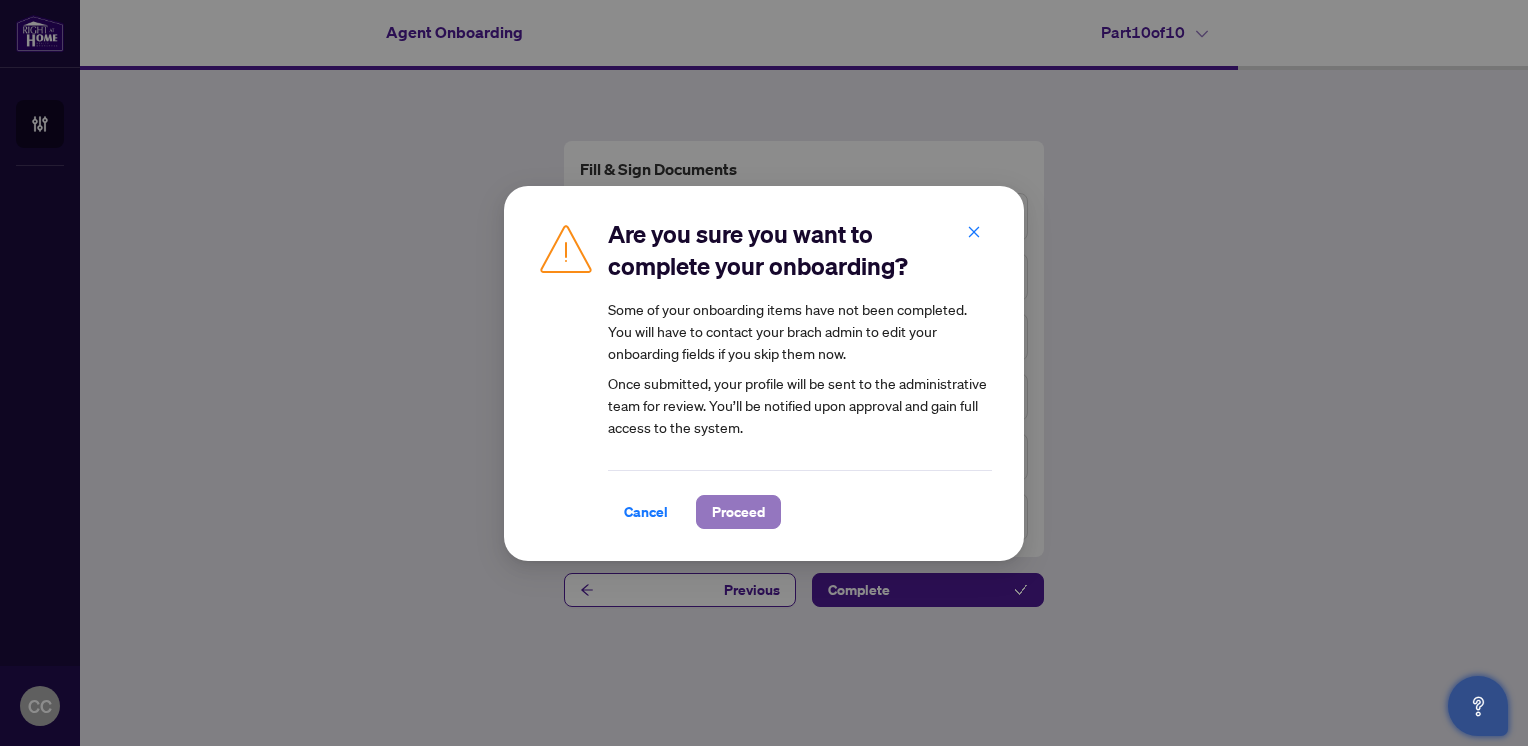 click on "Proceed" at bounding box center (738, 512) 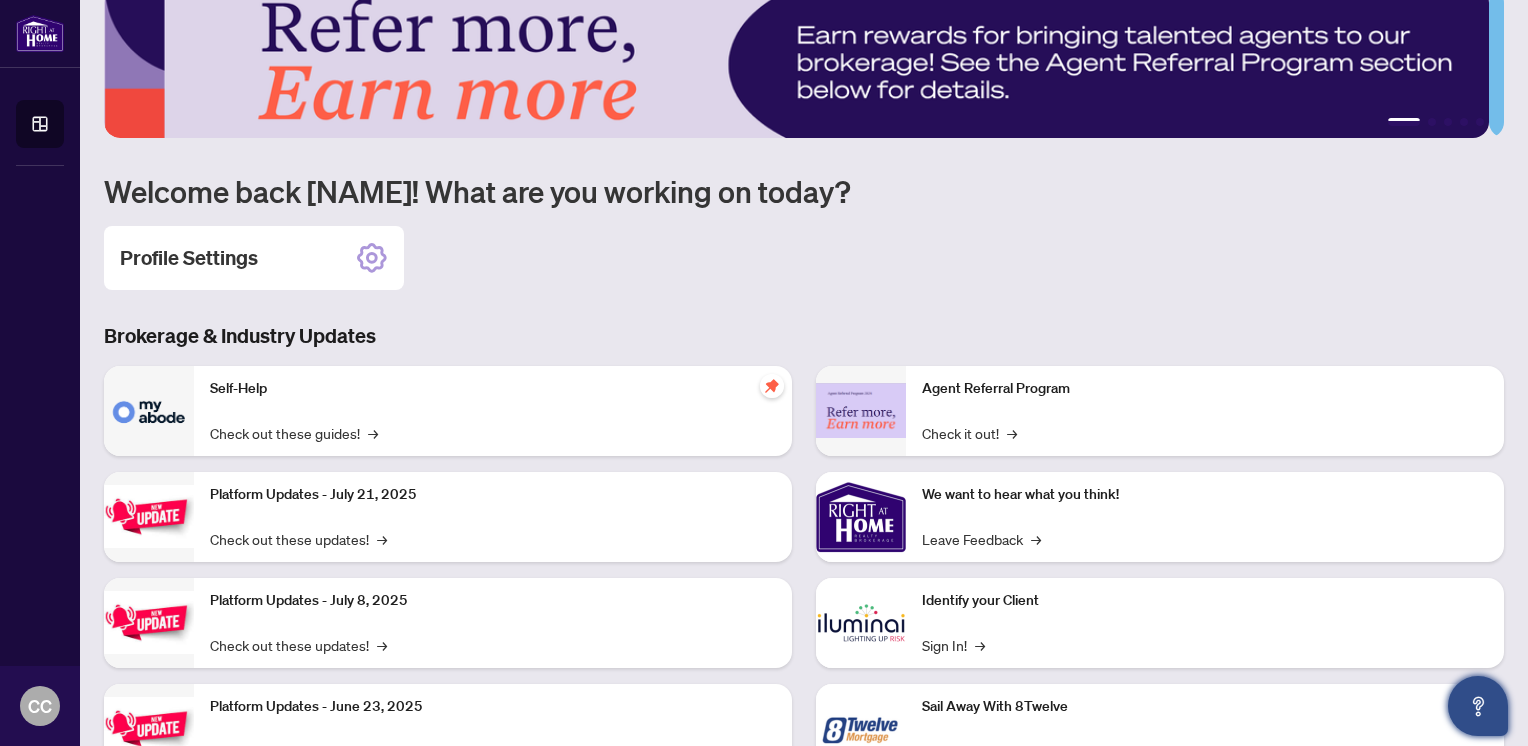 scroll, scrollTop: 180, scrollLeft: 0, axis: vertical 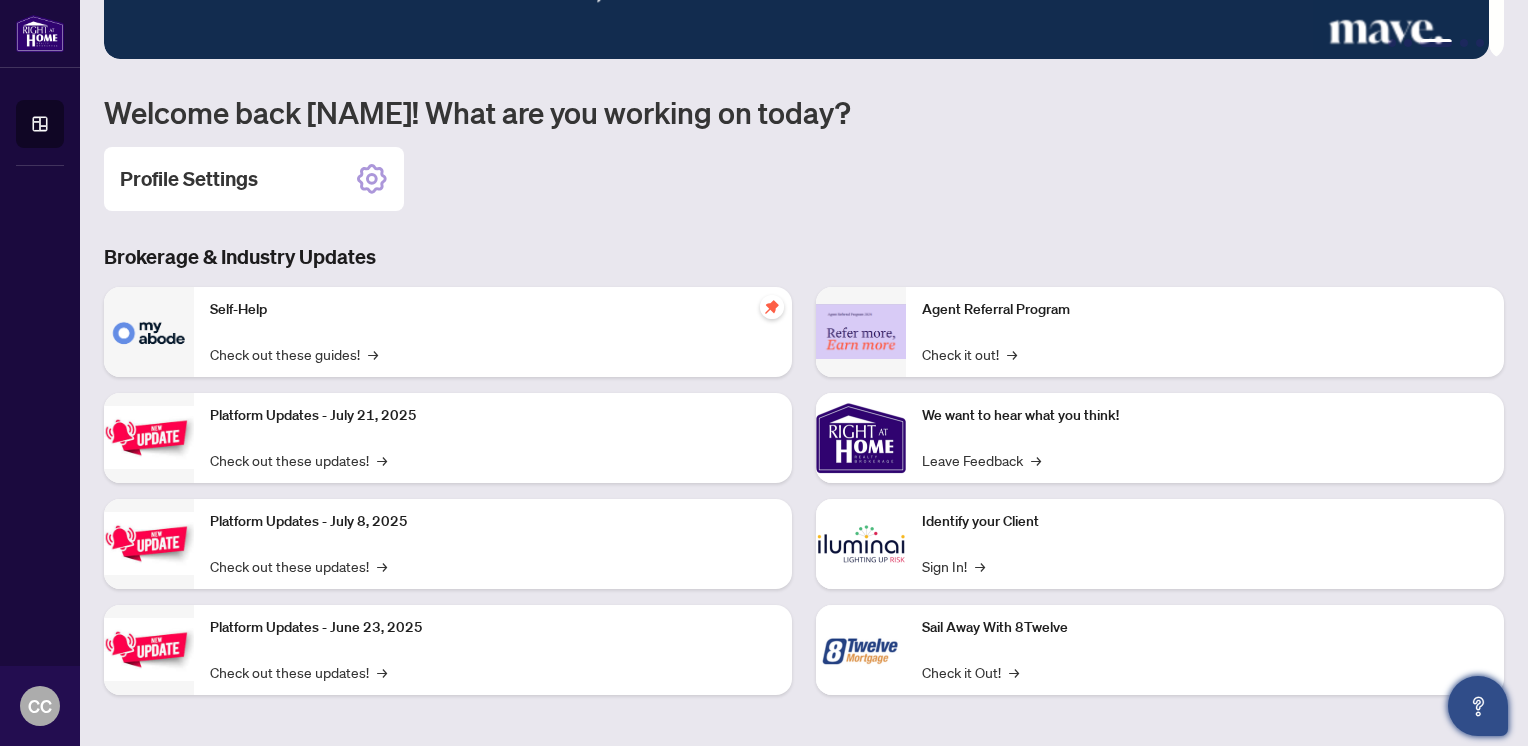 click on "Agent Referral Program Check it out! →" at bounding box center [1205, 332] 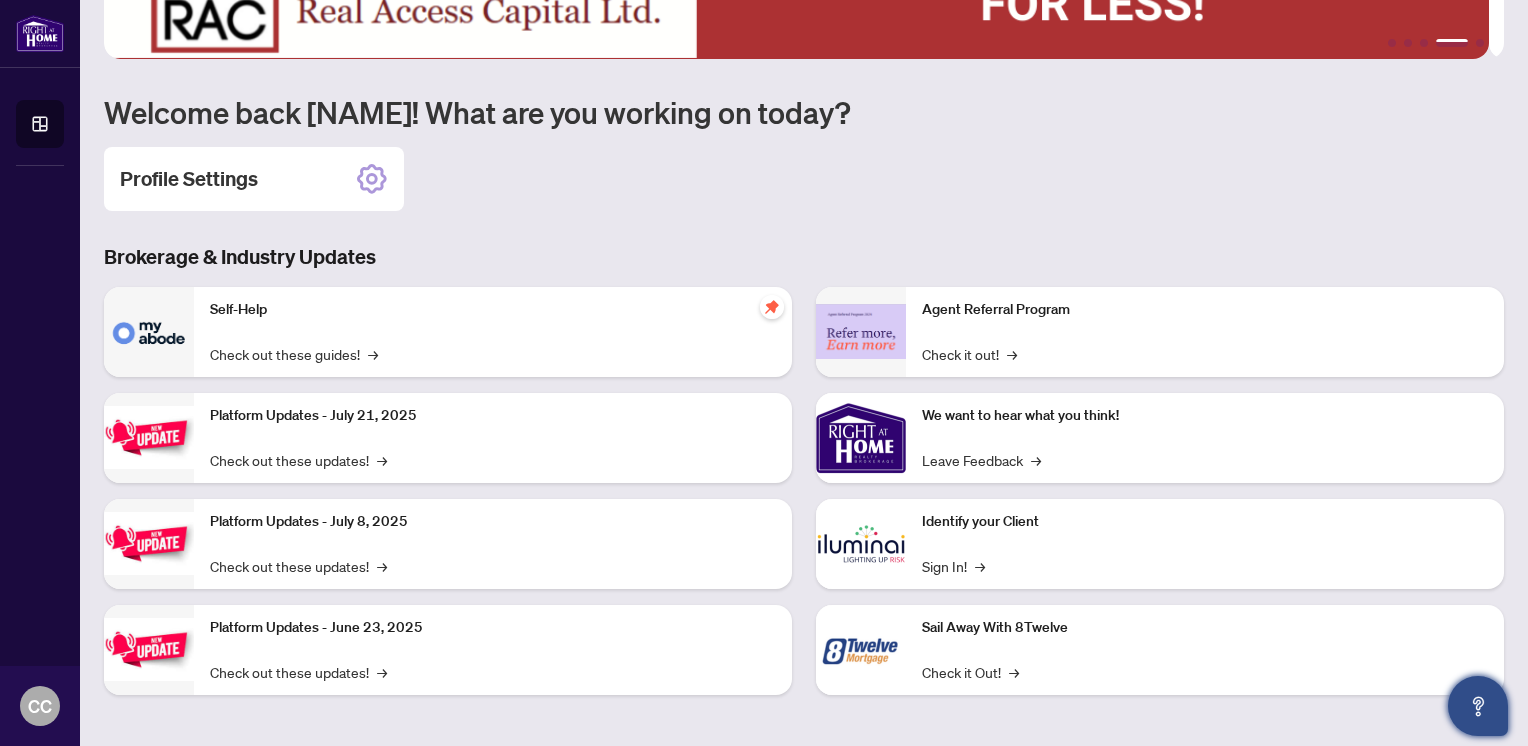 click at bounding box center [861, 331] 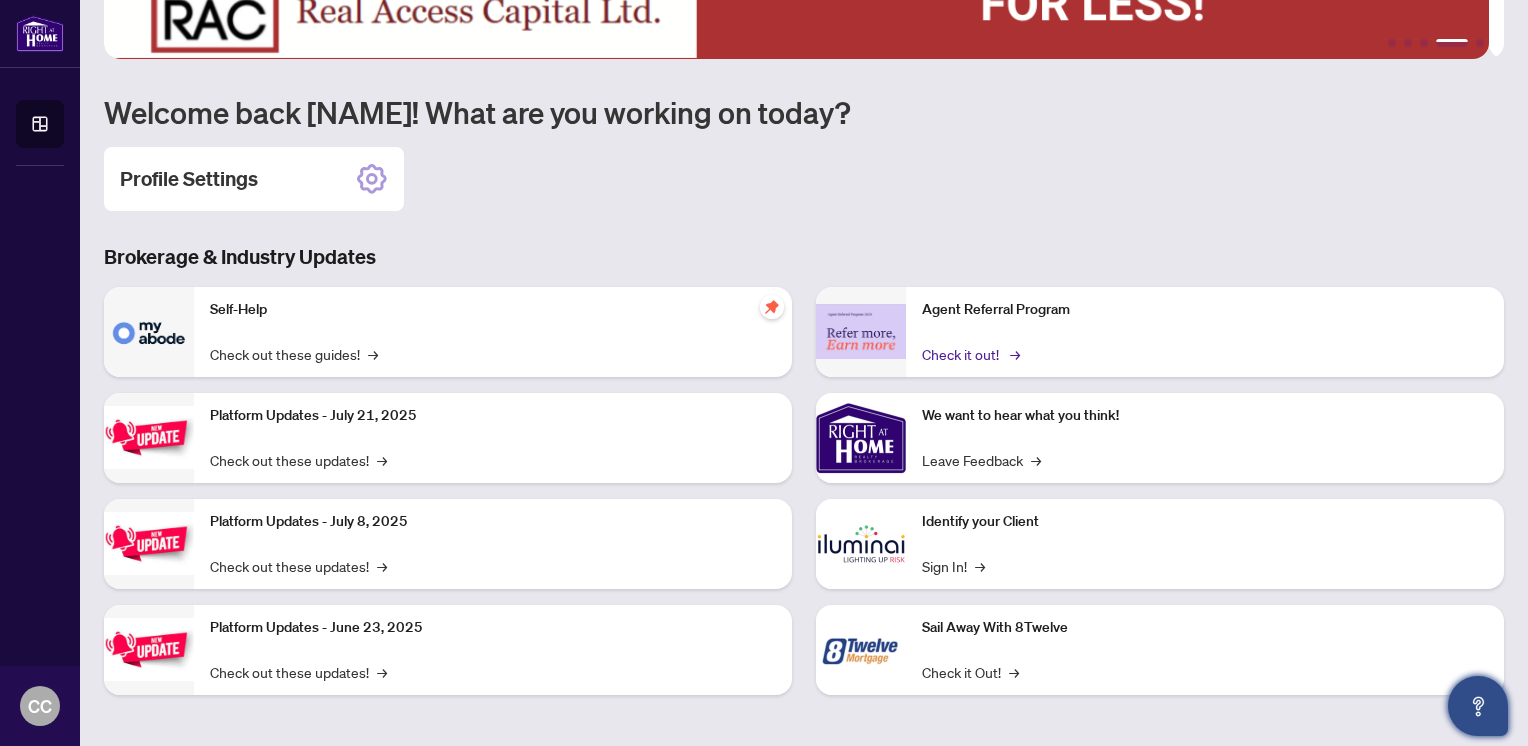 click on "Check it out! →" at bounding box center (969, 354) 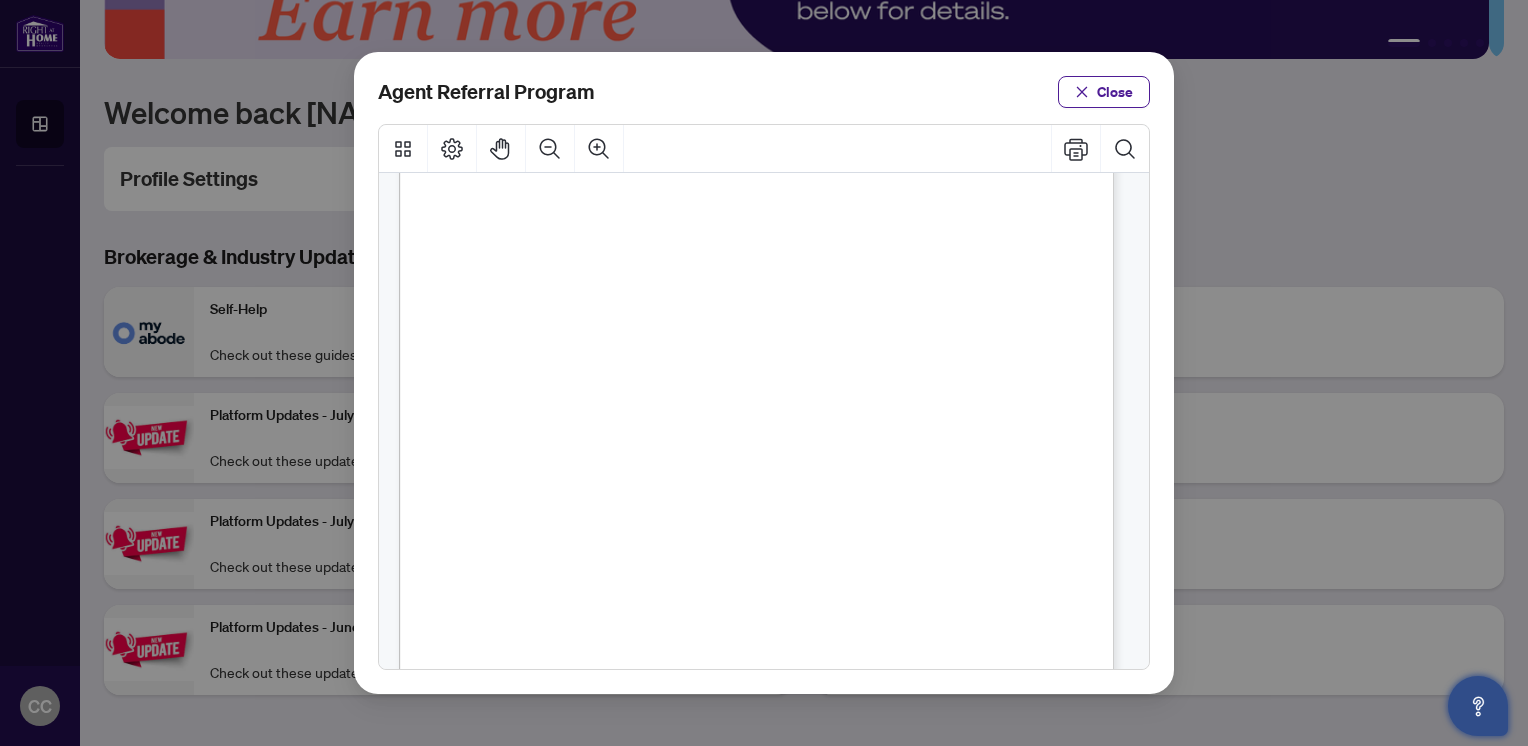 scroll, scrollTop: 0, scrollLeft: 0, axis: both 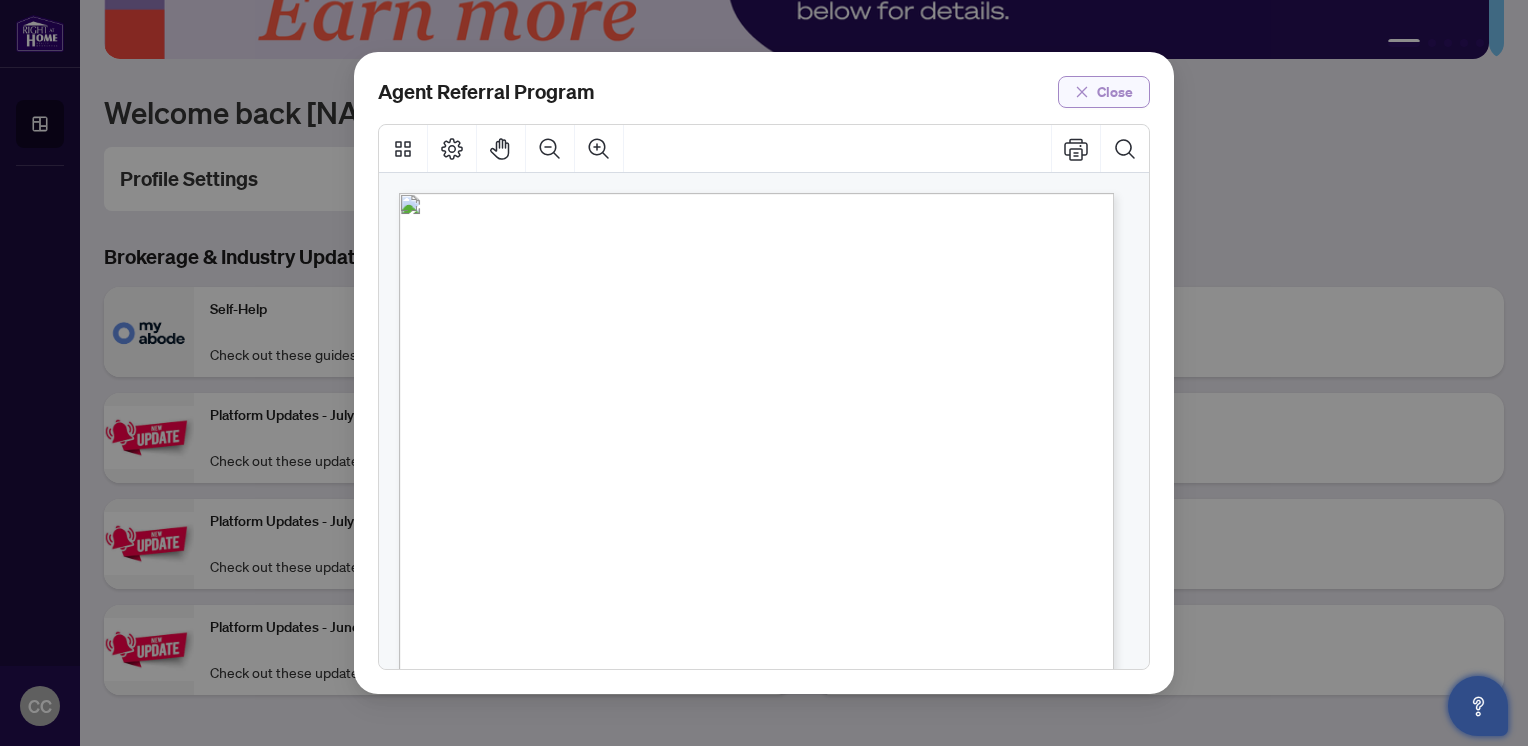 click on "Close" at bounding box center (1115, 92) 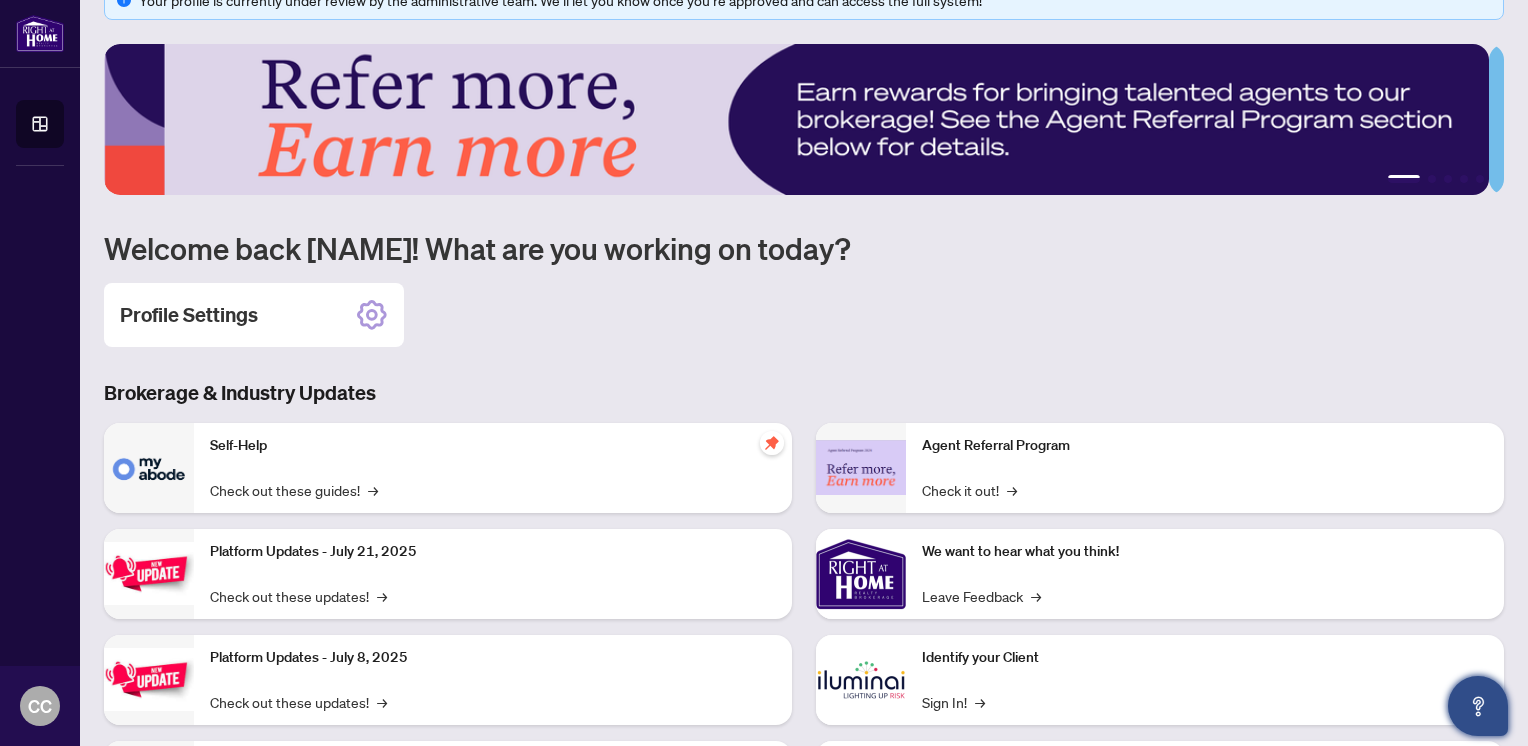 scroll, scrollTop: 0, scrollLeft: 0, axis: both 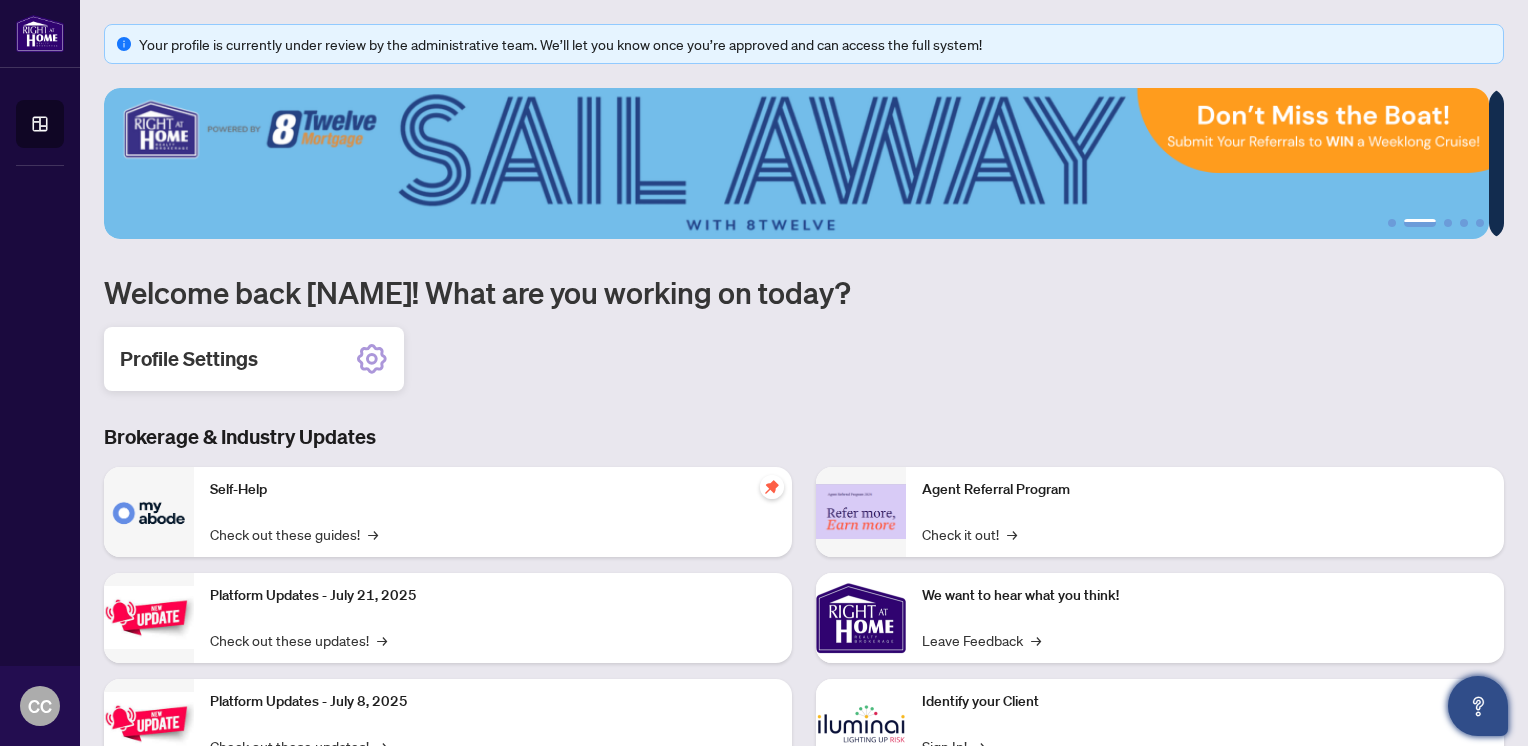 click on "Profile Settings" at bounding box center [189, 359] 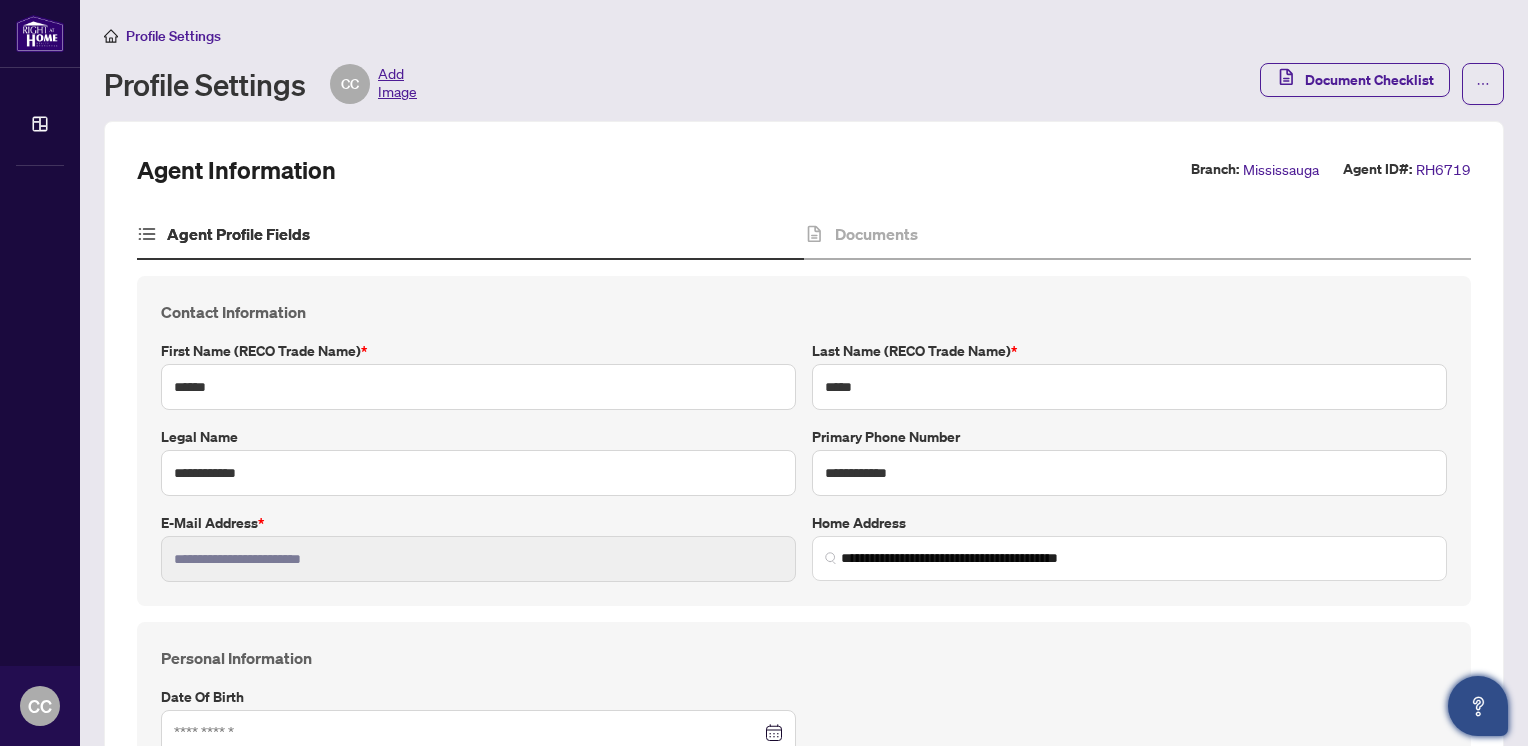 type on "**********" 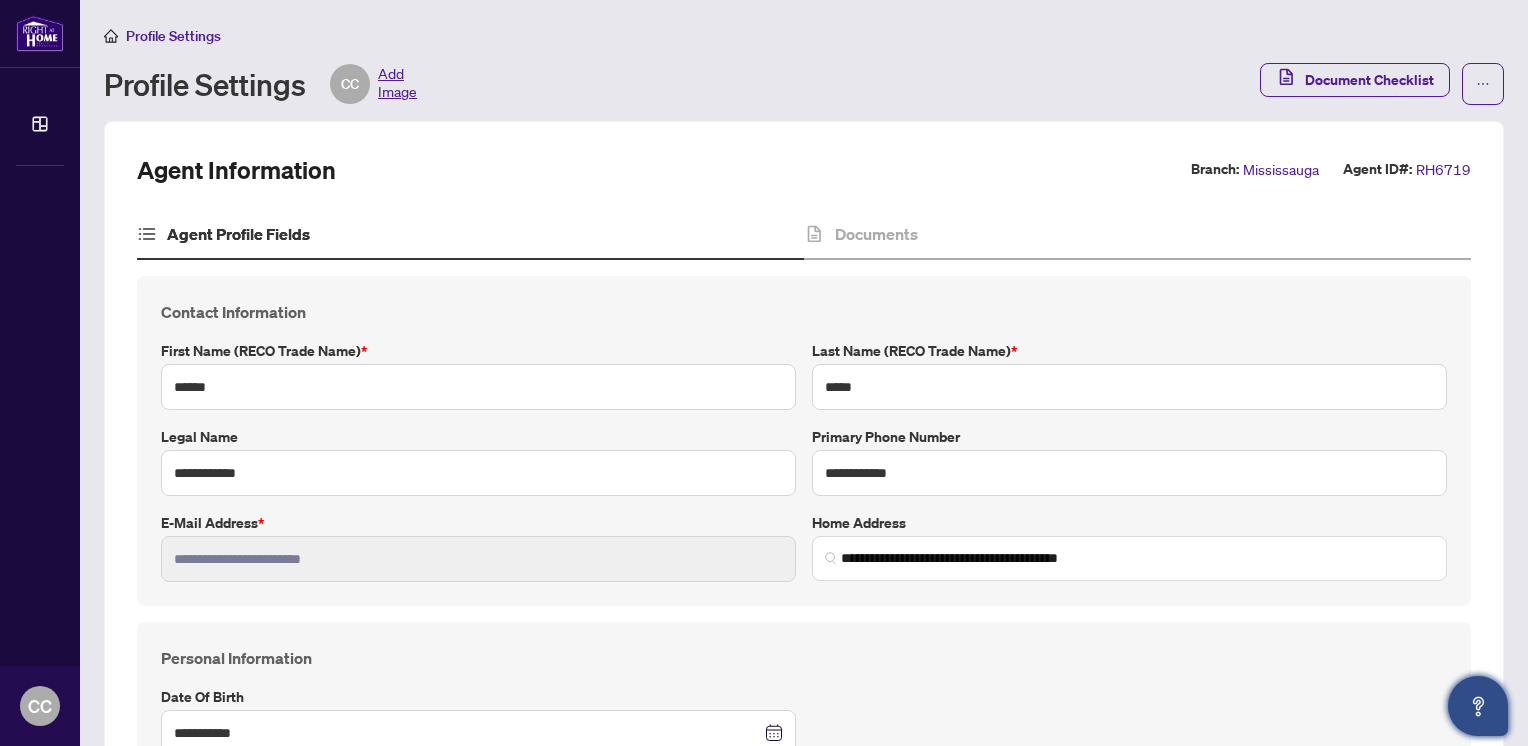 click on "Add    Image" at bounding box center (397, 84) 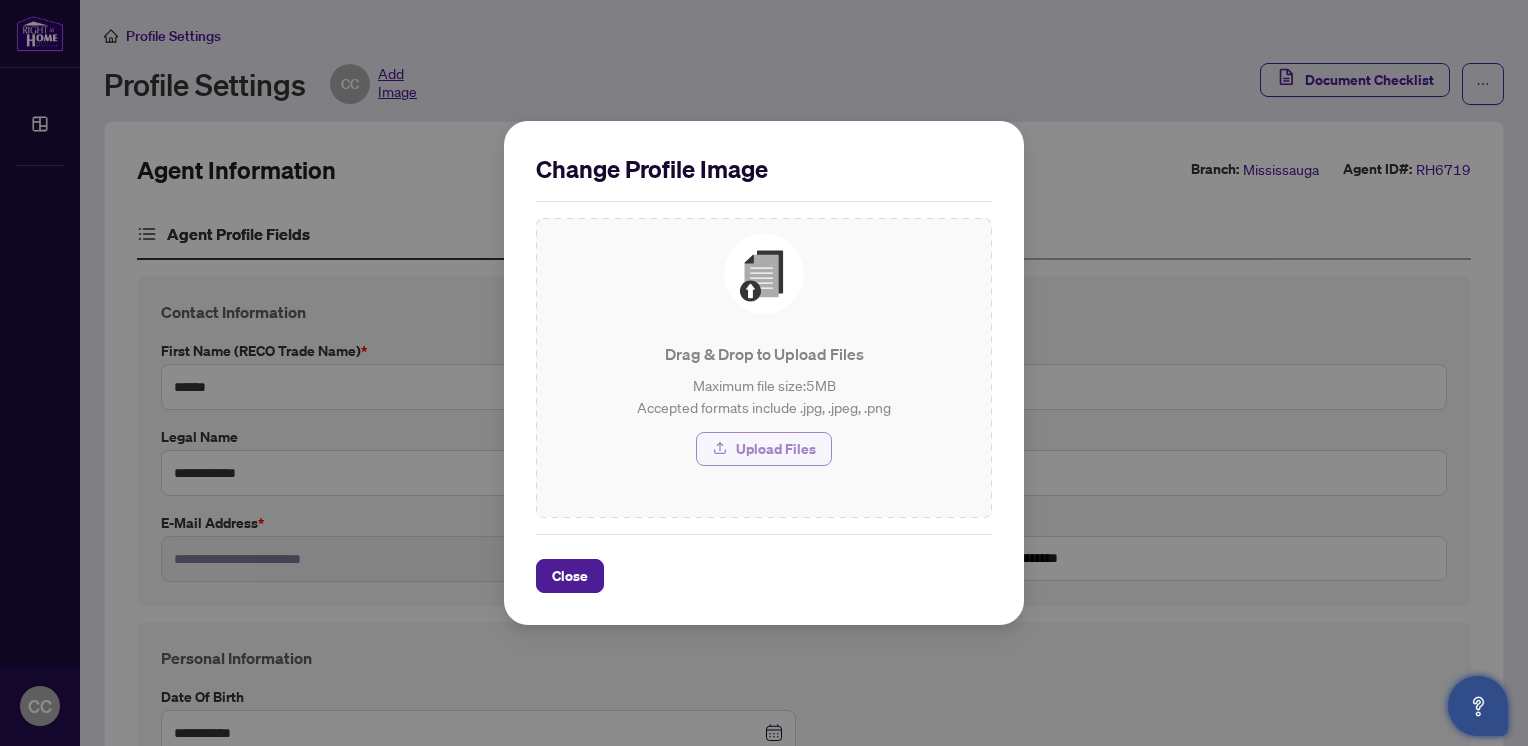 click on "Upload Files" at bounding box center [776, 449] 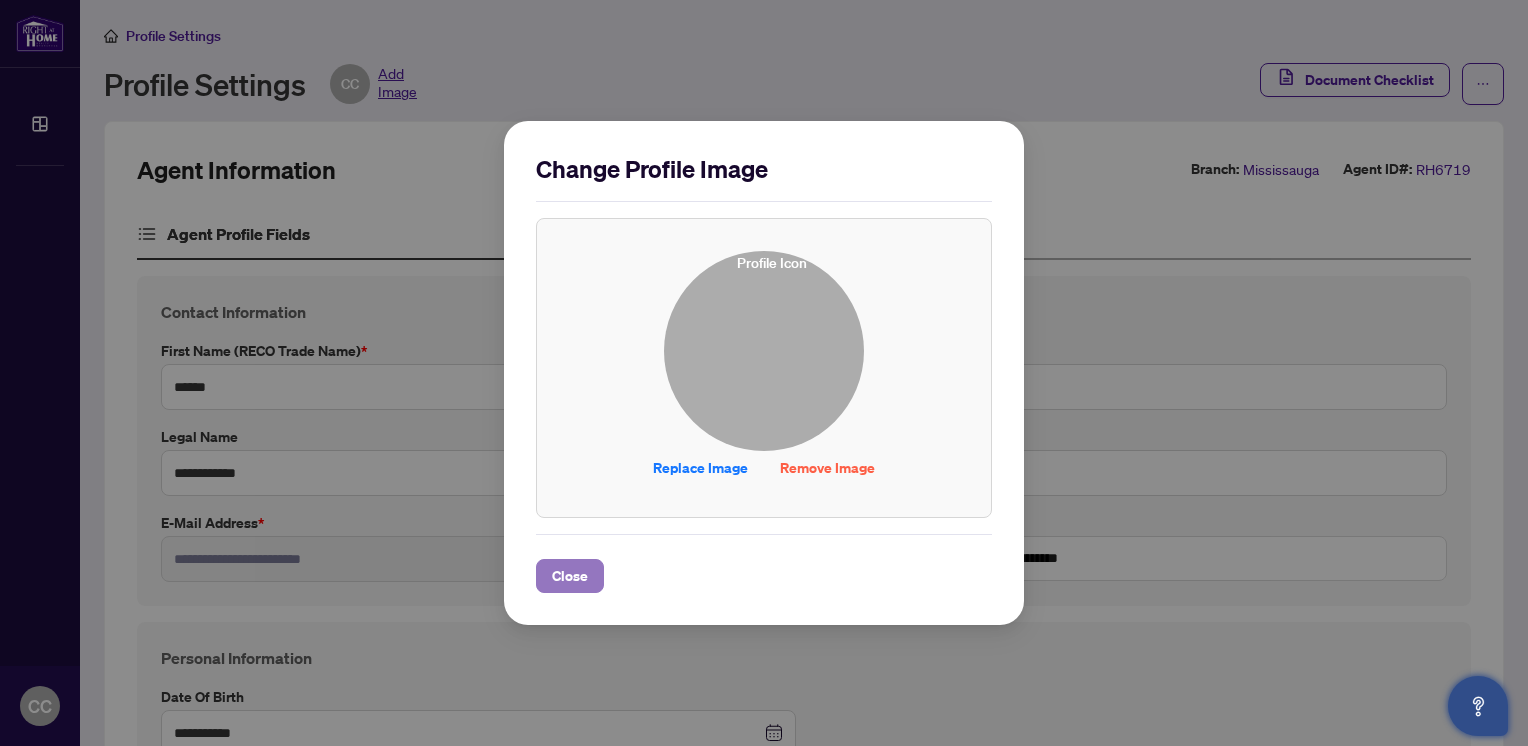 click on "Close" at bounding box center (570, 576) 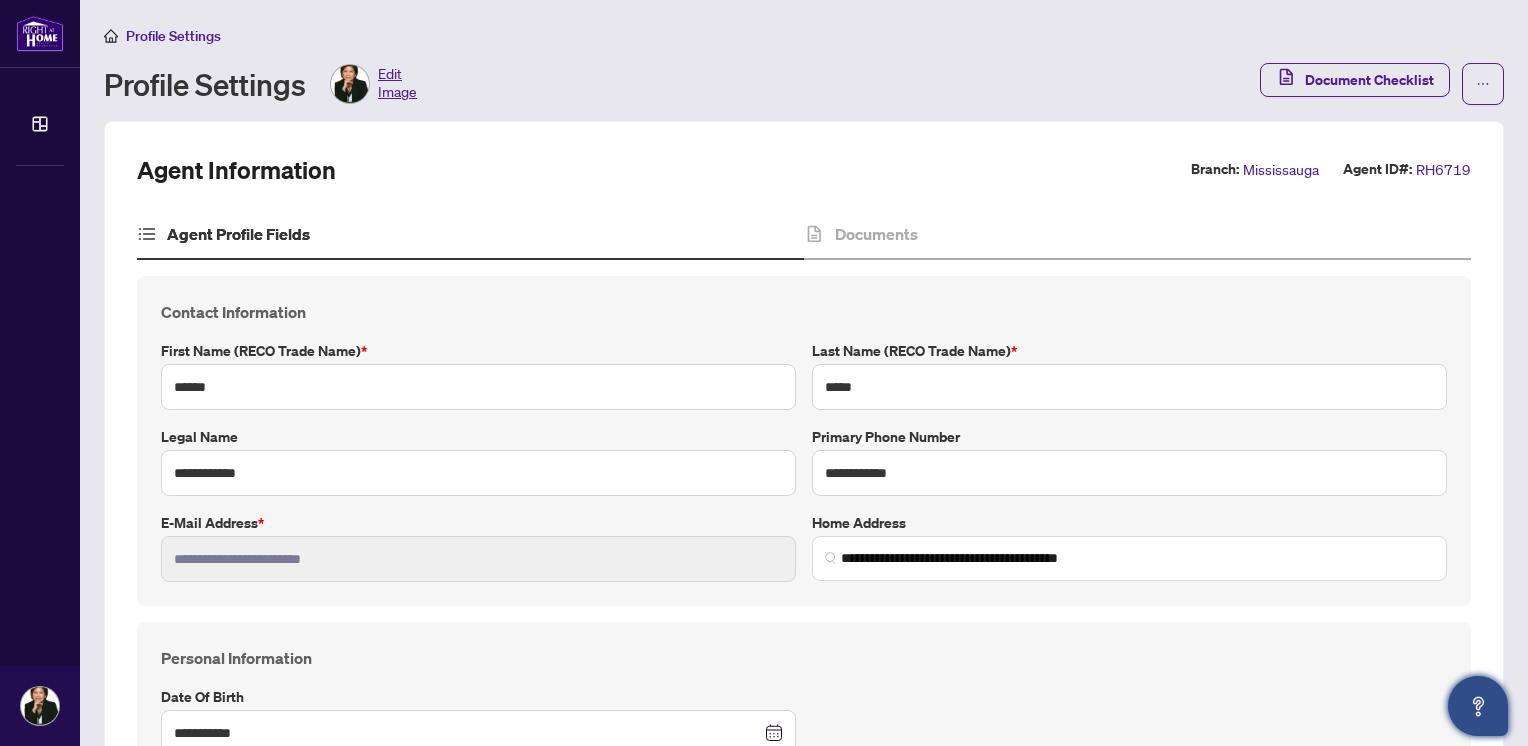 click on "Edit    Image" at bounding box center [397, 84] 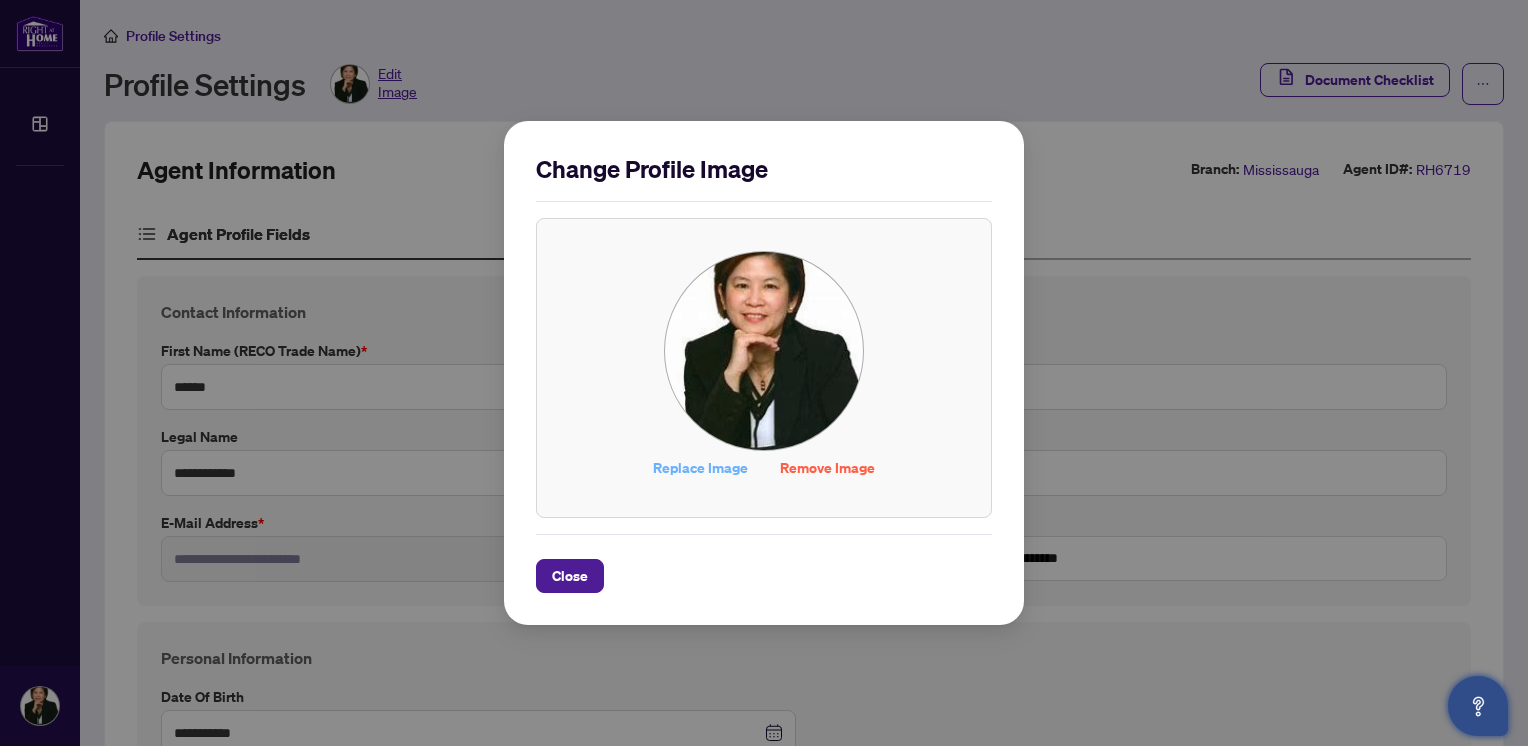 click on "Replace Image" at bounding box center (700, 468) 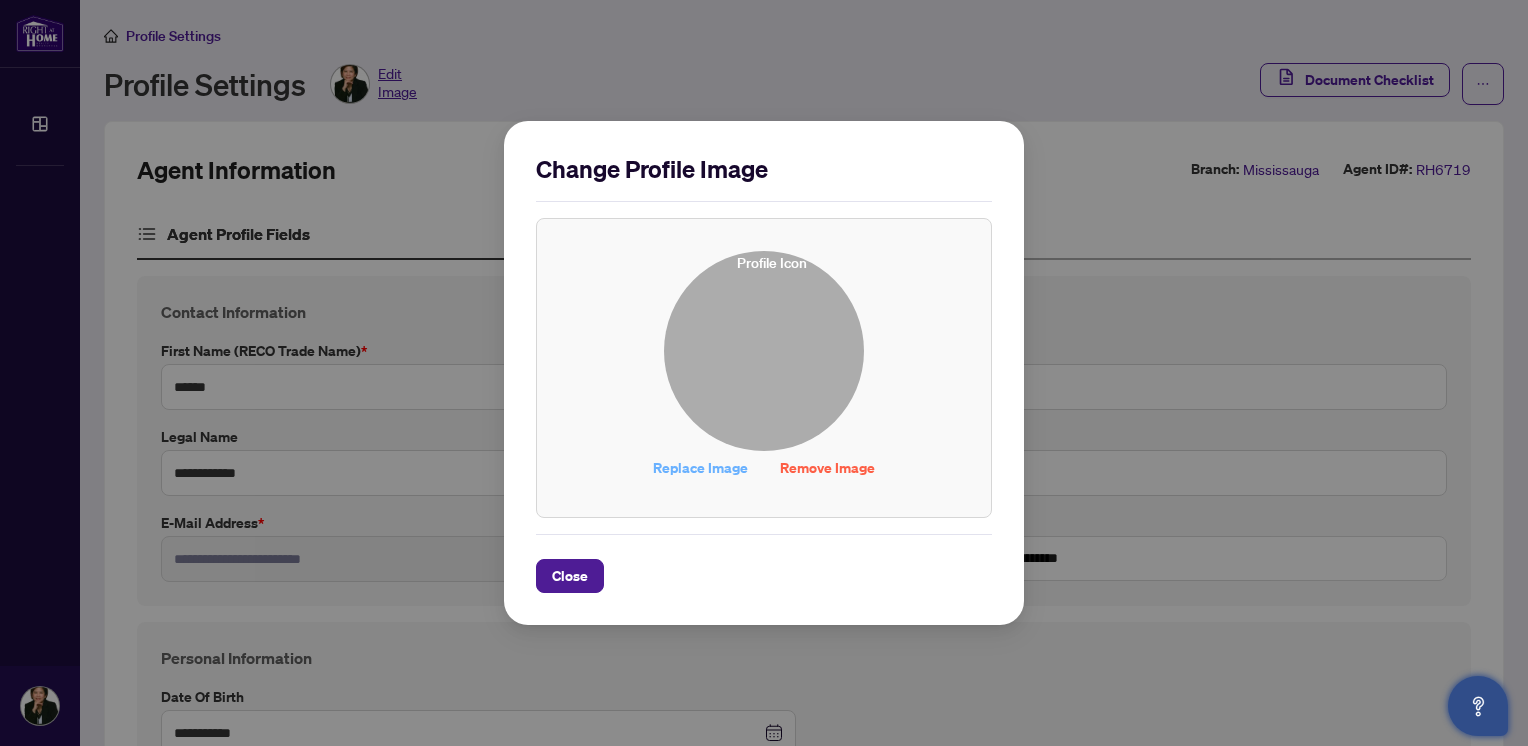click on "Replace Image" at bounding box center (700, 468) 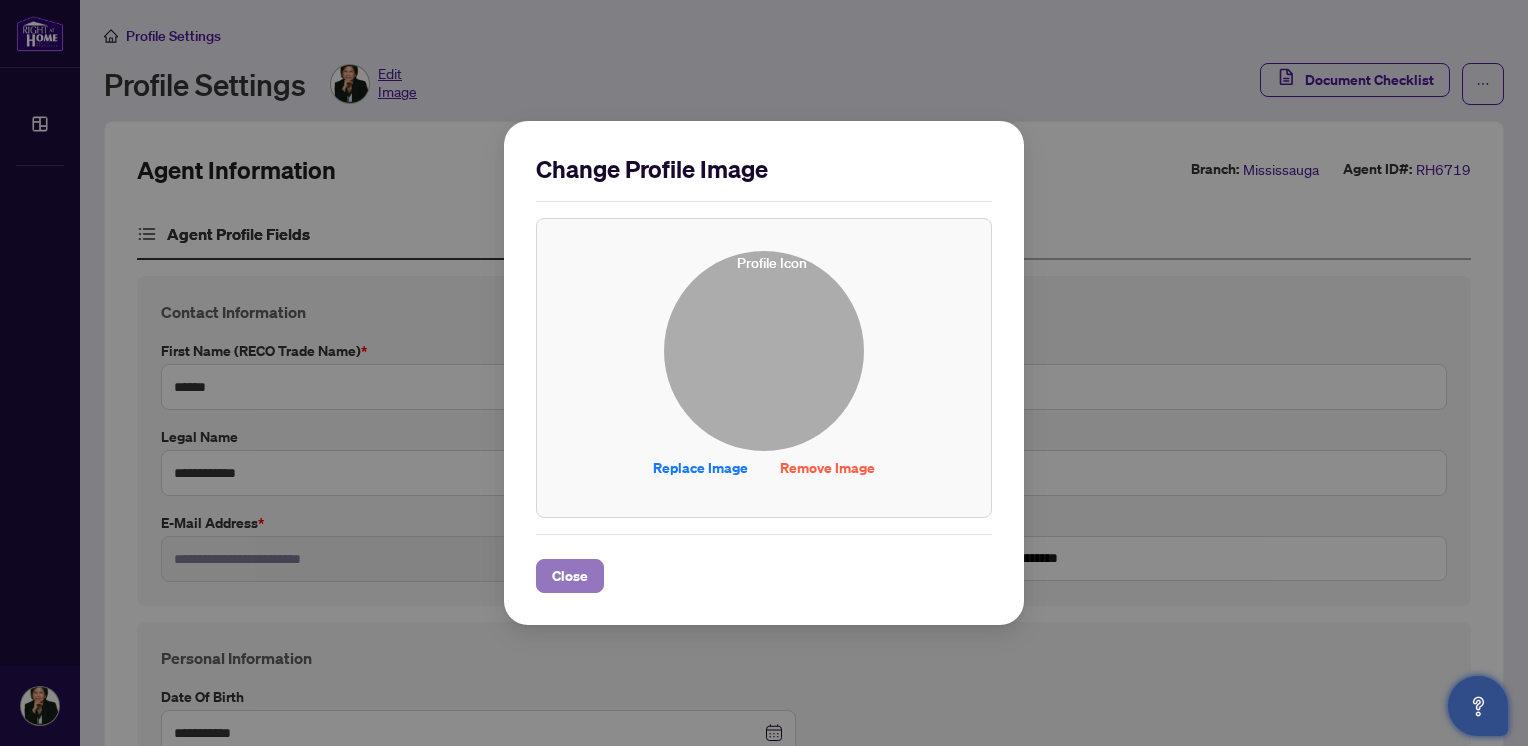 click on "Close" at bounding box center [570, 576] 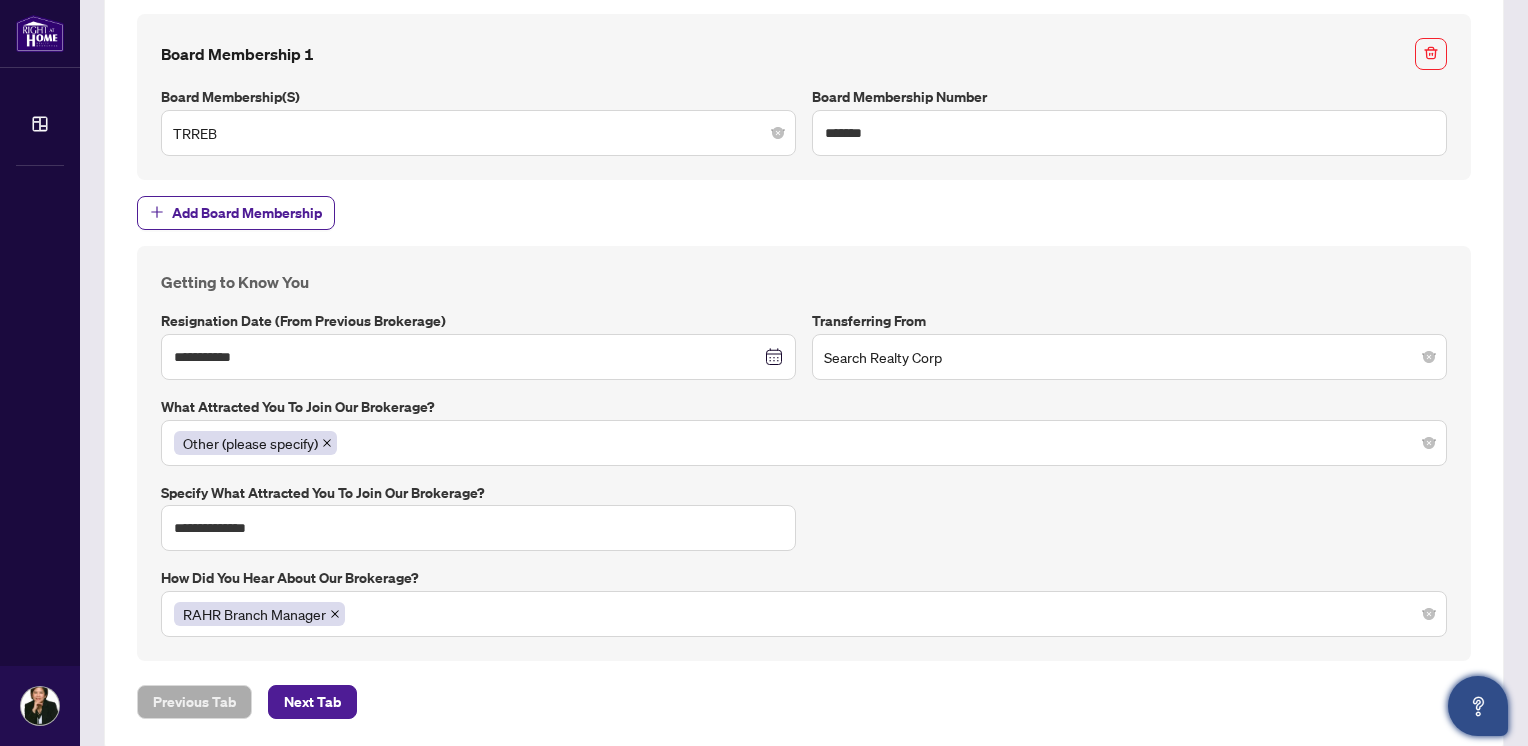 scroll, scrollTop: 1922, scrollLeft: 0, axis: vertical 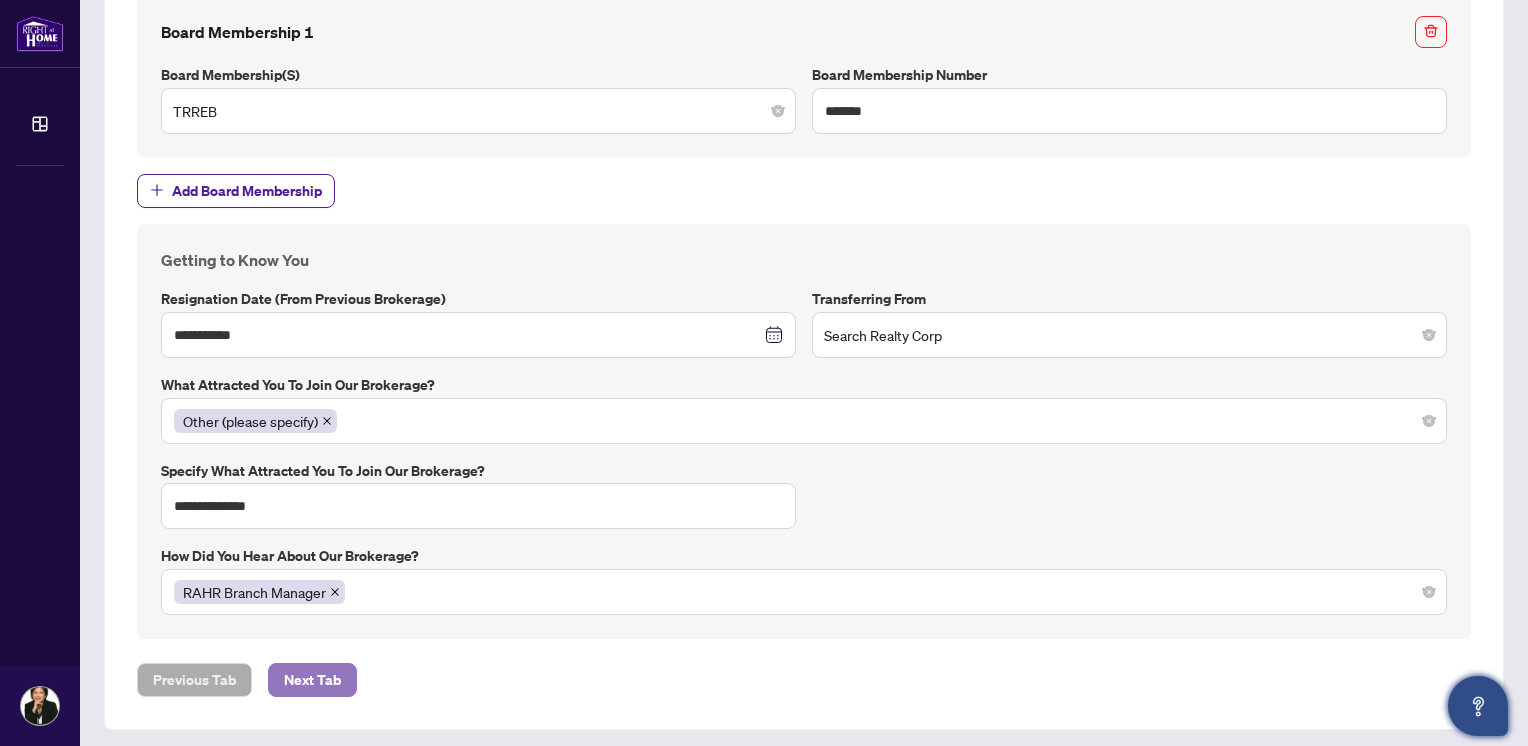 click on "Next Tab" at bounding box center [312, 680] 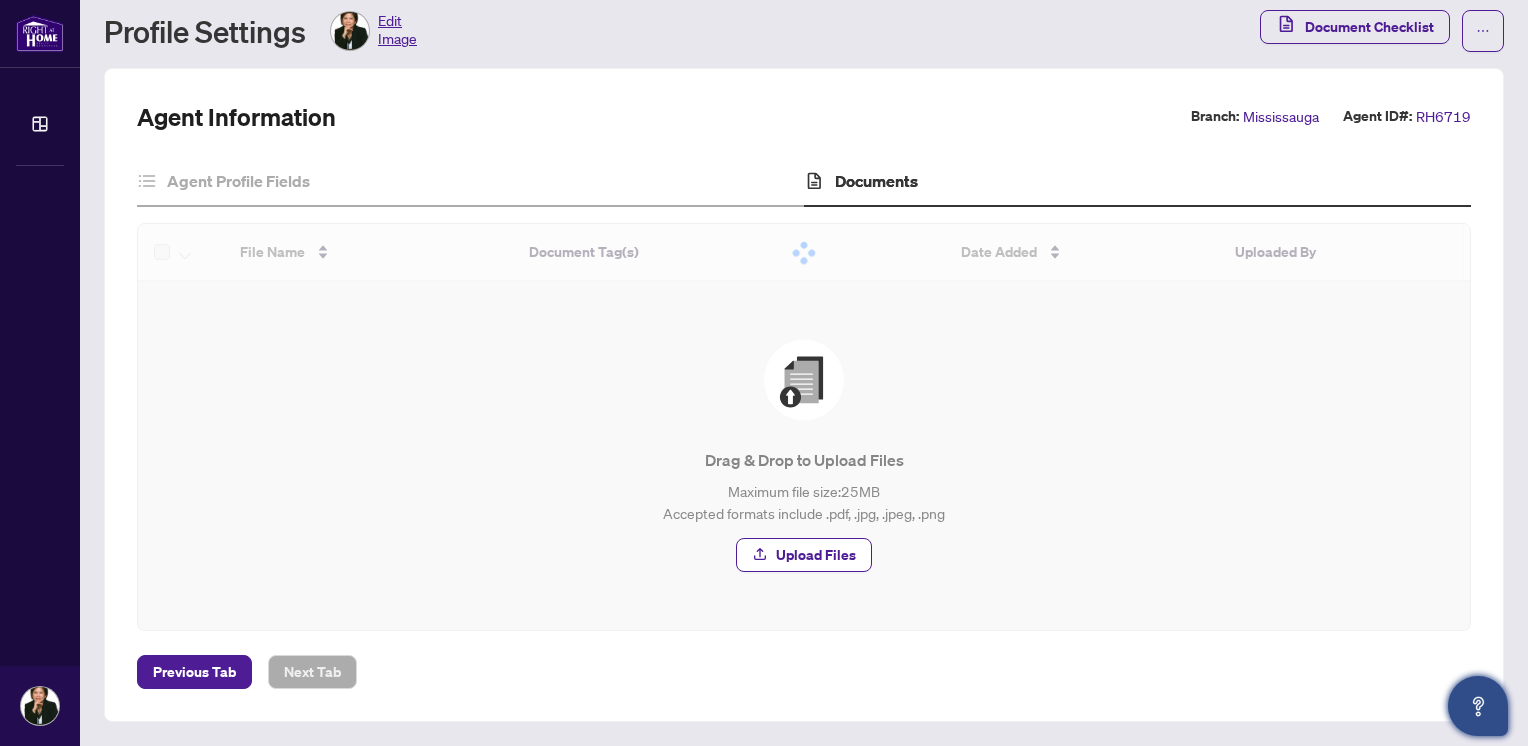 scroll, scrollTop: 0, scrollLeft: 0, axis: both 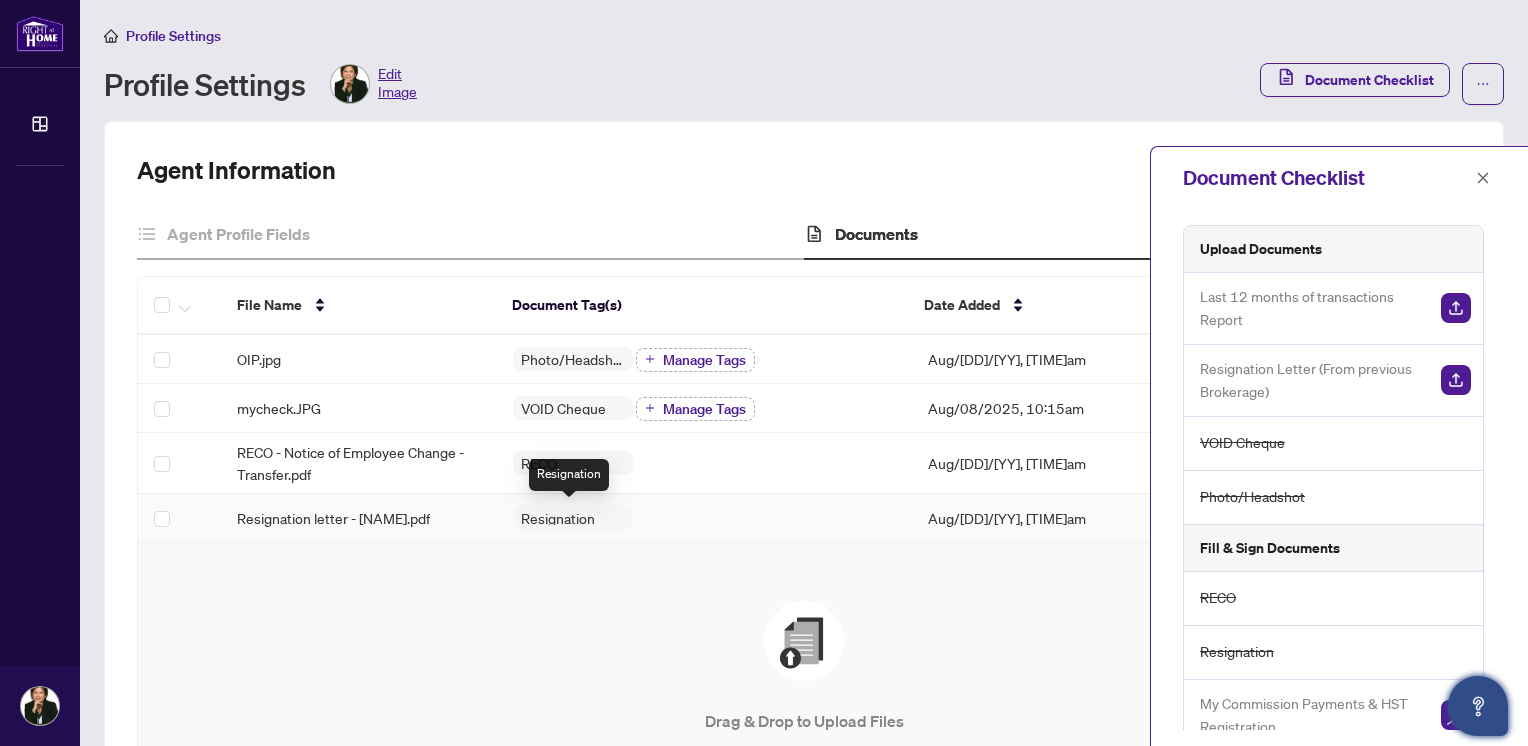 click on "Resignation" at bounding box center (558, 518) 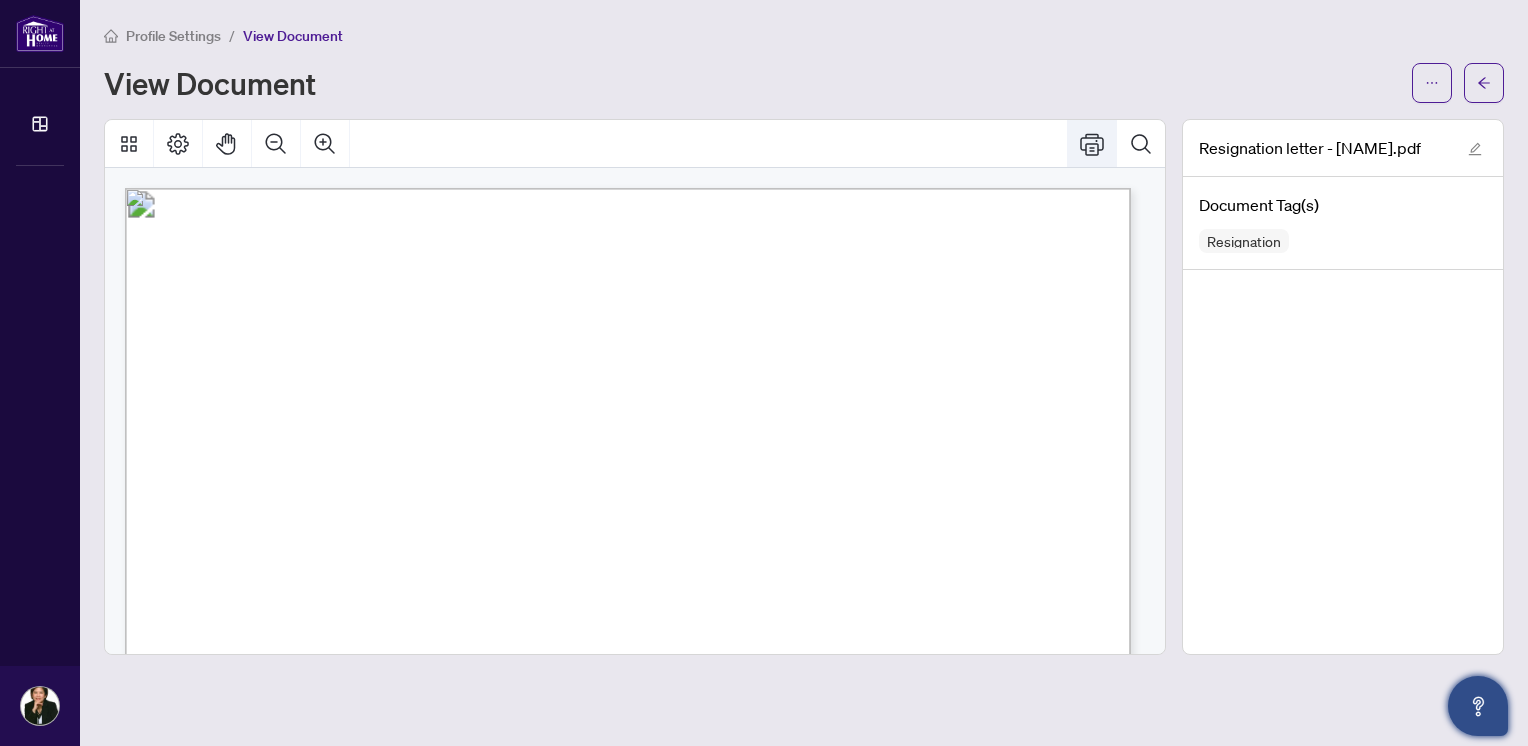 click 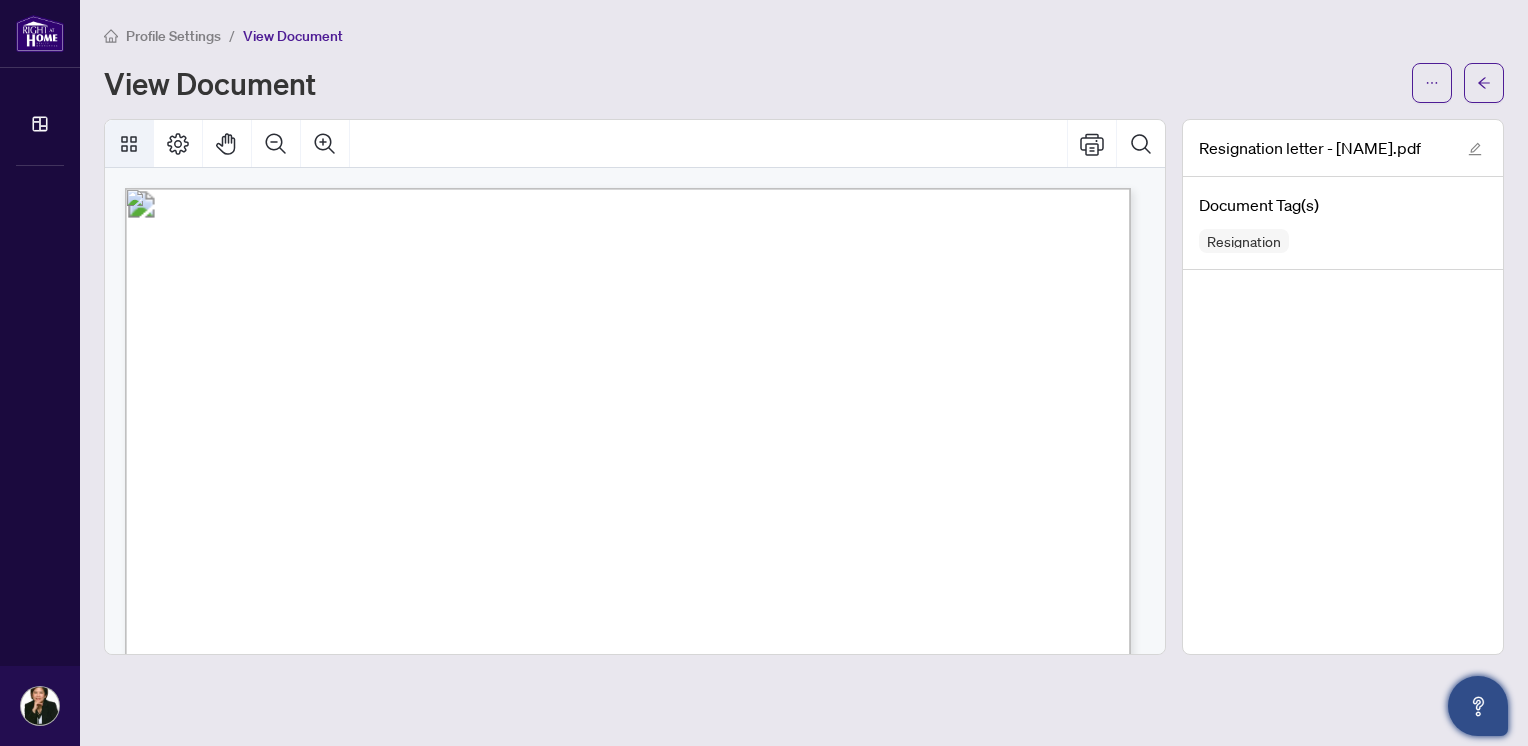 click 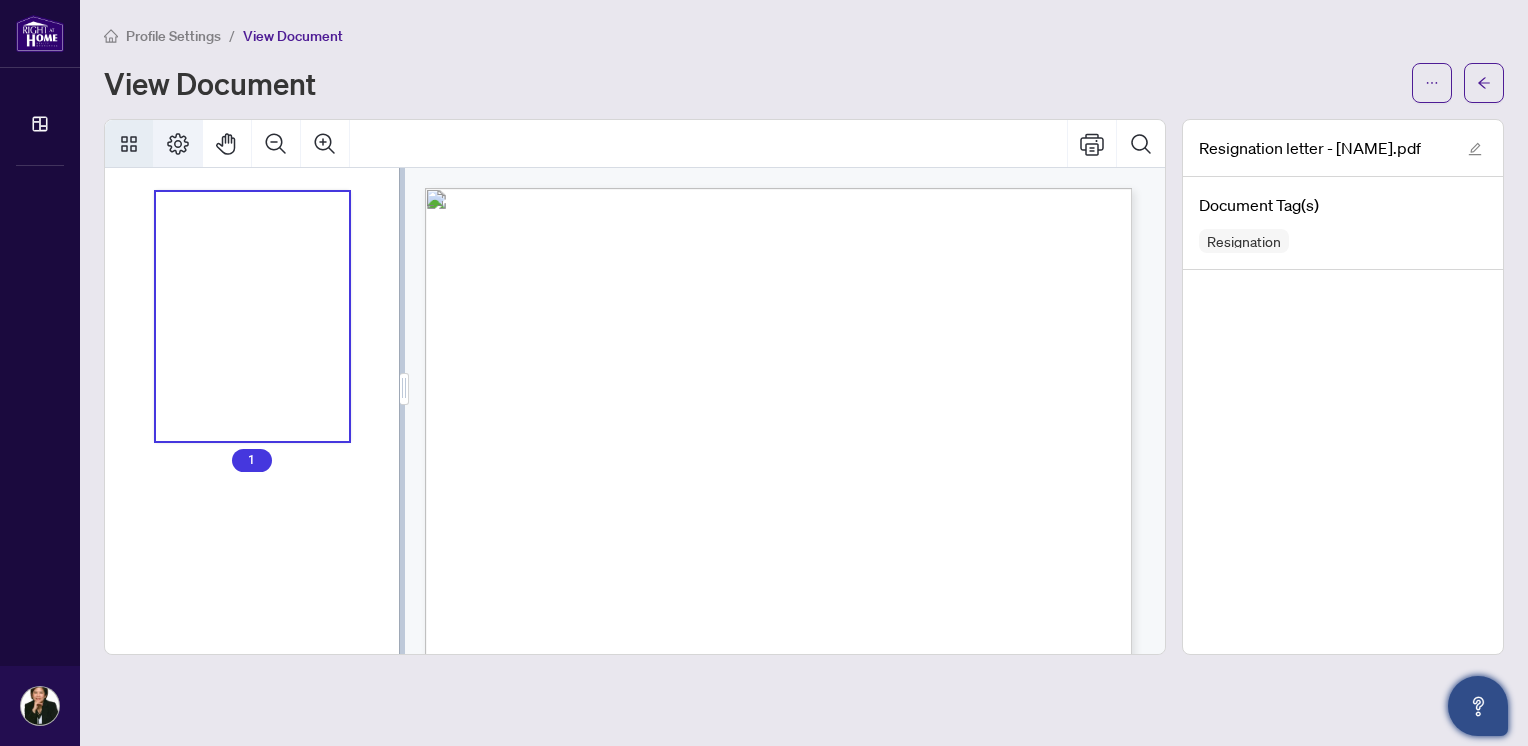 click 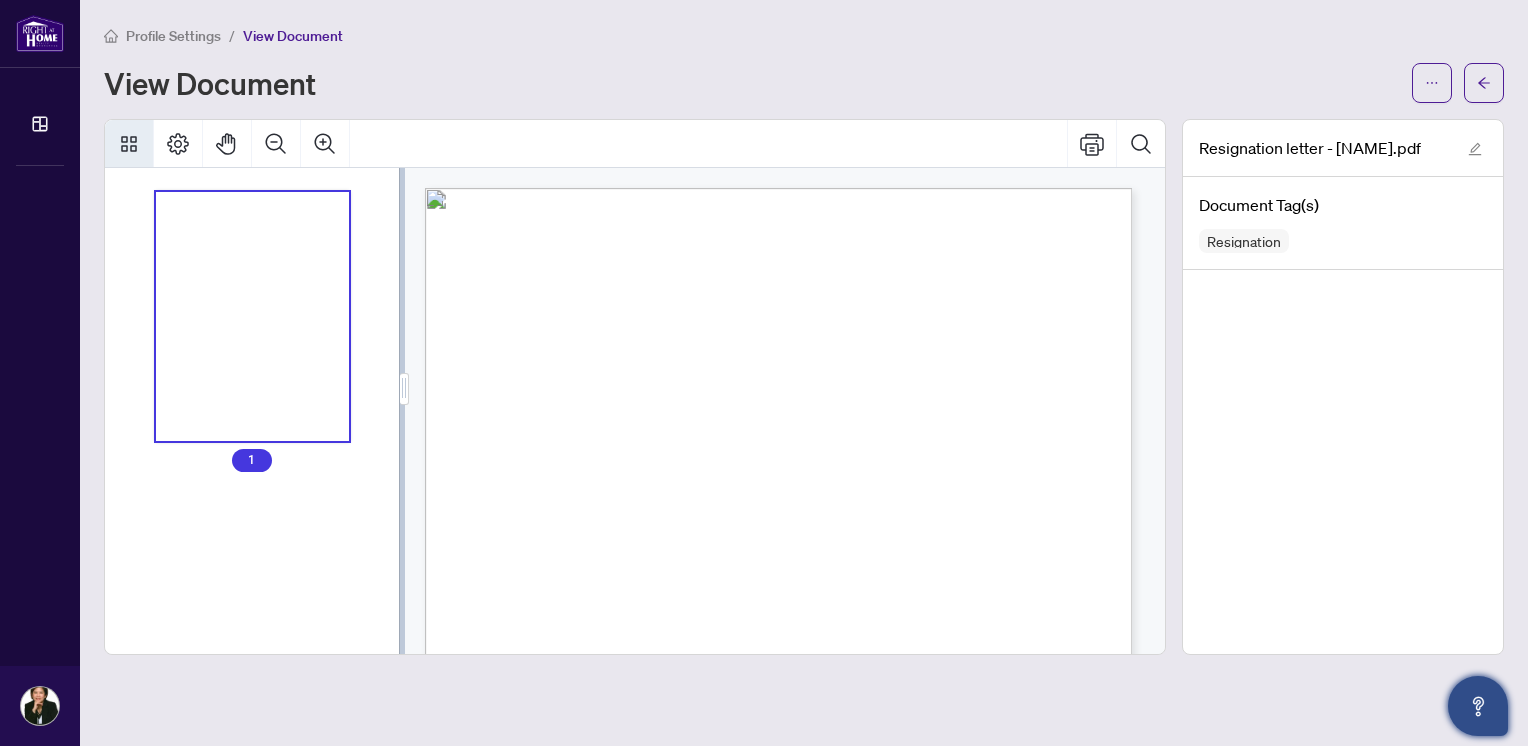 click on "View Document" at bounding box center (752, 83) 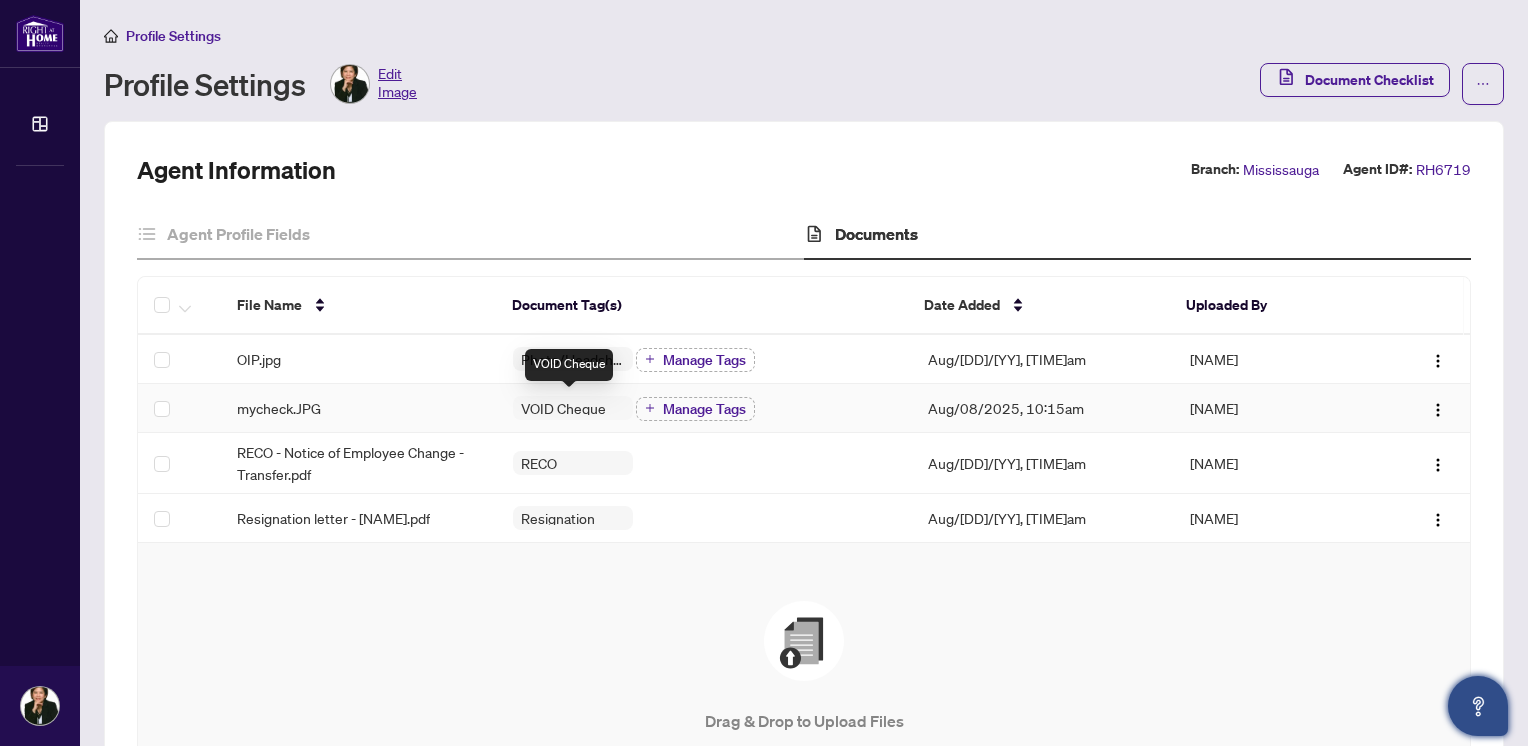 click on "VOID Cheque" at bounding box center (563, 408) 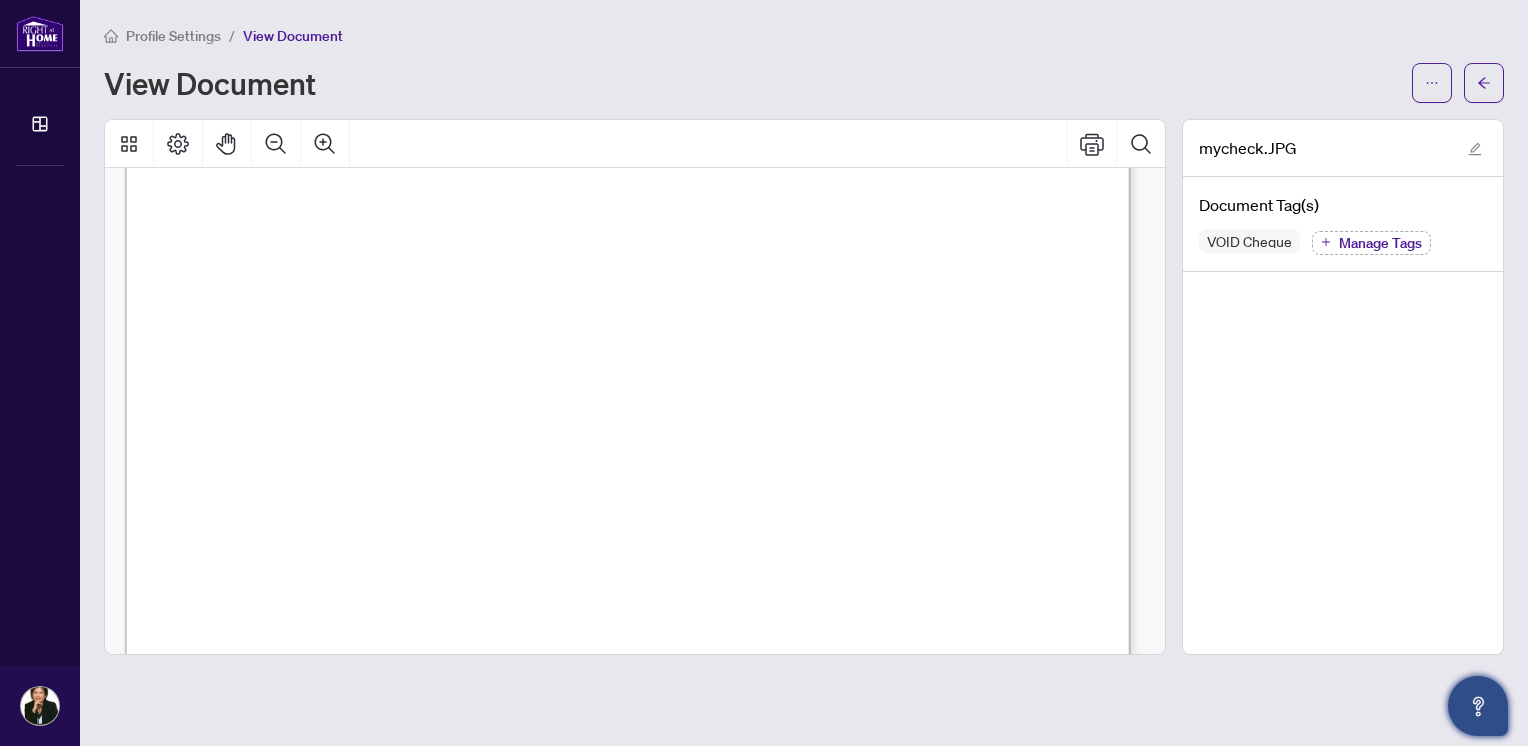 scroll, scrollTop: 0, scrollLeft: 0, axis: both 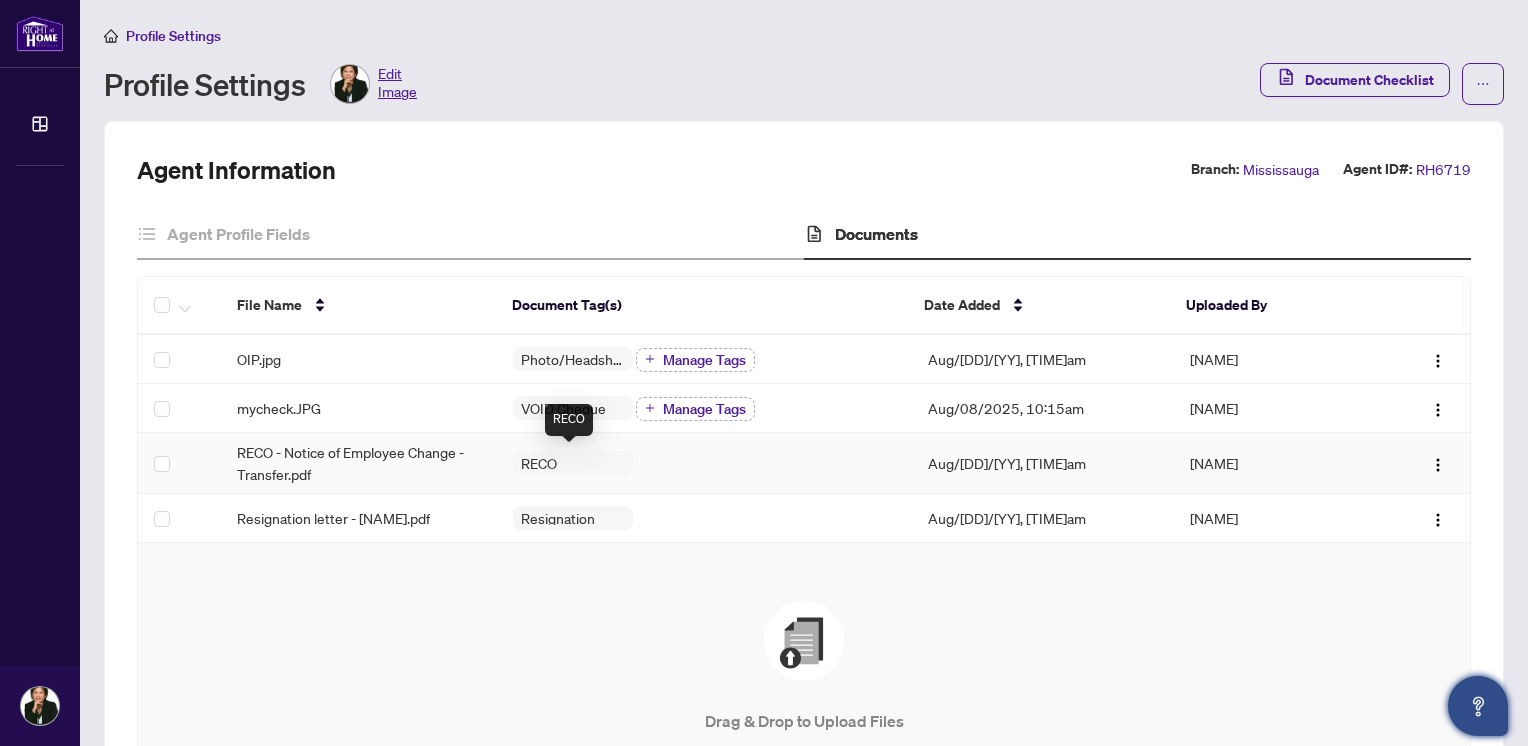 click on "RECO" at bounding box center (539, 463) 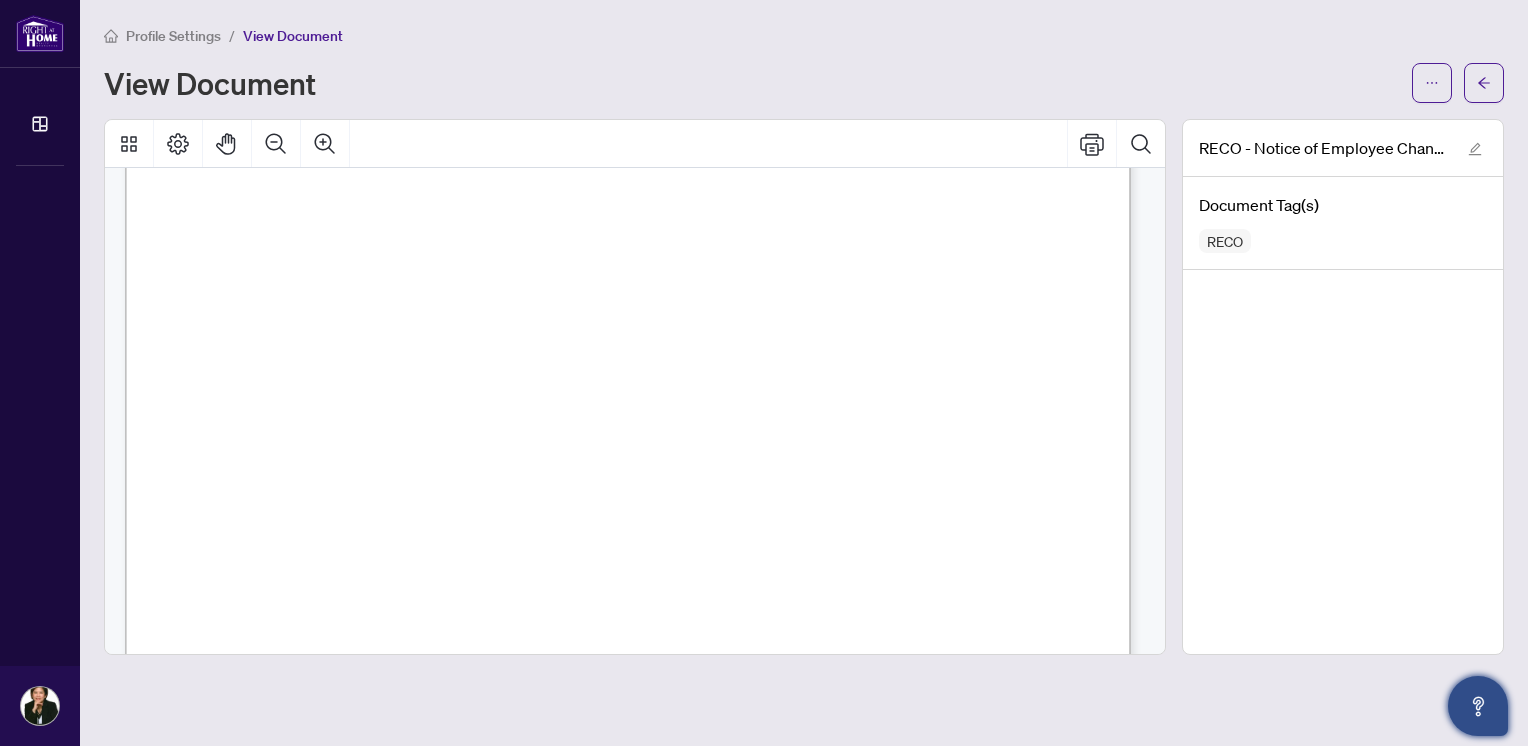 scroll, scrollTop: 2100, scrollLeft: 0, axis: vertical 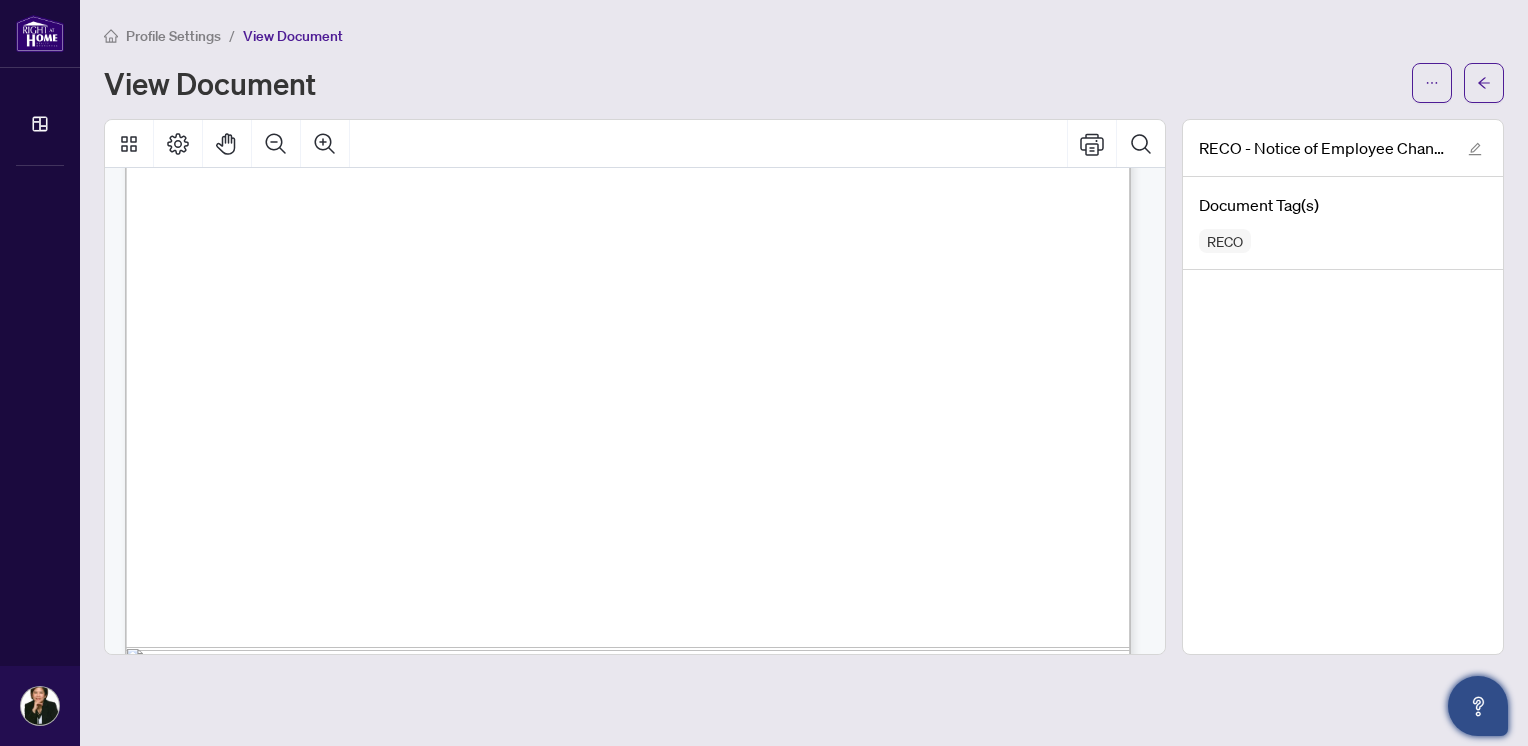 click on "E-mail" at bounding box center [206, 527] 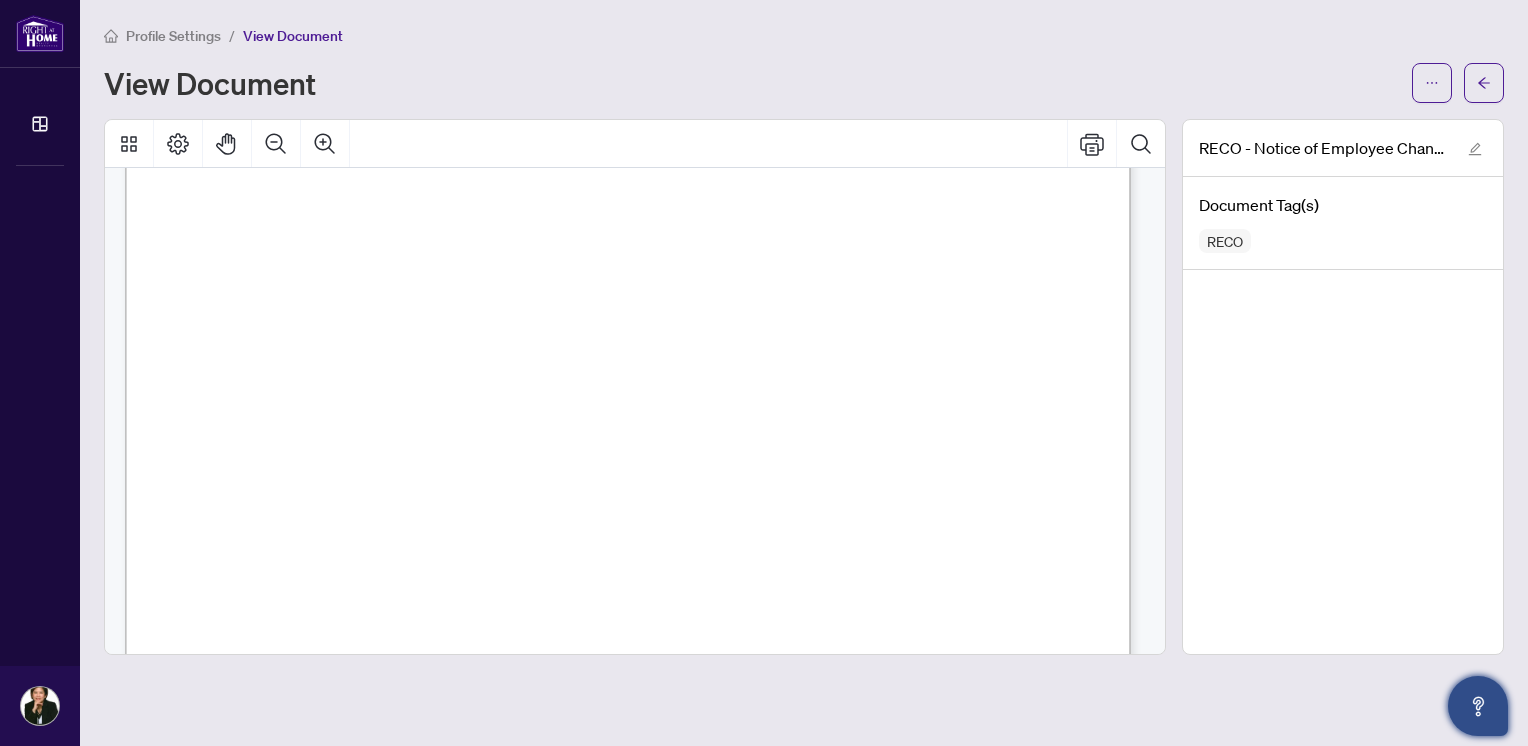 scroll, scrollTop: 0, scrollLeft: 0, axis: both 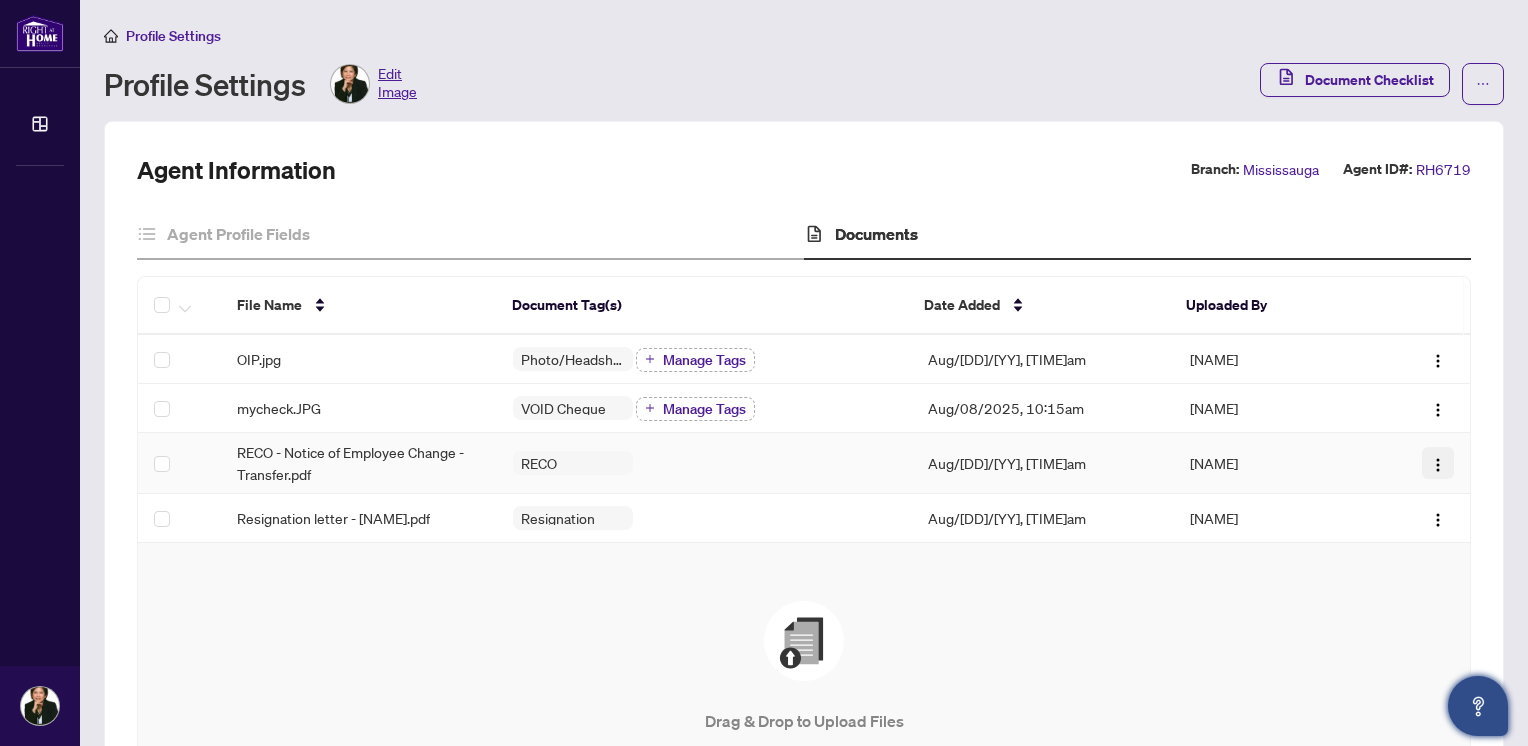 click at bounding box center (1438, 463) 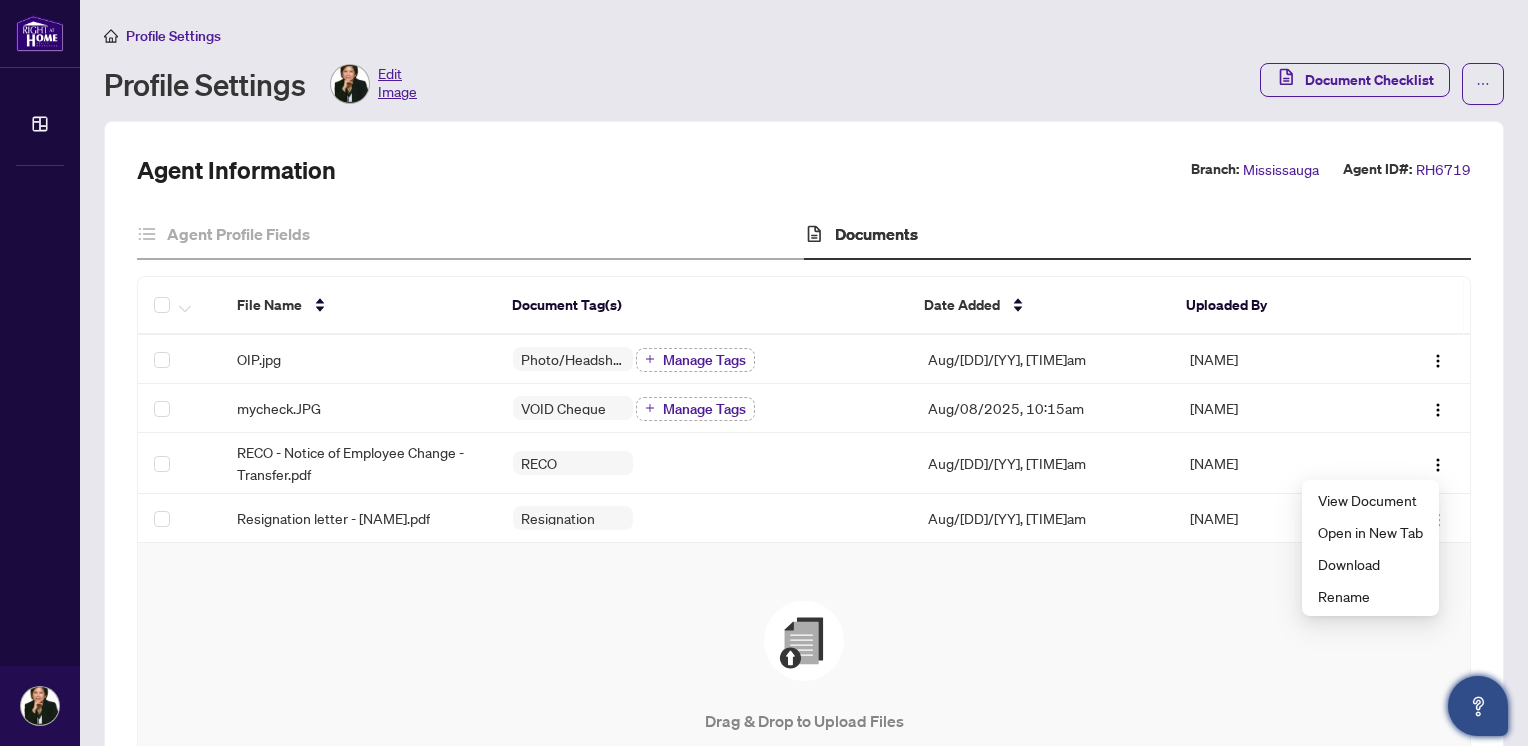 click on "Drag & Drop to Upload Files Maximum file size:  25  MB  Accepted formats include   .pdf, .jpg, .jpeg, .png Upload Files" at bounding box center (804, 717) 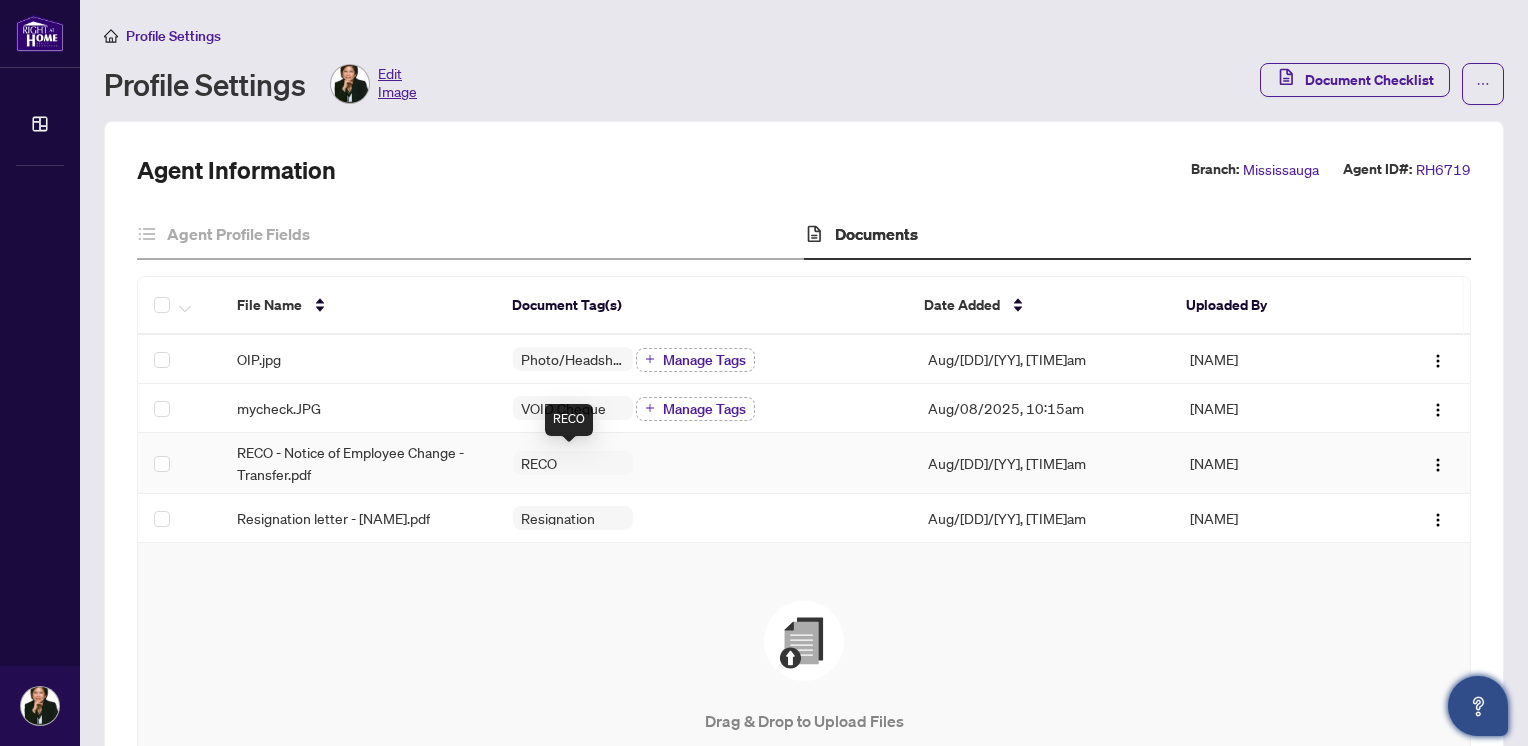 click on "RECO" at bounding box center [573, 463] 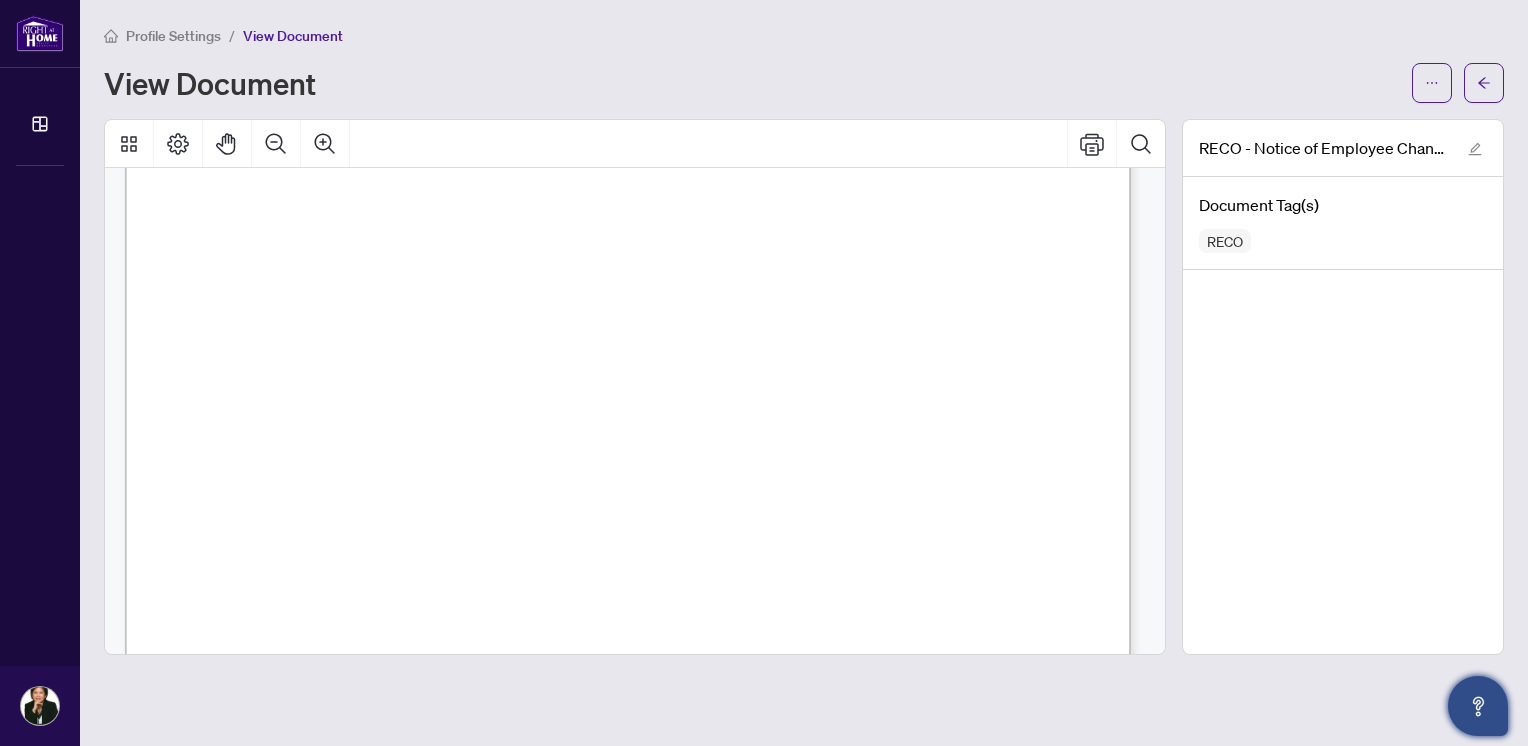 scroll, scrollTop: 200, scrollLeft: 0, axis: vertical 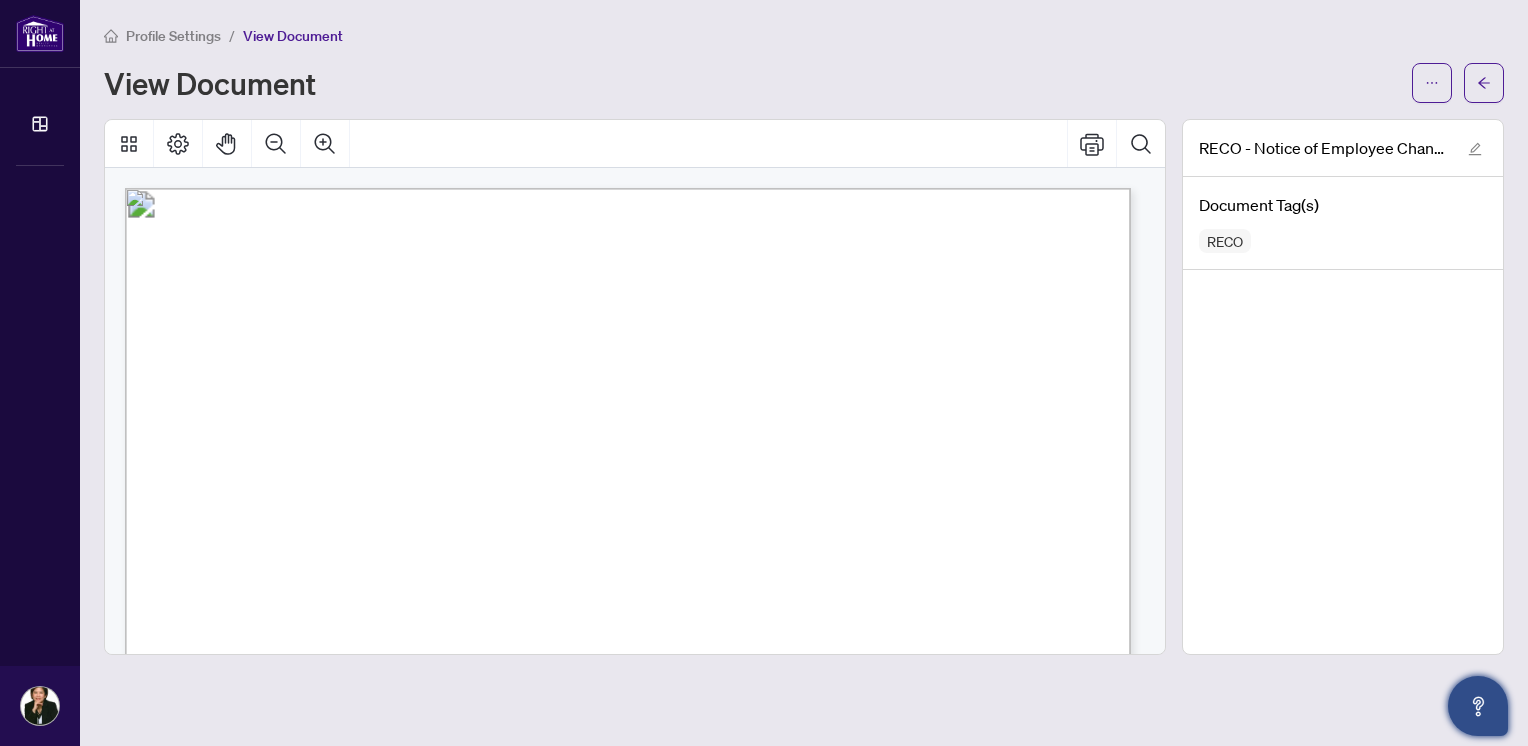 click on "Profile Settings" at bounding box center [173, 36] 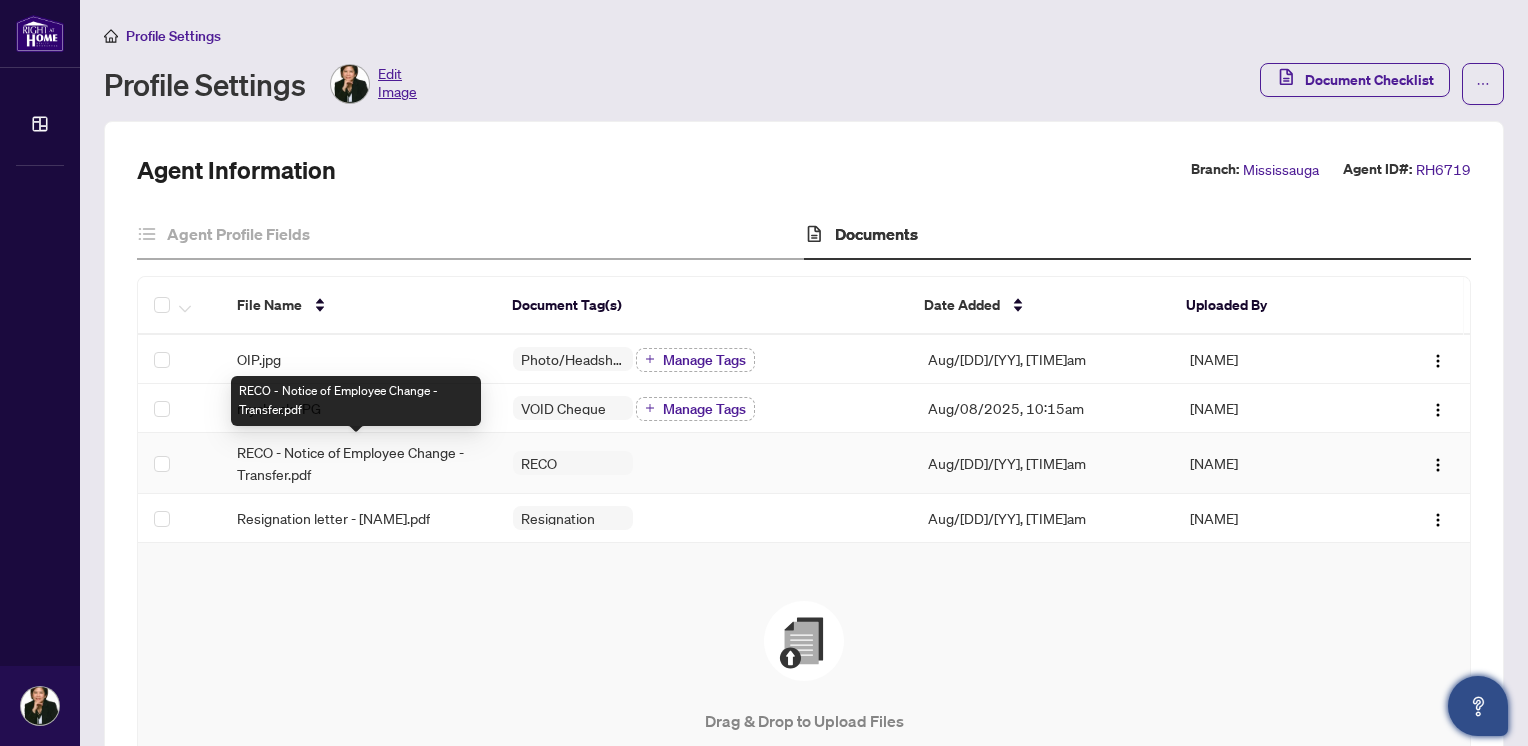 click on "RECO - Notice of Employee Change - Transfer.pdf" at bounding box center [359, 463] 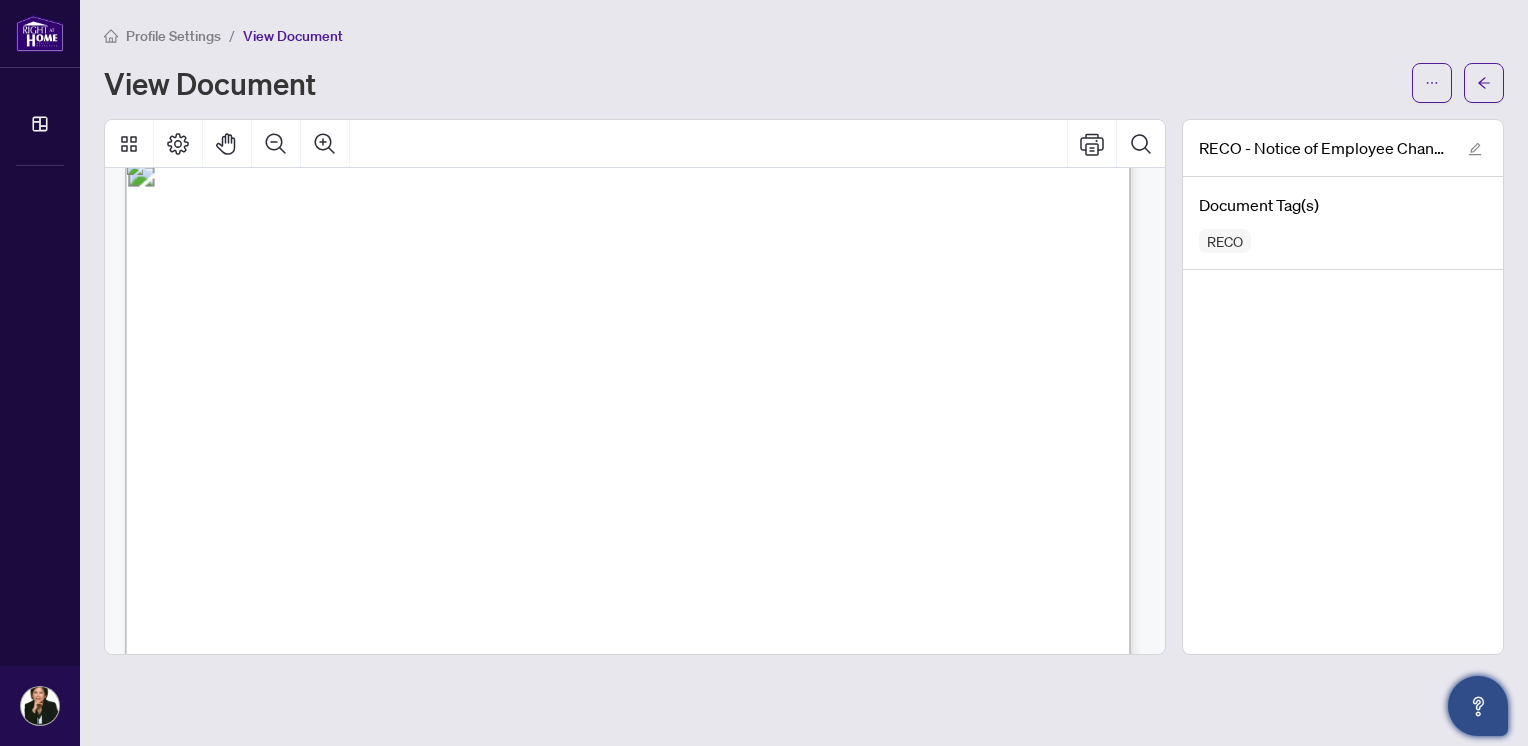 scroll, scrollTop: 0, scrollLeft: 0, axis: both 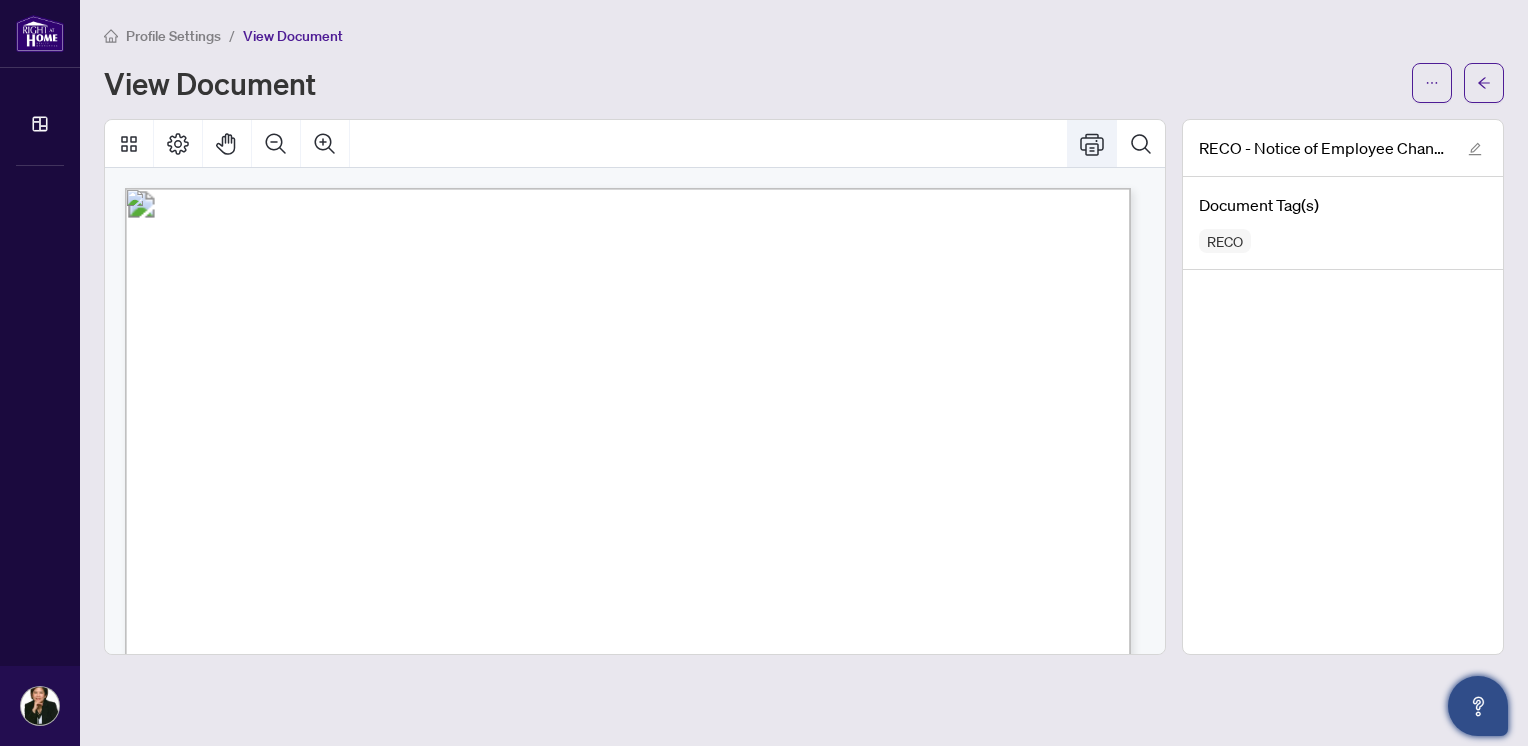 click 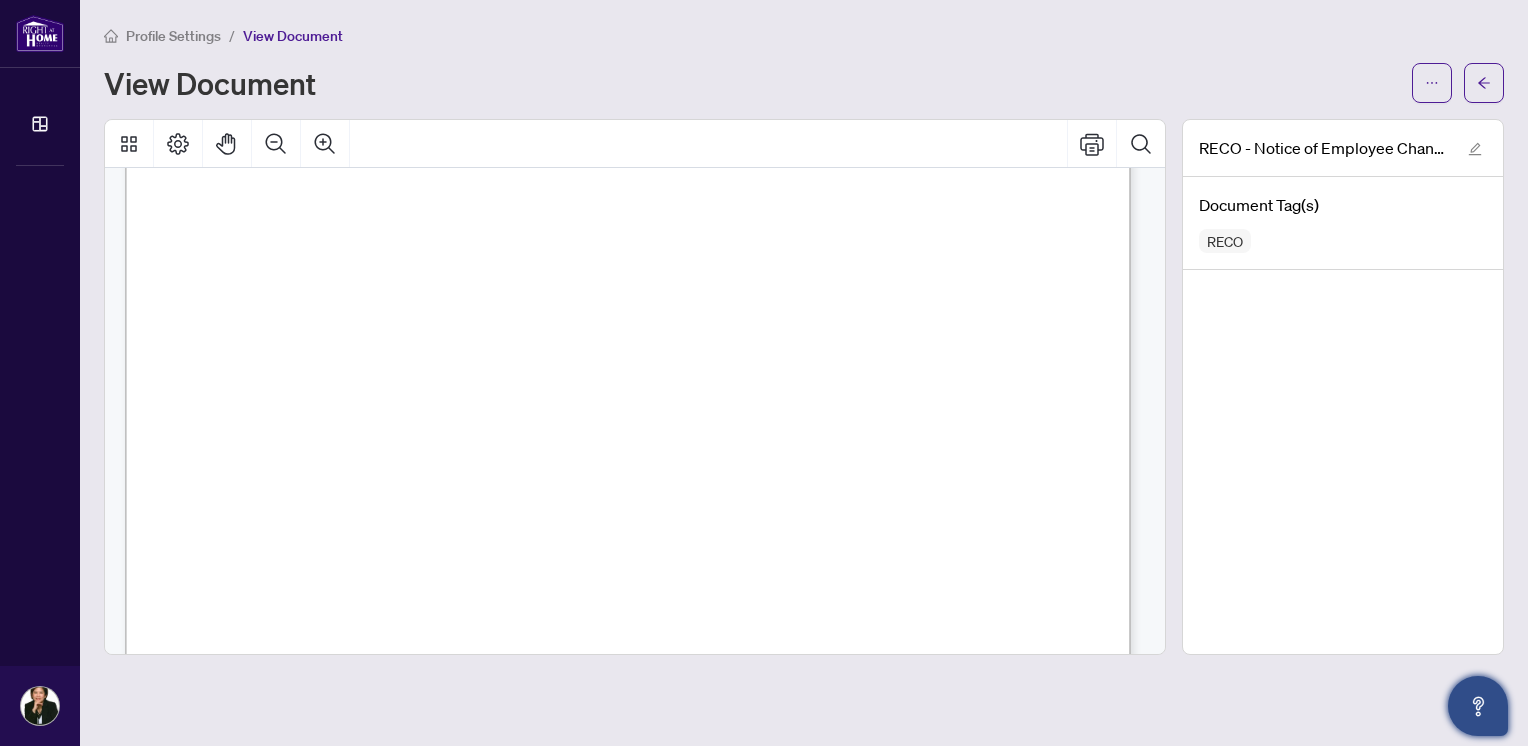 scroll, scrollTop: 888, scrollLeft: 0, axis: vertical 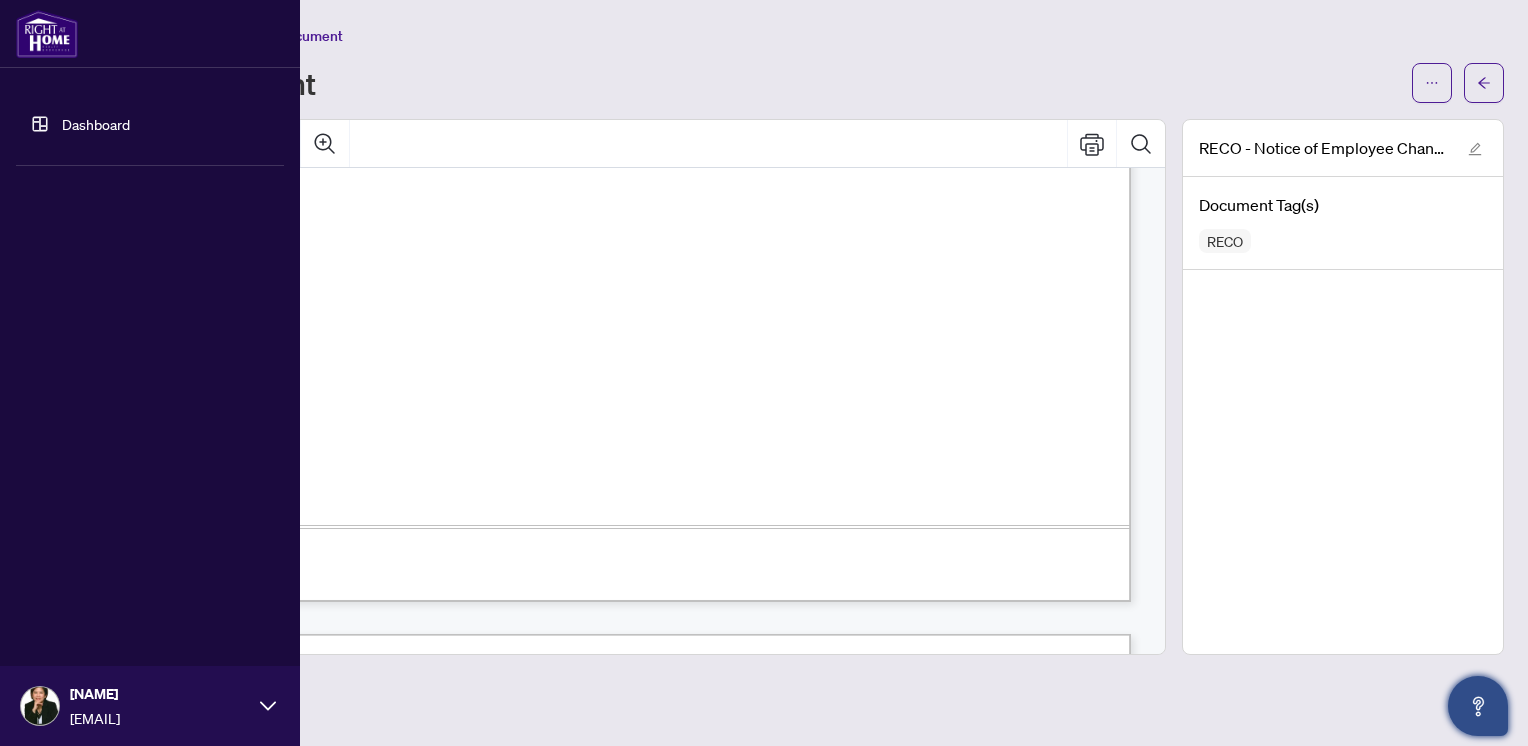 click at bounding box center [47, 34] 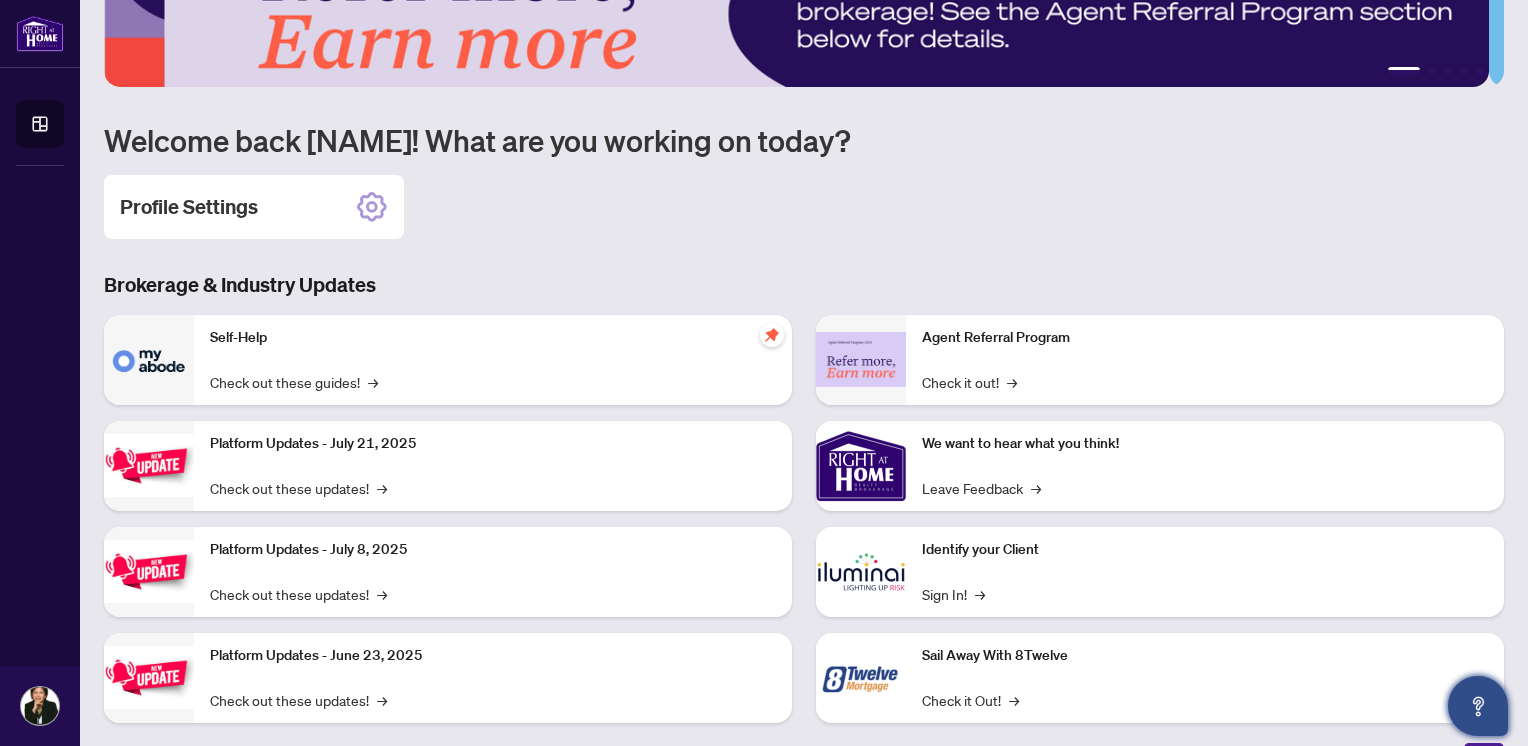 scroll, scrollTop: 180, scrollLeft: 0, axis: vertical 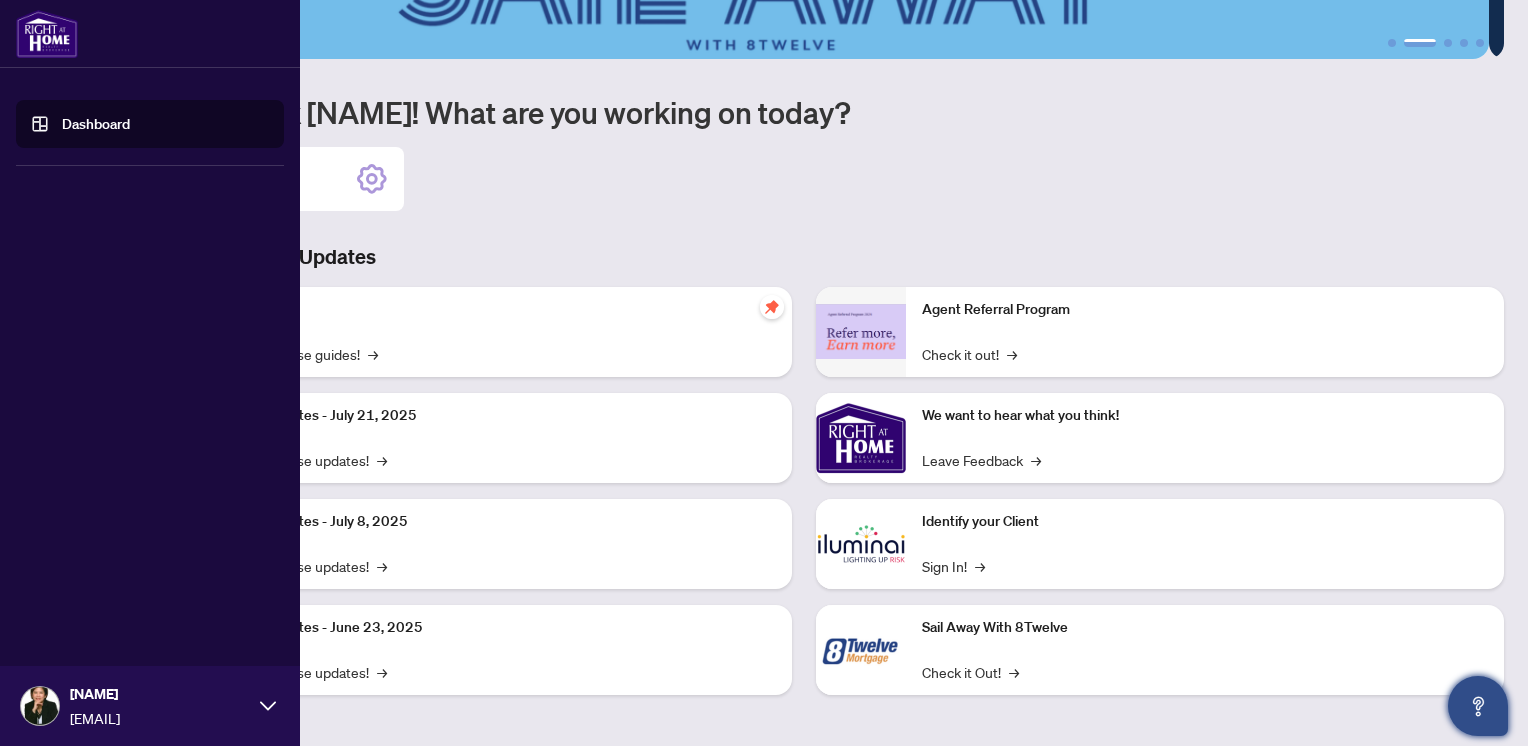 click on "Dashboard" at bounding box center [96, 124] 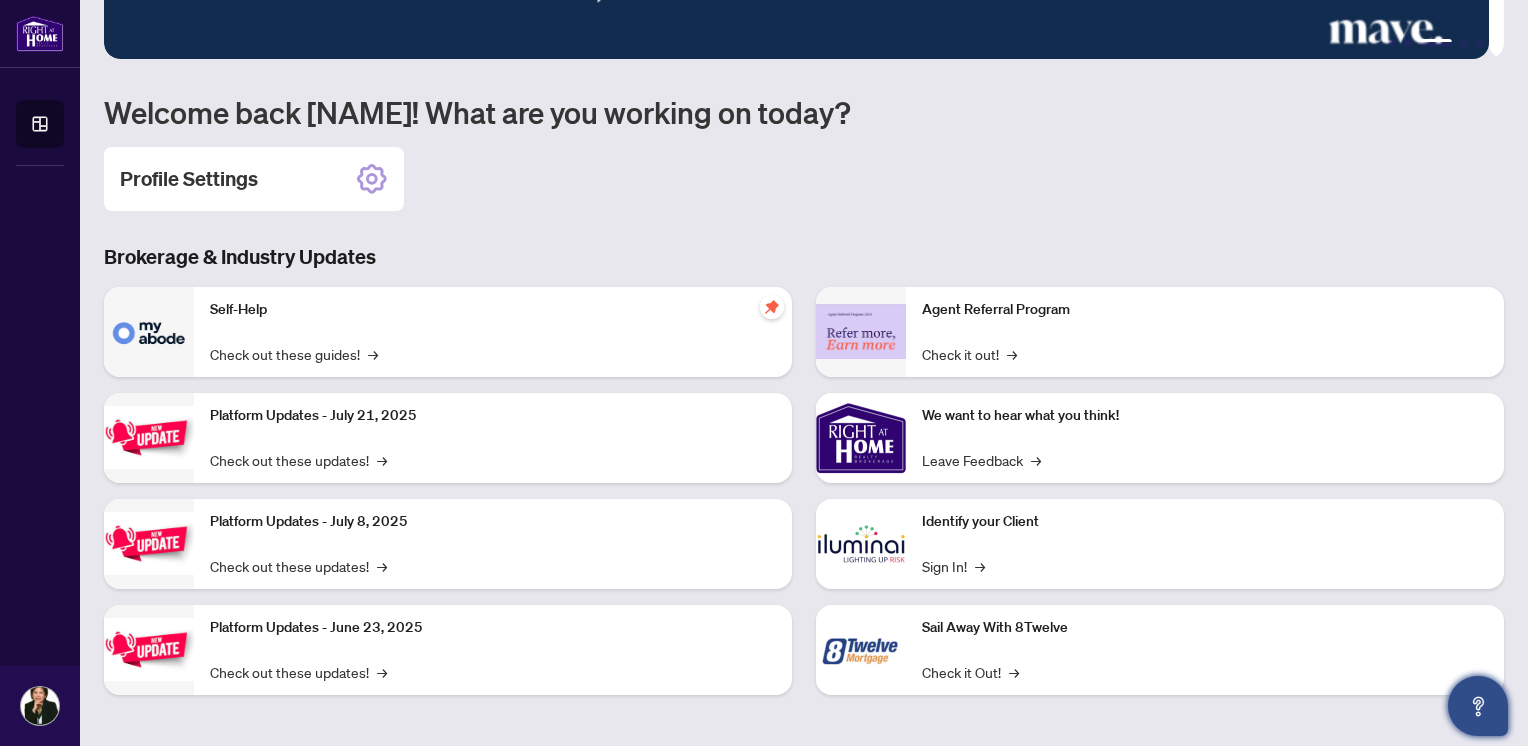 scroll, scrollTop: 0, scrollLeft: 0, axis: both 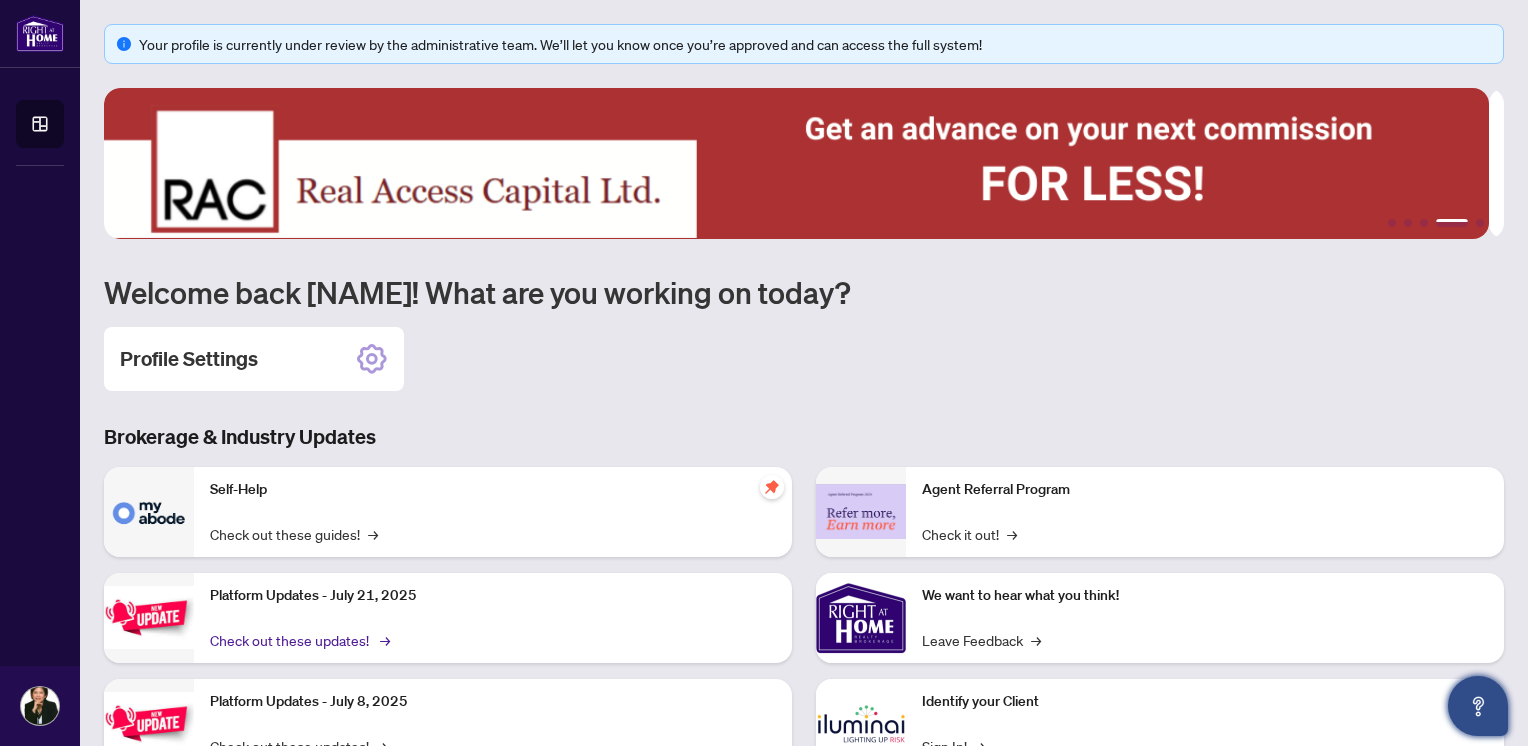 click on "Check out these updates! →" at bounding box center (298, 640) 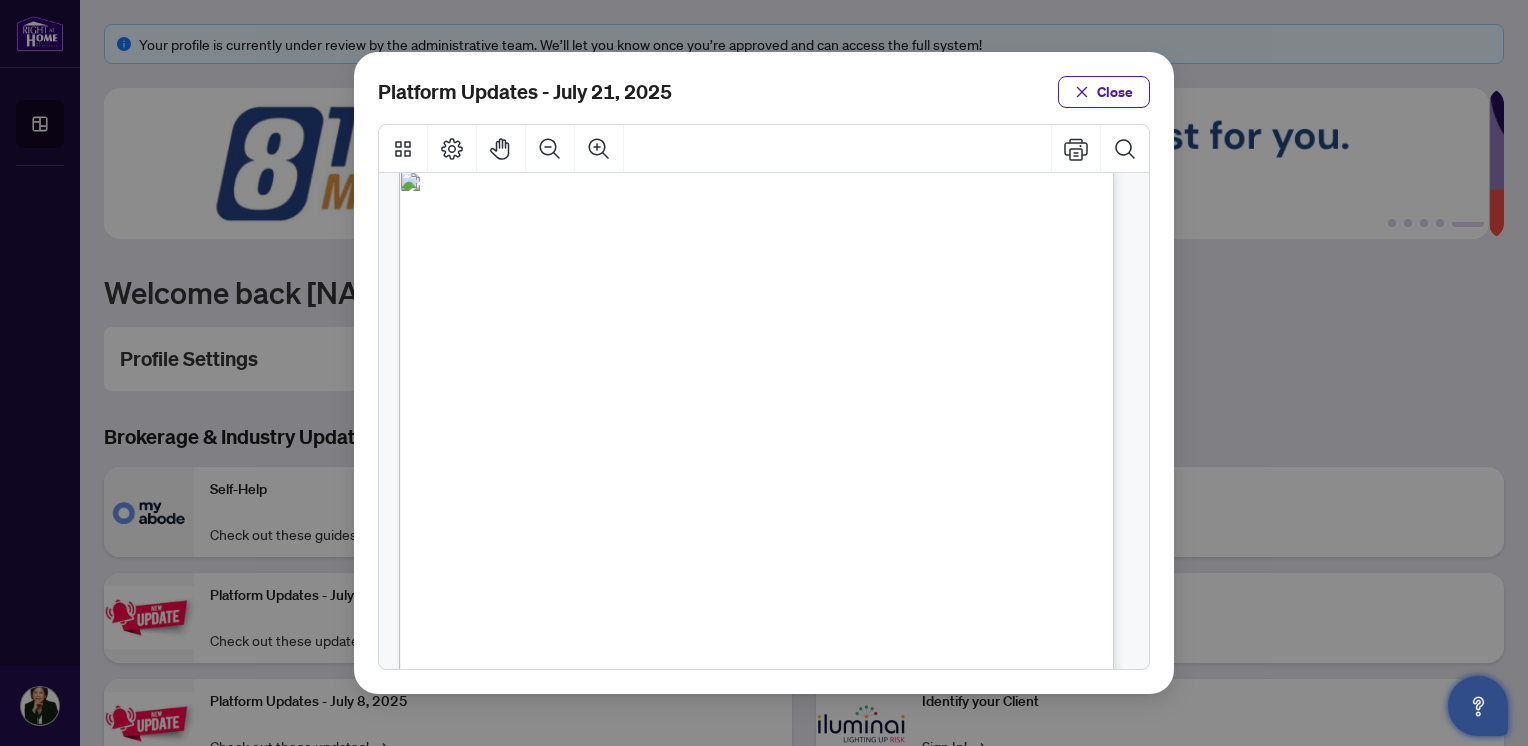 scroll, scrollTop: 0, scrollLeft: 0, axis: both 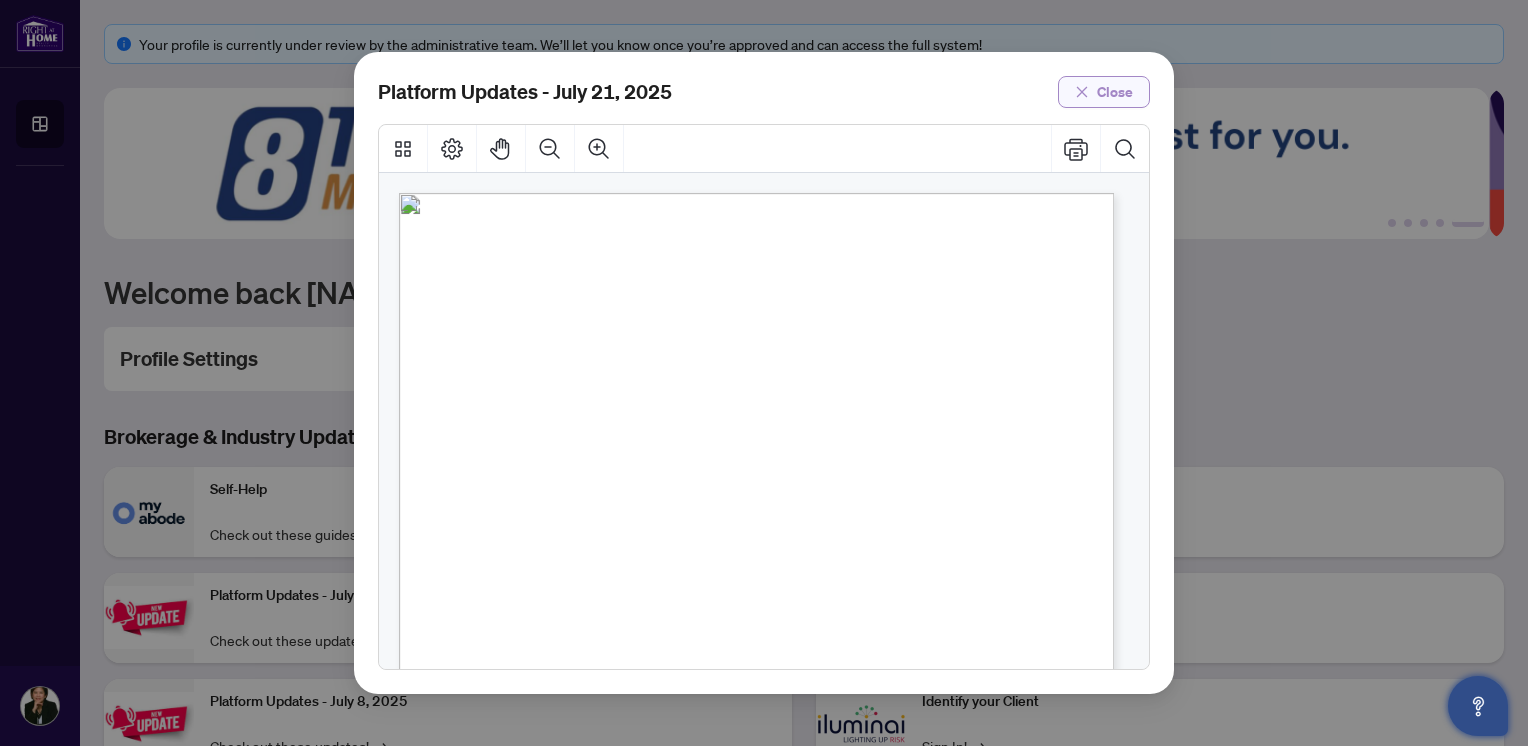 click on "Close" at bounding box center (1115, 92) 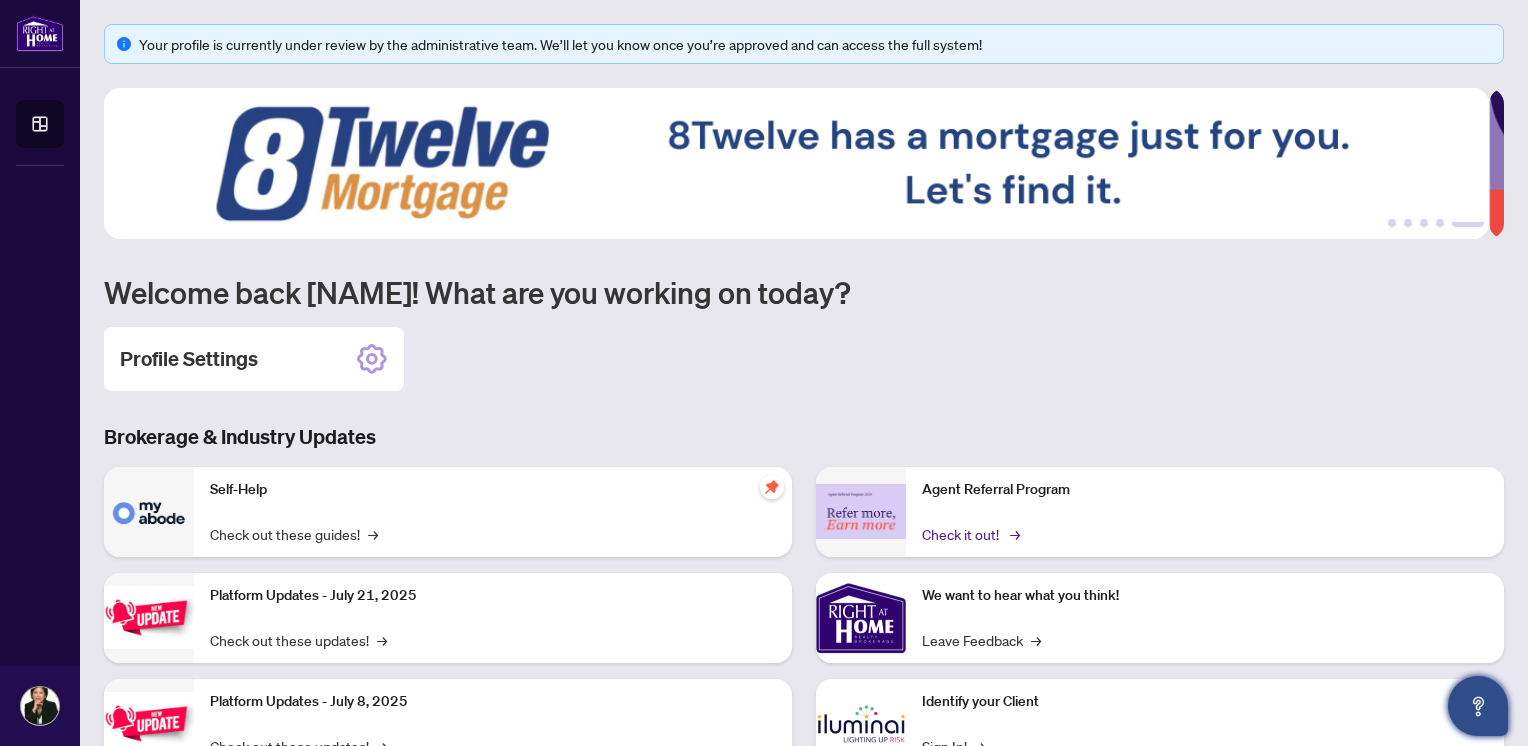 click on "Check it out! →" at bounding box center (969, 534) 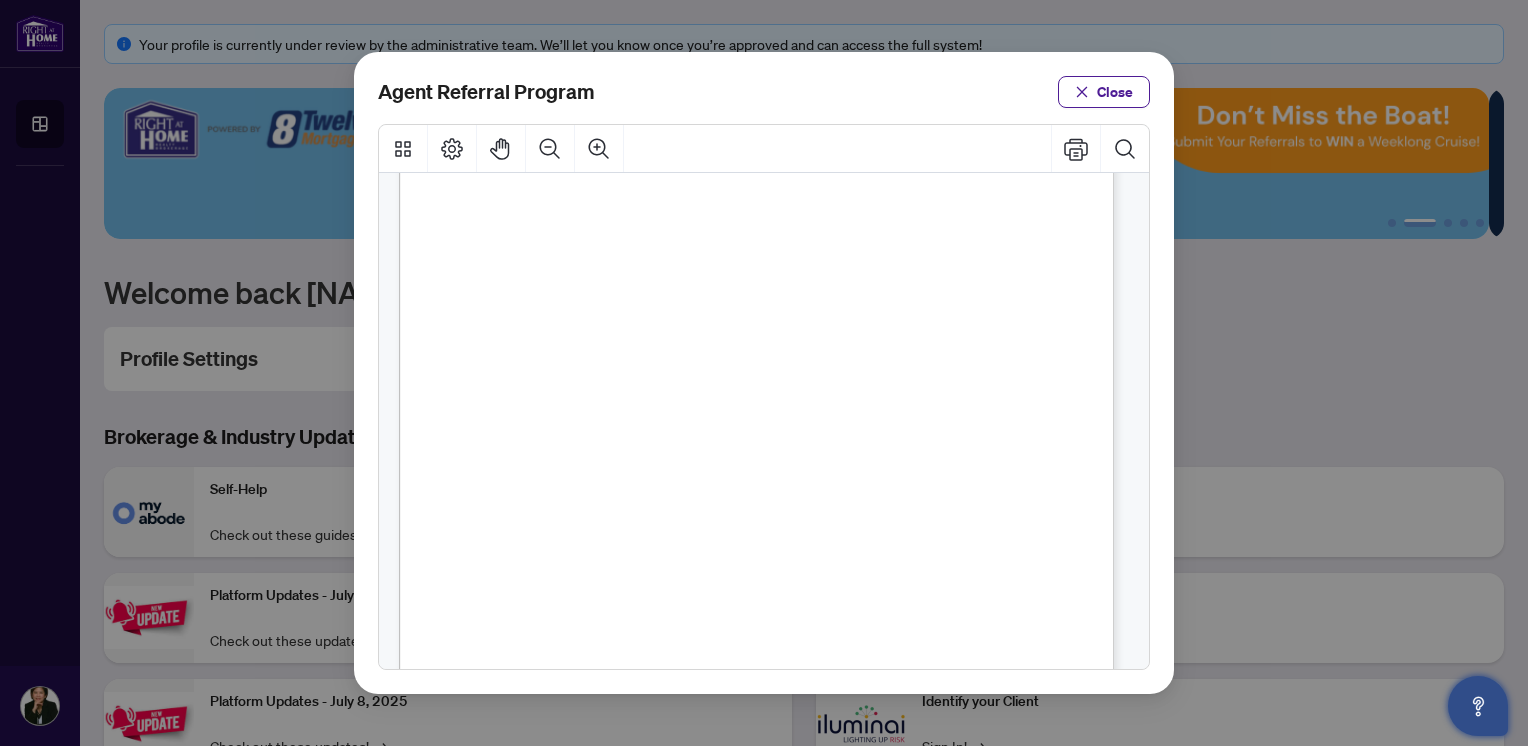 scroll, scrollTop: 468, scrollLeft: 0, axis: vertical 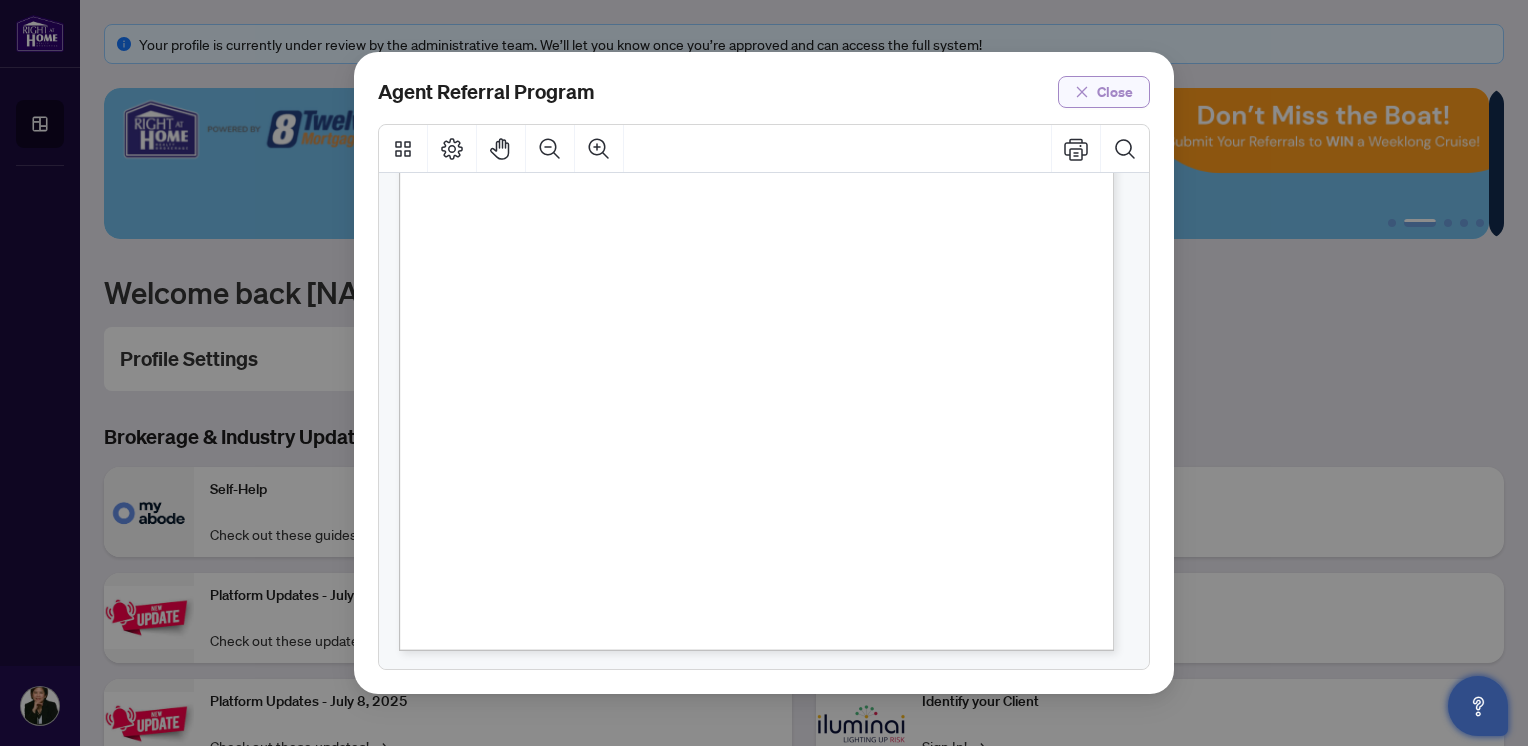 click on "Close" at bounding box center [1115, 92] 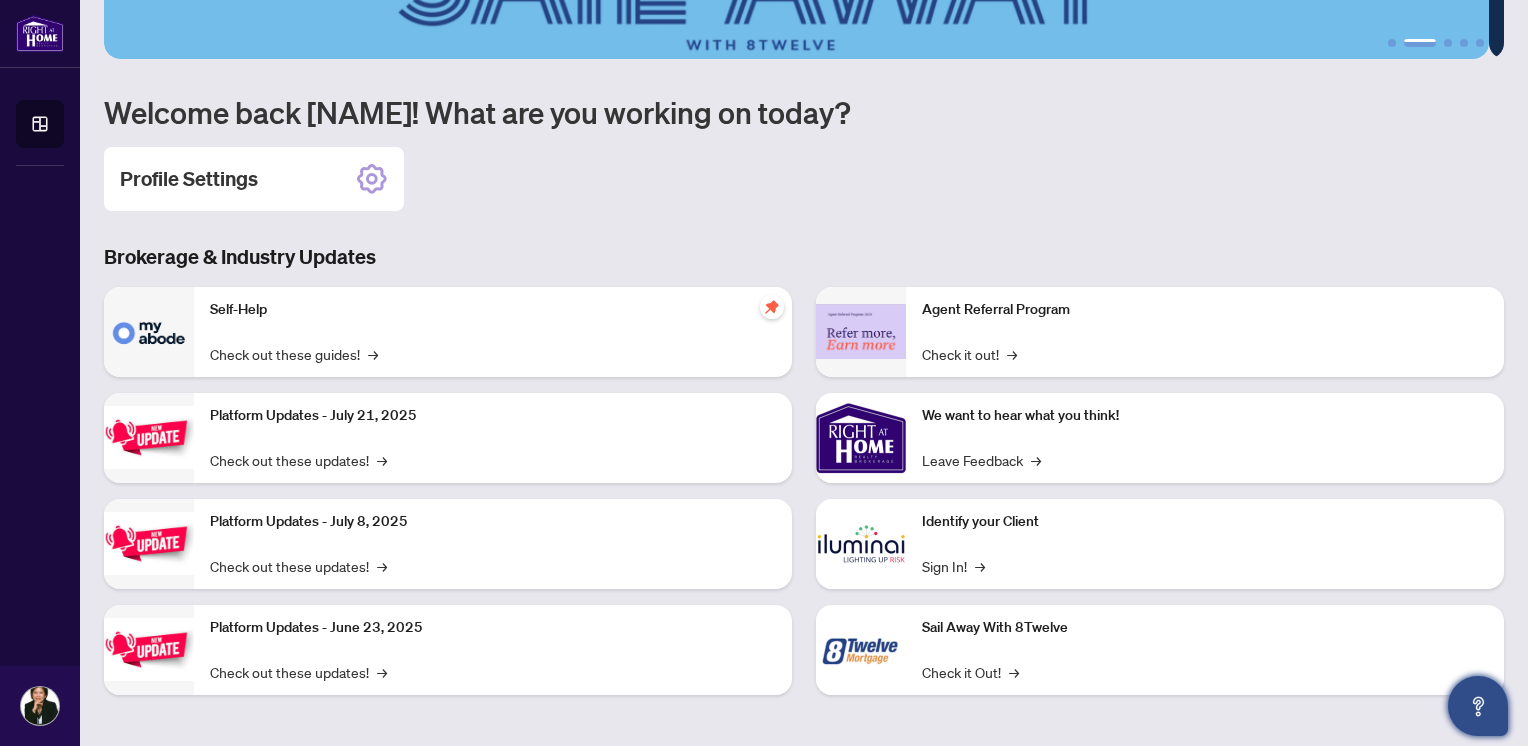 scroll, scrollTop: 0, scrollLeft: 0, axis: both 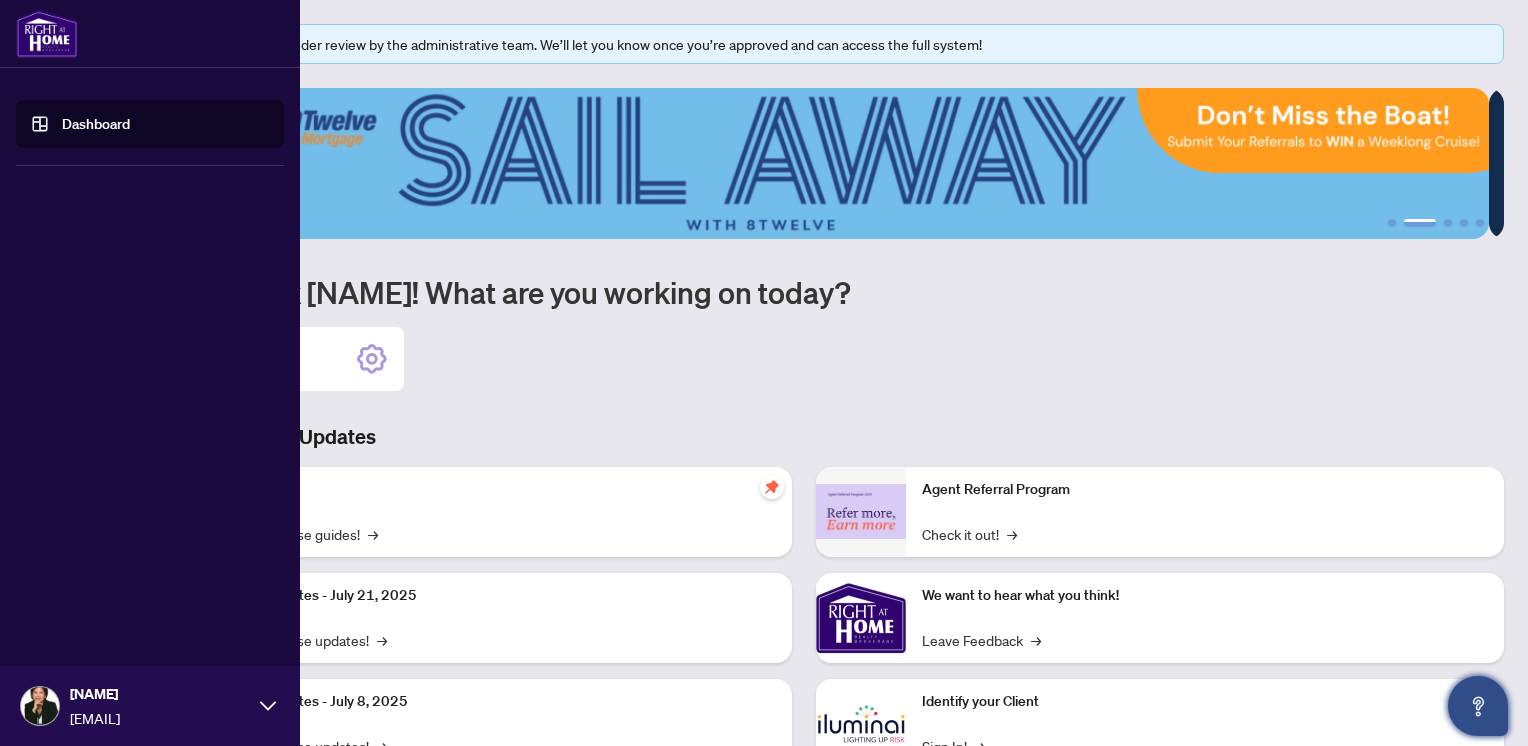 click at bounding box center [47, 34] 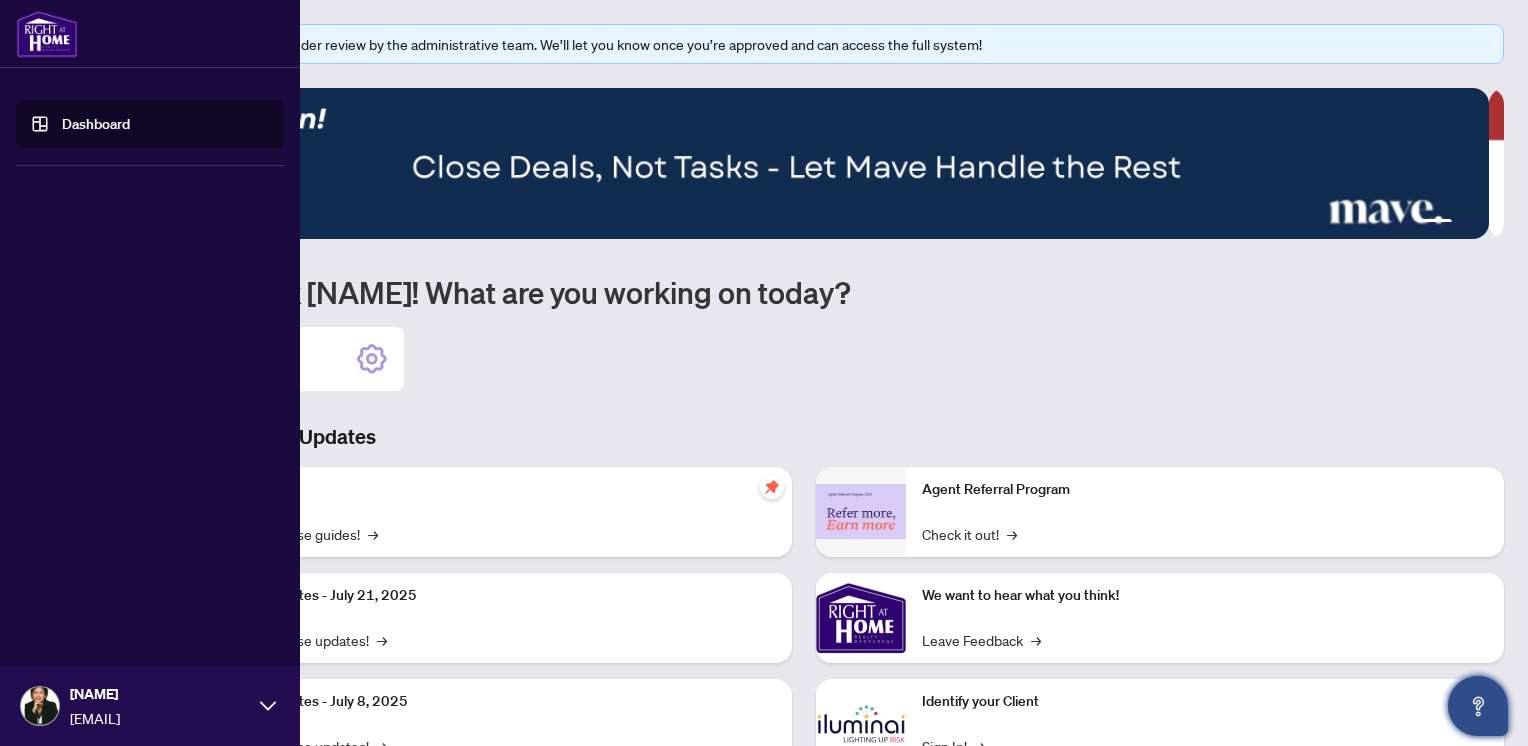 click on "Dashboard" at bounding box center (96, 124) 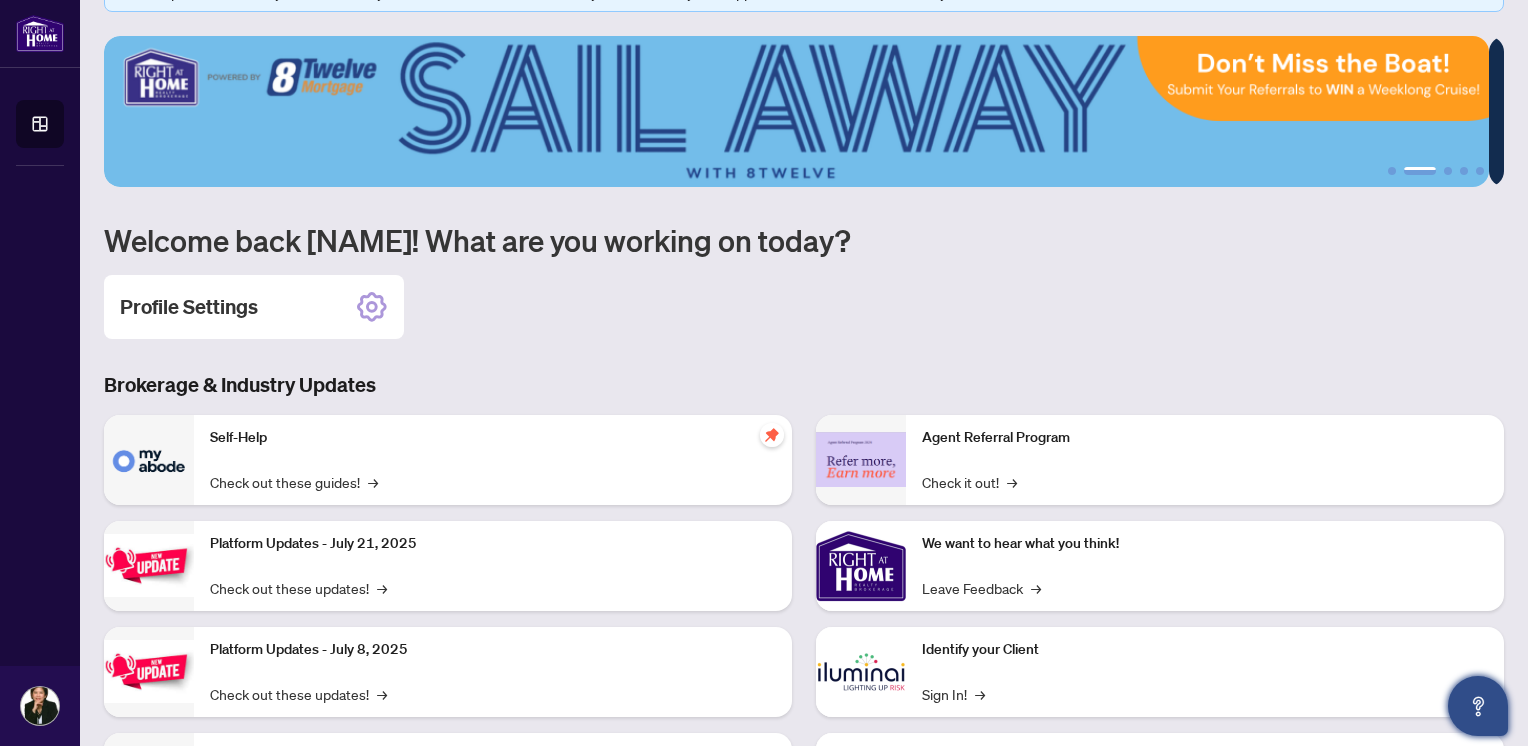 scroll, scrollTop: 0, scrollLeft: 0, axis: both 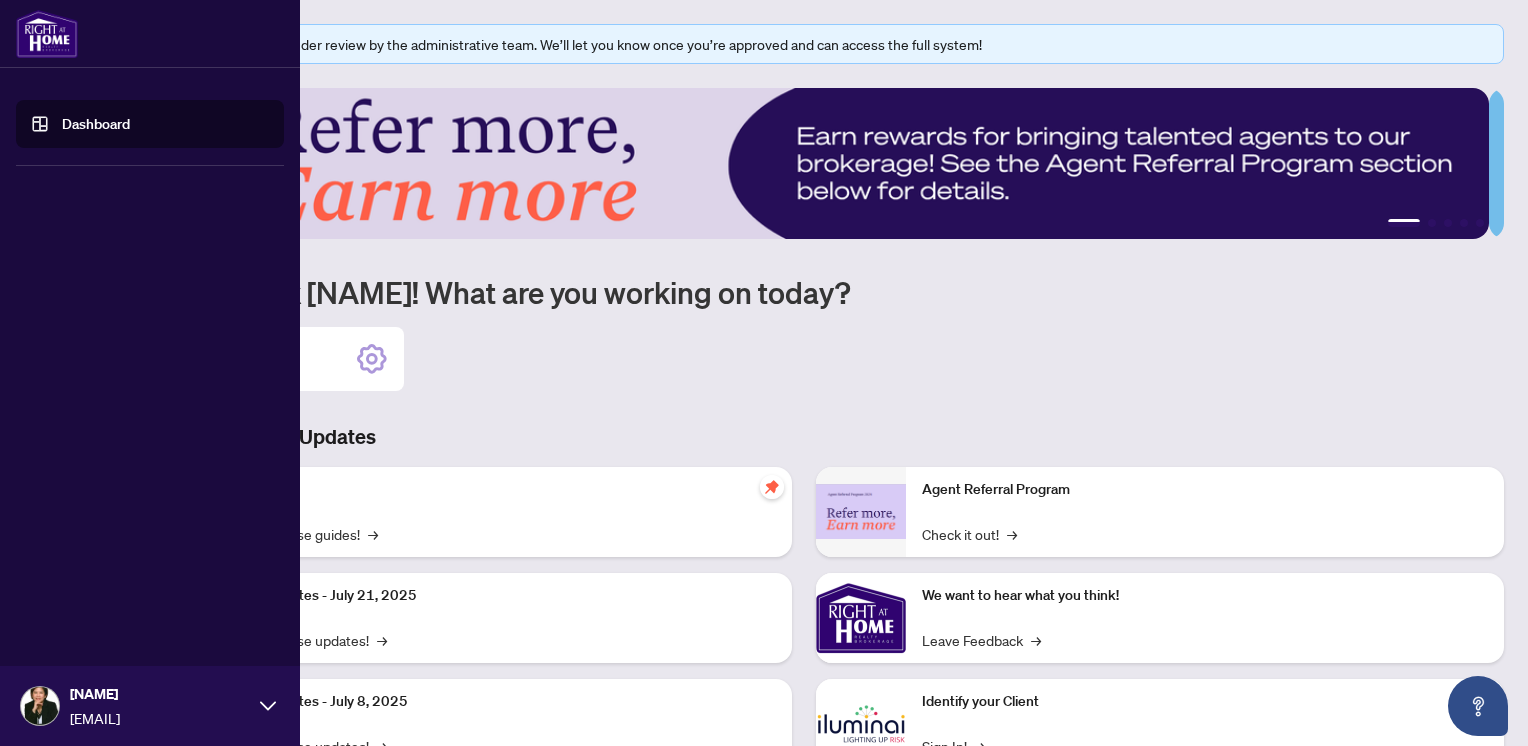 click on "Dashboard" at bounding box center [96, 124] 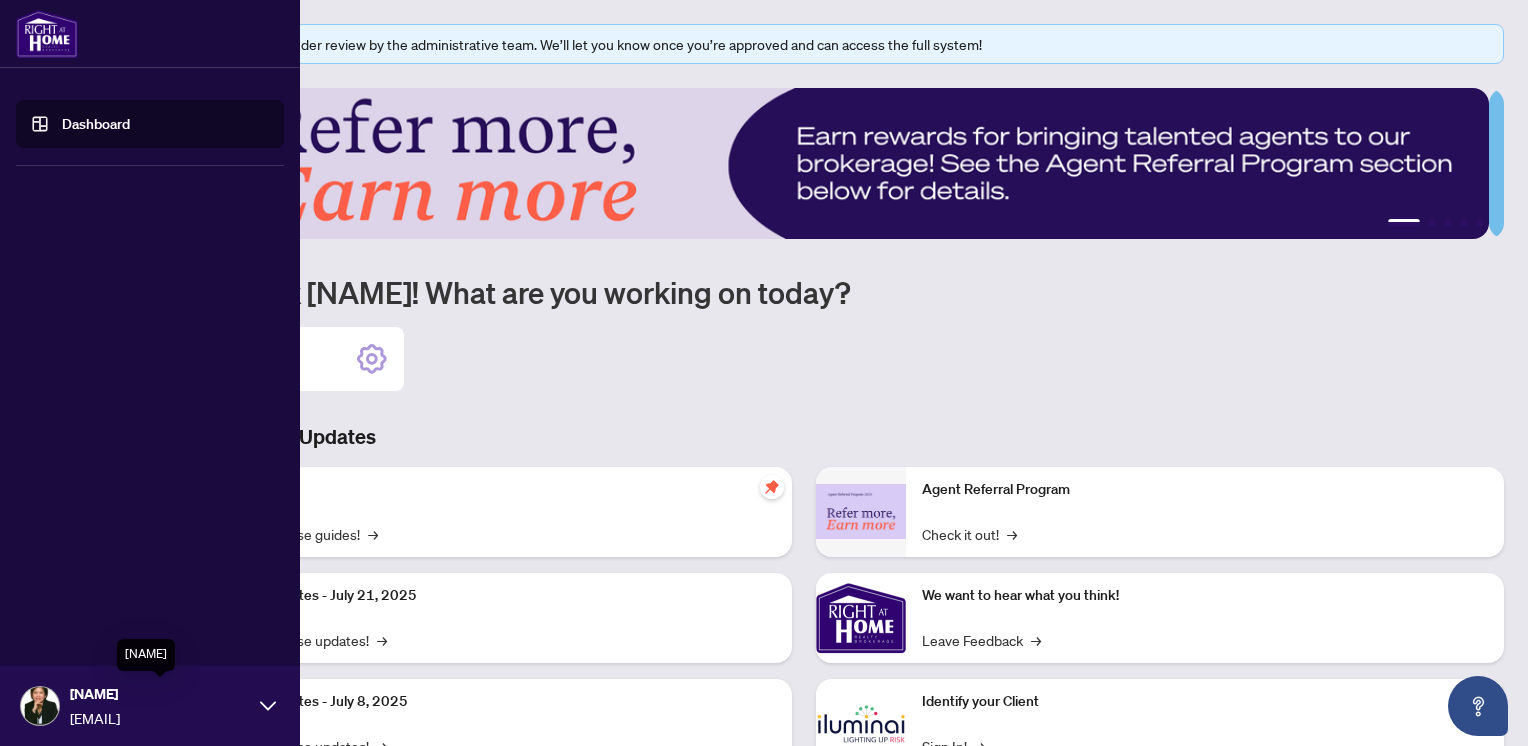 click on "[FIRST] [LAST]" at bounding box center (160, 694) 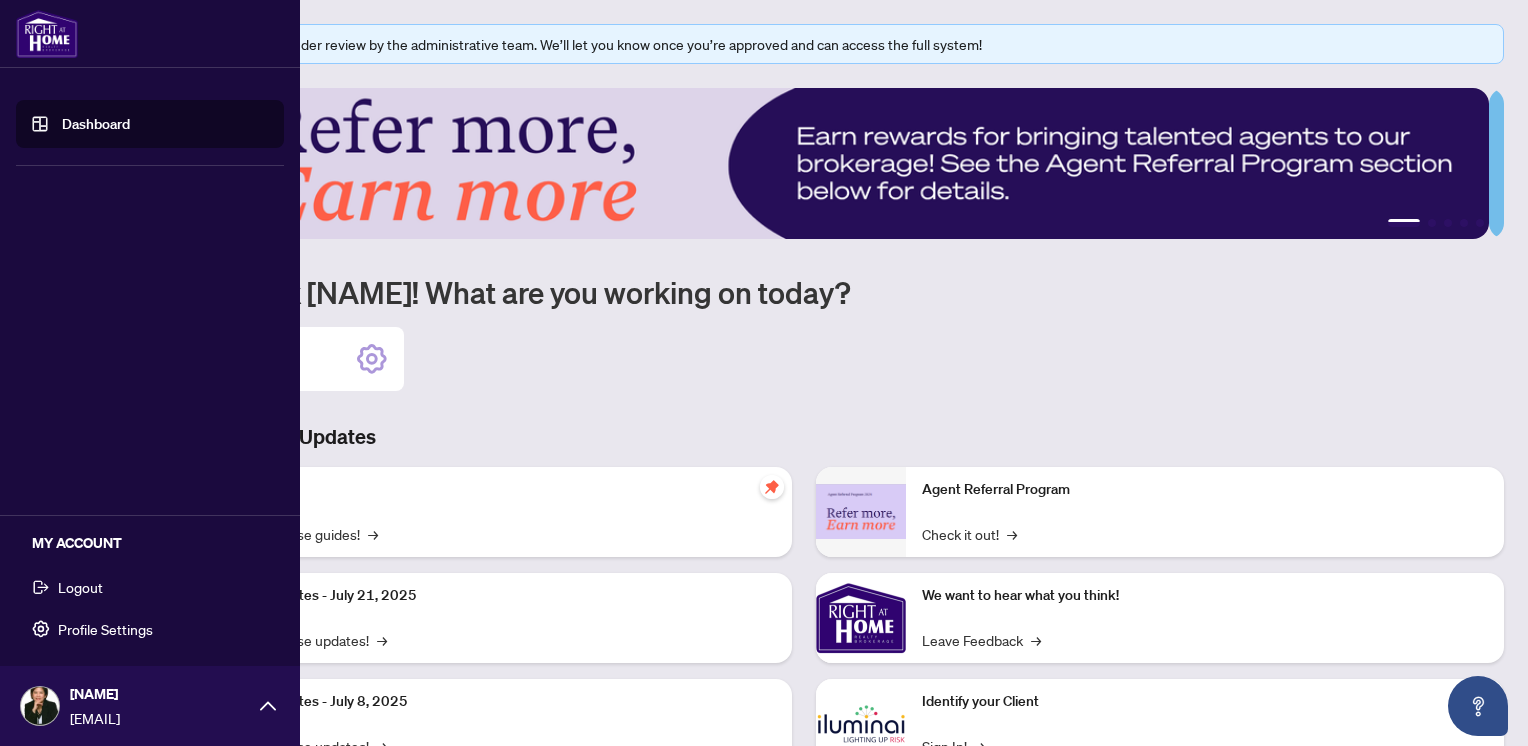 click on "Profile Settings" at bounding box center [105, 629] 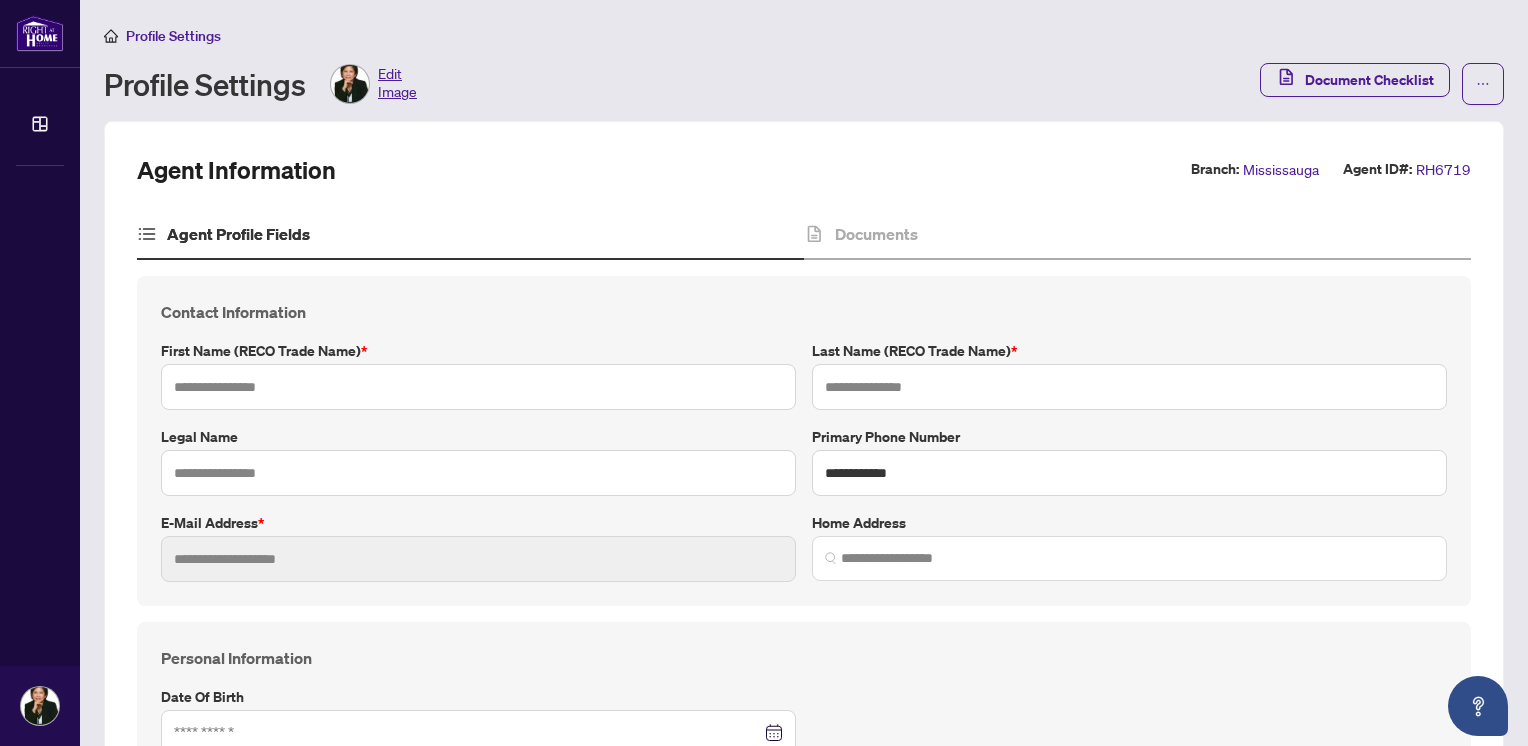 type on "******" 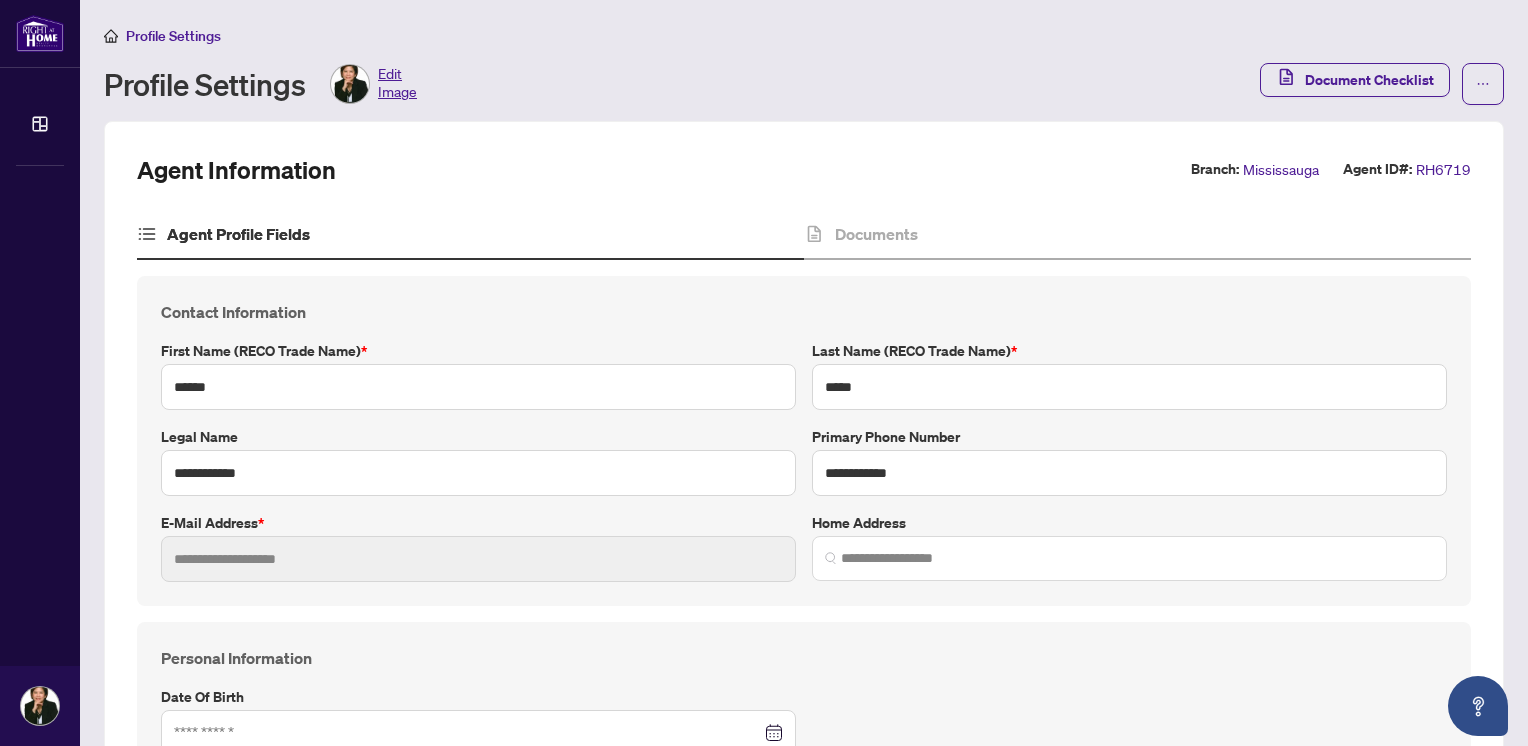 type on "**********" 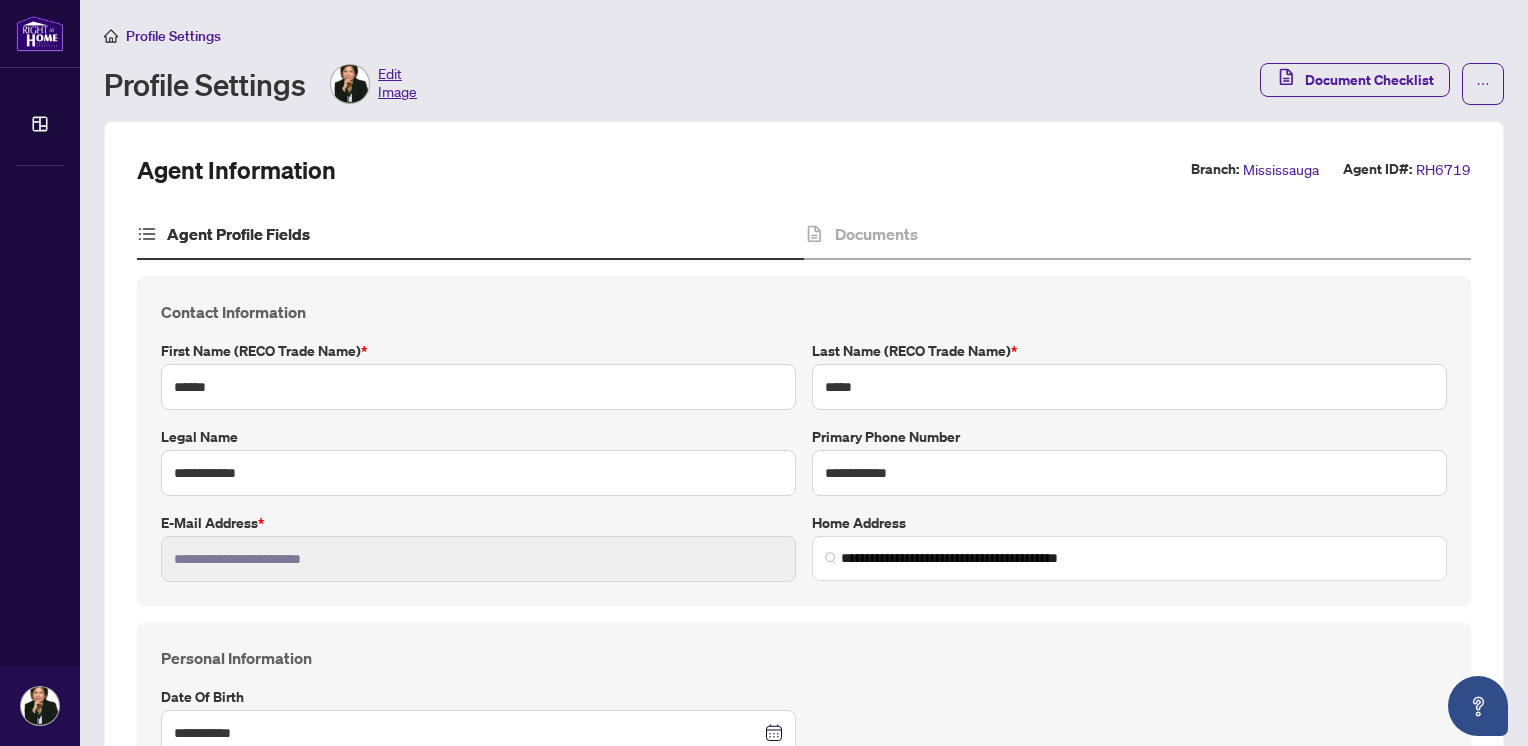 type on "**********" 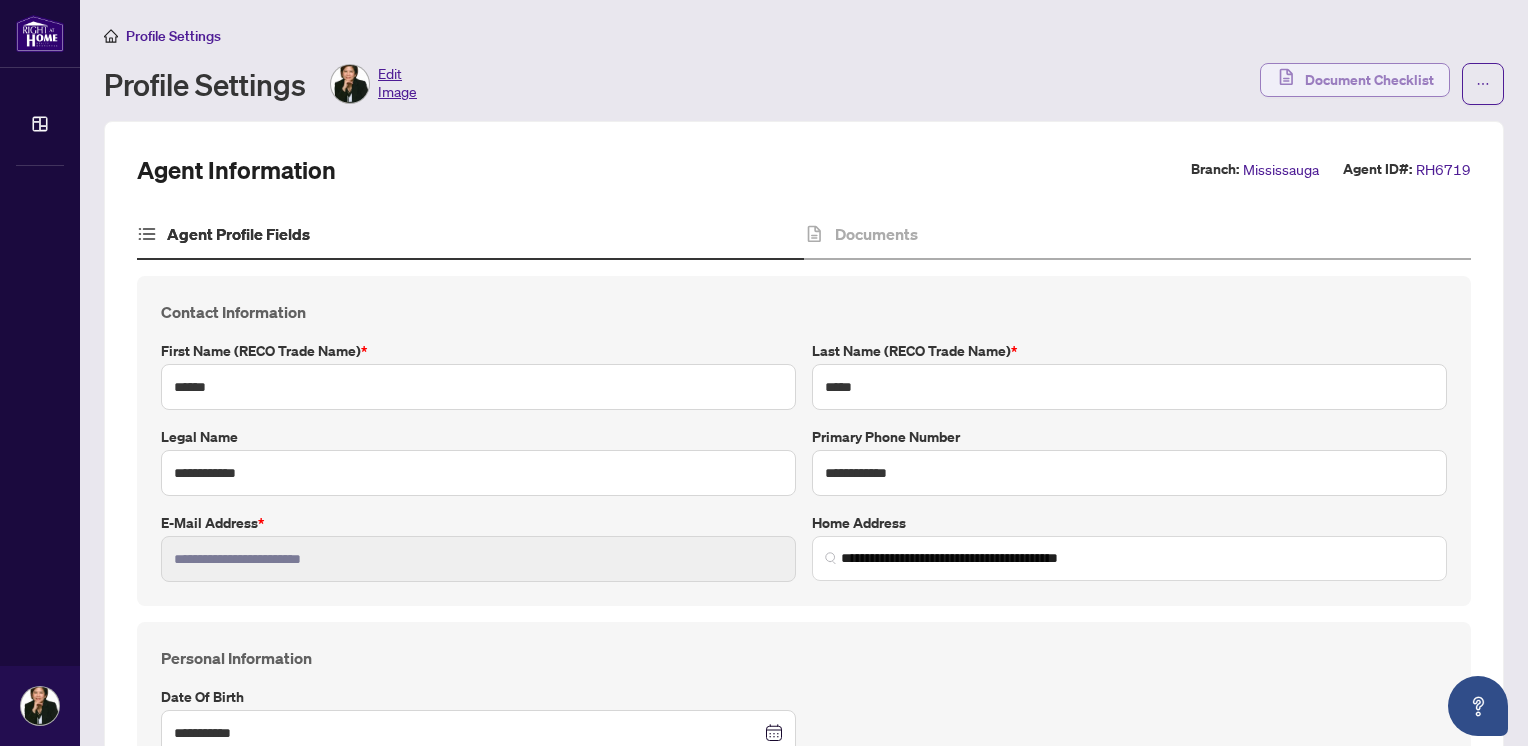 click on "Document Checklist" at bounding box center (1369, 80) 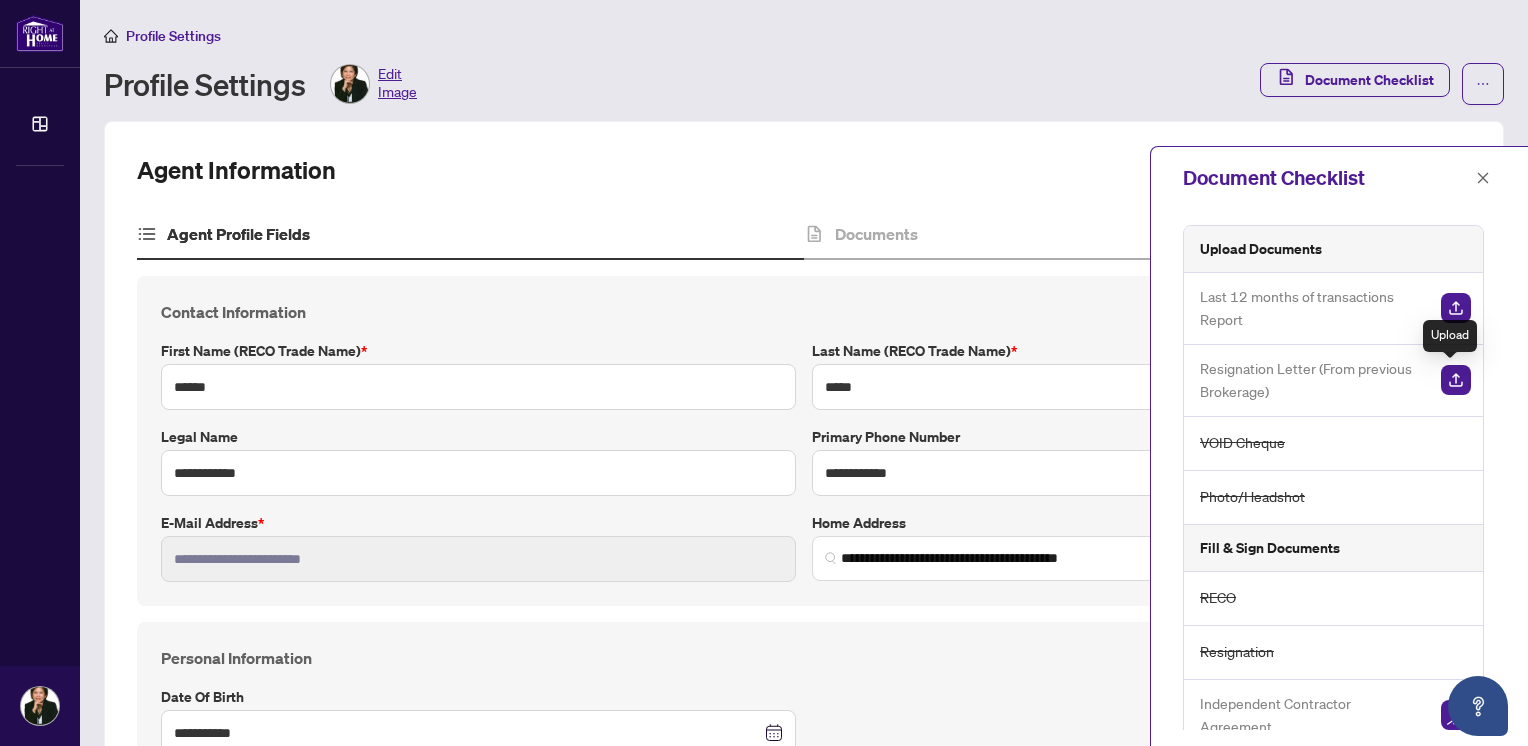 click at bounding box center [1456, 380] 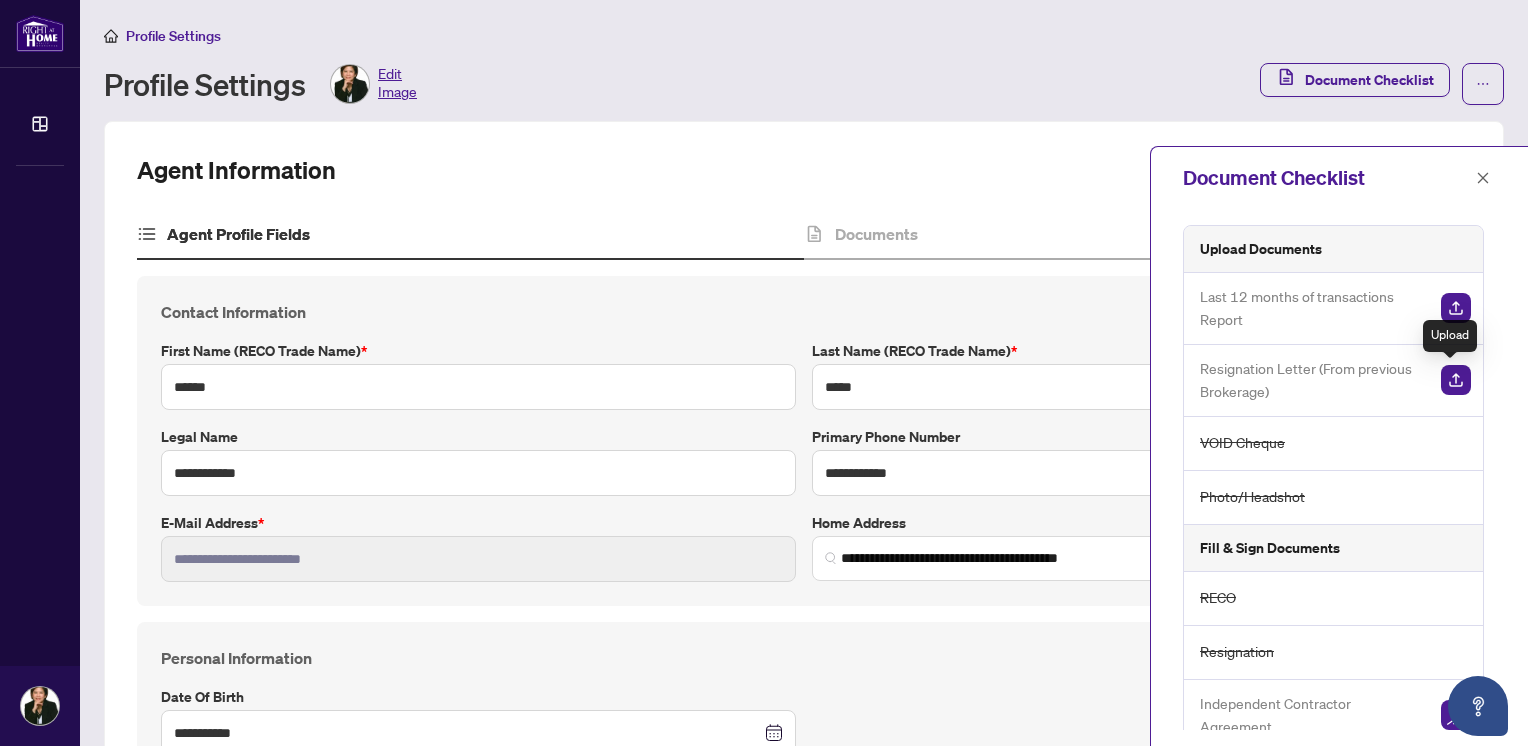 click at bounding box center [1456, 380] 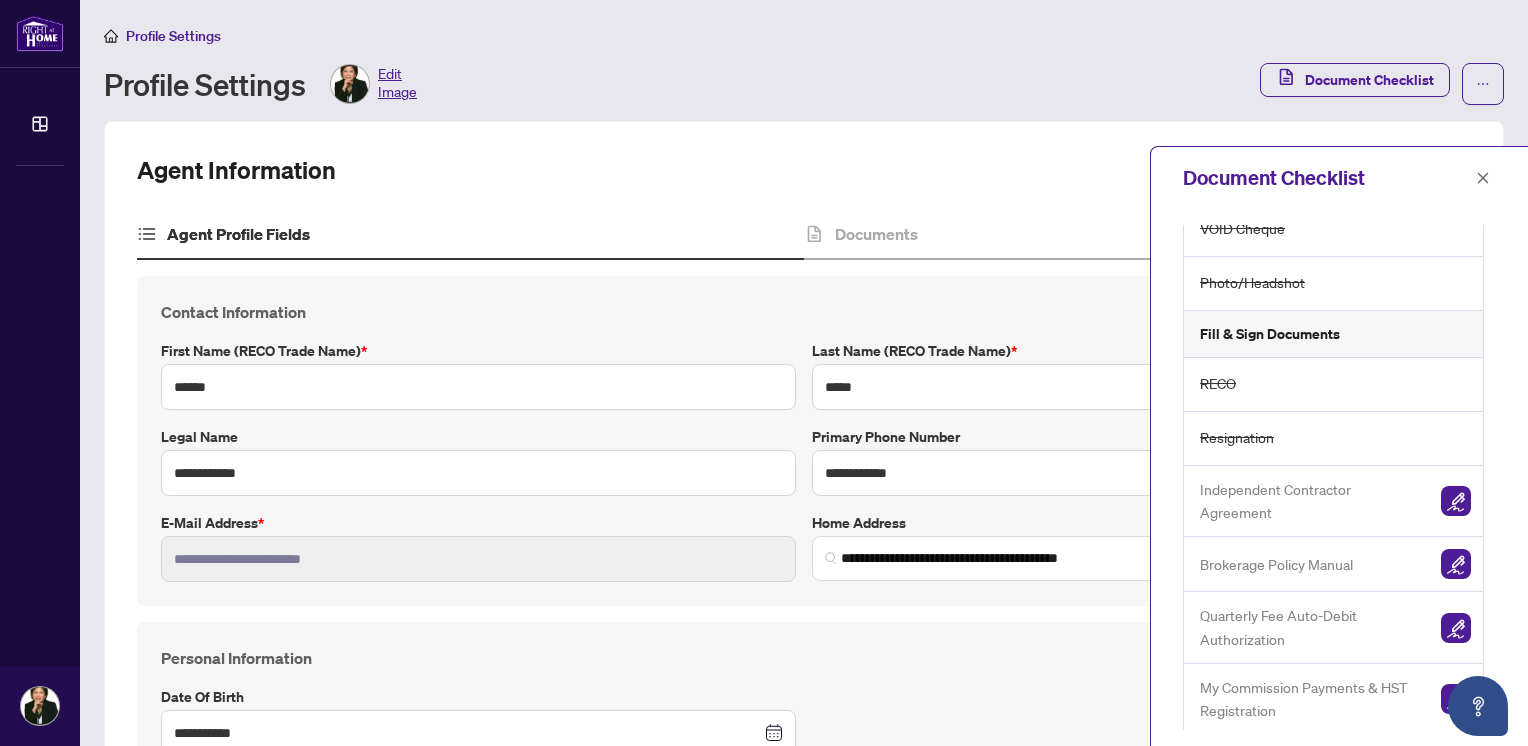 scroll, scrollTop: 218, scrollLeft: 0, axis: vertical 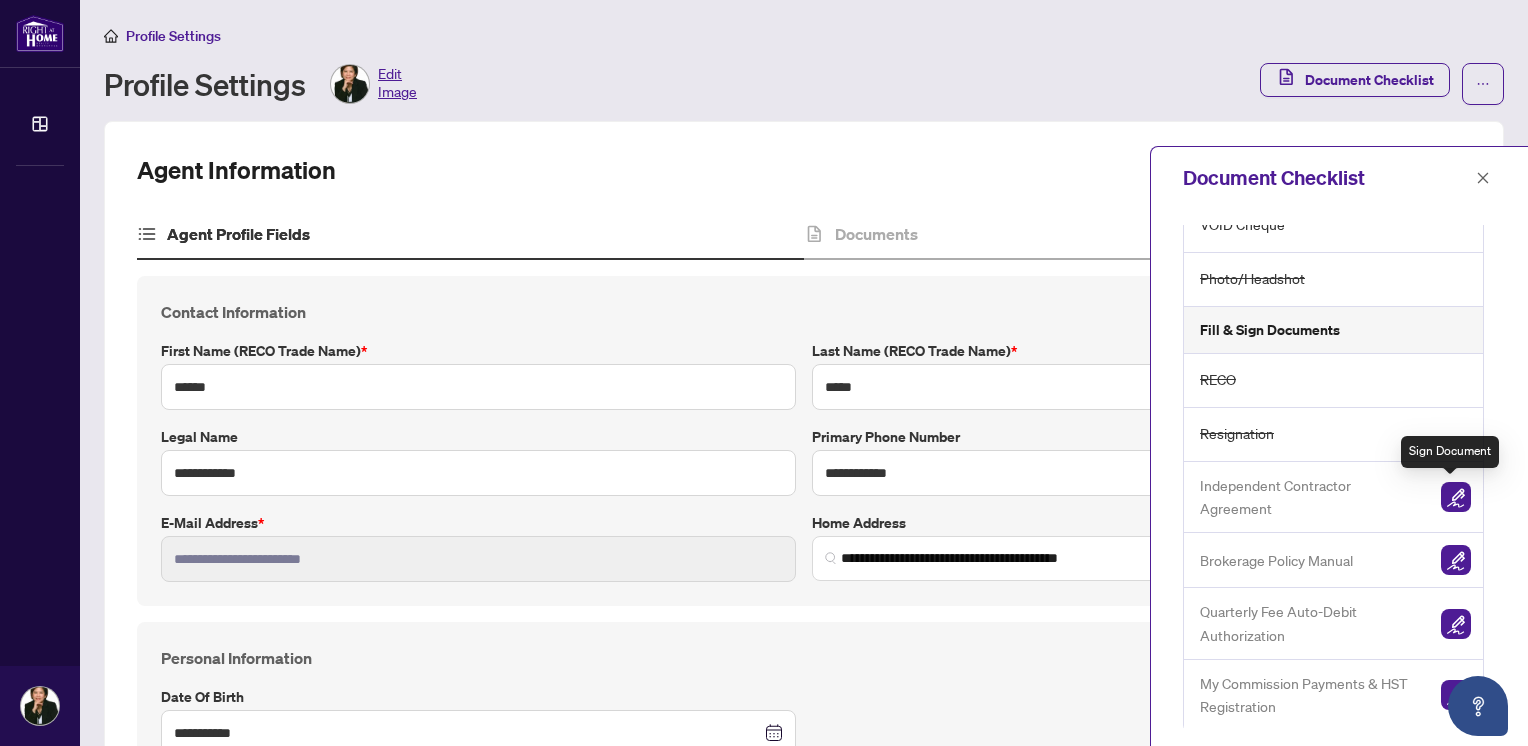 click at bounding box center [1456, 497] 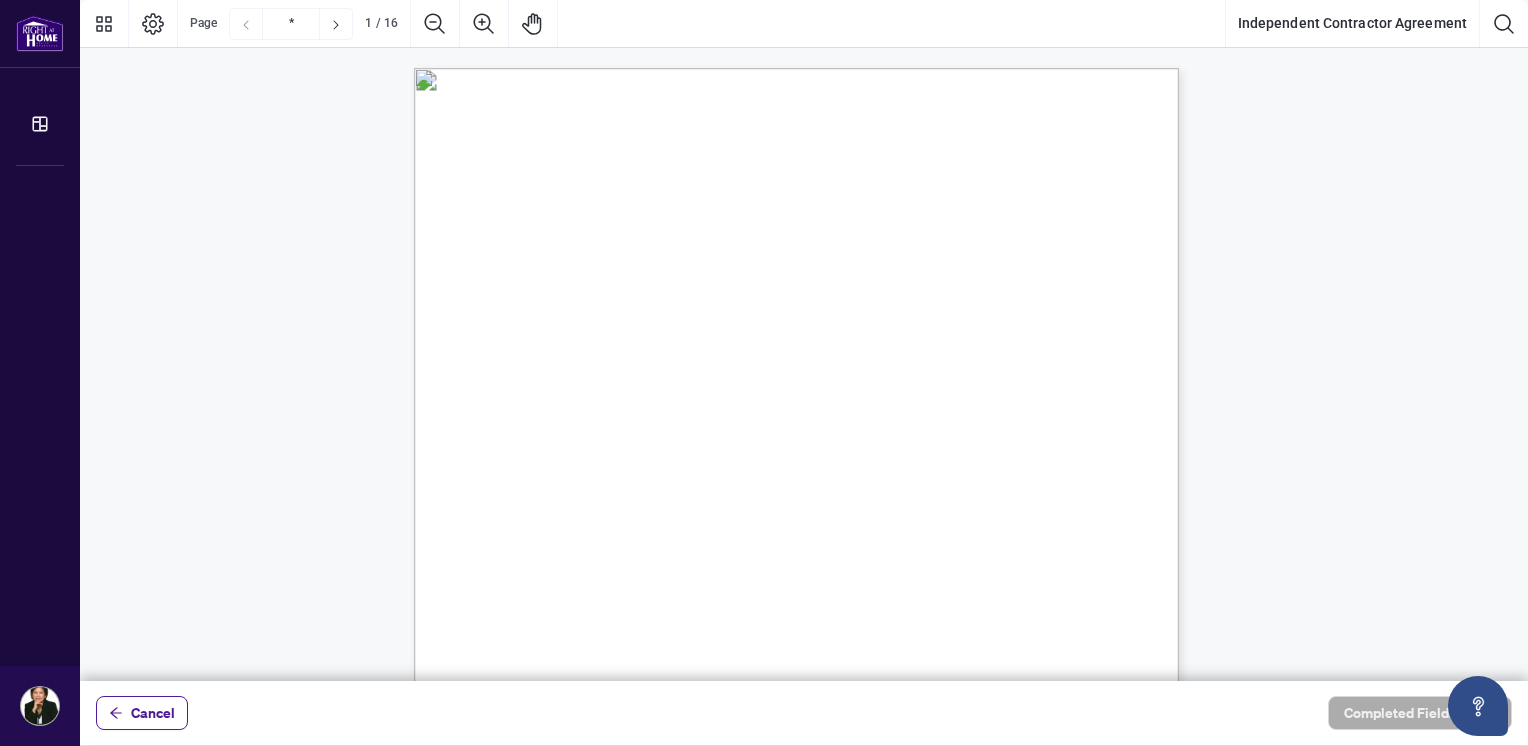 click on "is made as of" at bounding box center (652, 324) 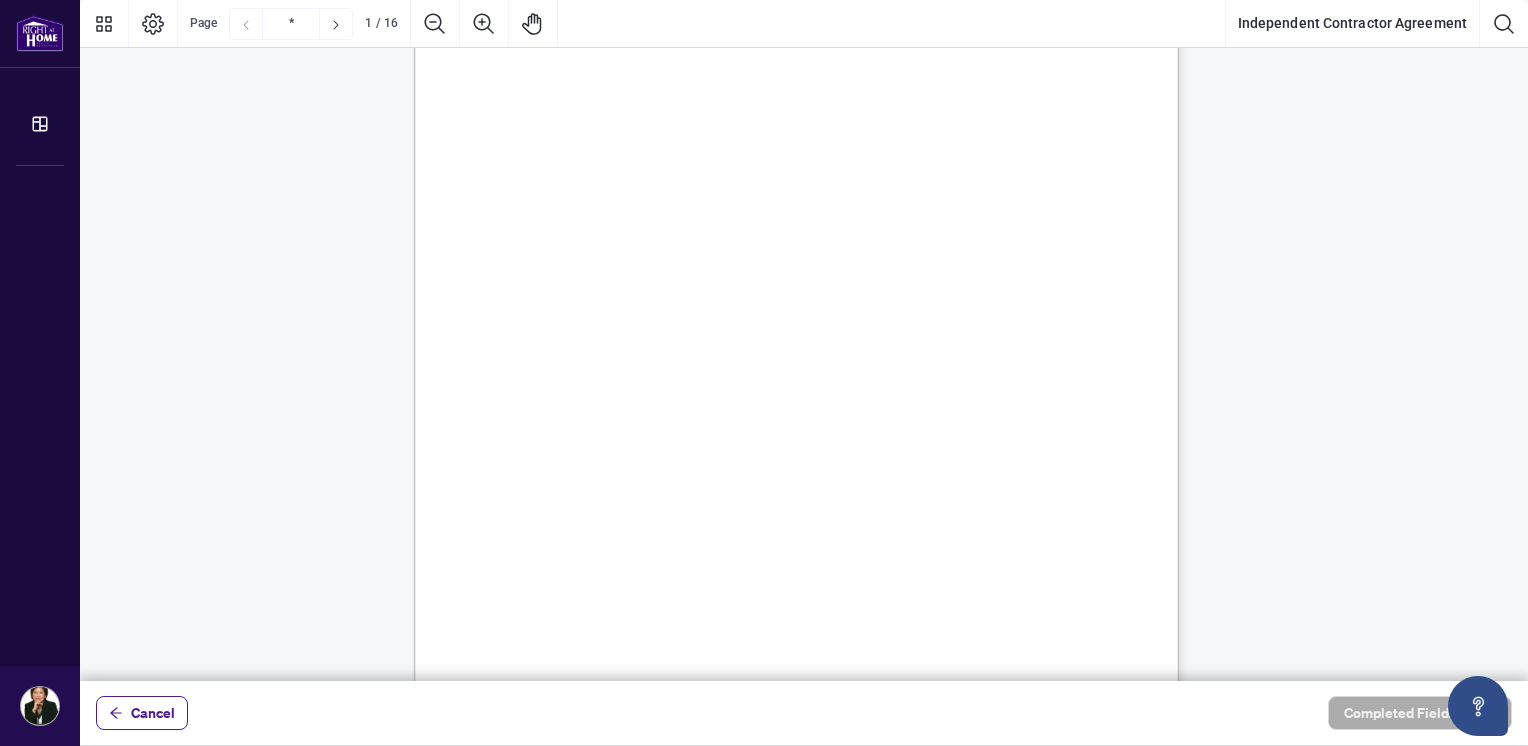 scroll, scrollTop: 0, scrollLeft: 0, axis: both 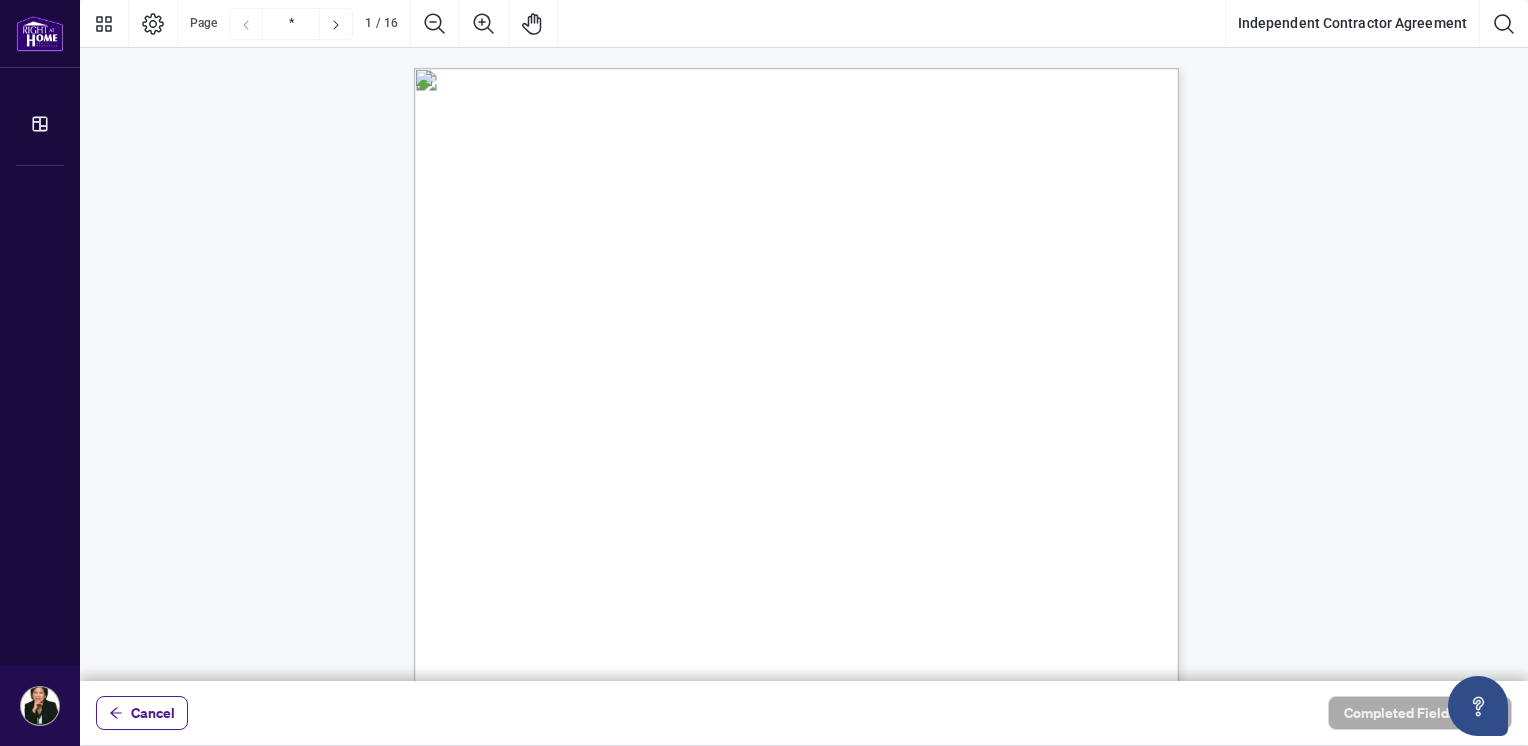 click on "INDEPENDENT CONTRACTOR AGREEMENT
THIS AGREEMENT  is made as of  (the “Effective Date”)
BETWEEN:
[NUMBER] ONTARIO INC. DBA RIGHT AT HOME REALTY, BROKERAGE  having its head office at
[NUMBER] [STREET], Unit [NUMBER], [CITY], [STATE] (the “Brokerage” or “RAHR”)
AND:
residing in the City of
( the “Contractor” "you” or “your")
will operate from the  branch (the “Designated Office”) .
WHEREAS  RAHR is registered as a real estate brokerage and licensed through the Real Estate
Council of Ontario (RECO) (the “Broker Authority”), owns and or operates the Designated office,
facilities, and equipment required to conduct a real estate brokerage busines s.
WHEREAS  the Contractor is duly licensed under the Real Estate and Business Brokers Act, 2002 as
subsequently amended to the Trust in Real Estate Services Act, 2002 (“TRESA”)  ( the “Act”) for the
purpose of conducting a real estate business.
WHEREAS  Contractor will provide real estate services as defined below." at bounding box center (892, 687) 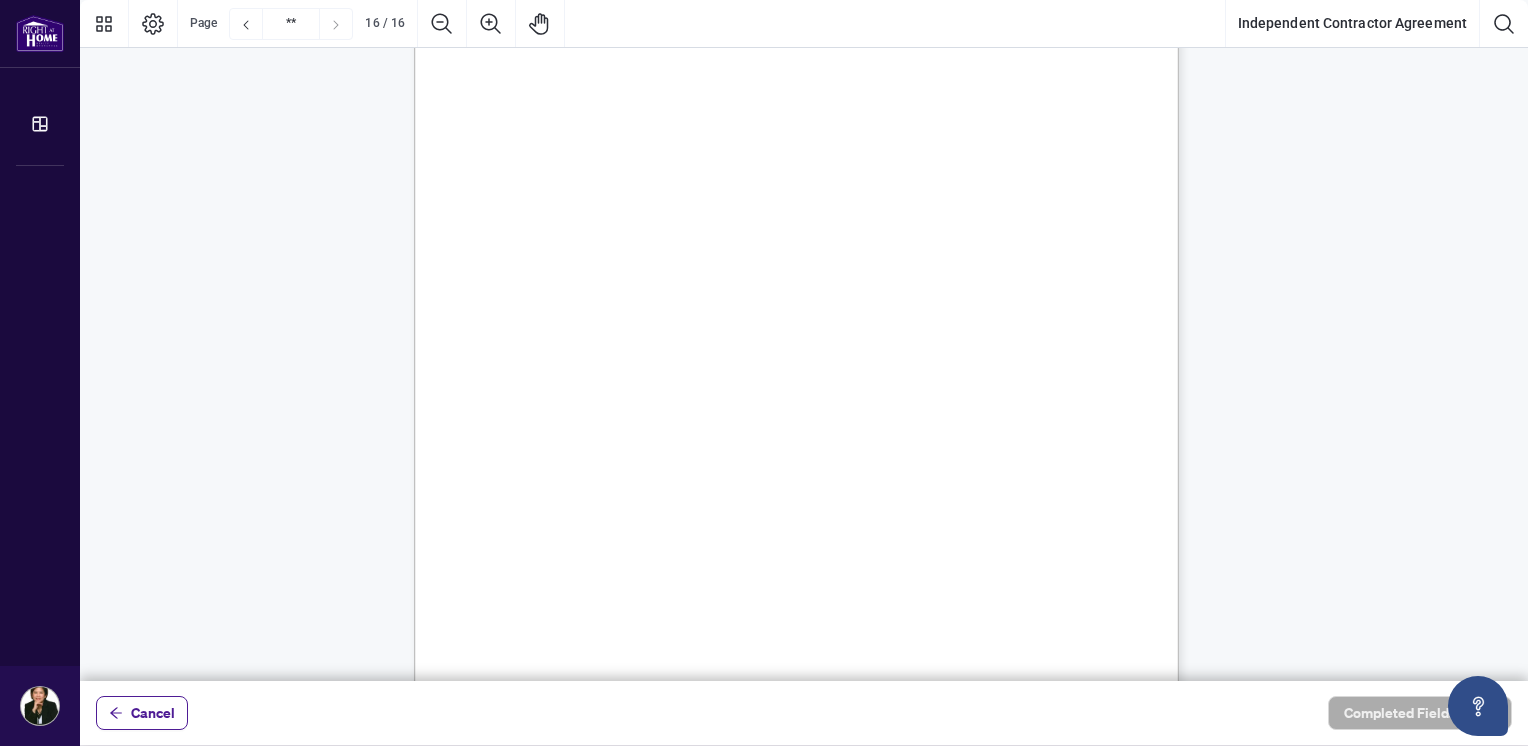 scroll, scrollTop: 15321, scrollLeft: 0, axis: vertical 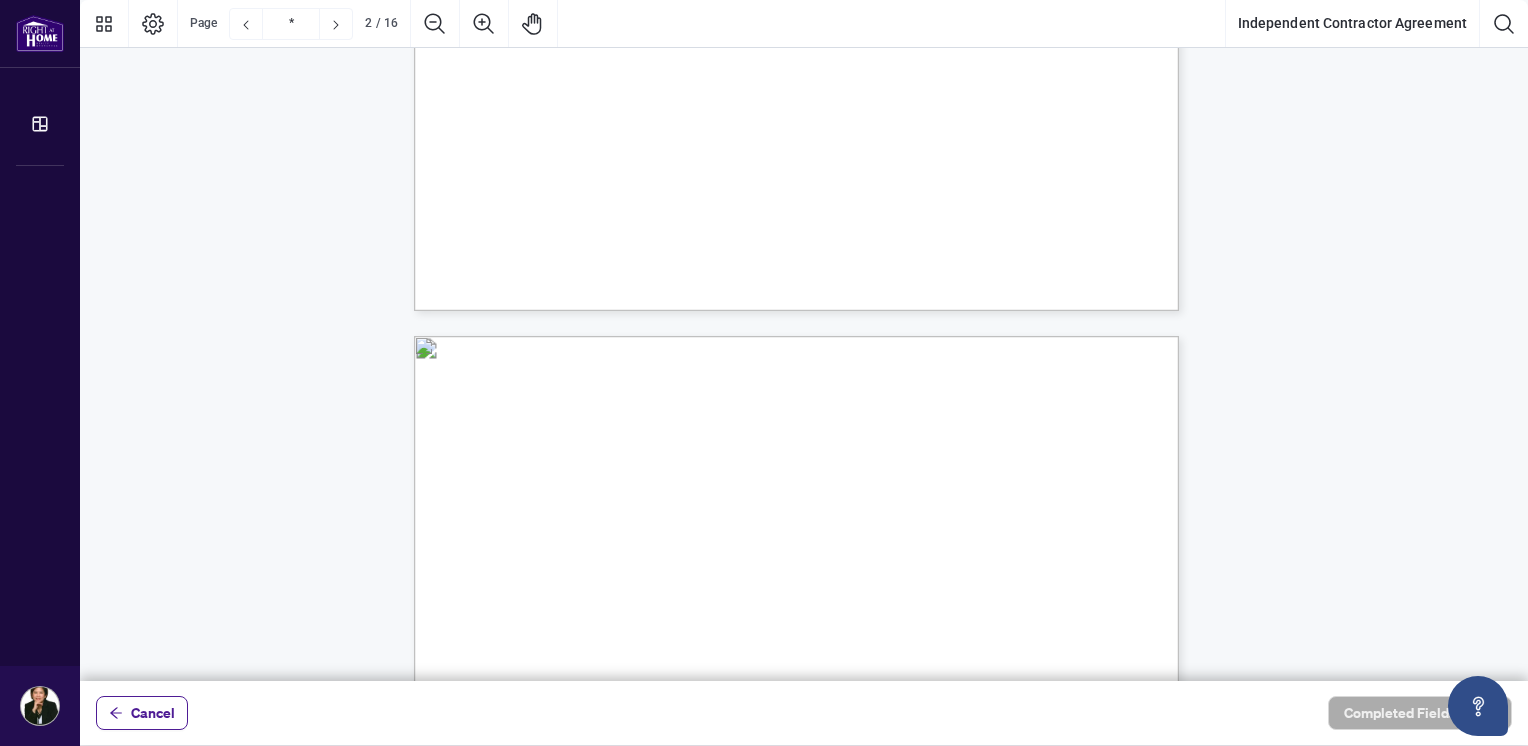 type on "*" 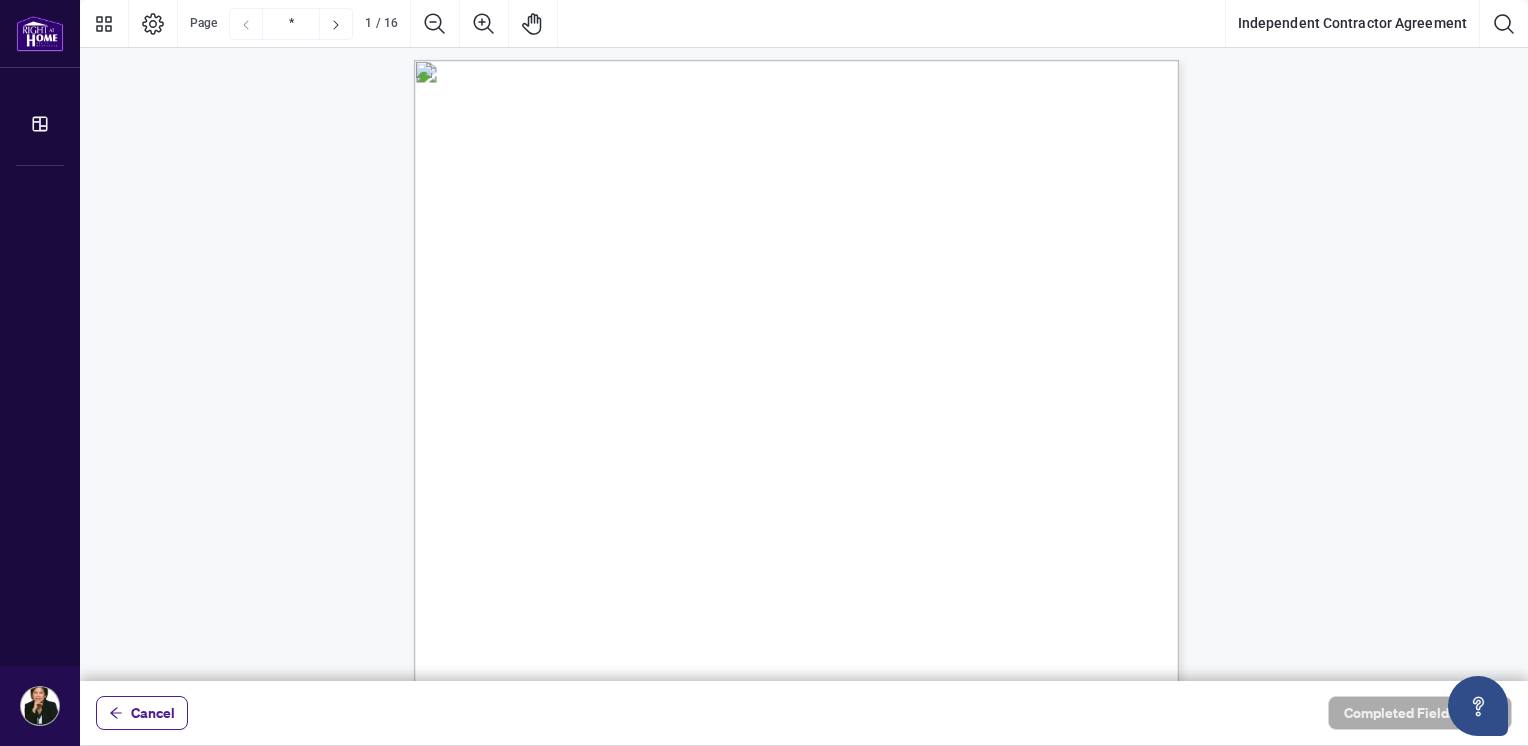 scroll, scrollTop: 0, scrollLeft: 0, axis: both 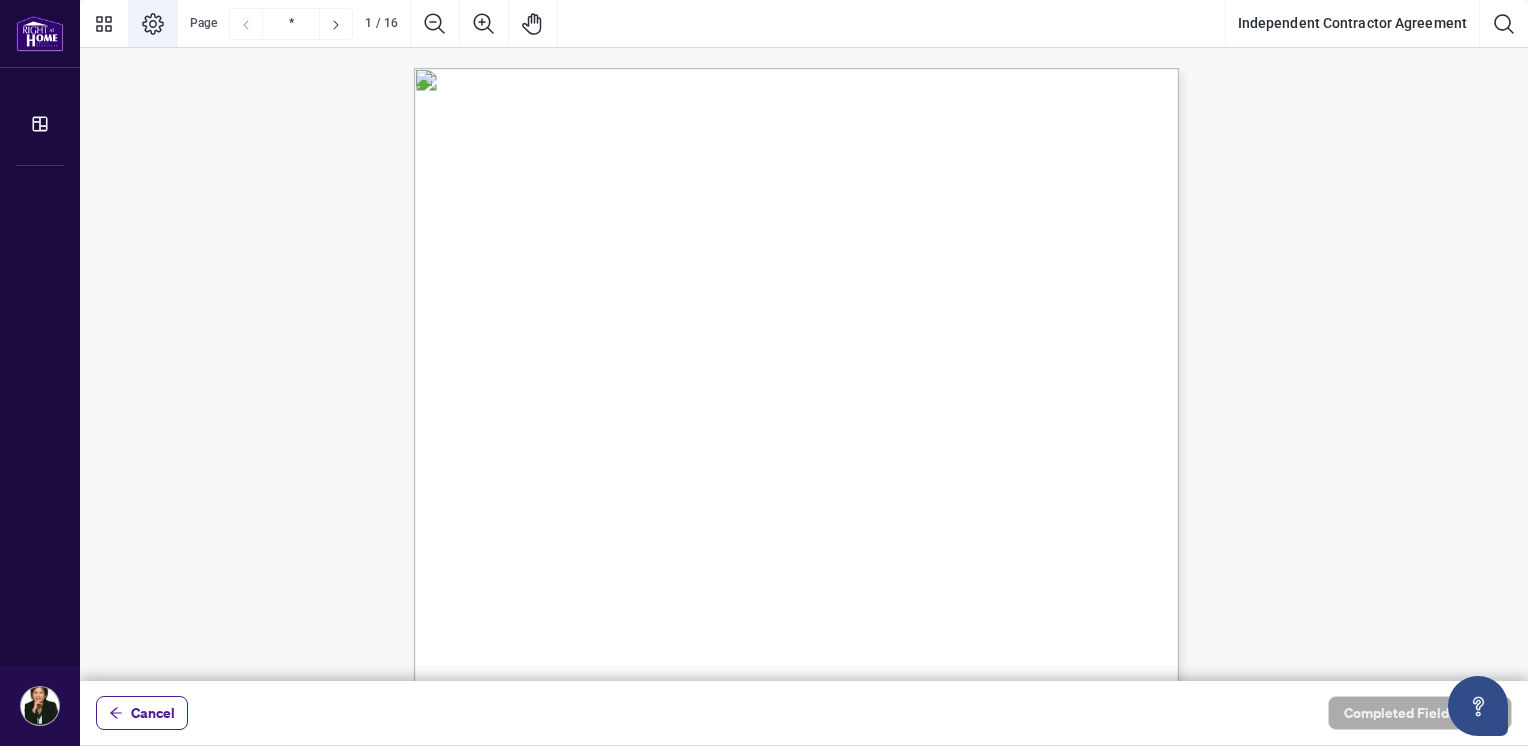 click 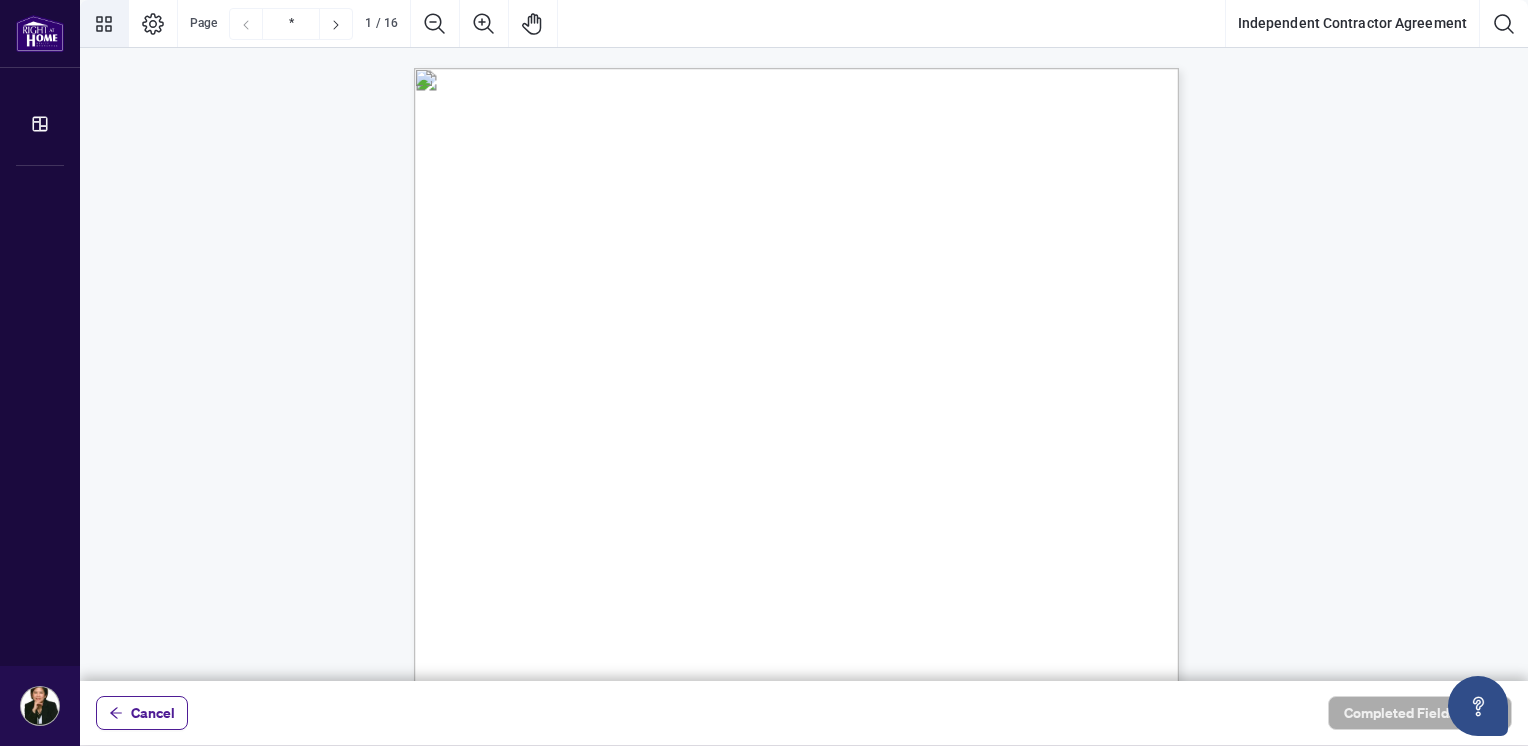 click 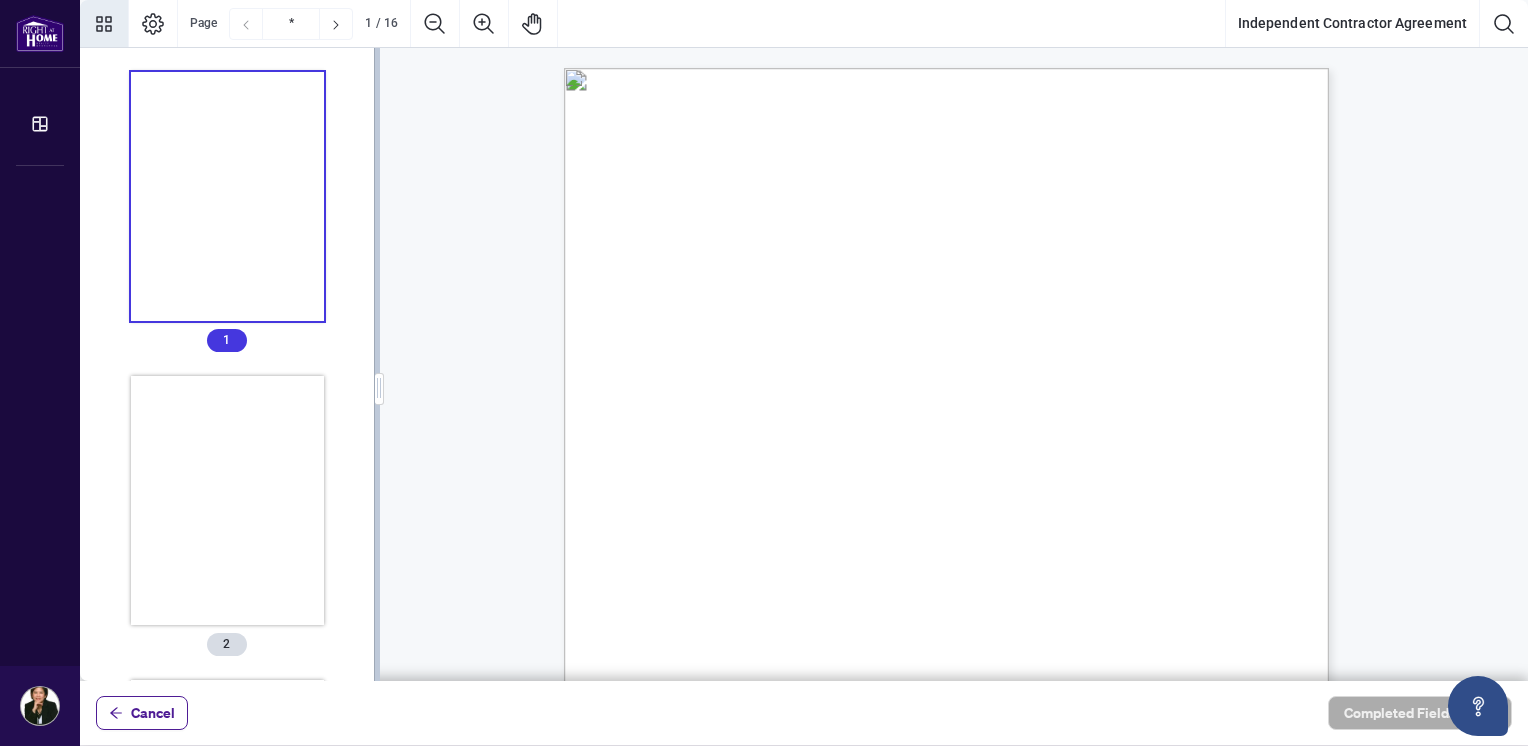 click at bounding box center [228, 197] 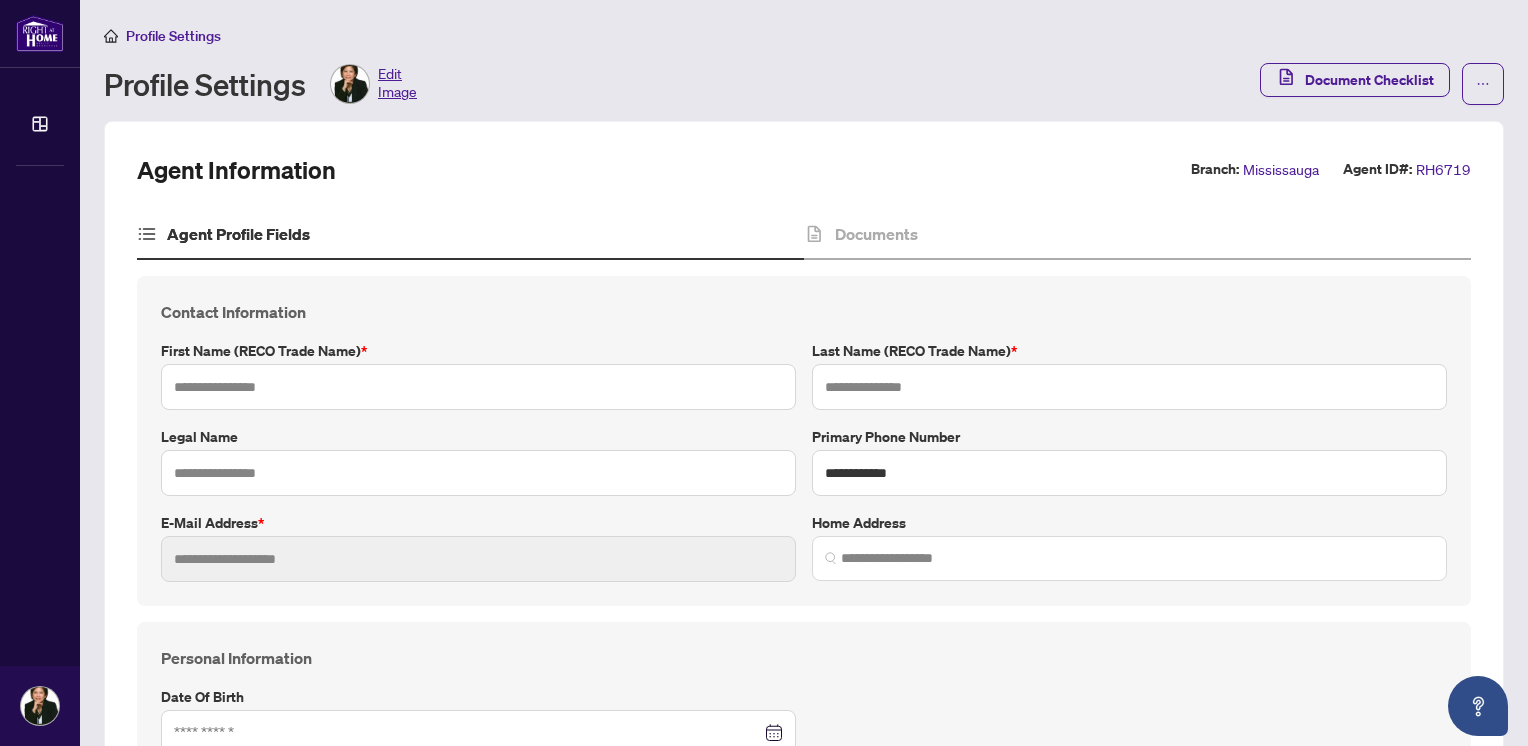 type on "******" 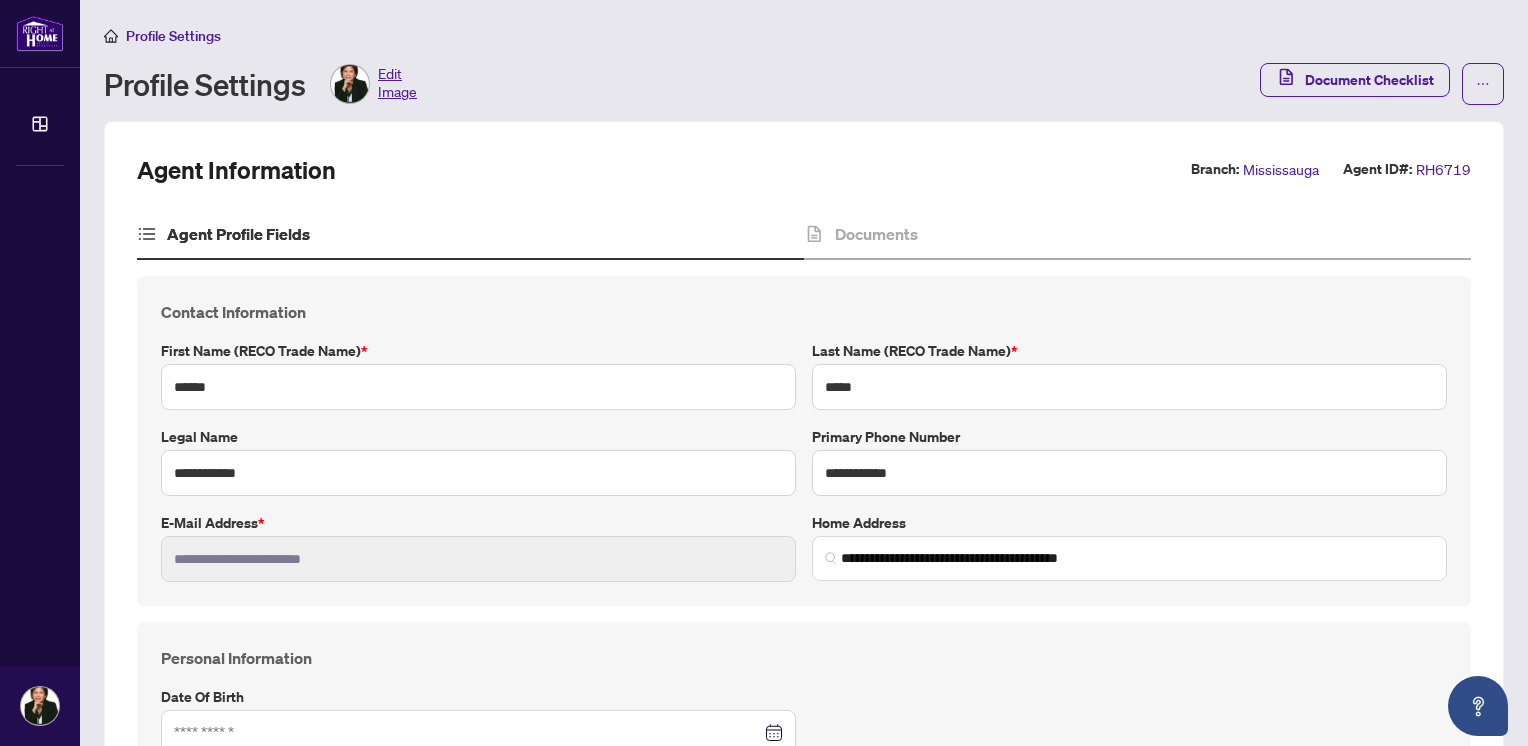 type on "**********" 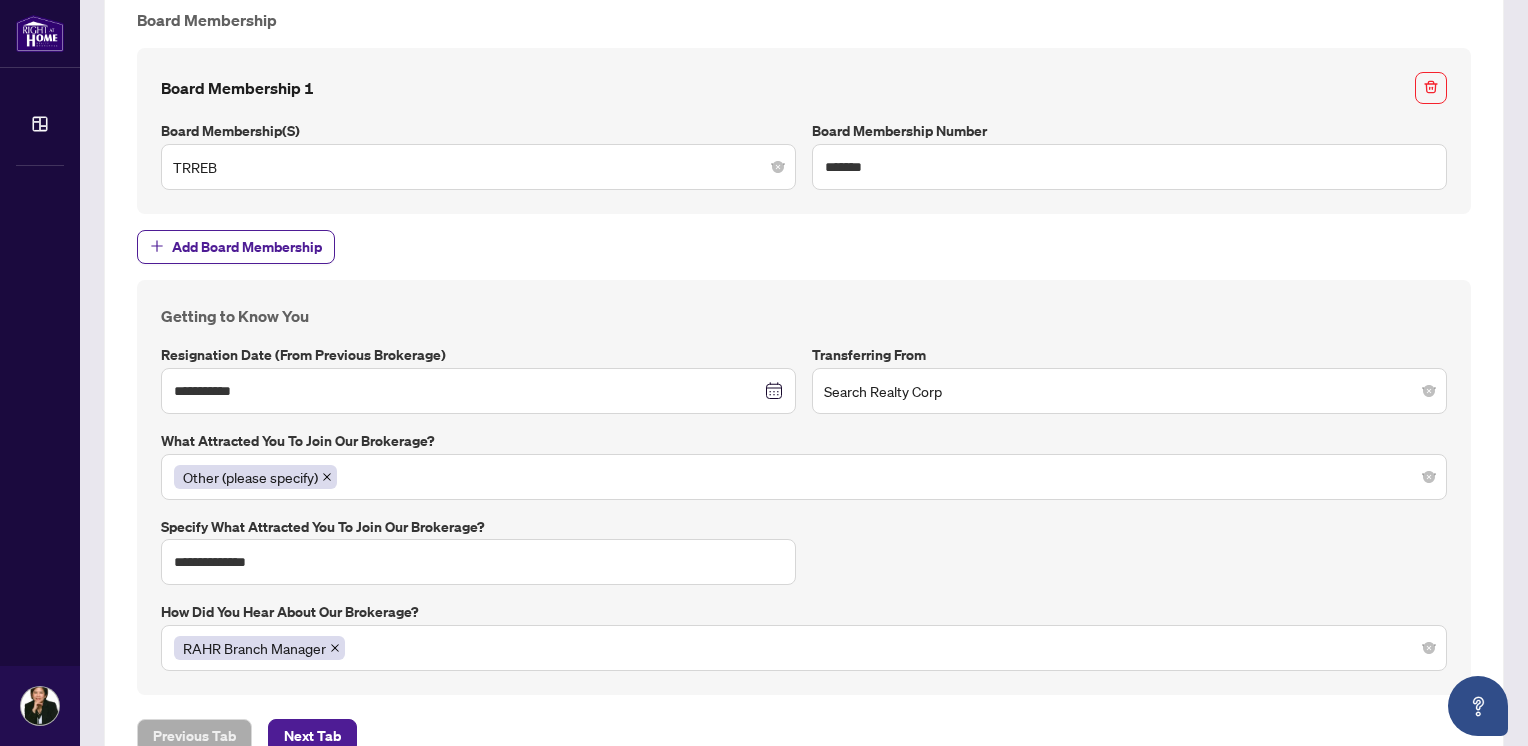 scroll, scrollTop: 1922, scrollLeft: 0, axis: vertical 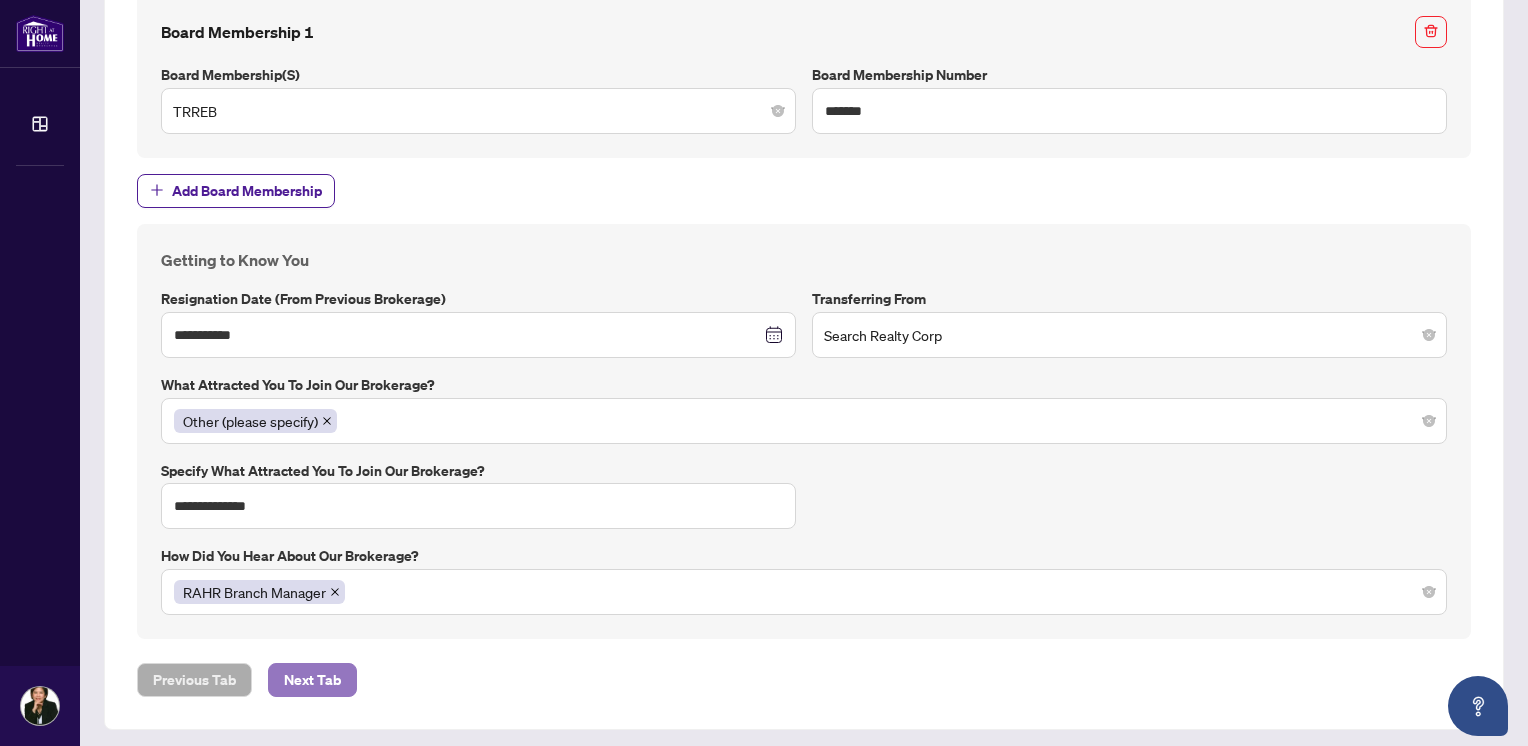 click on "Next Tab" at bounding box center [312, 680] 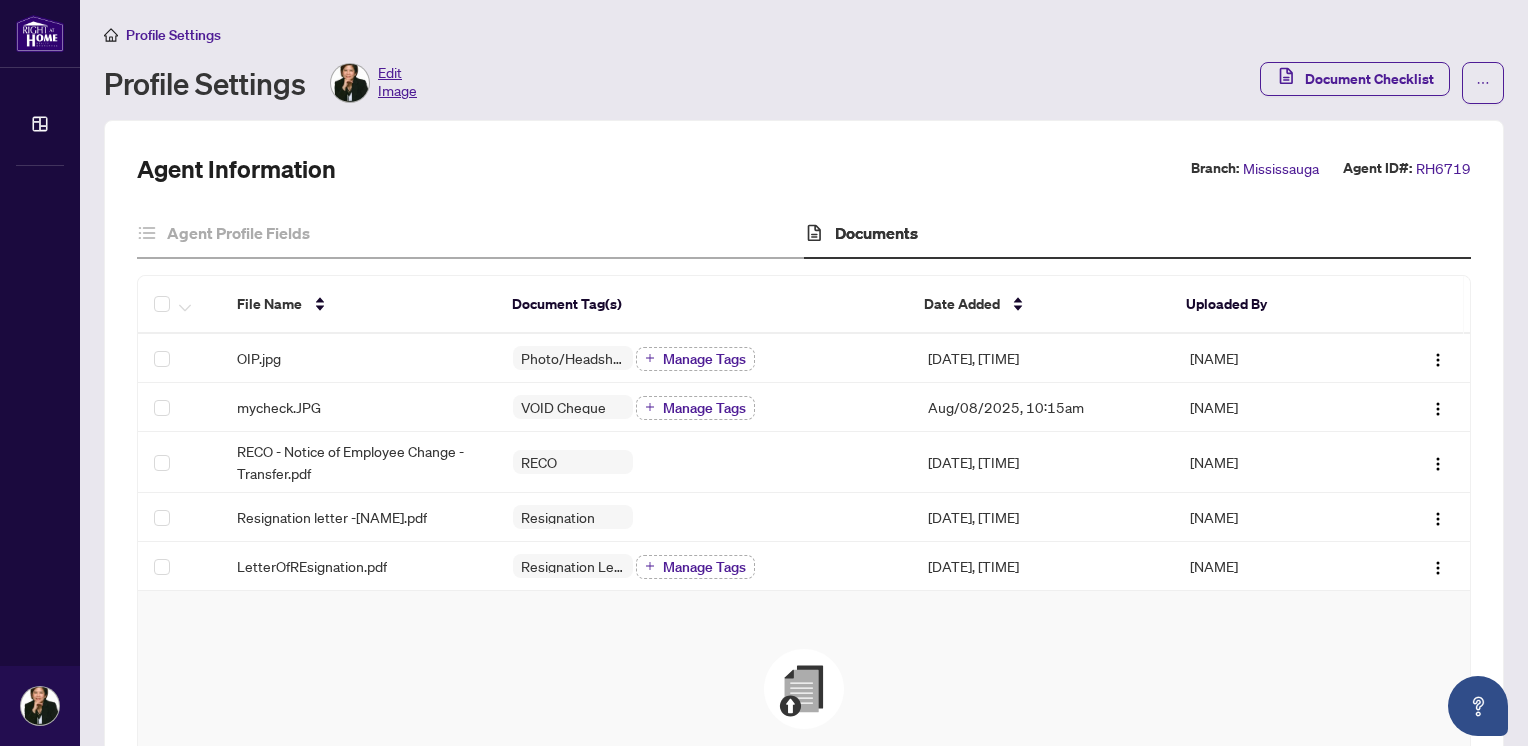 scroll, scrollTop: 0, scrollLeft: 0, axis: both 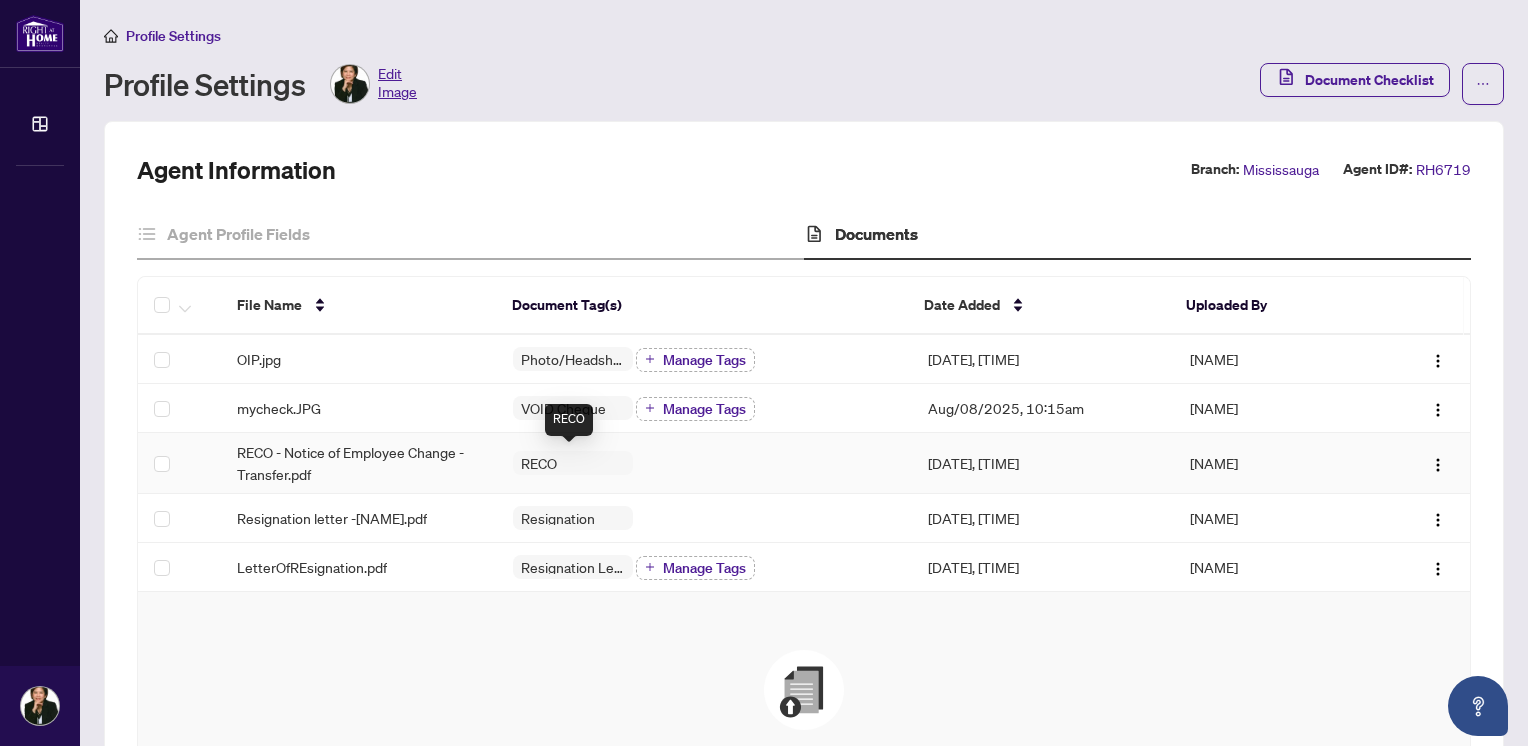click on "RECO" at bounding box center [539, 463] 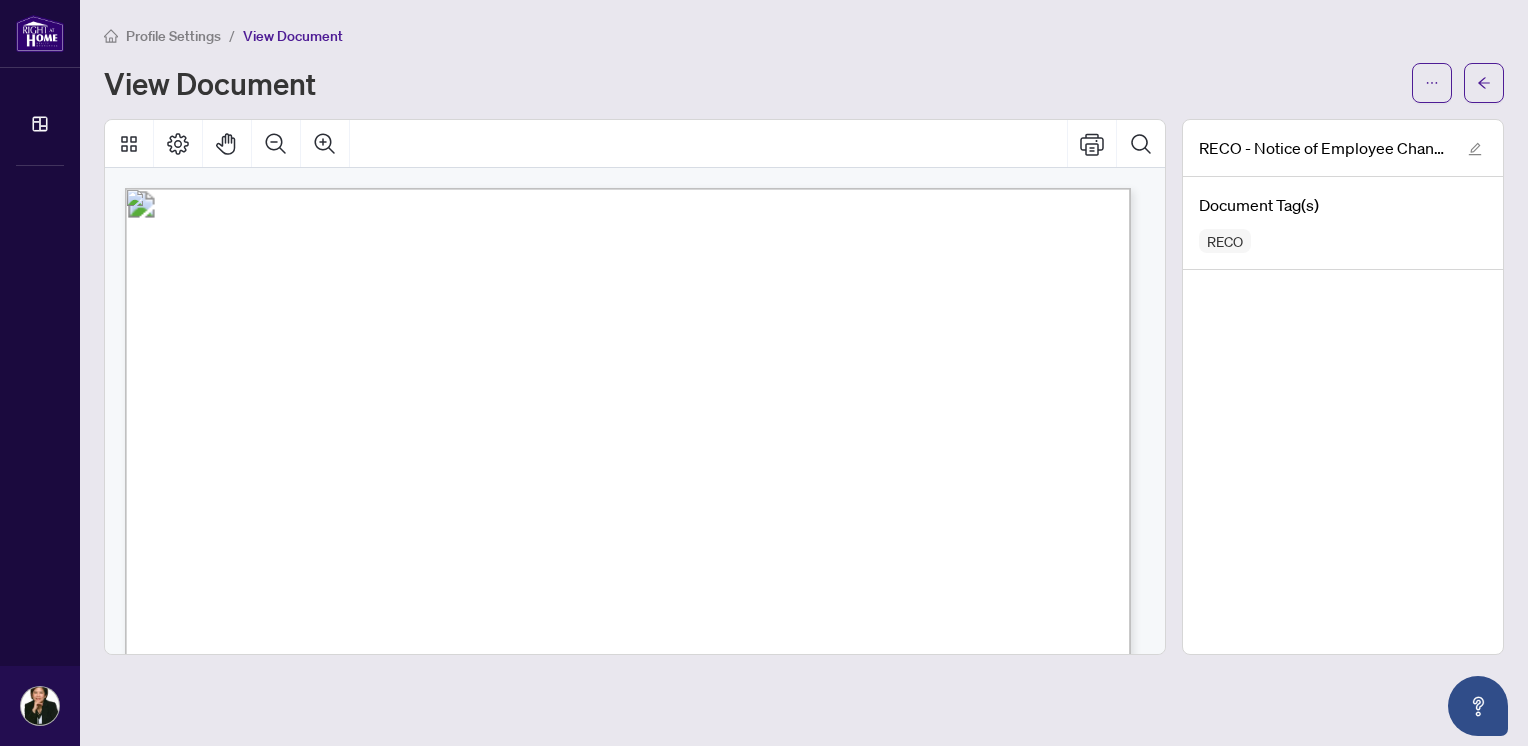 click on "(Please Print)" at bounding box center (451, 558) 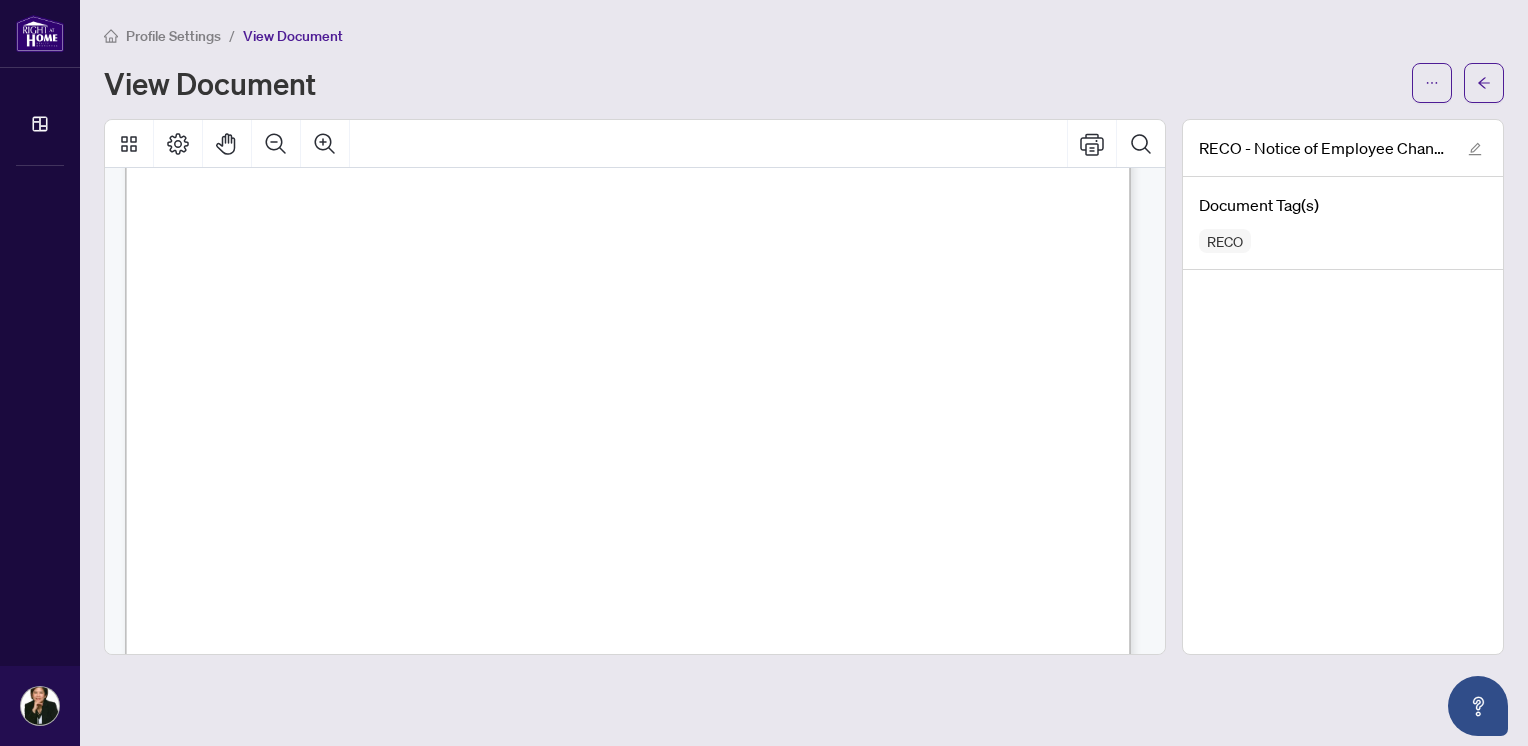scroll, scrollTop: 300, scrollLeft: 0, axis: vertical 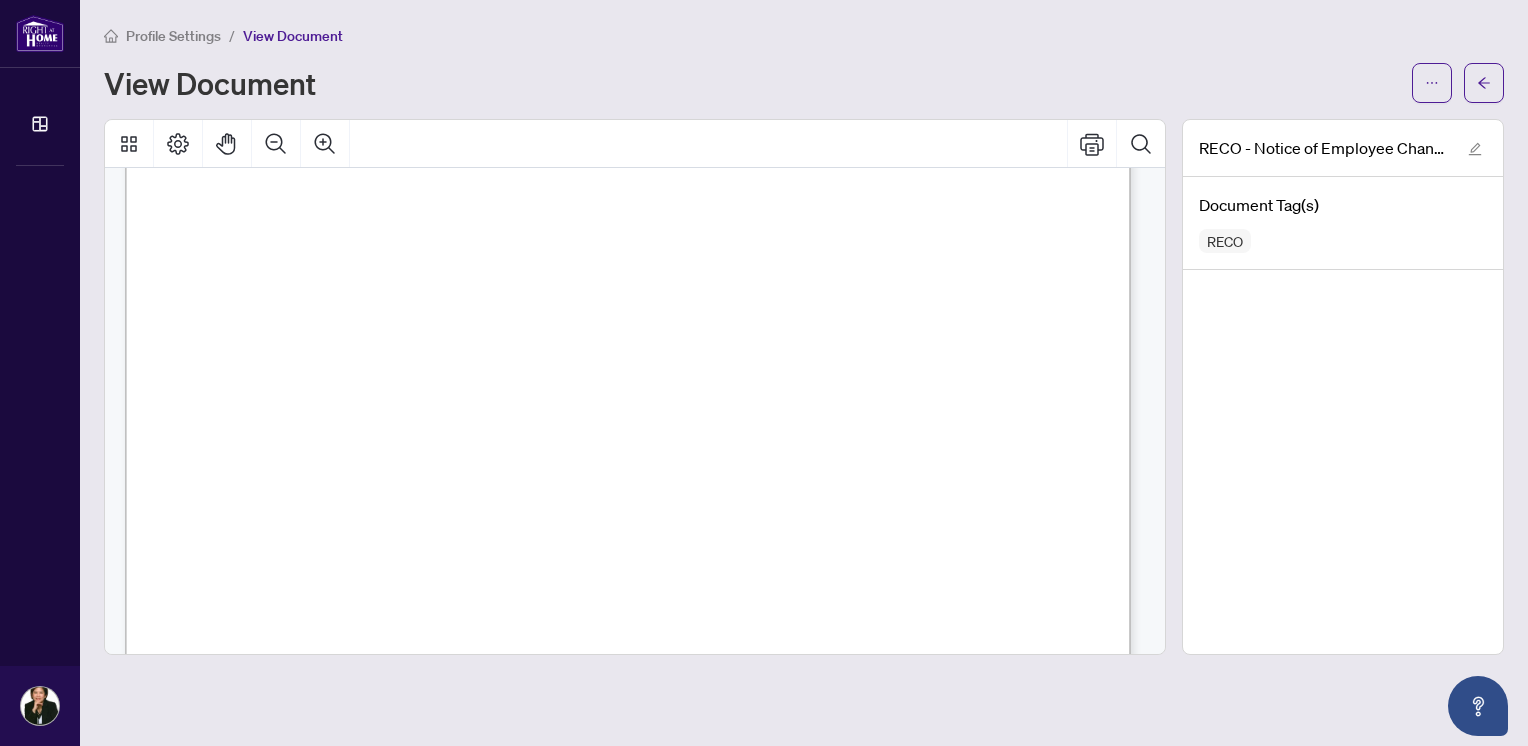 click on "Payment can be made by Cheque, Bank Draft, Money Order, Visa or Mastercard made payable to the “Real Estate Council of" at bounding box center [519, 376] 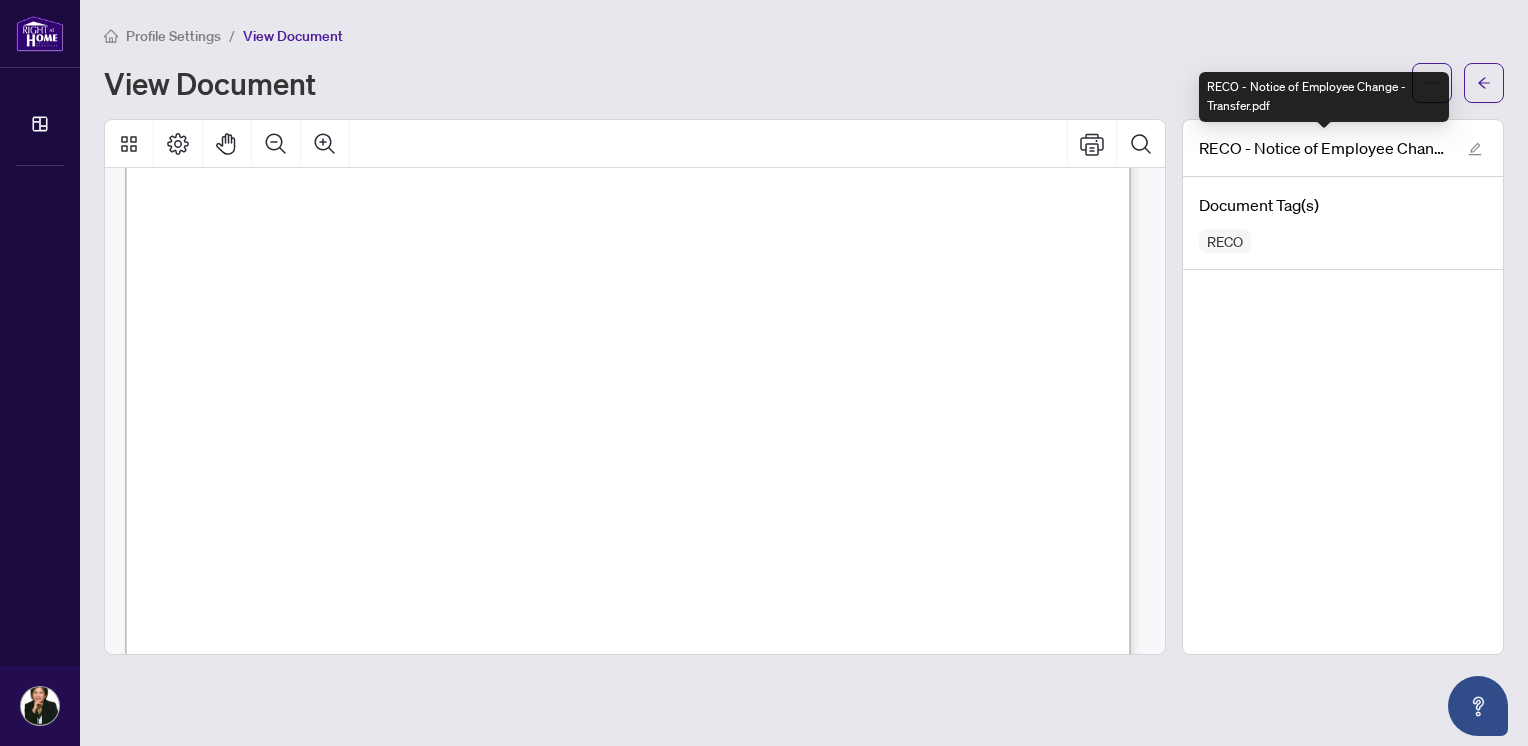 click on "RECO - Notice of Employee Change - Transfer.pdf" at bounding box center (1324, 148) 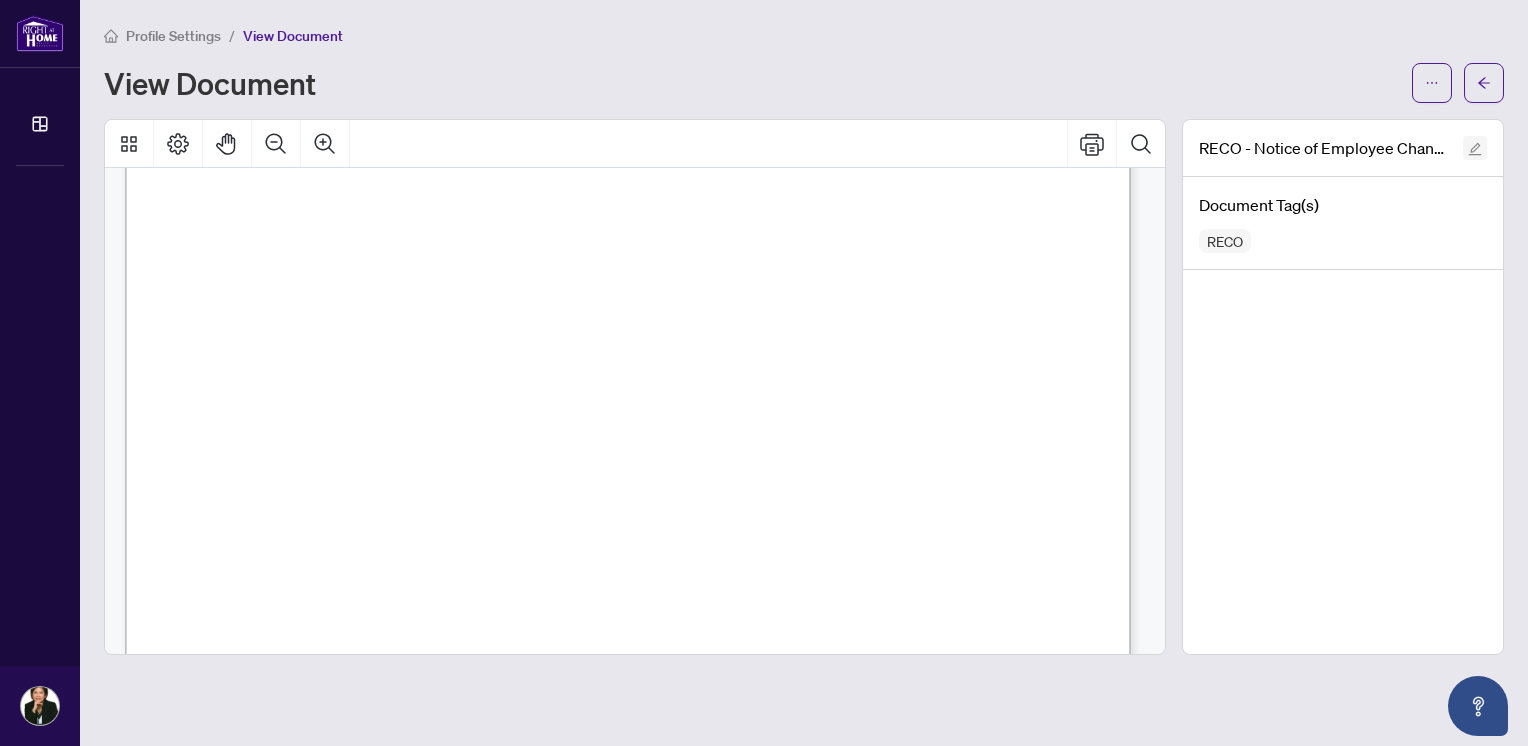 click 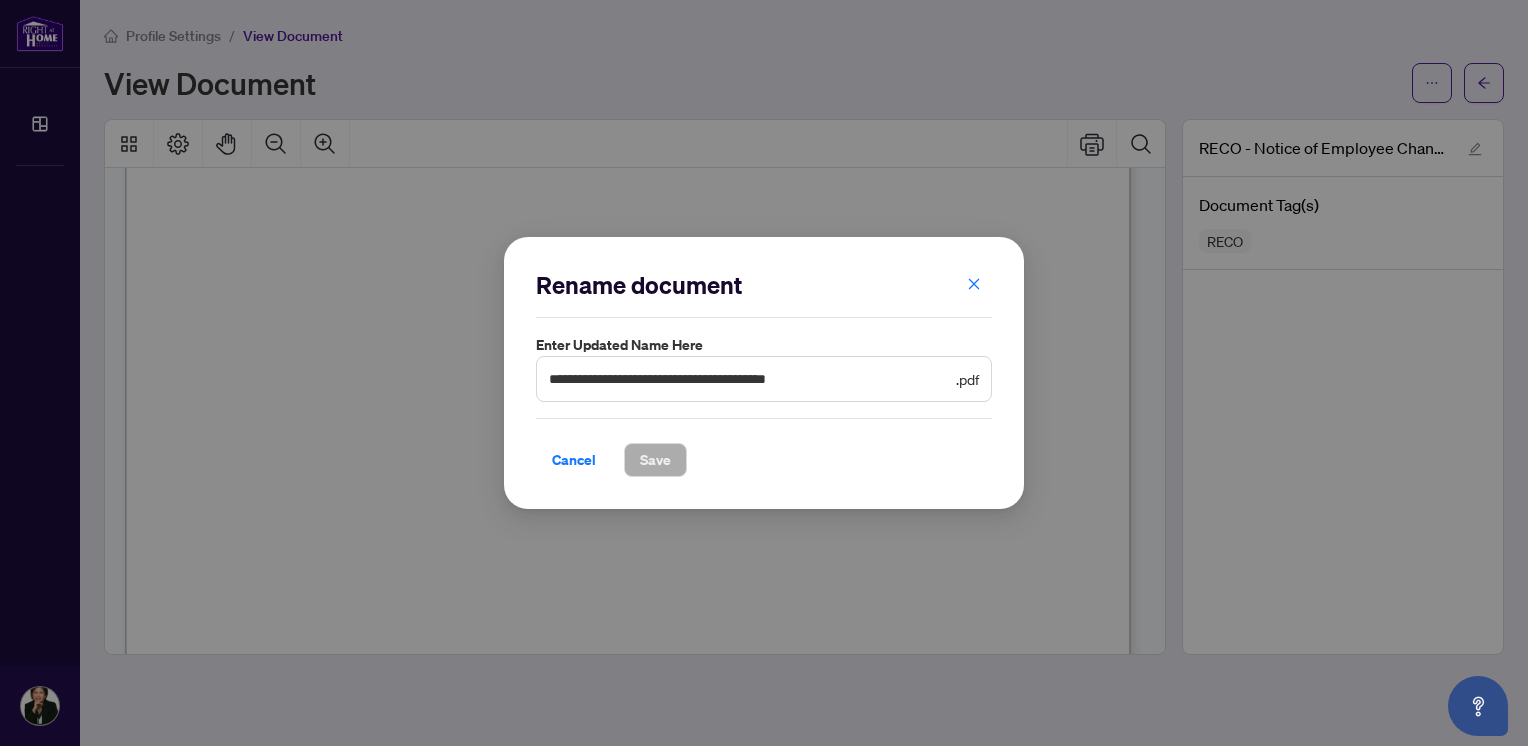 click on "**********" at bounding box center (764, 373) 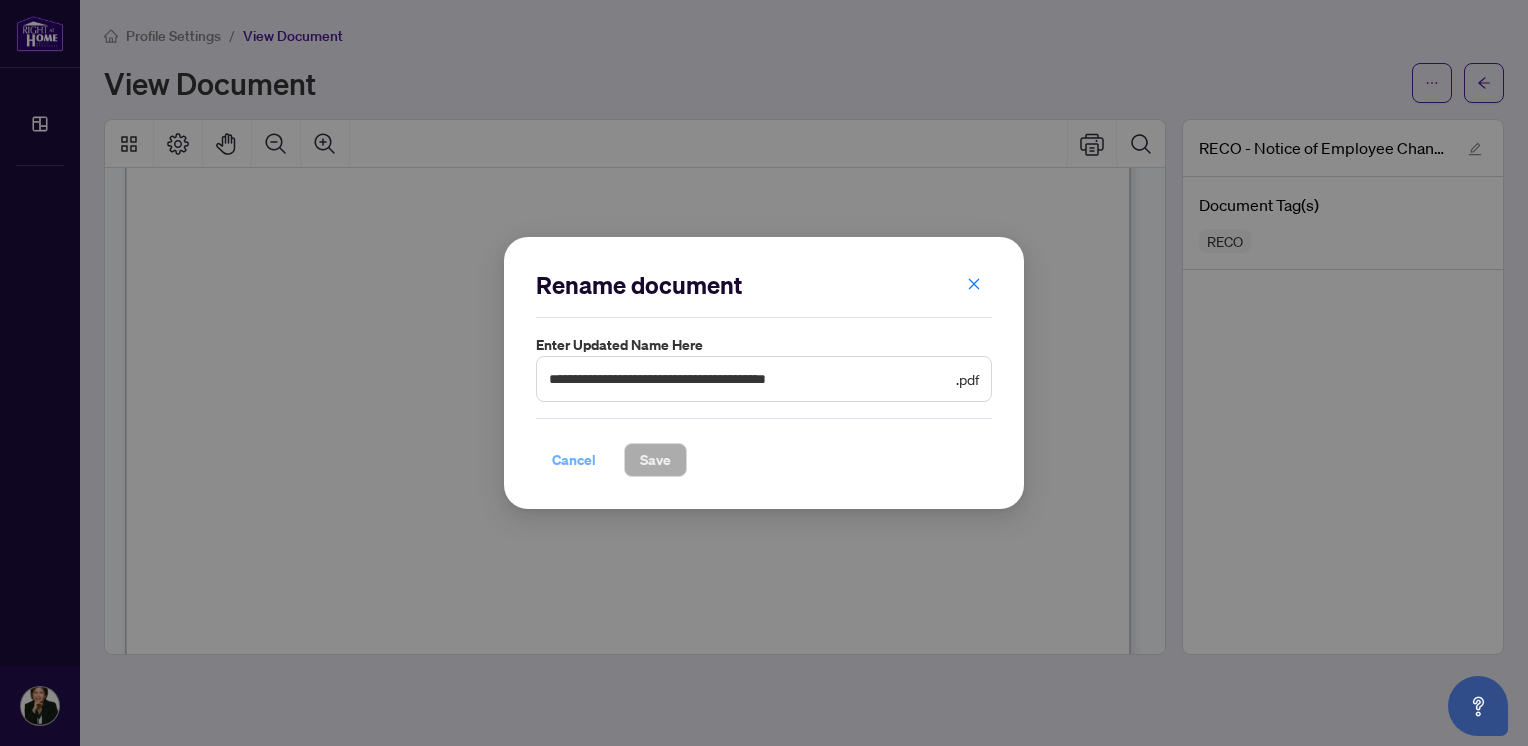 click on "Cancel" at bounding box center [574, 460] 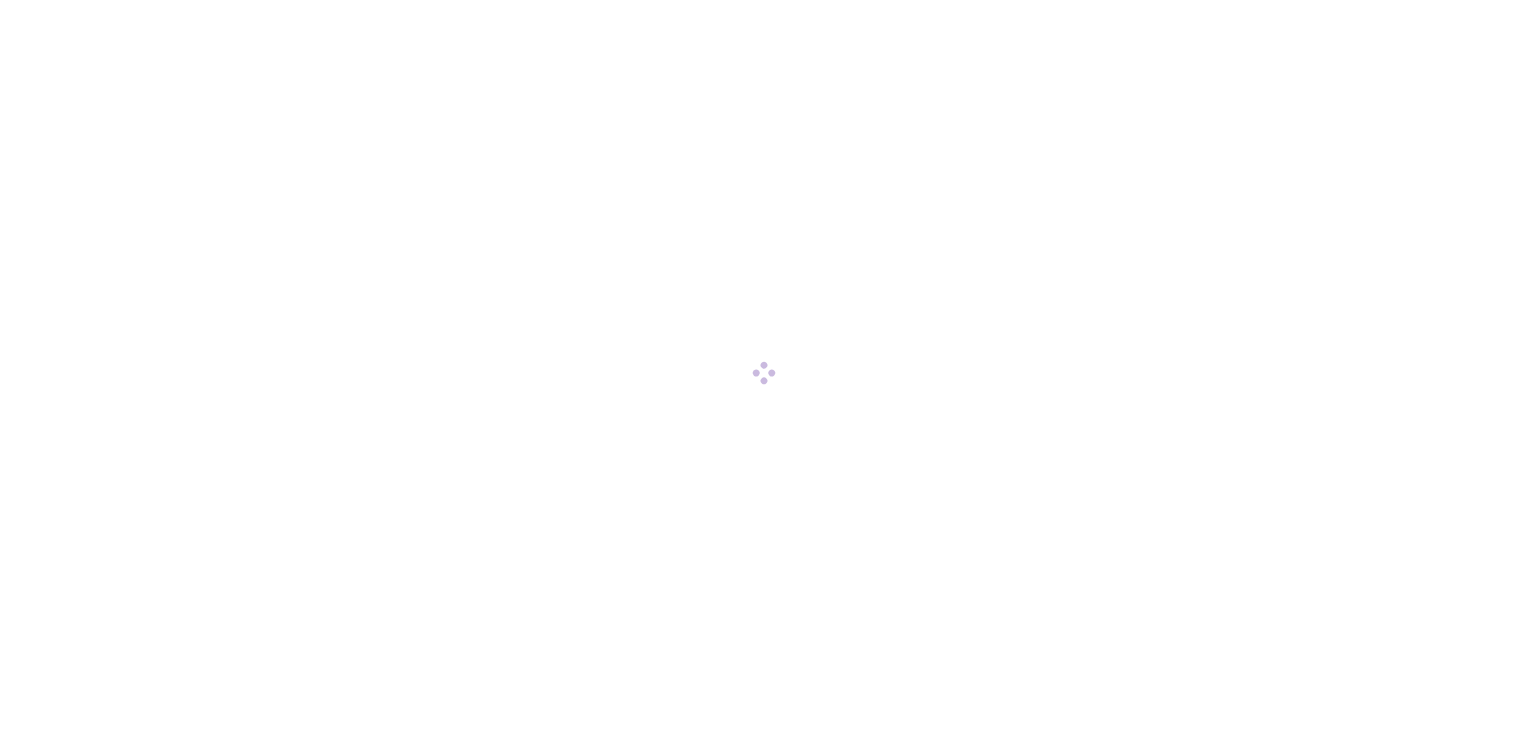 scroll, scrollTop: 0, scrollLeft: 0, axis: both 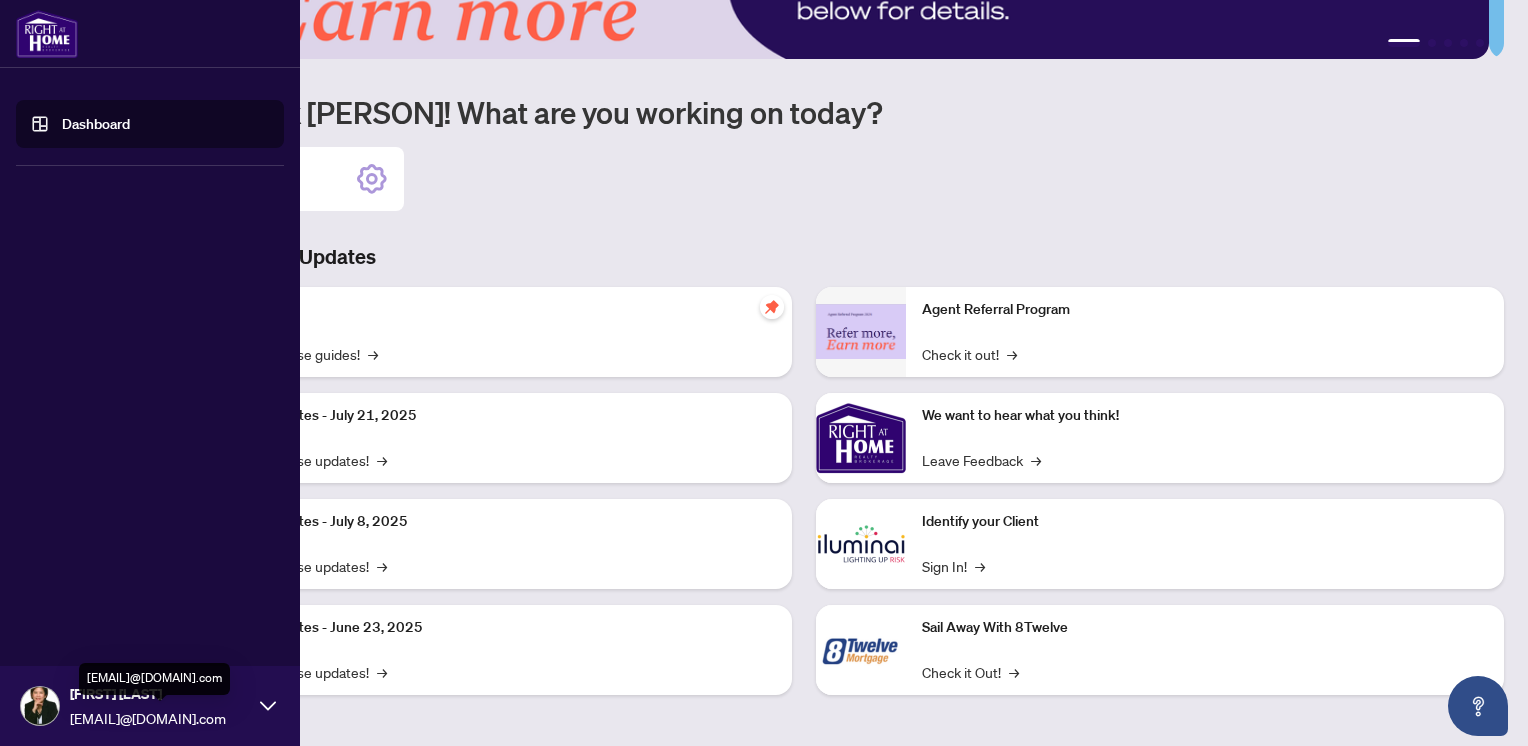click on "[EMAIL]" at bounding box center (160, 718) 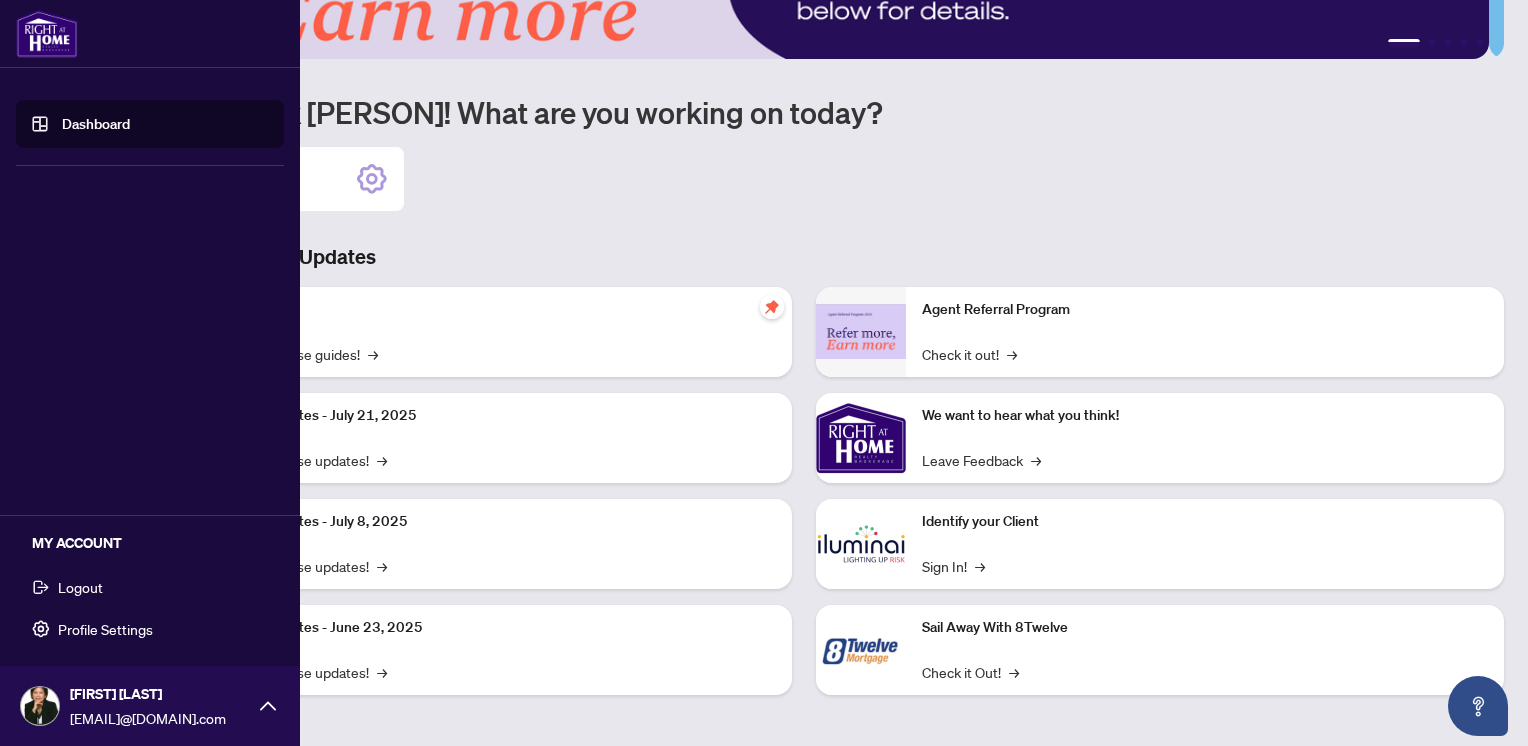 click on "Profile Settings" at bounding box center [105, 629] 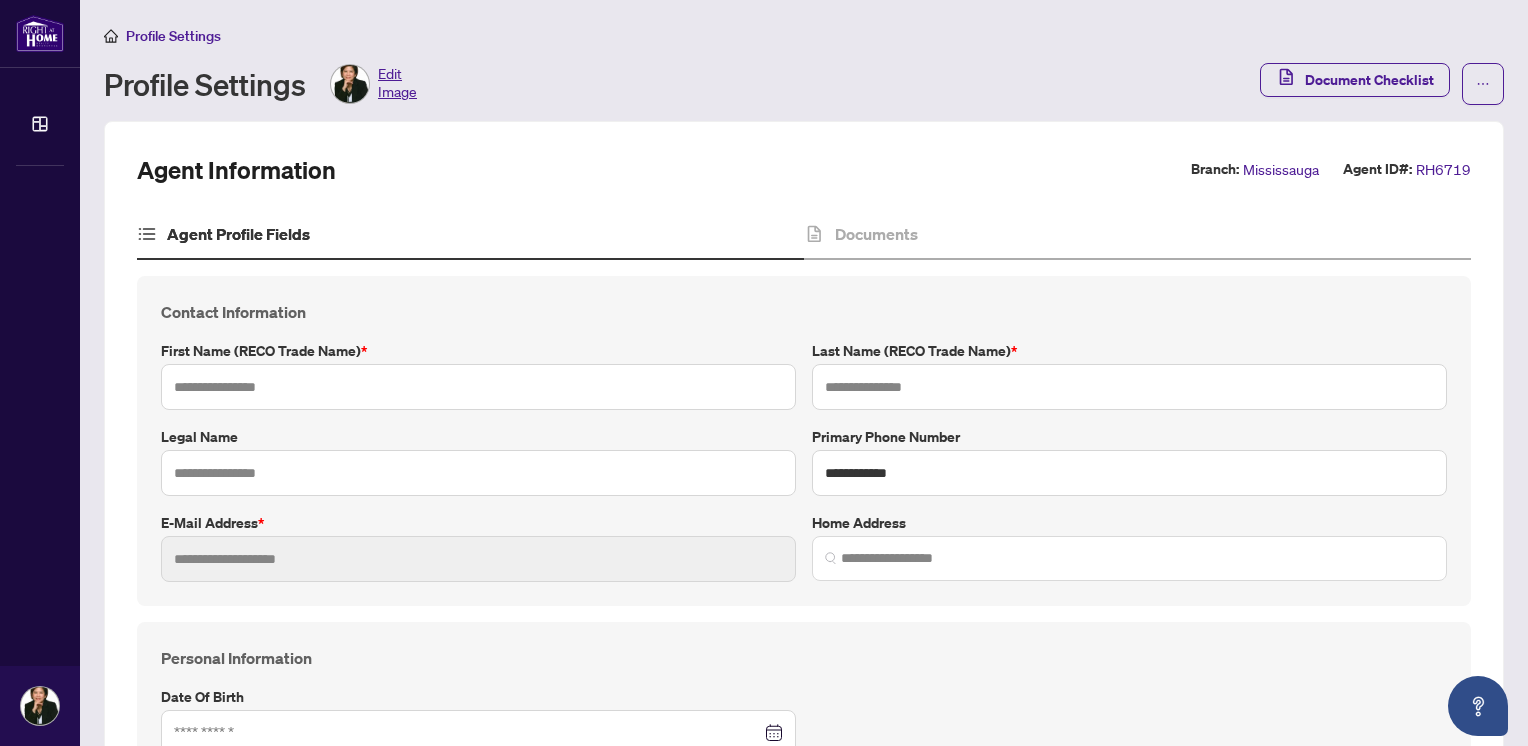 type on "******" 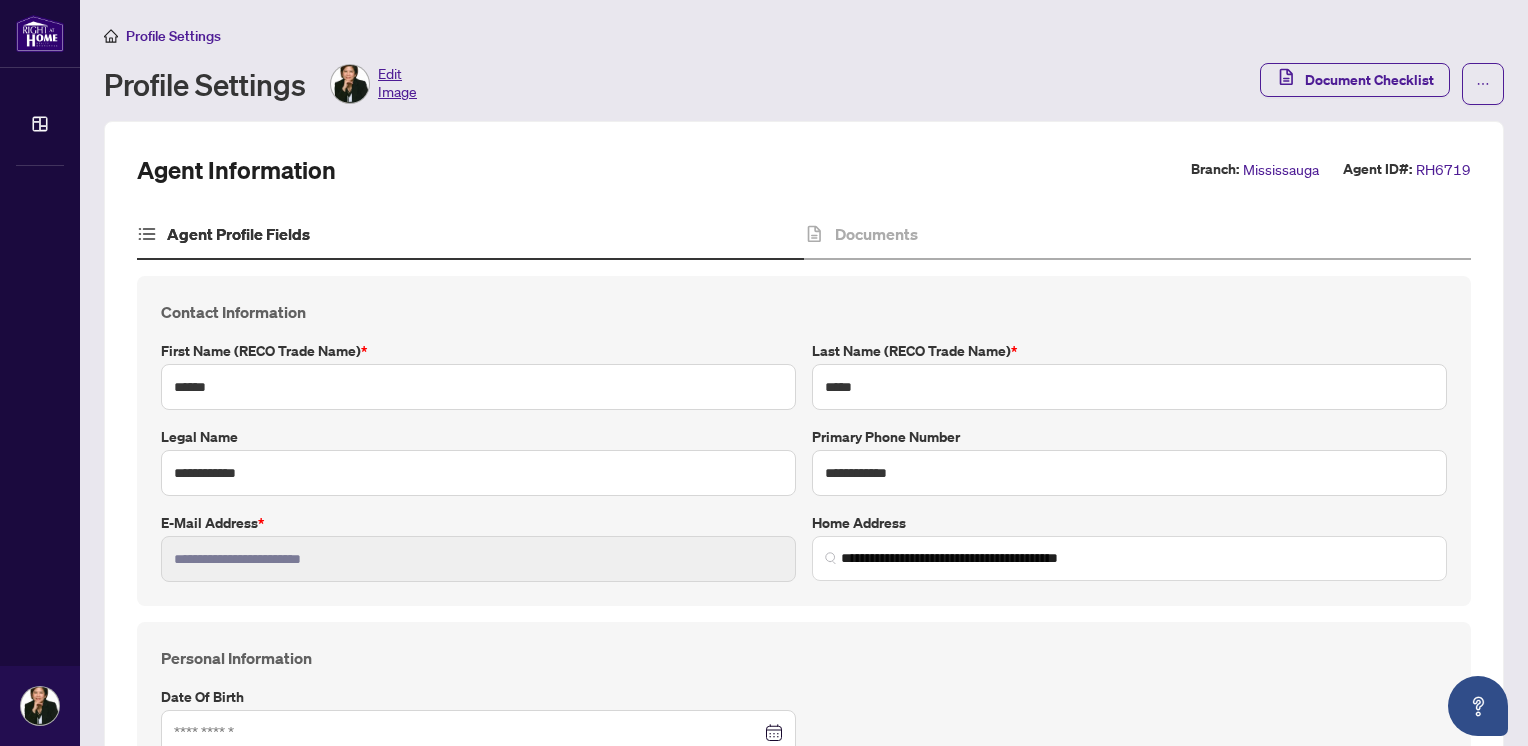 type on "**********" 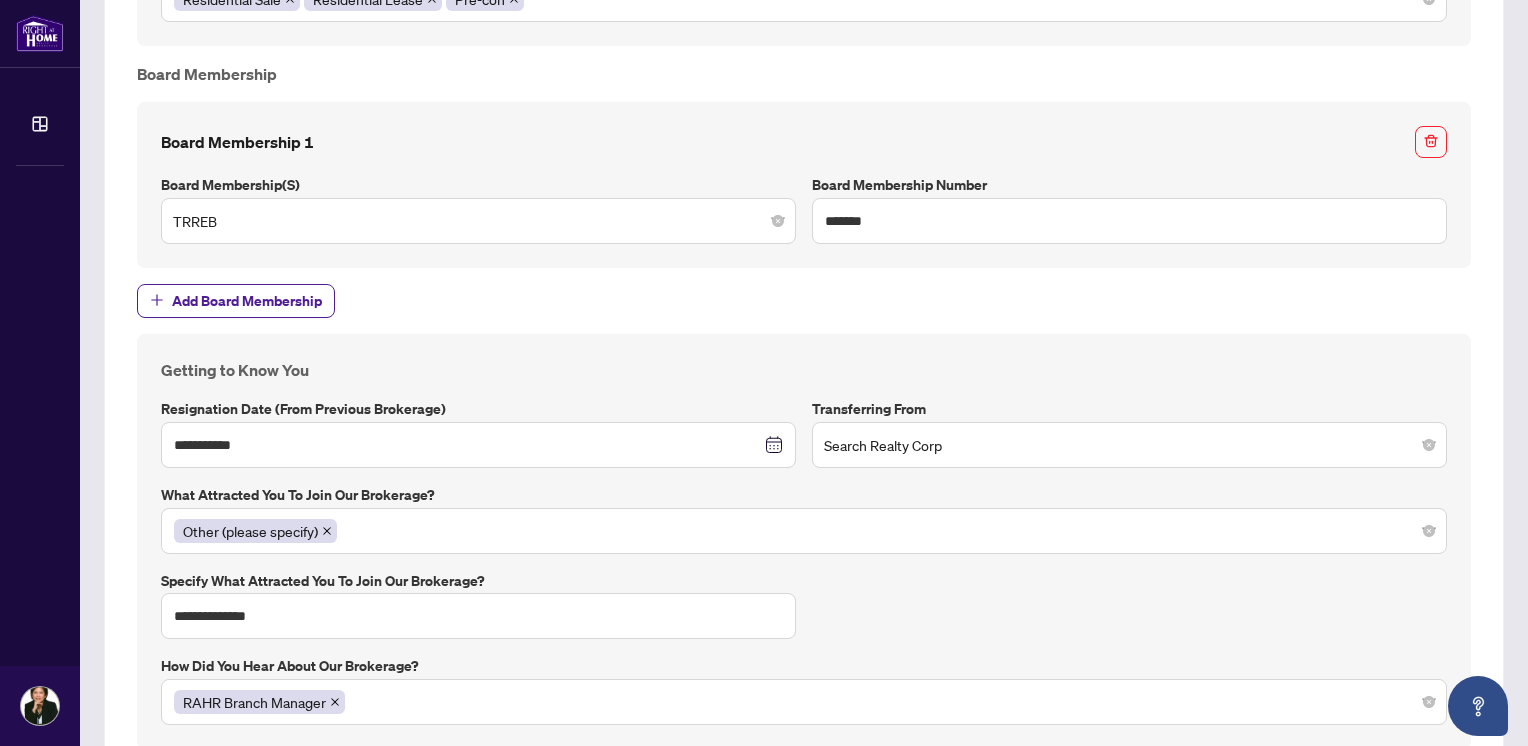 scroll, scrollTop: 1922, scrollLeft: 0, axis: vertical 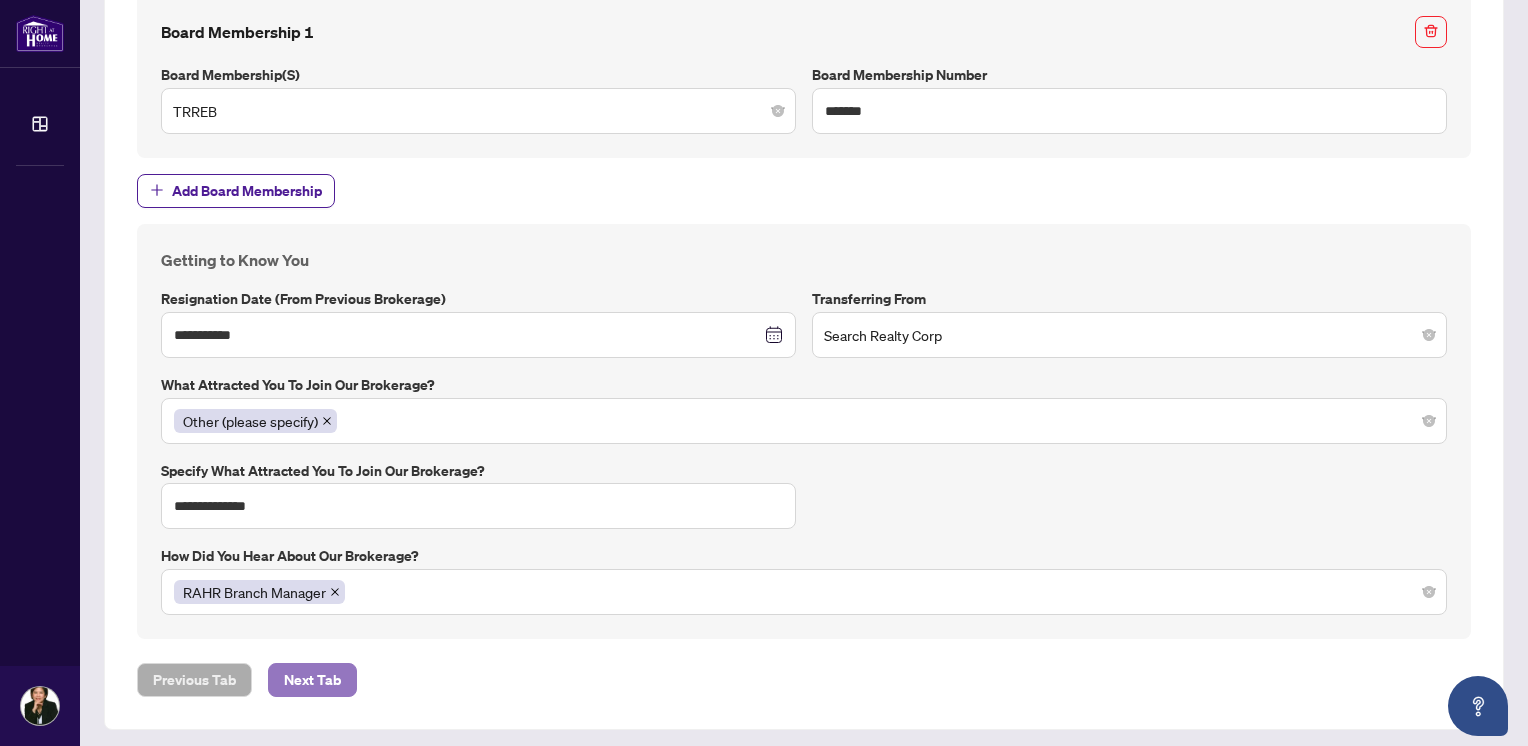 click on "Next Tab" at bounding box center (312, 680) 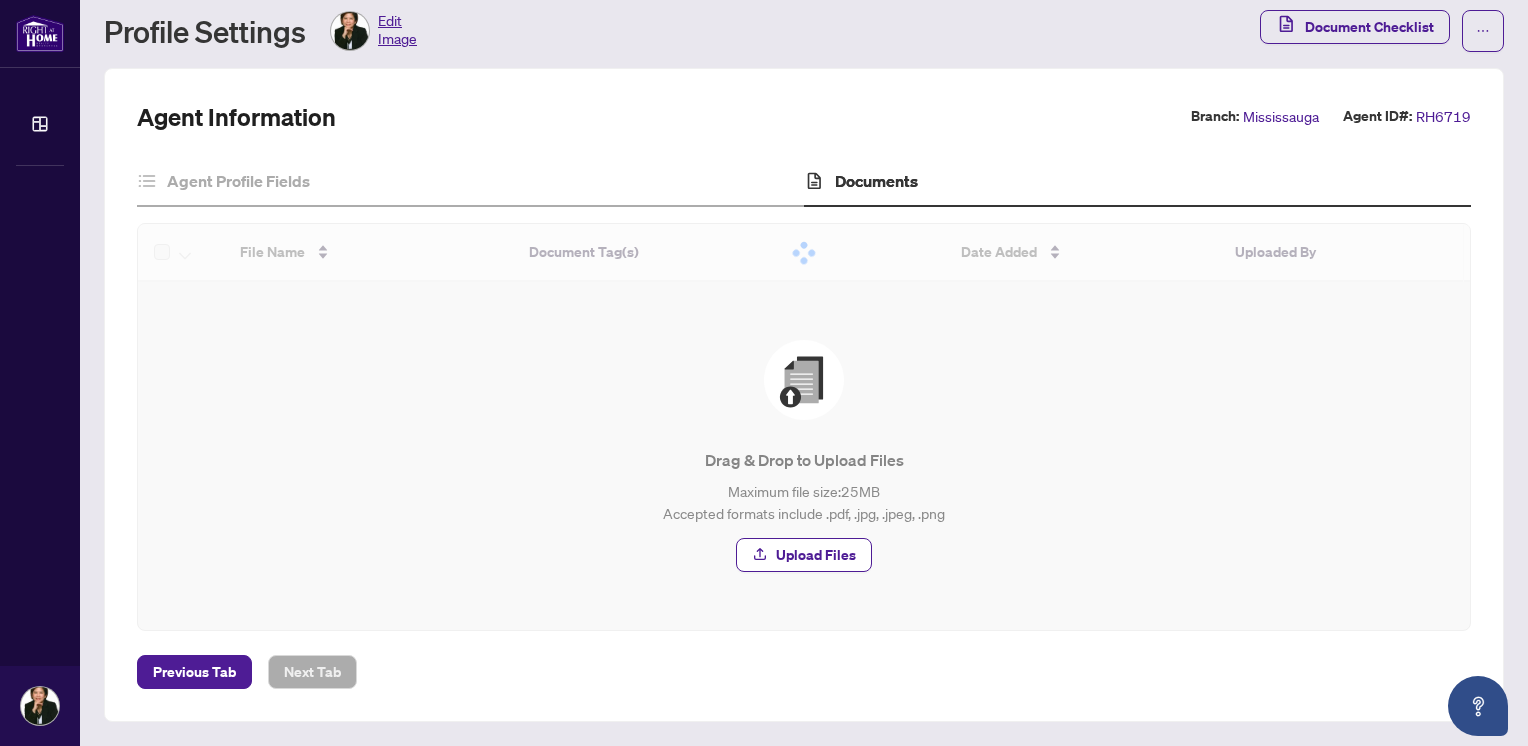 scroll, scrollTop: 0, scrollLeft: 0, axis: both 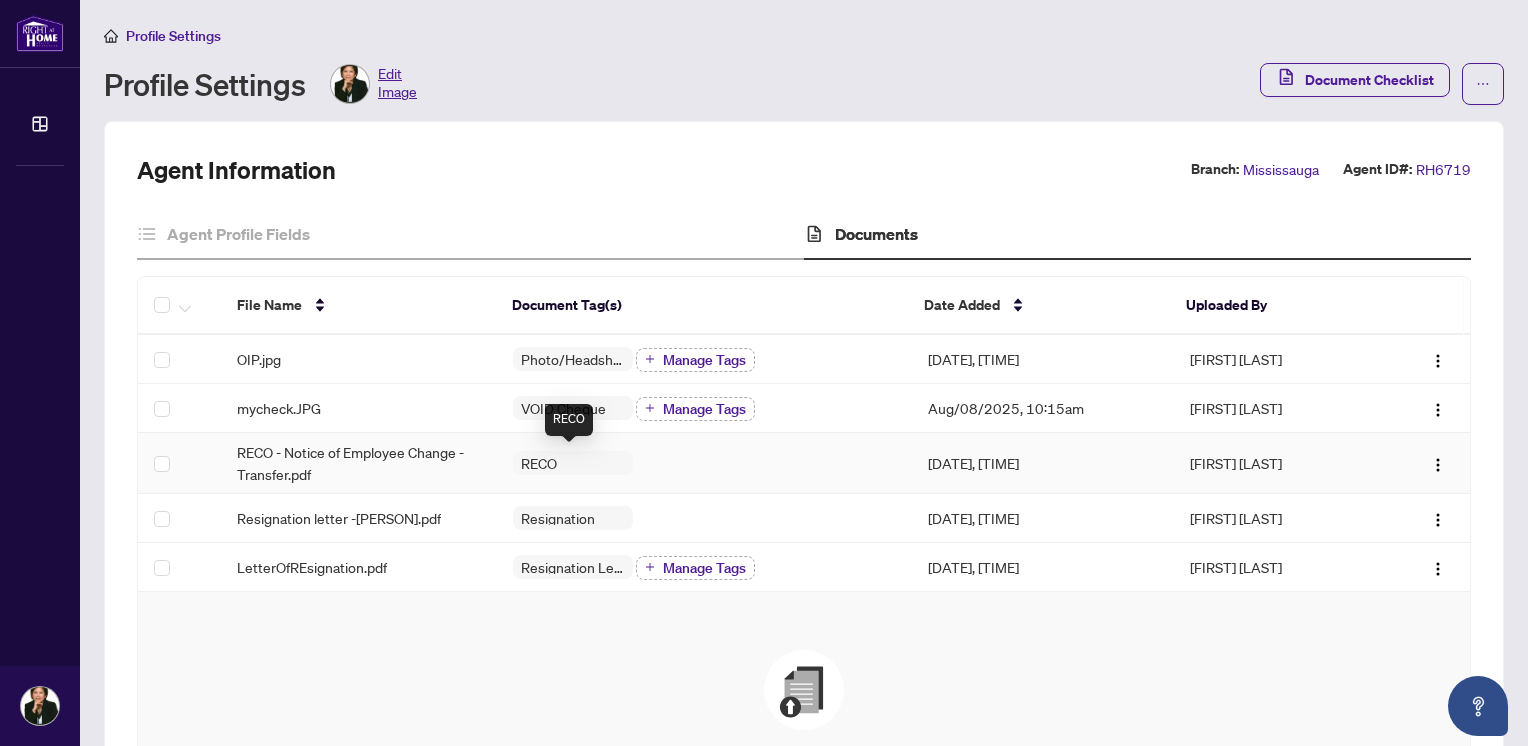 click on "RECO" at bounding box center [539, 463] 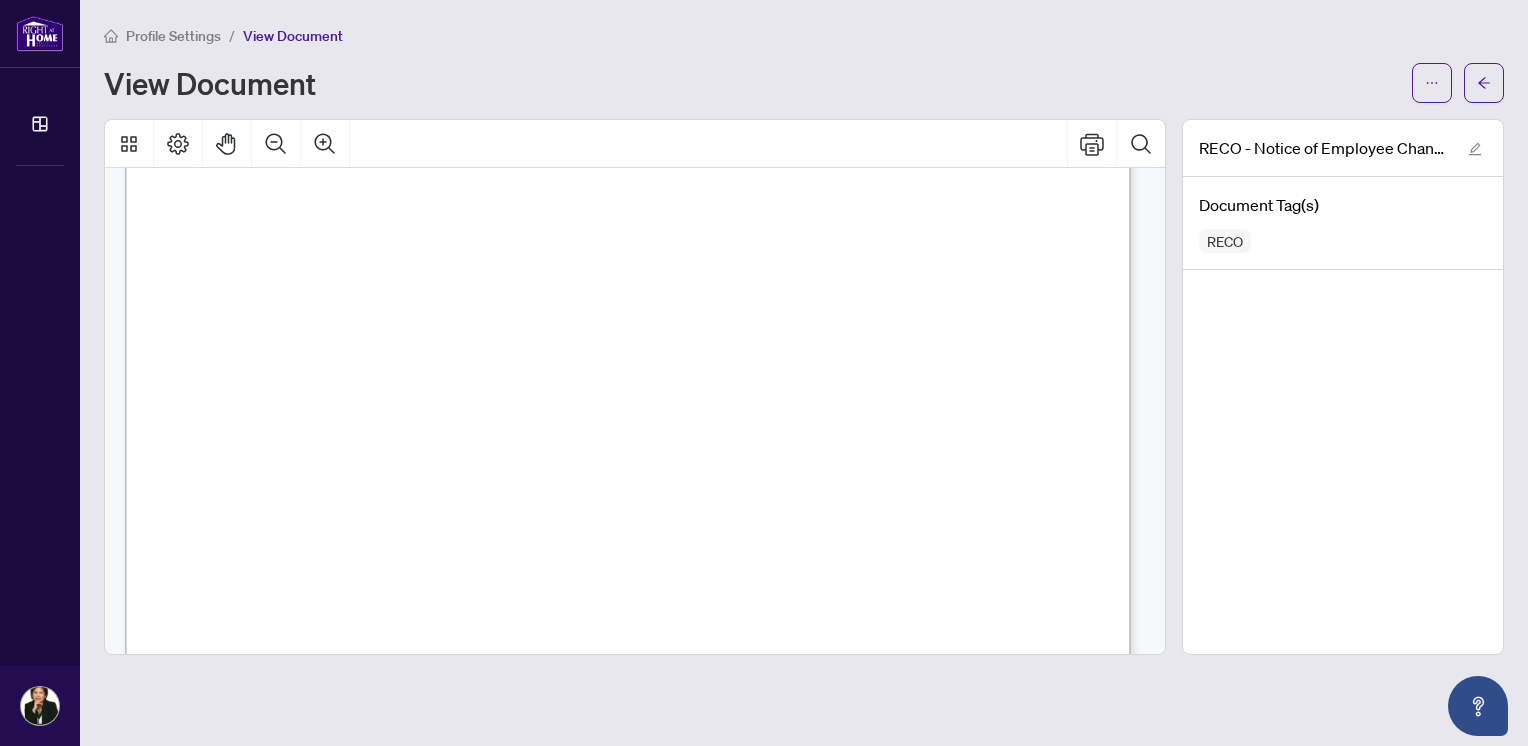scroll, scrollTop: 500, scrollLeft: 0, axis: vertical 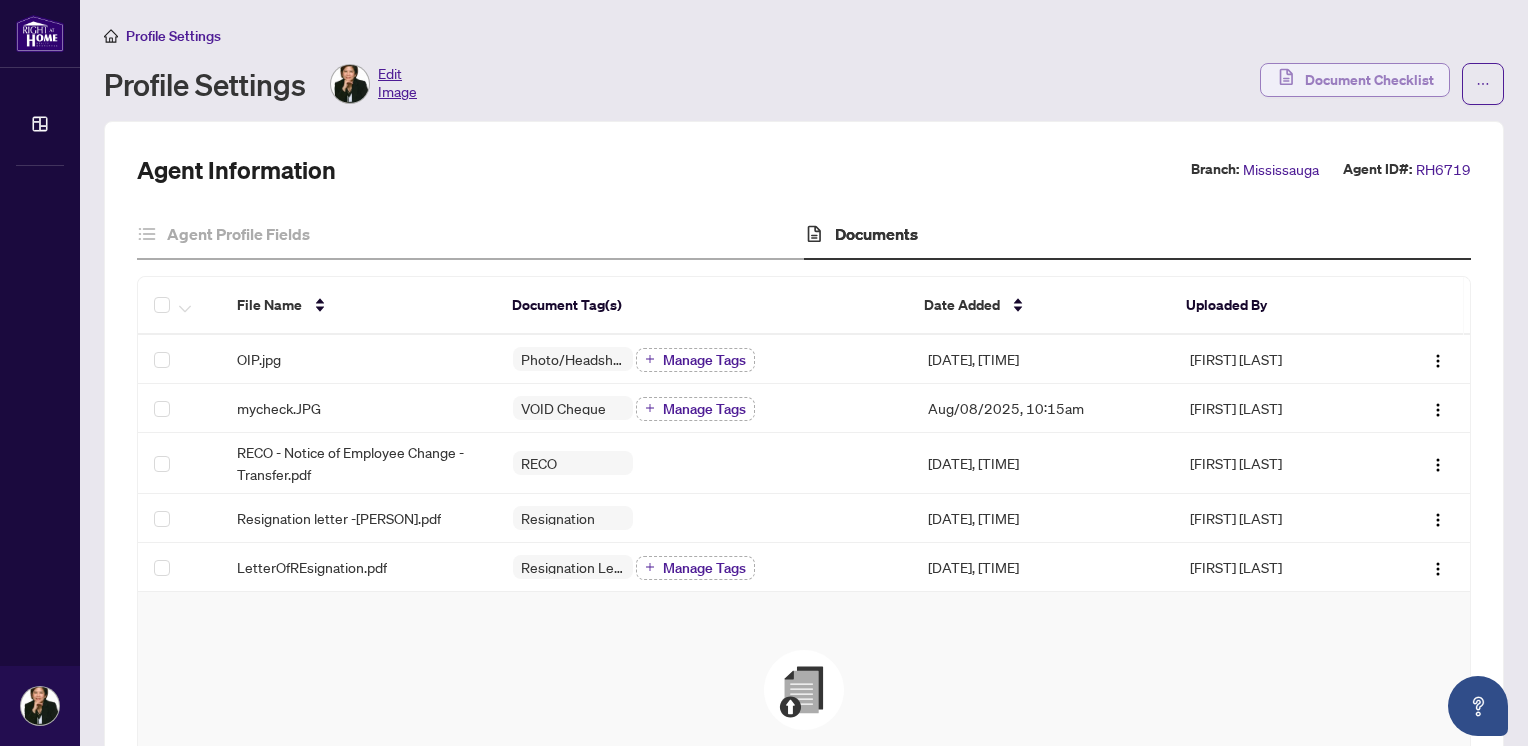 click on "Document Checklist" at bounding box center [1369, 80] 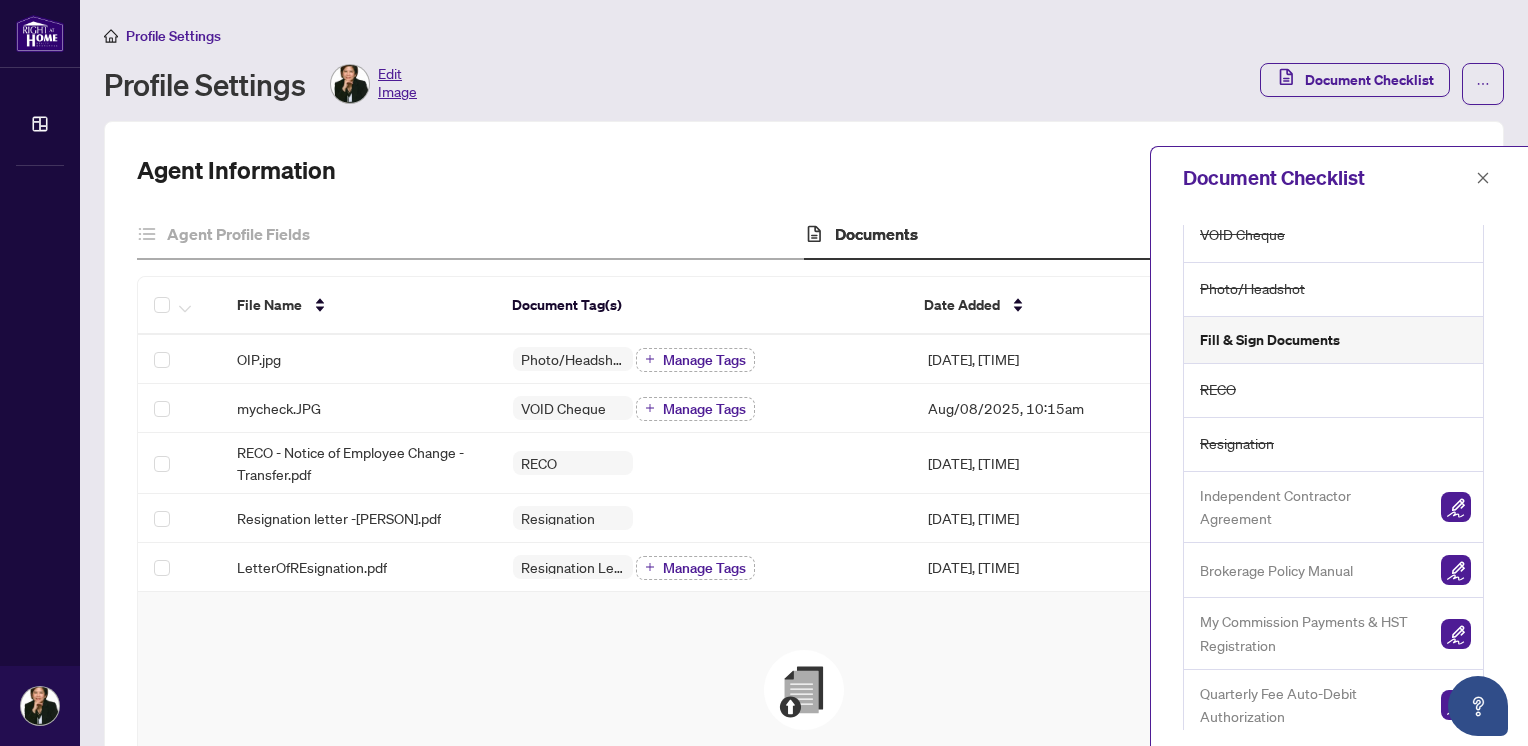 scroll, scrollTop: 218, scrollLeft: 0, axis: vertical 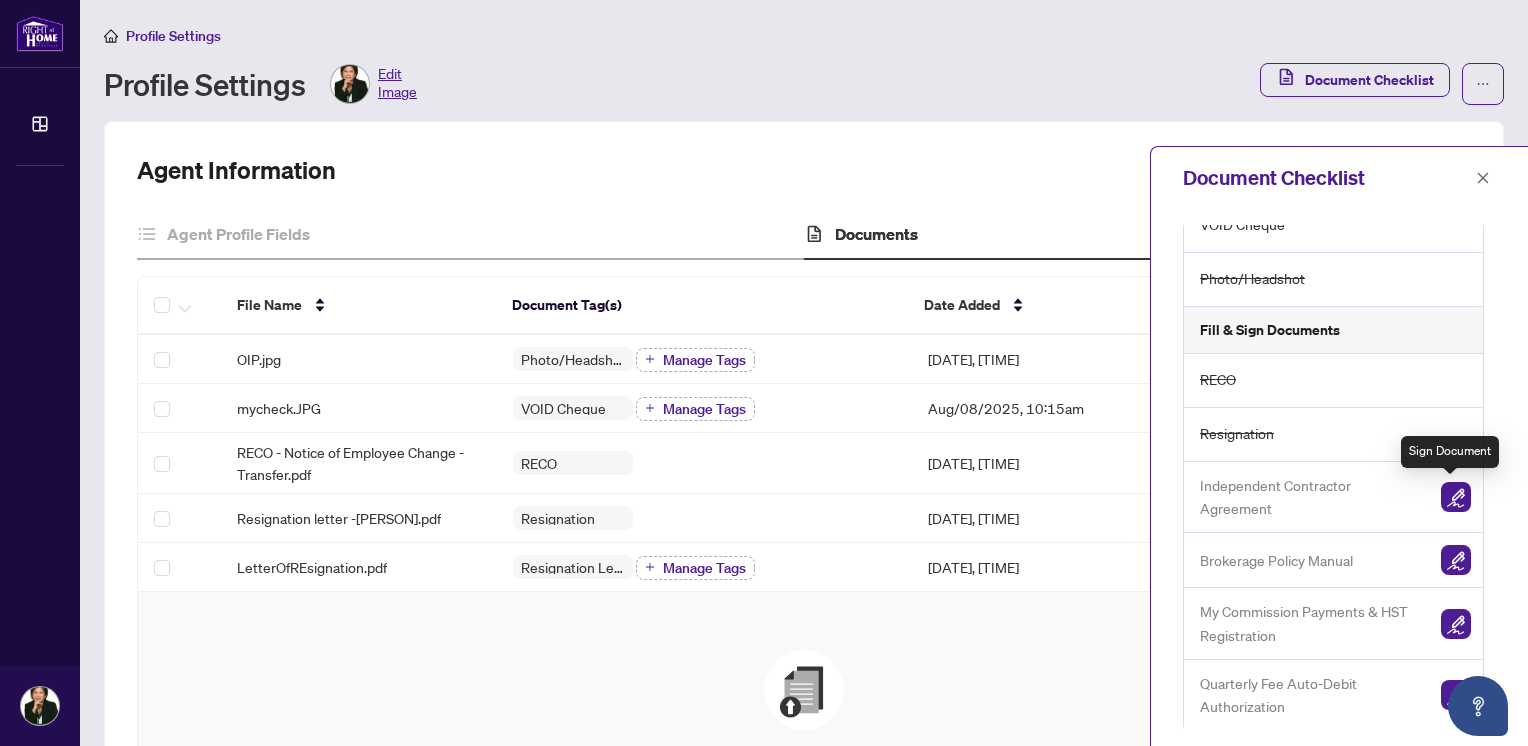 click at bounding box center [1456, 497] 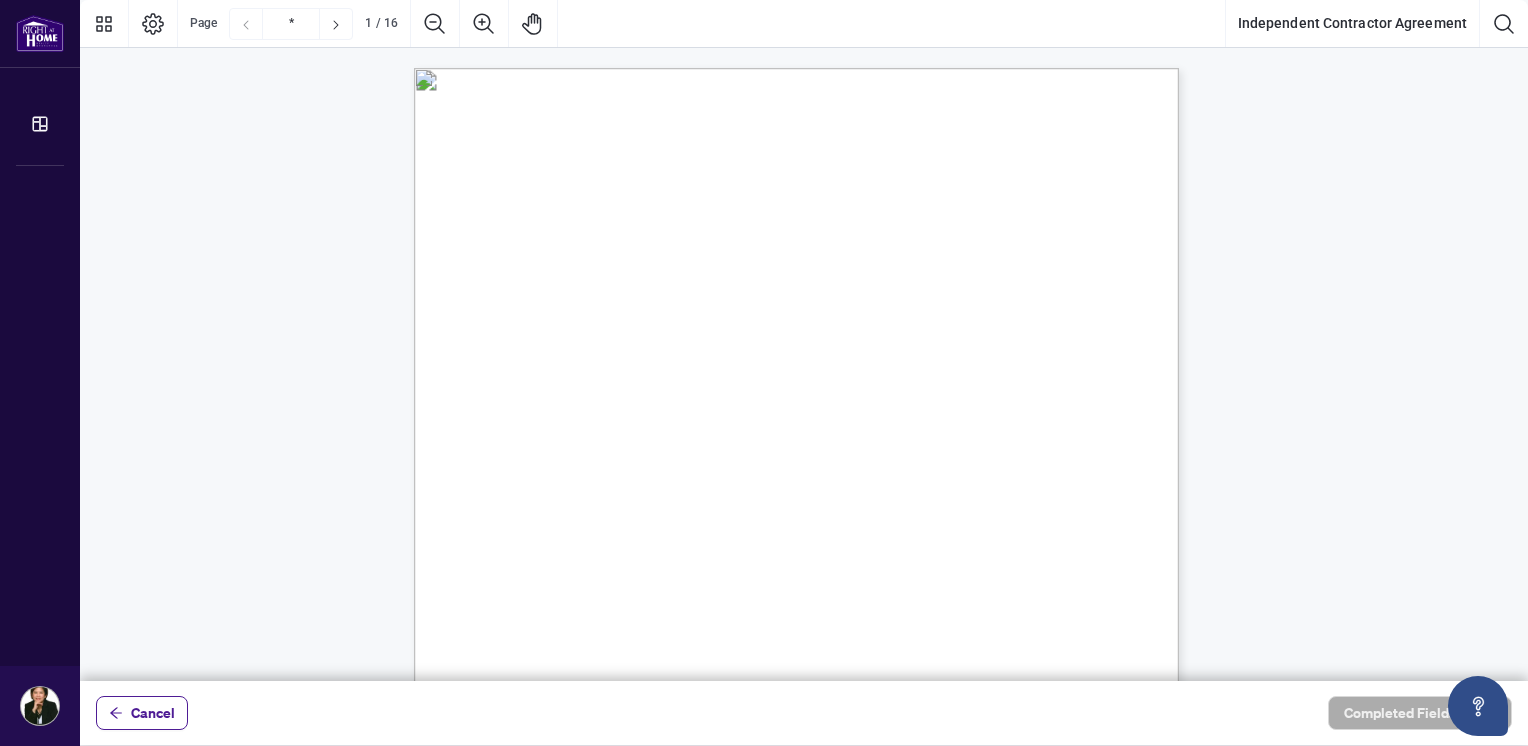 click on "INDEPENDENT CONTRACTOR AGREEMENT
THIS AGREEMENT  is made as of  (the “Effective Date”)
BETWEEN:
[NUMBER] ONTARIO INC. DBA RIGHT AT HOME REALTY, BROKERAGE  having its head office at
[NUMBER] [STREET], Unit [NUMBER], [CITY], [STATE] (the “Brokerage” or “RAHR”)
AND:
residing in the City of
( the “Contractor” "you” or “your")
will operate from the  branch (the “Designated Office”) .
WHEREAS  RAHR is registered as a real estate brokerage and licensed through the Real Estate
Council of Ontario (RECO) (the “Broker Authority”), owns and or operates the Designated office,
facilities, and equipment required to conduct a real estate brokerage busines s.
WHEREAS  the Contractor is duly licensed under the Real Estate and Business Brokers Act, 2002 as
subsequently amended to the Trust in Real Estate Services Act, 2002 (“TRESA”)  ( the “Act”) for the
purpose of conducting a real estate business.
WHEREAS  Contractor will provide real estate services as defined below." at bounding box center [892, 687] 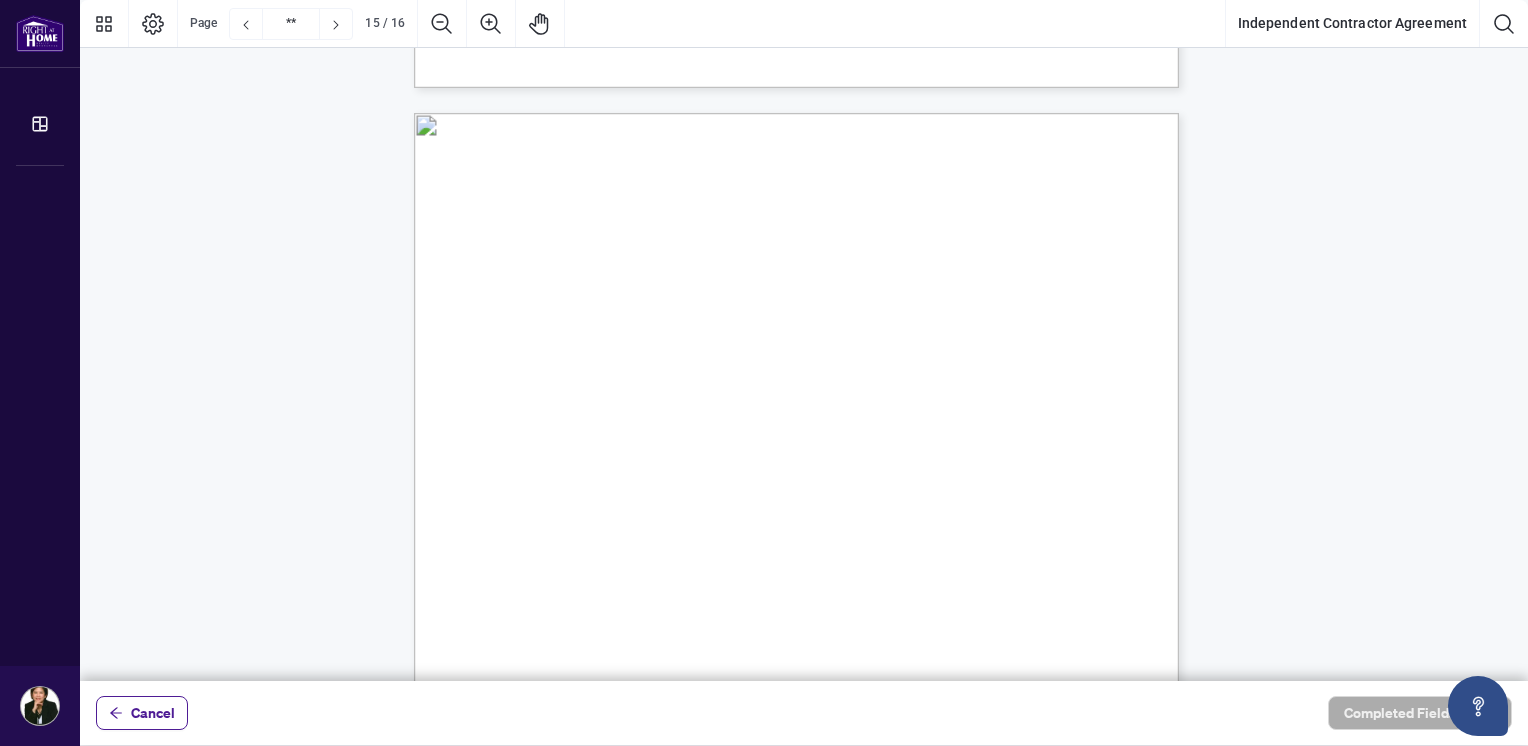 type on "**" 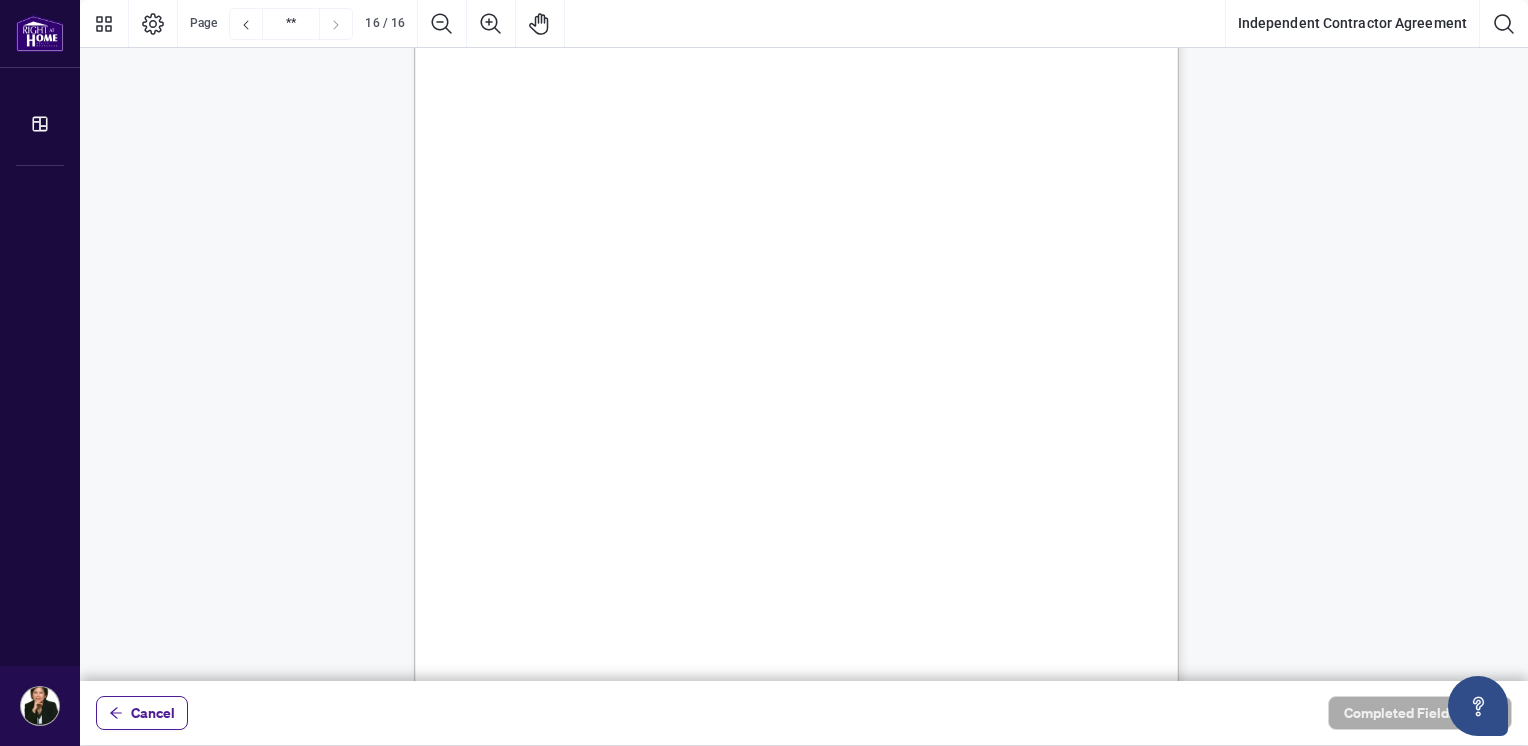 scroll, scrollTop: 15621, scrollLeft: 0, axis: vertical 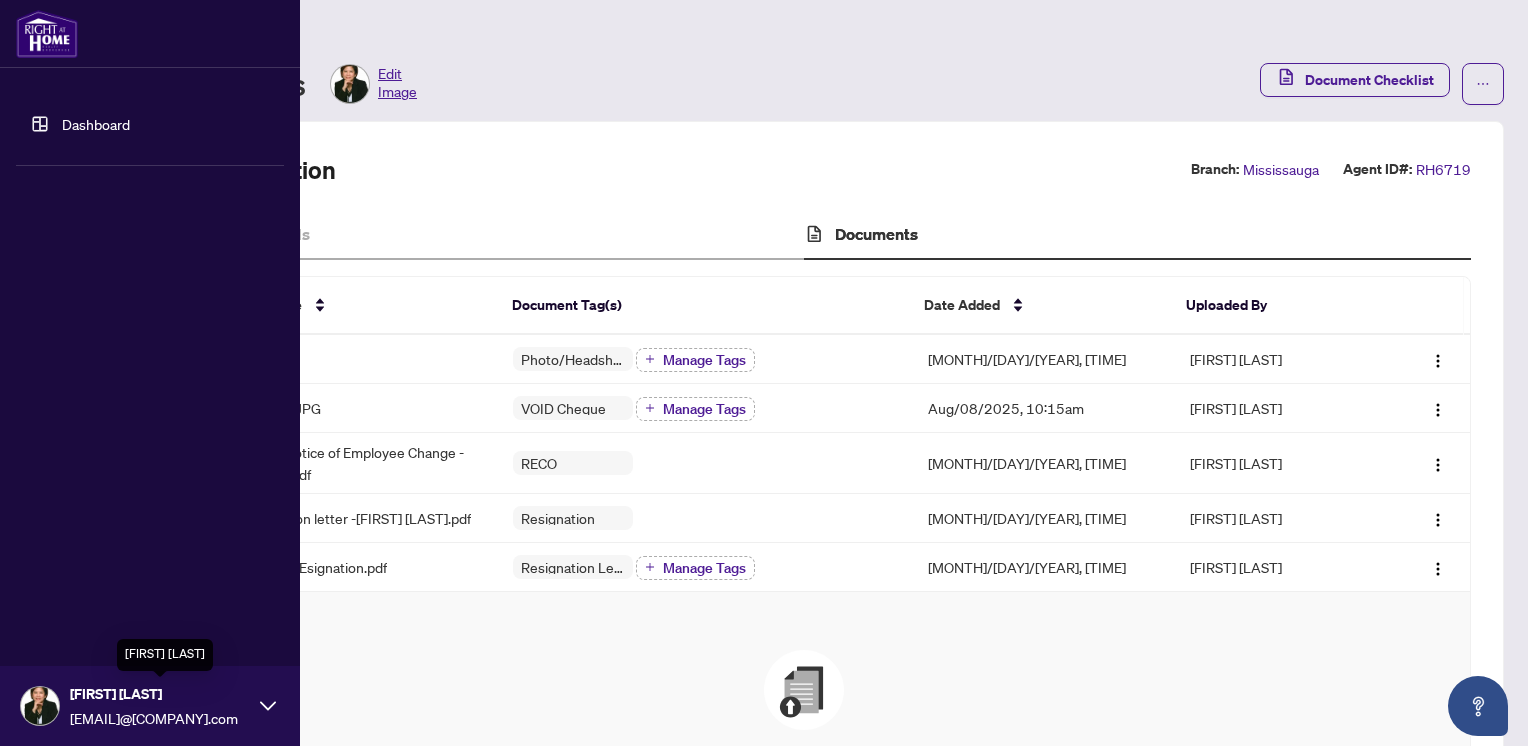 click on "[FIRST] [LAST]" at bounding box center [160, 694] 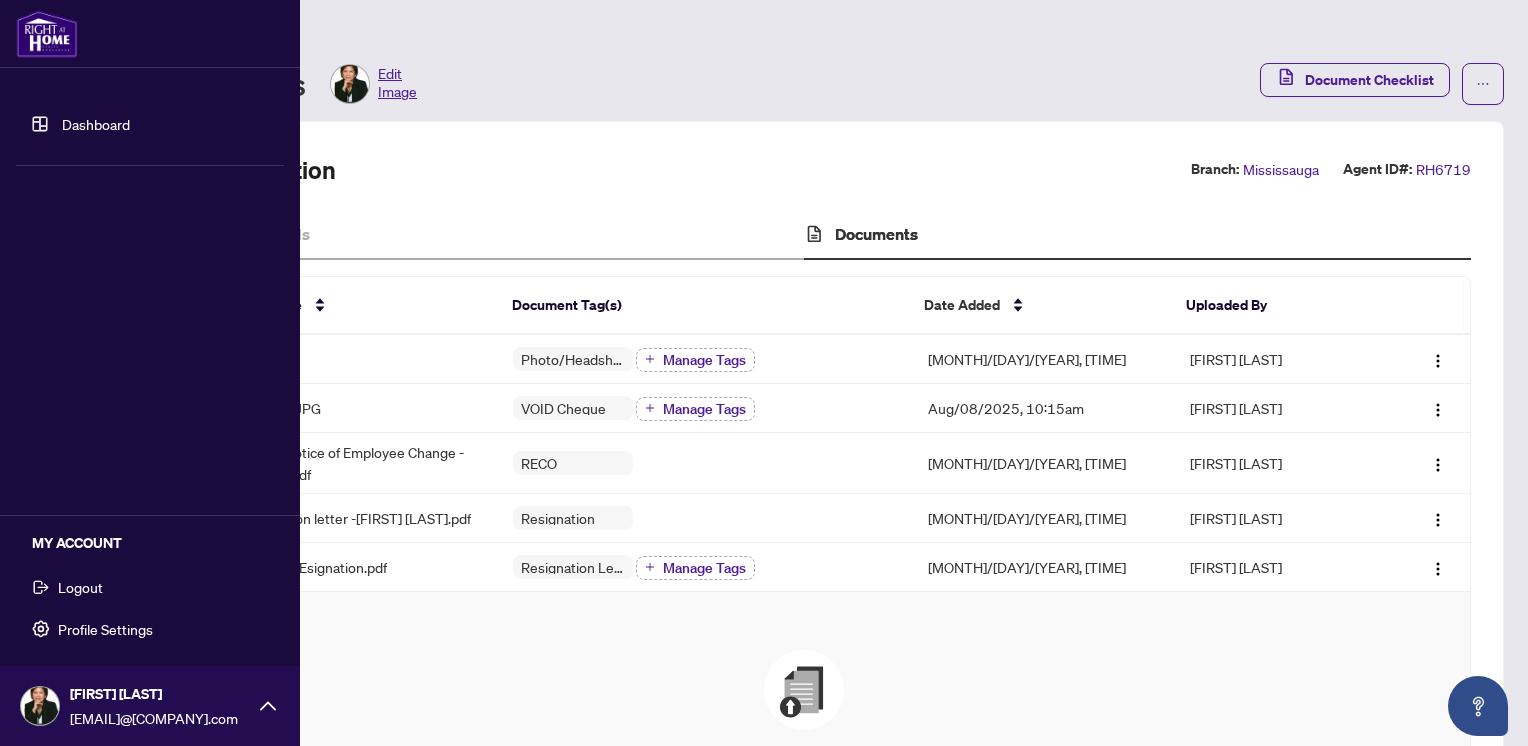 click on "Profile Settings" at bounding box center (105, 629) 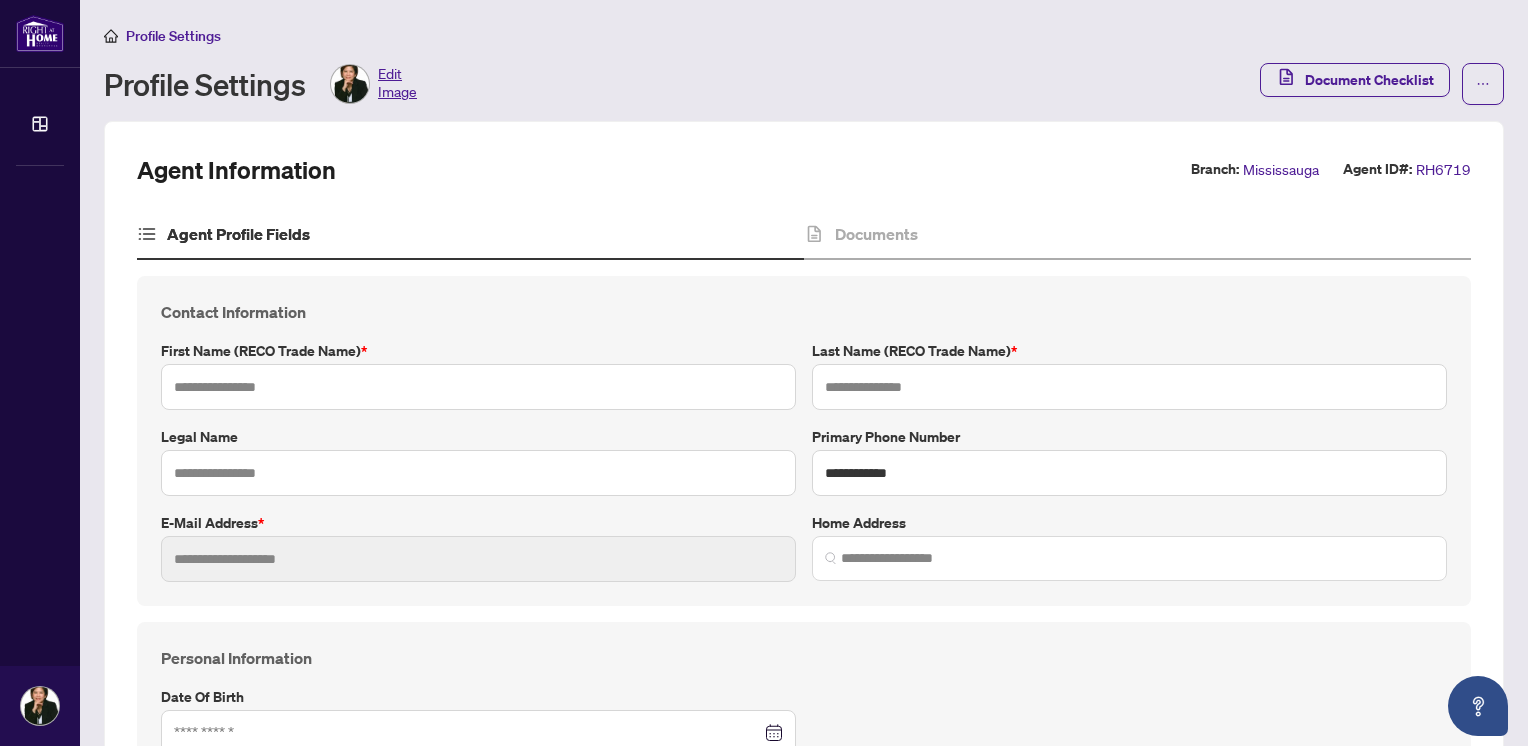 type on "******" 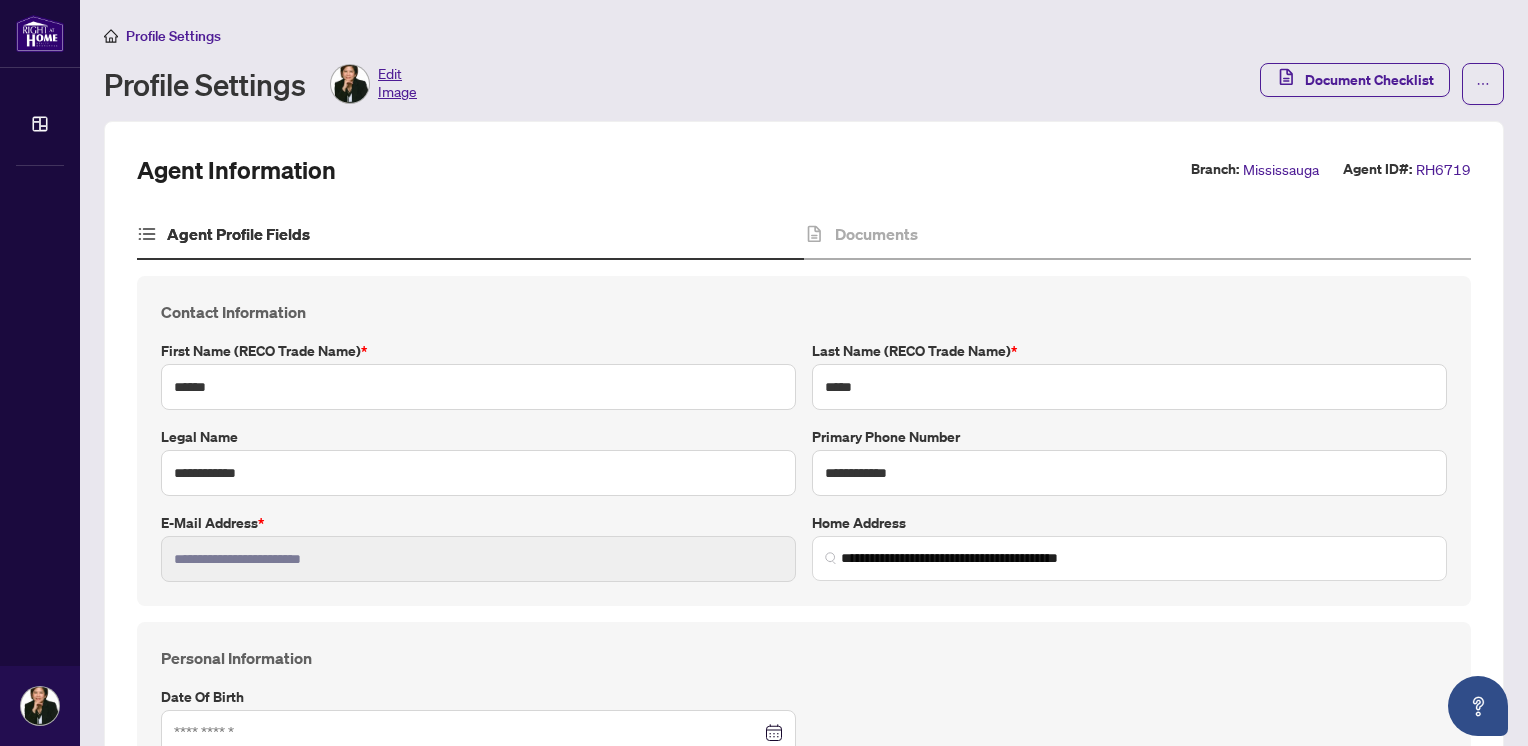 type on "**********" 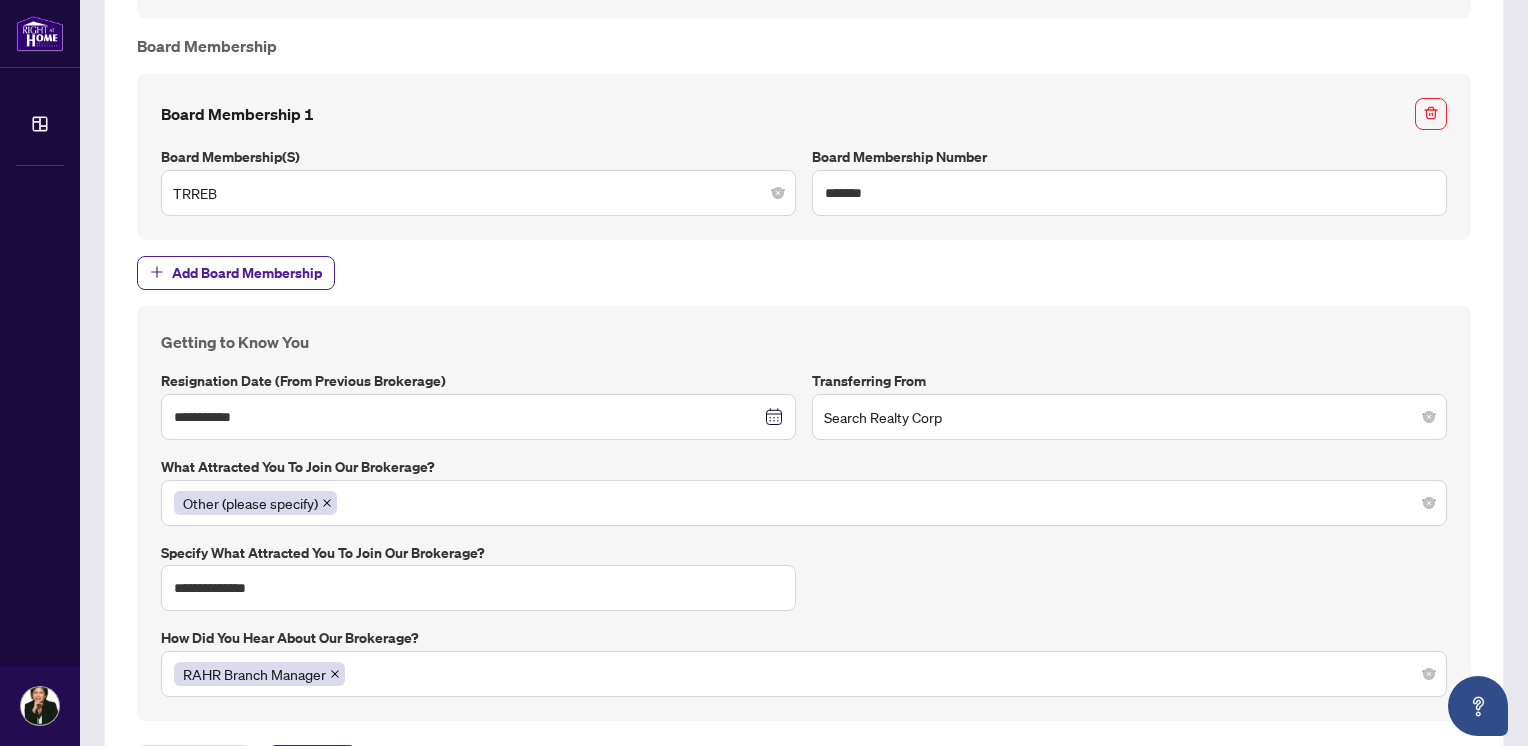 scroll, scrollTop: 1922, scrollLeft: 0, axis: vertical 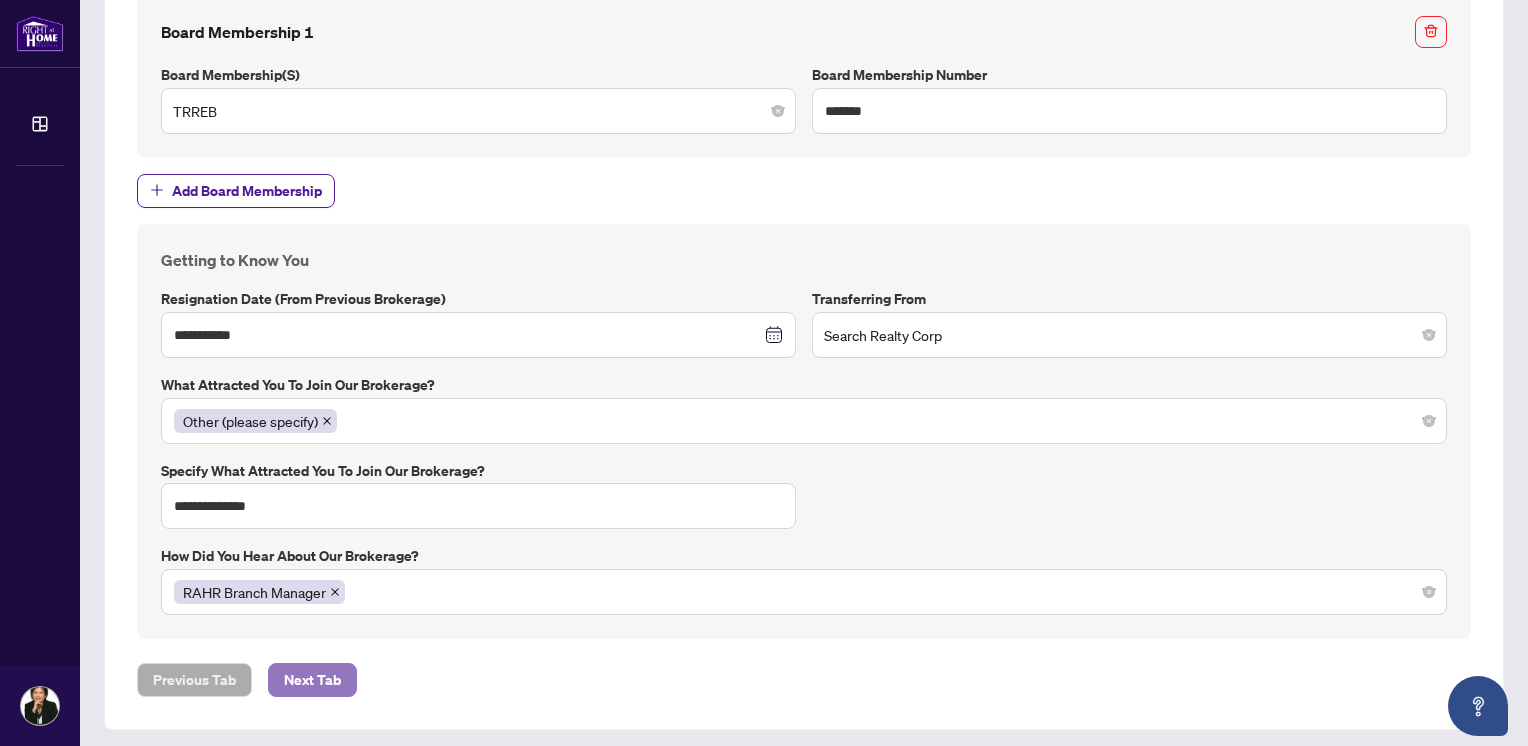 click on "Next Tab" at bounding box center (312, 680) 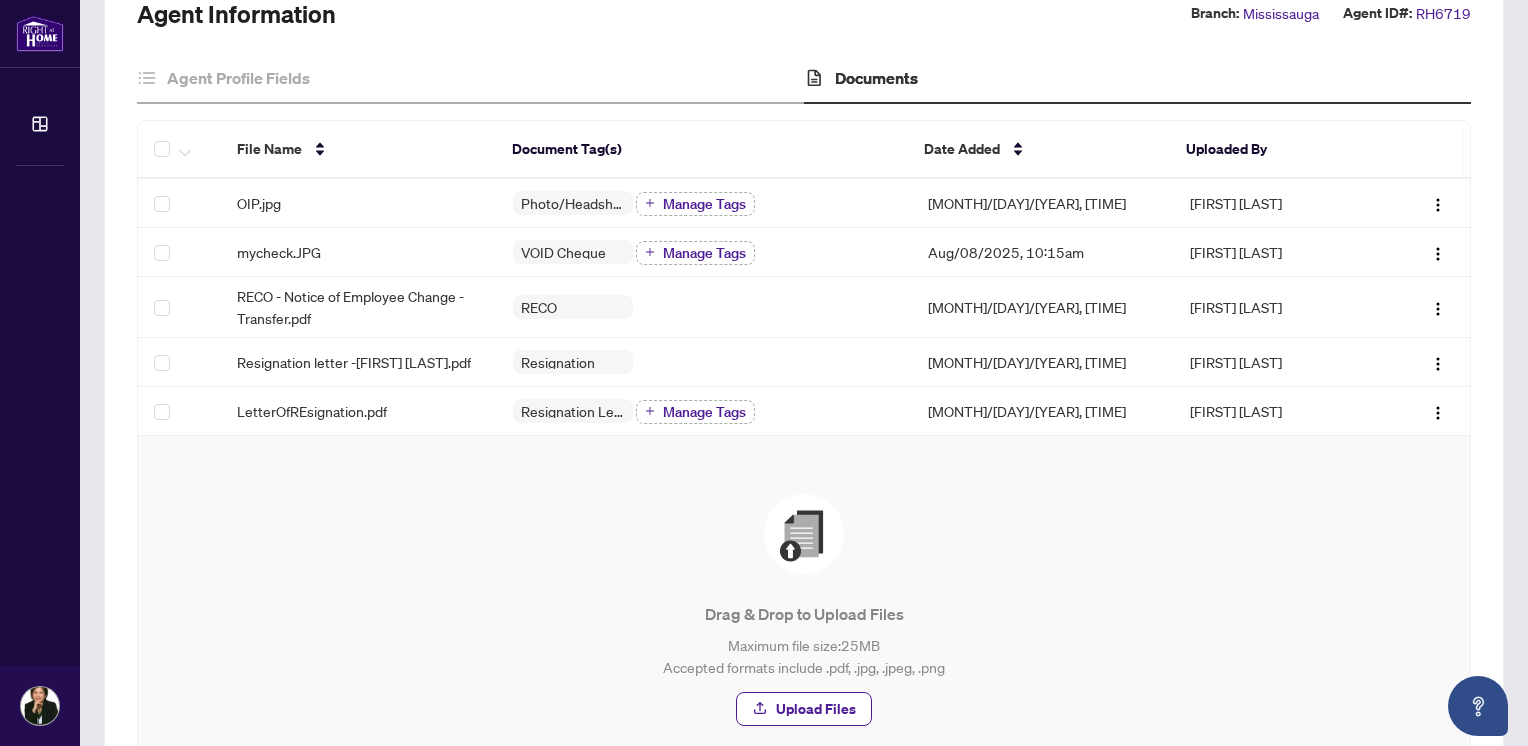 scroll, scrollTop: 0, scrollLeft: 0, axis: both 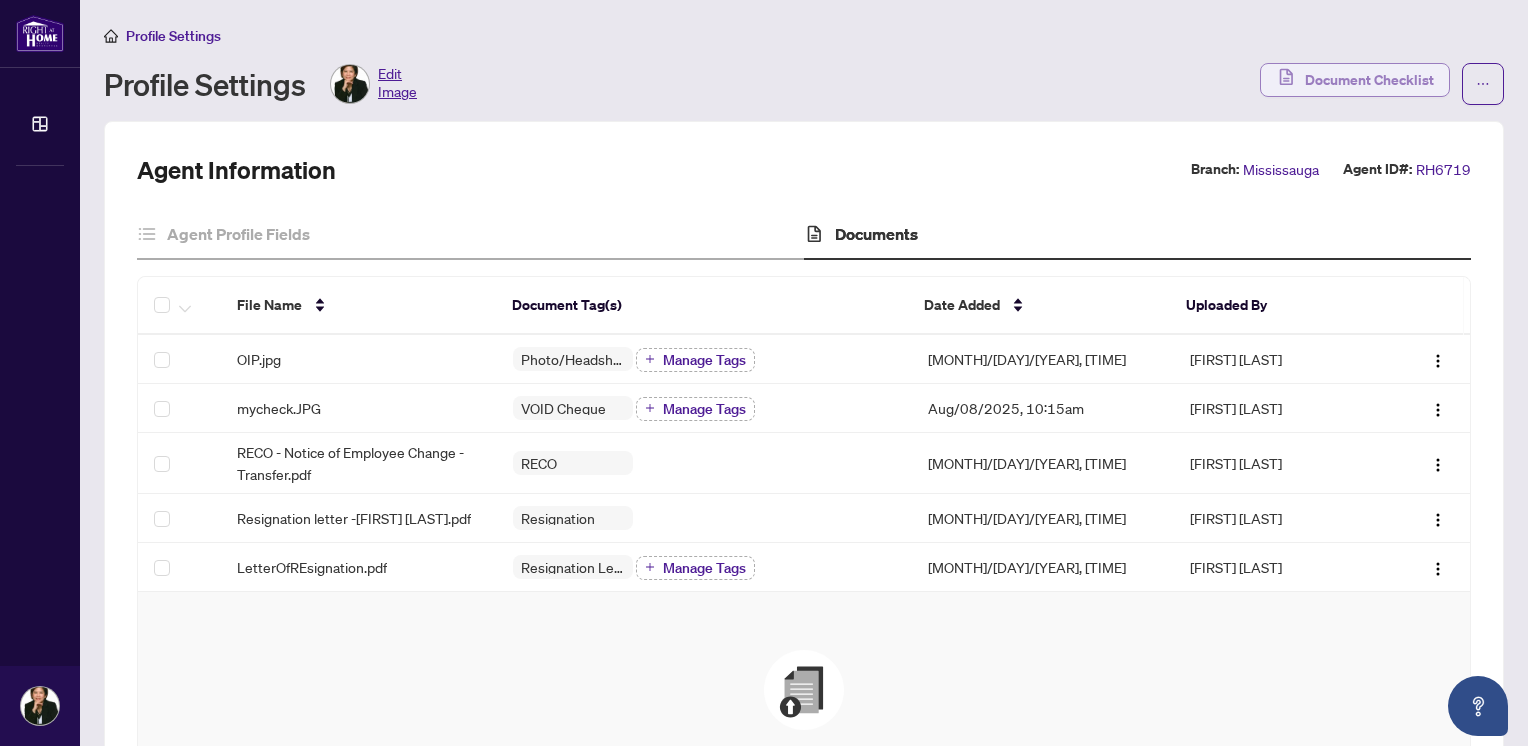 click on "Document Checklist" at bounding box center [1369, 80] 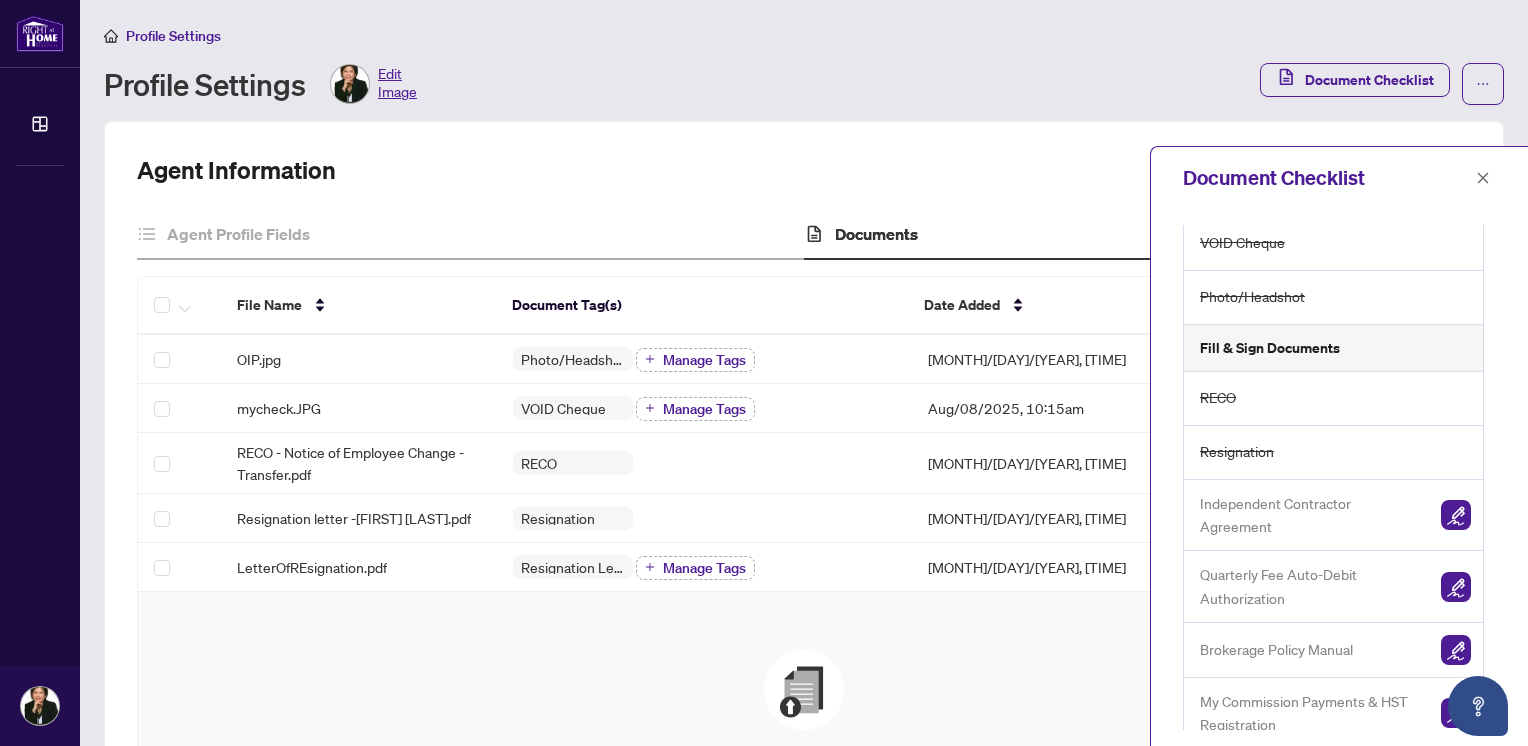 scroll, scrollTop: 218, scrollLeft: 0, axis: vertical 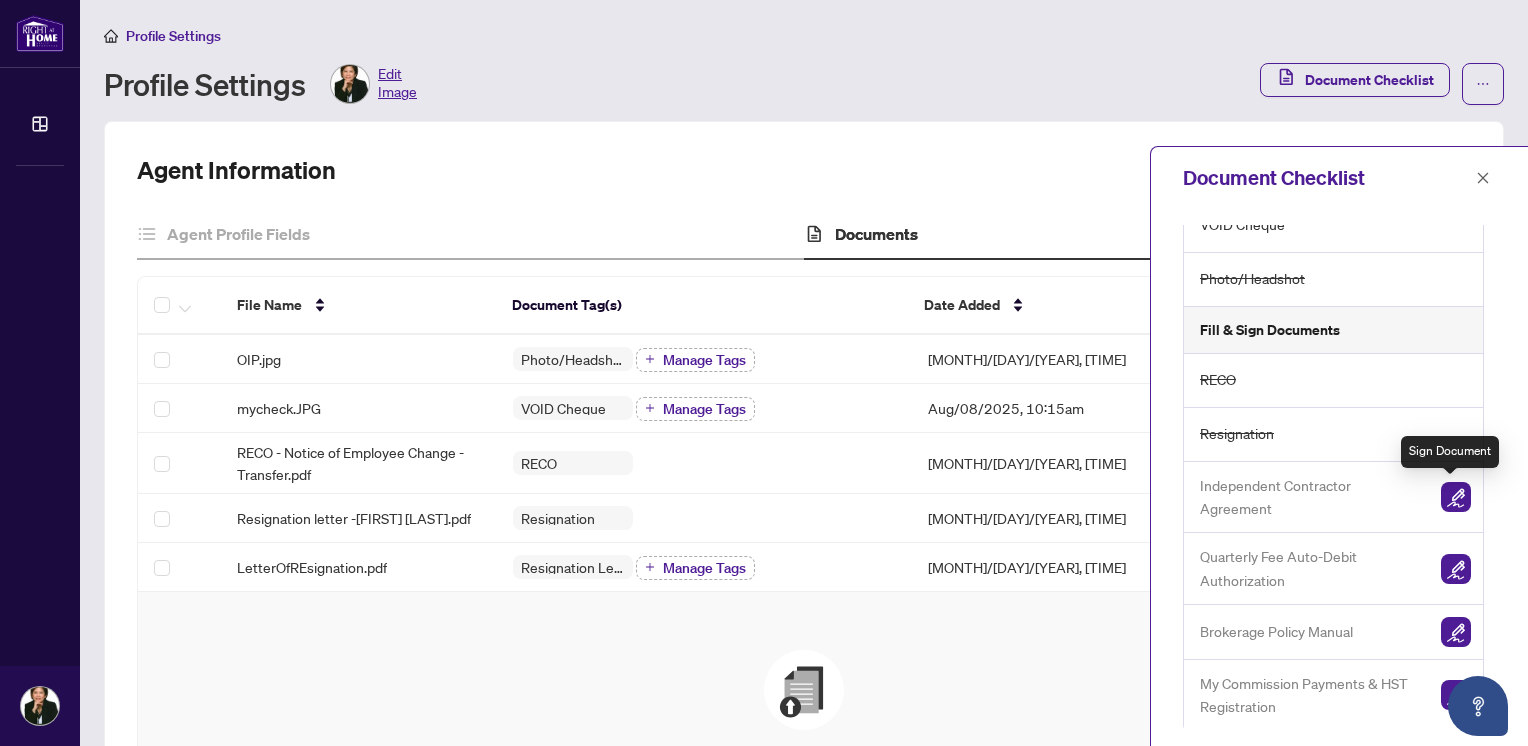 click at bounding box center [1456, 497] 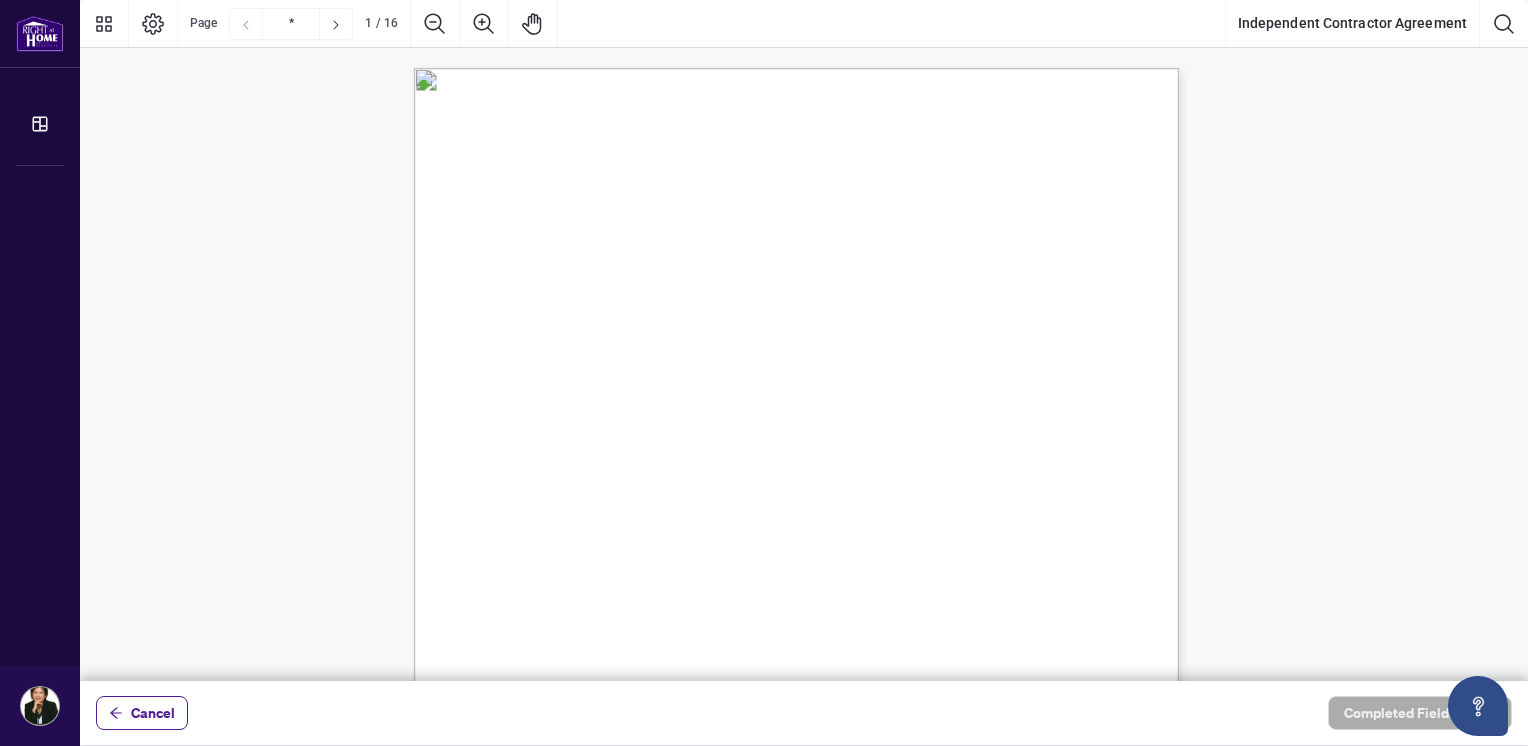 click on "is made as of" at bounding box center (652, 324) 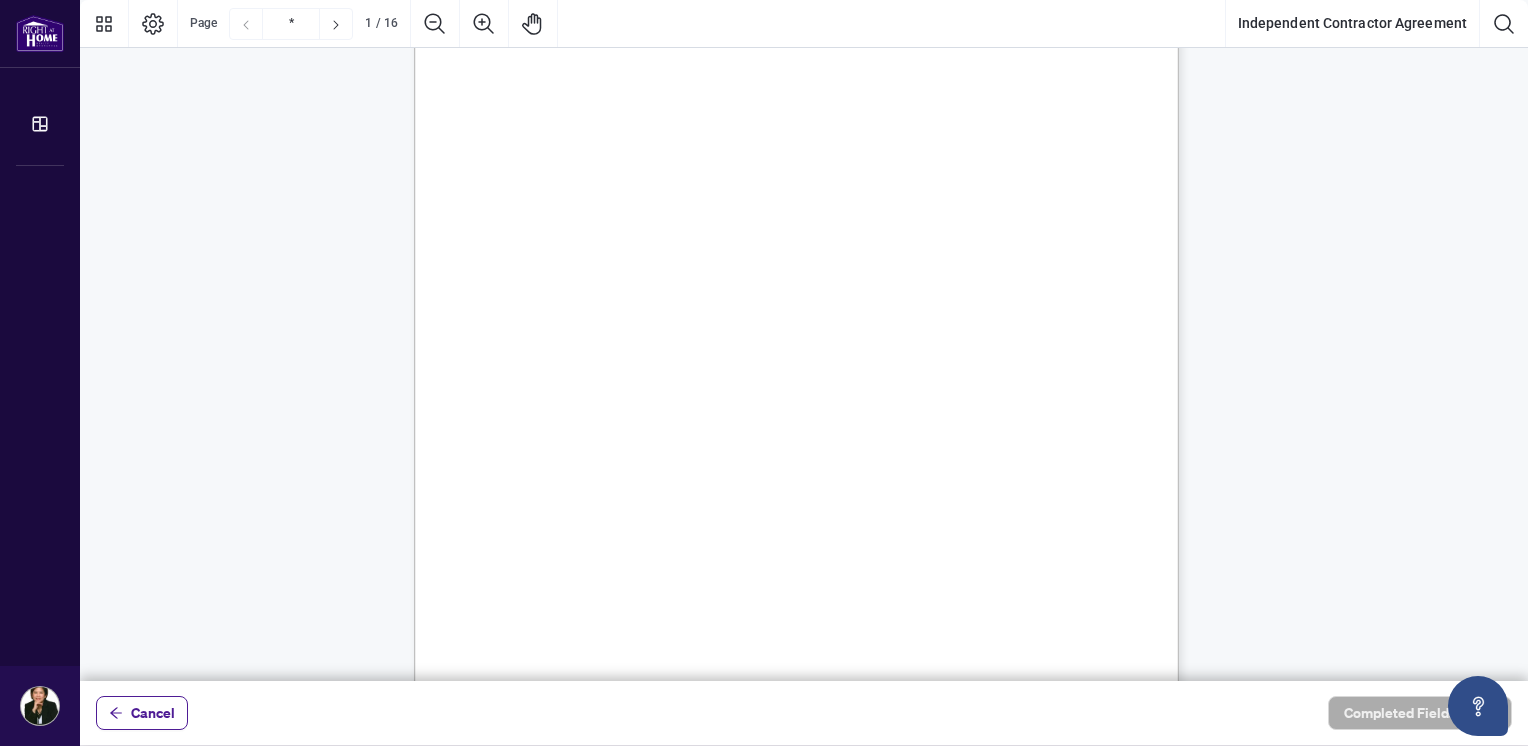 scroll, scrollTop: 500, scrollLeft: 0, axis: vertical 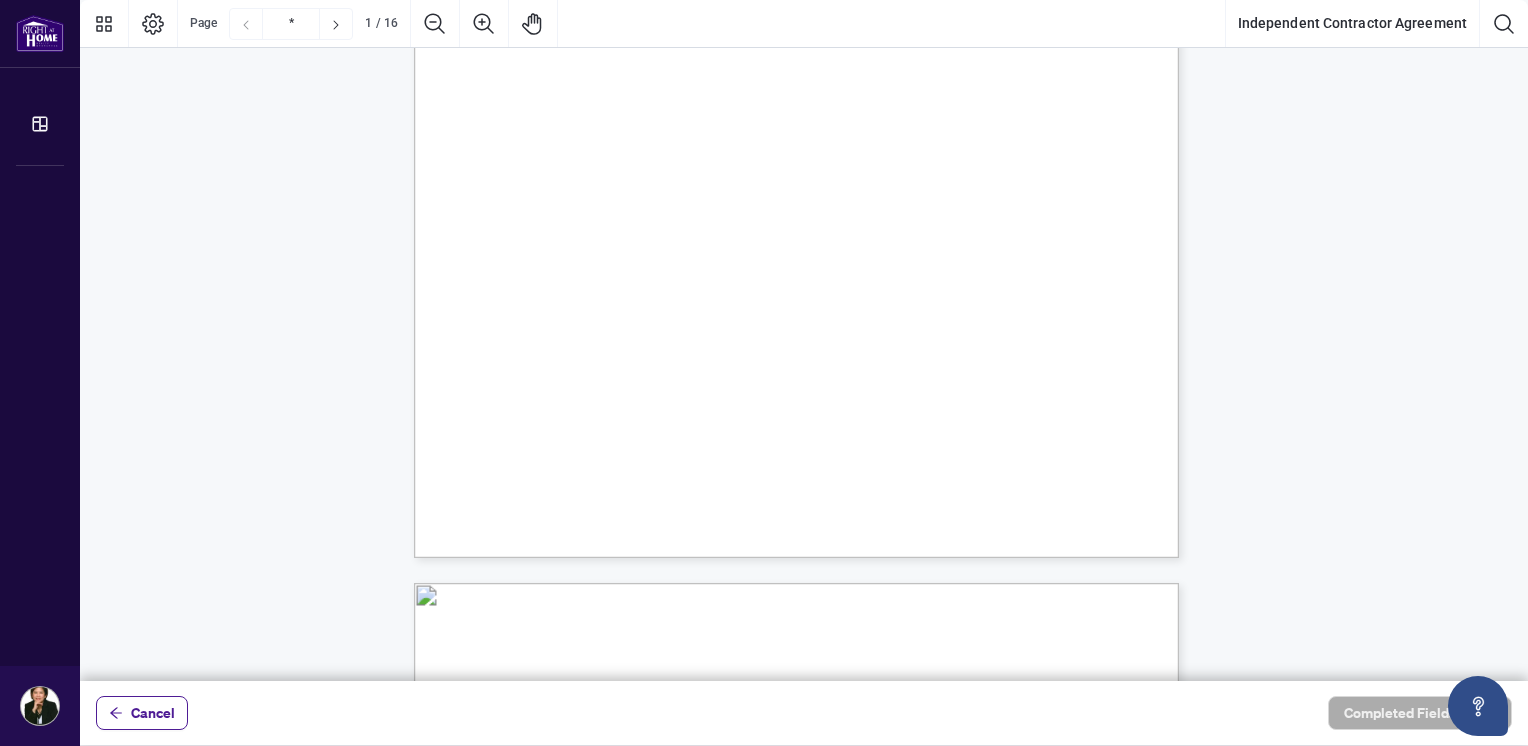 click on "INDEPENDENT CONTRACTOR AGREEMENT
THIS AGREEMENT  is made as of  (the “Effective Date”)
BETWEEN:
[NUMBER] ONTARIO INC. DBA RIGHT AT HOME REALTY, BROKERAGE  having its head office at
[NUMBER] [STREET], Unit [NUMBER], [CITY], [STATE] (the “Brokerage” or “RAHR”)
AND:
residing in the City of
( the “Contractor” "you” or “your")
will operate from the  branch (the “Designated Office”) .
WHEREAS  RAHR is registered as a real estate brokerage and licensed through the Real Estate
Council of Ontario (RECO) (the “Broker Authority”), owns and or operates the Designated office,
facilities, and equipment required to conduct a real estate brokerage busines s.
WHEREAS  the Contractor is duly licensed under the Real Estate and Business Brokers Act, 2002 as
subsequently amended to the Trust in Real Estate Services Act, 2002 (“TRESA”)  ( the “Act”) for the
purpose of conducting a real estate business.
WHEREAS  Contractor will provide real estate services as defined below." at bounding box center (892, 187) 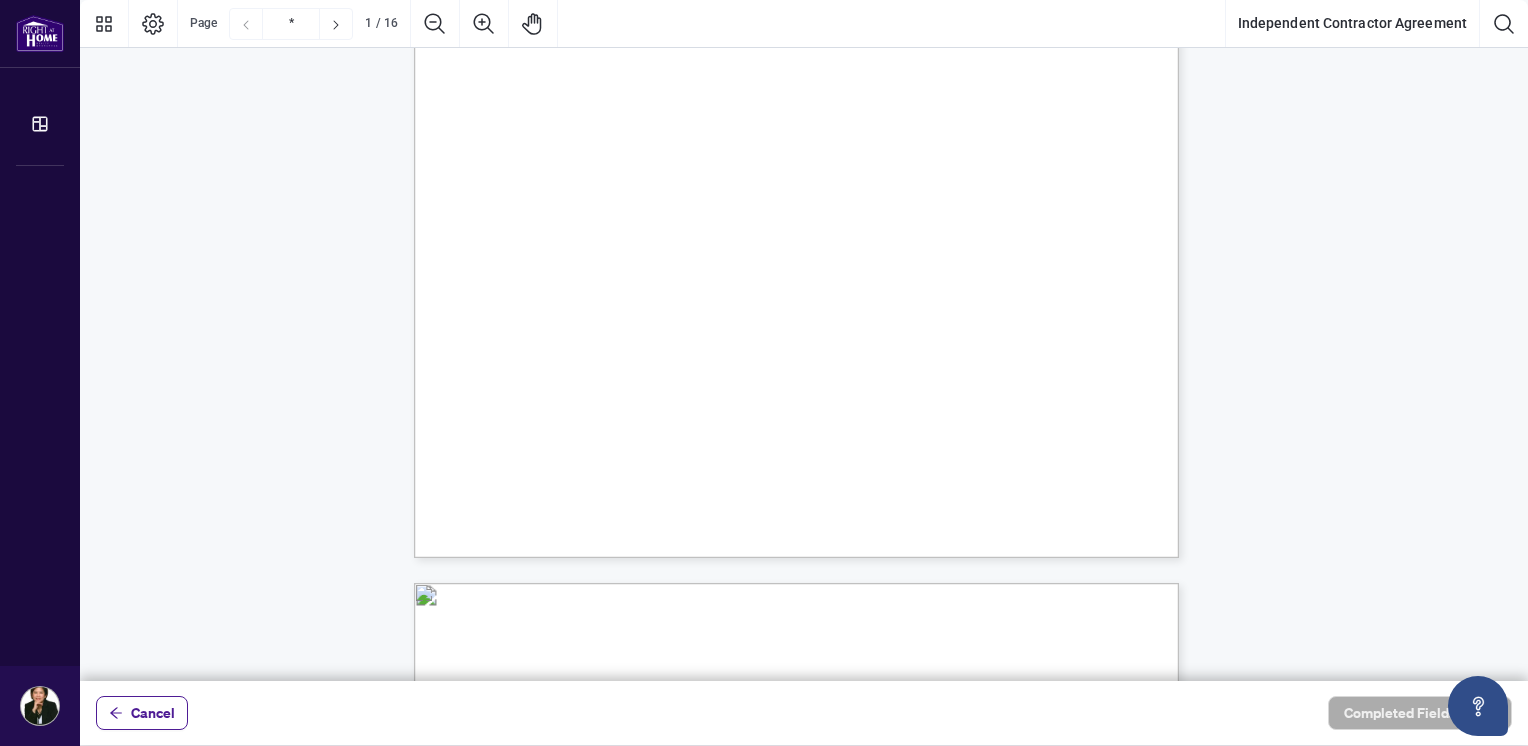 click on "INDEPENDENT CONTRACTOR AGREEMENT
THIS AGREEMENT  is made as of  (the “Effective Date”)
BETWEEN:
[NUMBER] ONTARIO INC. DBA RIGHT AT HOME REALTY, BROKERAGE  having its head office at
[NUMBER] [STREET], Unit [NUMBER], [CITY], [STATE] (the “Brokerage” or “RAHR”)
AND:
residing in the City of
( the “Contractor” "you” or “your")
will operate from the  branch (the “Designated Office”) .
WHEREAS  RAHR is registered as a real estate brokerage and licensed through the Real Estate
Council of Ontario (RECO) (the “Broker Authority”), owns and or operates the Designated office,
facilities, and equipment required to conduct a real estate brokerage busines s.
WHEREAS  the Contractor is duly licensed under the Real Estate and Business Brokers Act, 2002 as
subsequently amended to the Trust in Real Estate Services Act, 2002 (“TRESA”)  ( the “Act”) for the
purpose of conducting a real estate business.
WHEREAS  Contractor will provide real estate services as defined below." at bounding box center [892, 187] 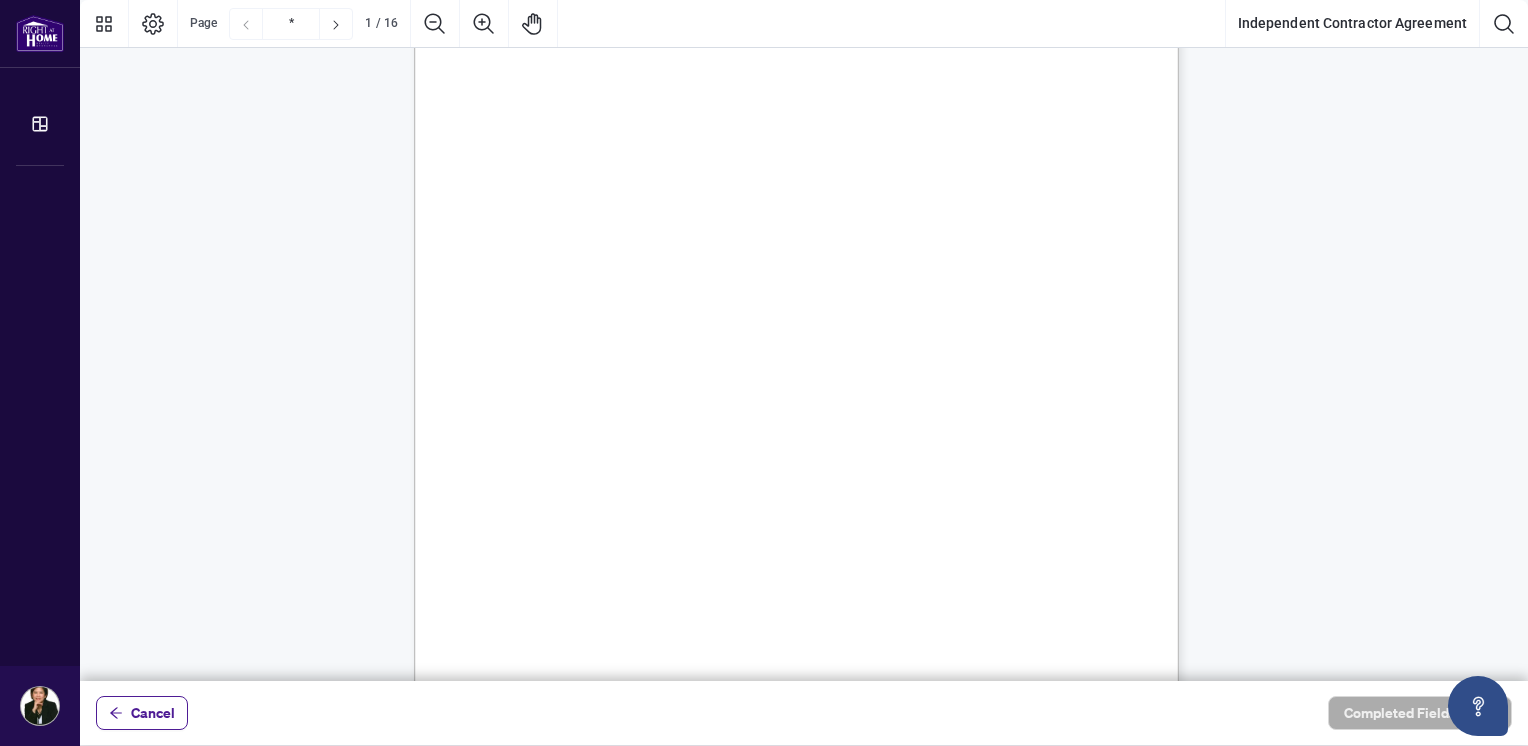 scroll, scrollTop: 100, scrollLeft: 0, axis: vertical 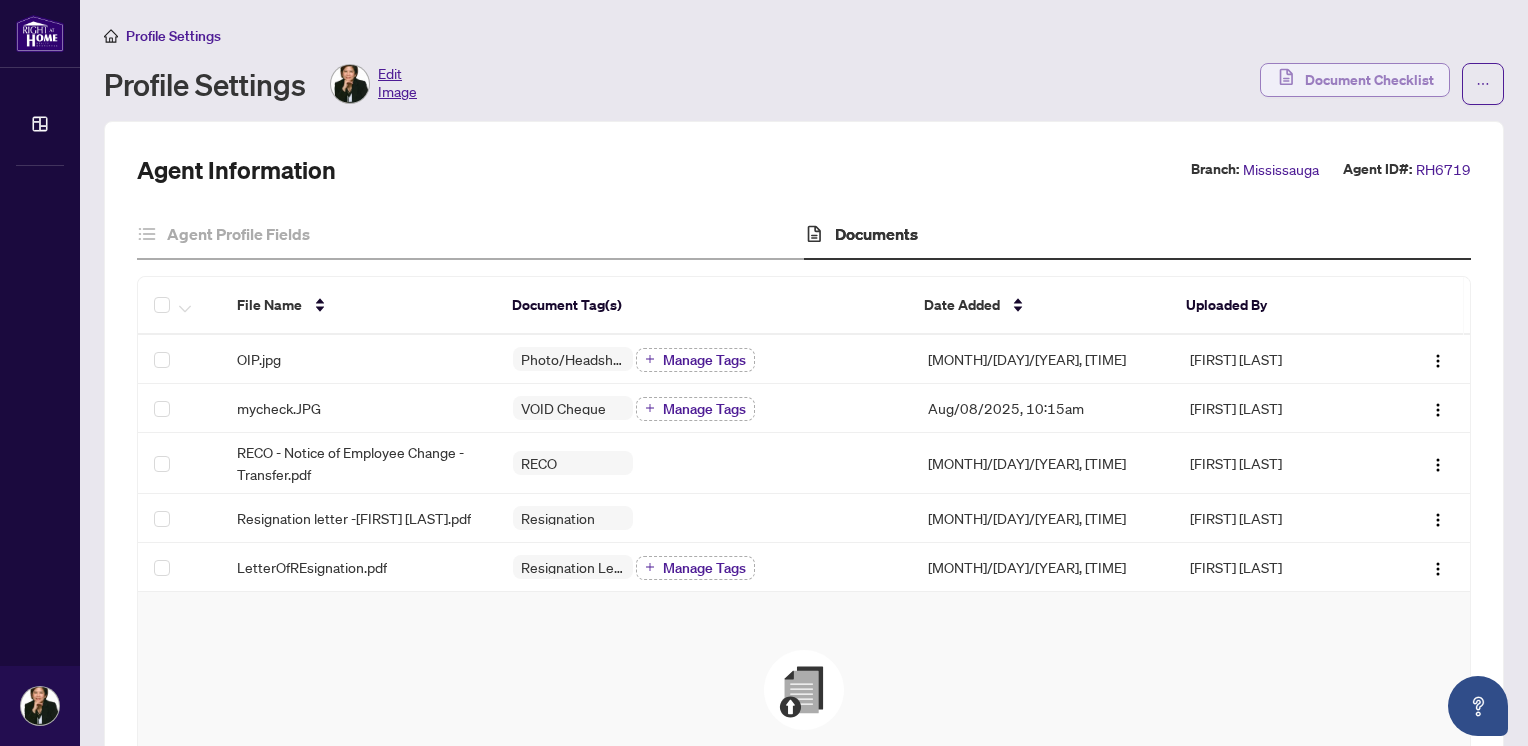 click on "Document Checklist" at bounding box center [1369, 80] 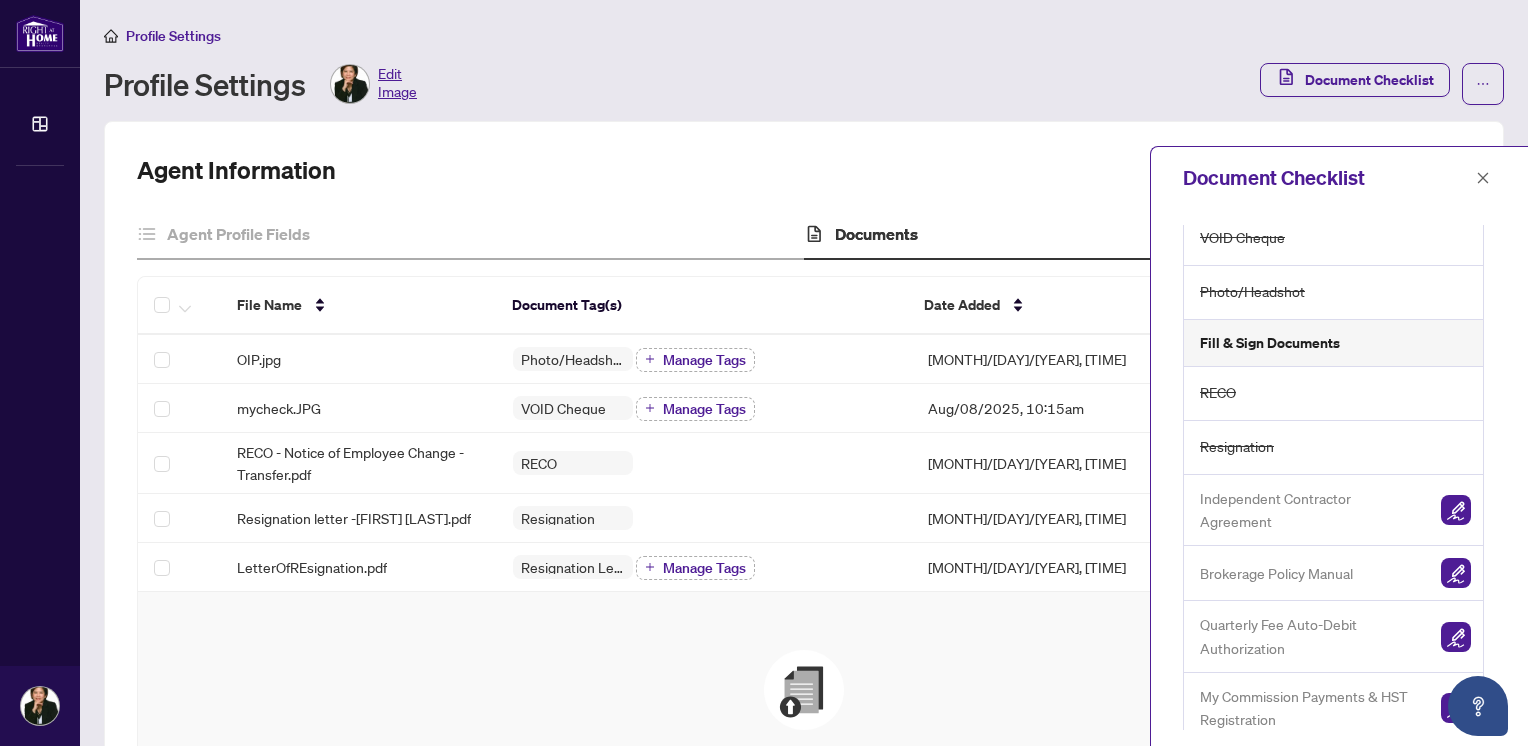 scroll, scrollTop: 218, scrollLeft: 0, axis: vertical 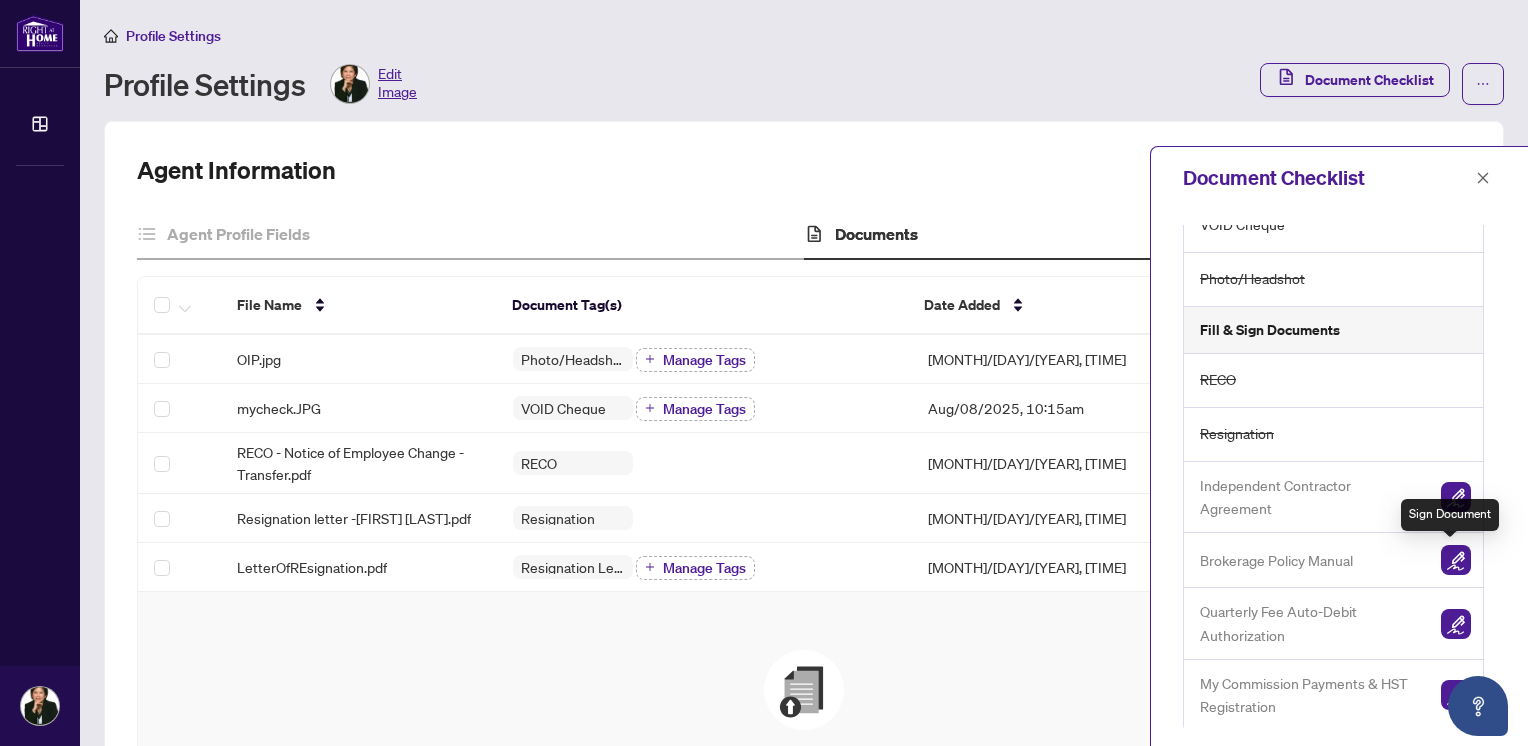 click at bounding box center (1456, 560) 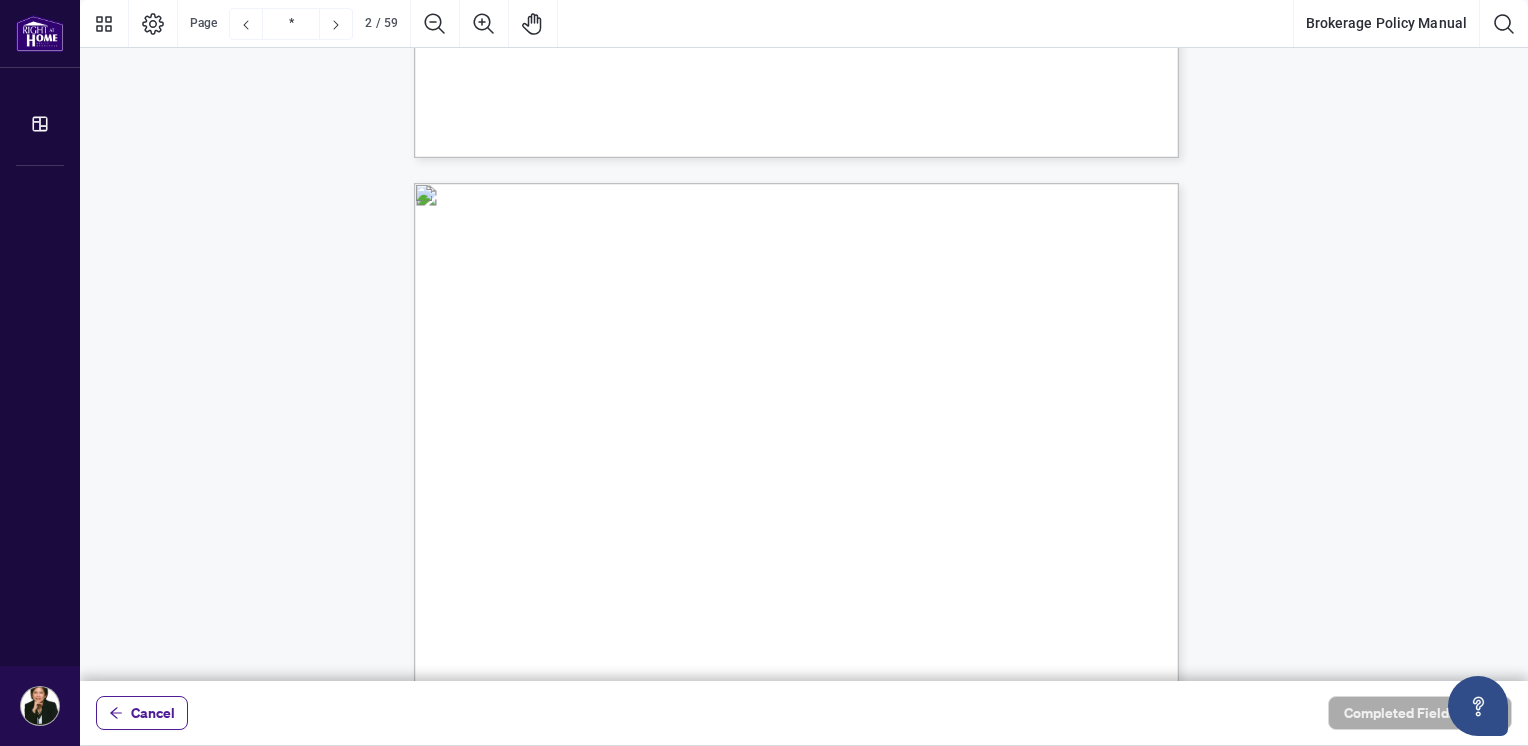 scroll, scrollTop: 1400, scrollLeft: 0, axis: vertical 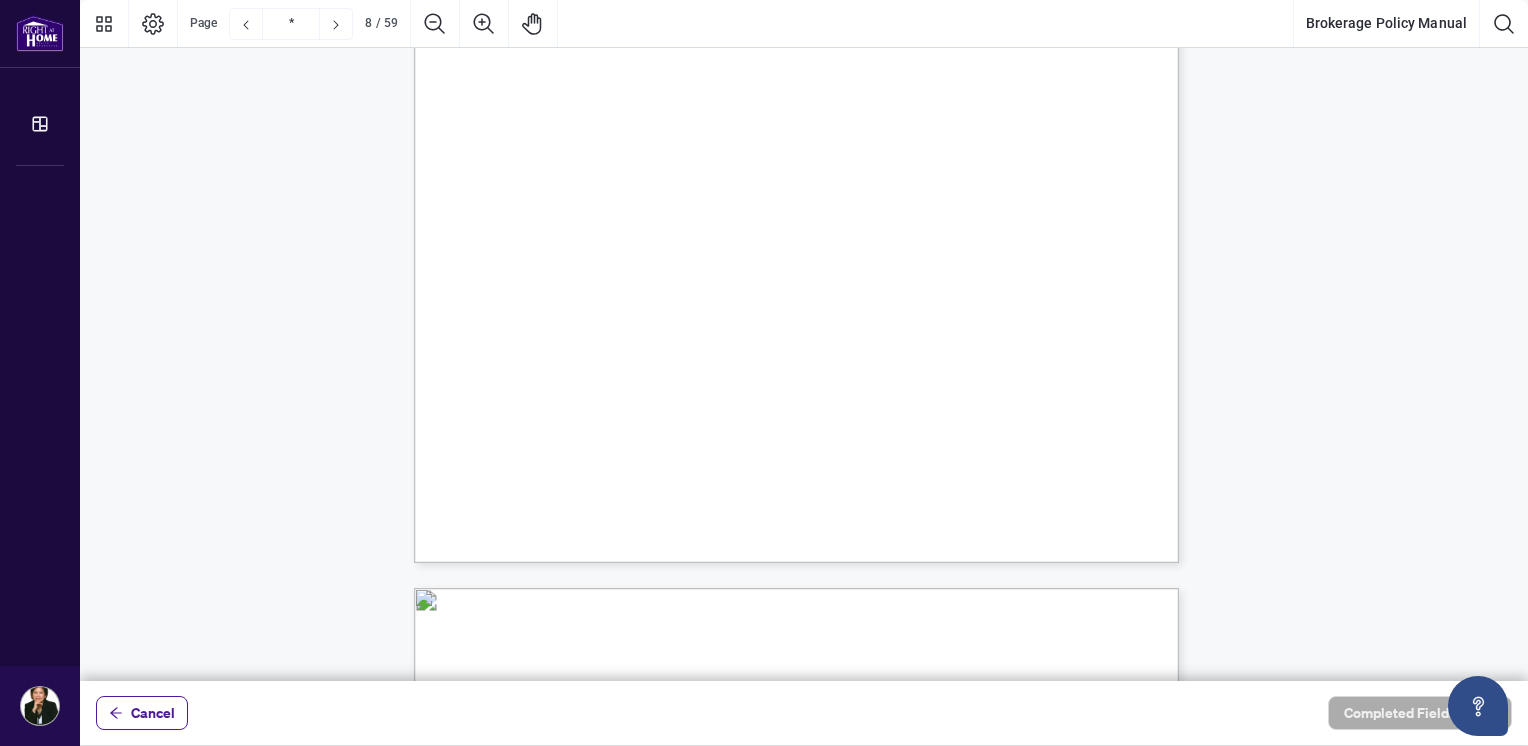 click on "As a seller or landlord, the Salesperson must prepare a Registrant’s Disclosure of Interest Disposition
of Property Form 161, and as a buyer or tenant the Salesperson must prepare a Registrant’s Disclosure of
Interest Acquisition of Property, Form 160.
The disclosure form shall include the following information:
•  Identify the property that the disclosure is related to.
•  The Salesperson or broker must state their name and the name of the Brokerage
•  Full disclosure of all the facts within the Salesperson’s knowledge that affect or will affect the value
of the real estate.
•  Full disclosure of the nature of any direct or indirect interest of the Salesperson and/or related
person.
•  The particulars of any negotiation offer or agreement by or on behalf of the Salesperson, broker or
Brokerage for the subsequent sale, lease, exchange or other disposition of an interest in the real
estate.
•  by seller(s) or buyer(s), as the case may be.
6. TERMINATION
7.  INTRANET" at bounding box center (892, 192) 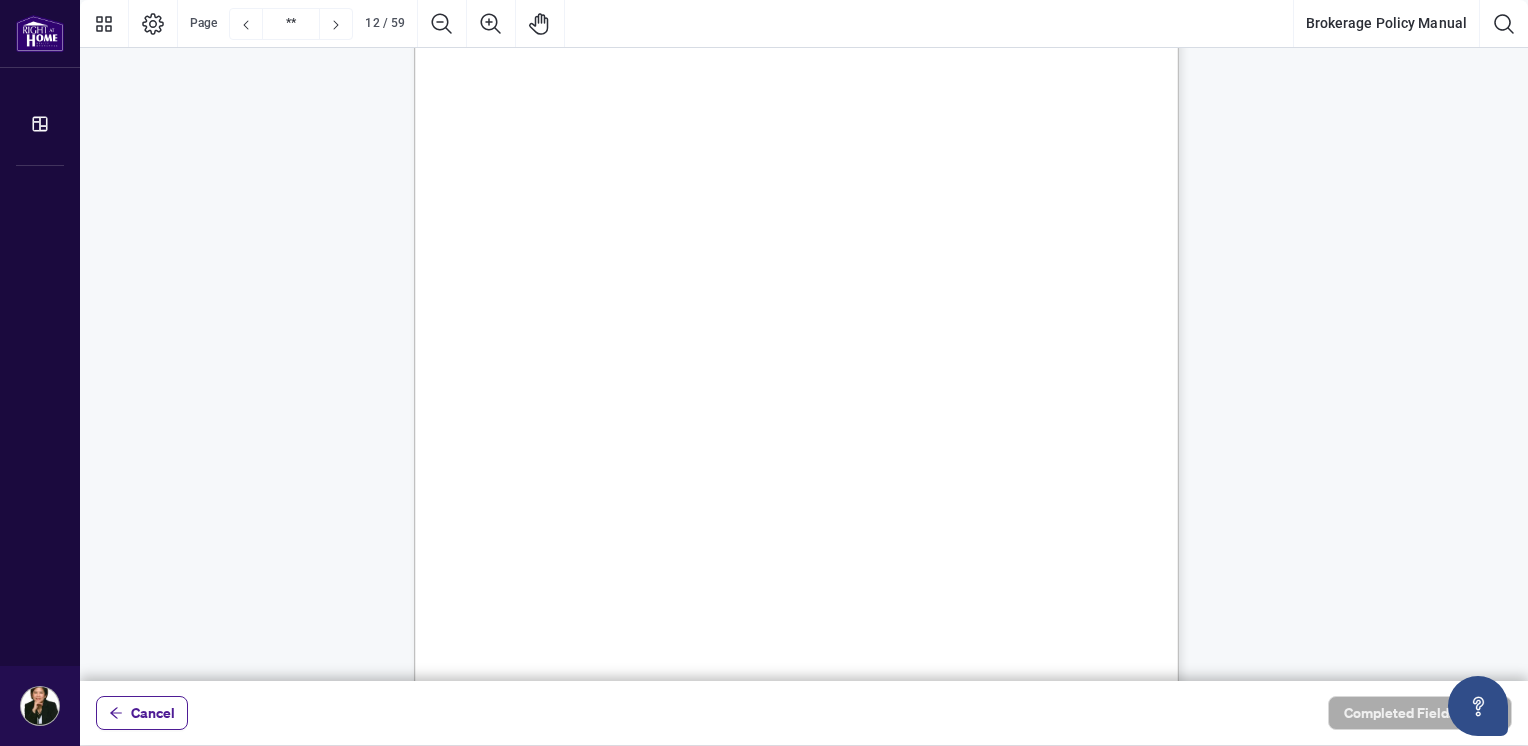 scroll, scrollTop: 11600, scrollLeft: 0, axis: vertical 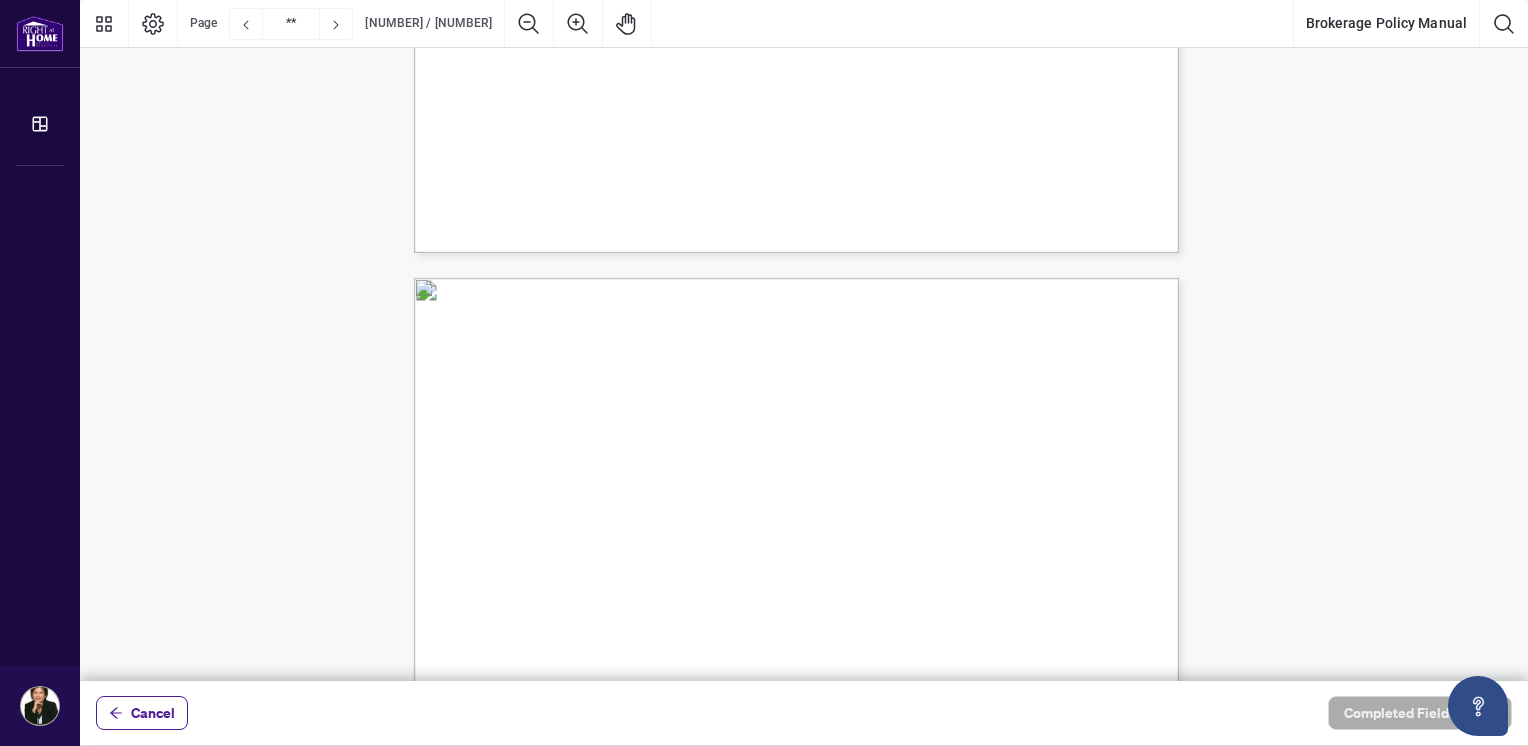 click on "c) Communication" at bounding box center (598, 581) 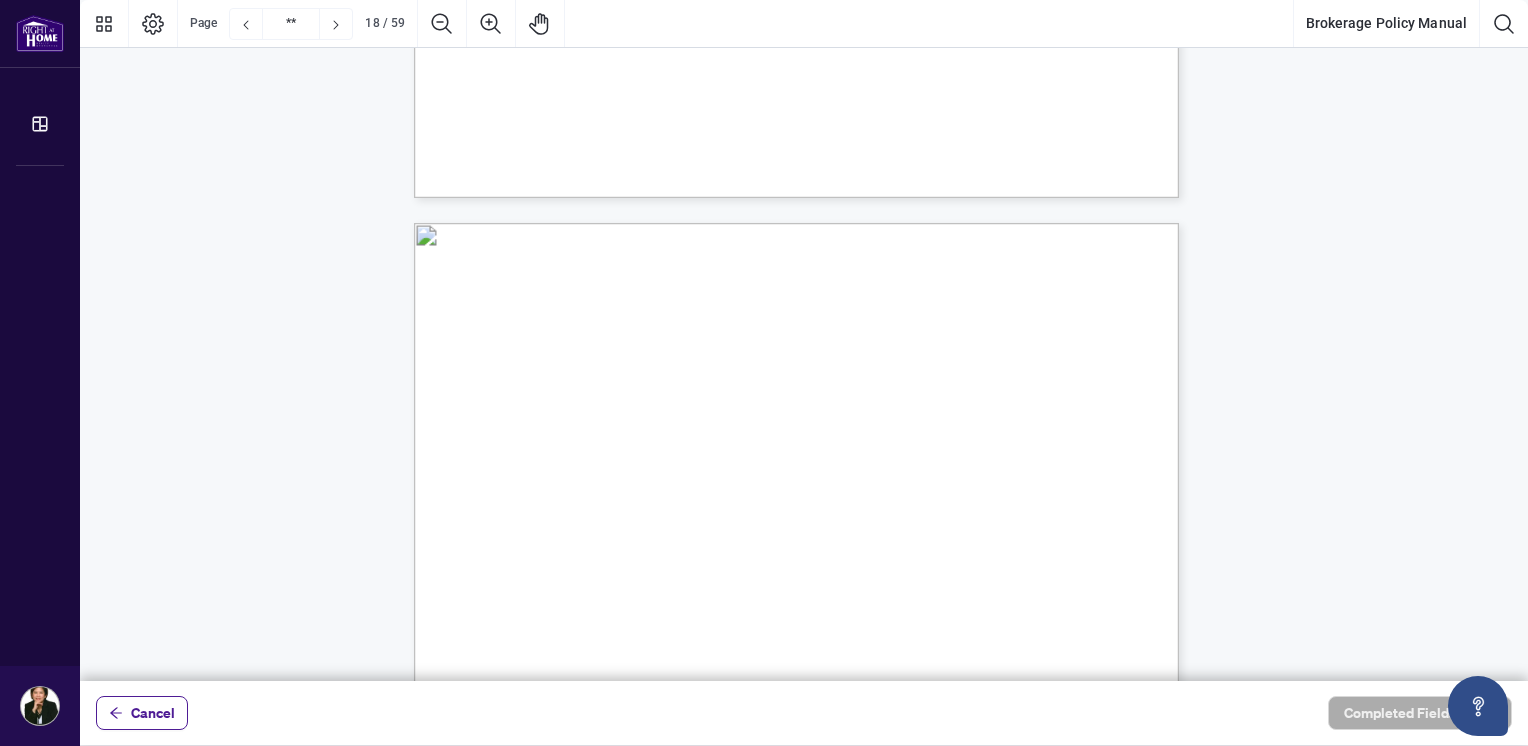 click on "Anyone who witnesses harassment or who becomes aware that an individual is being harassed has a
responsibility to report the incident immediately to their Manager, without fear of reprisal. Managers are
responsible for providing a harassment-free work environment and, upon becoming aware that some form
of harassment is occurring, the Manager will take prompt and corrective action to remedy the situation
promptly." at bounding box center (892, 223) 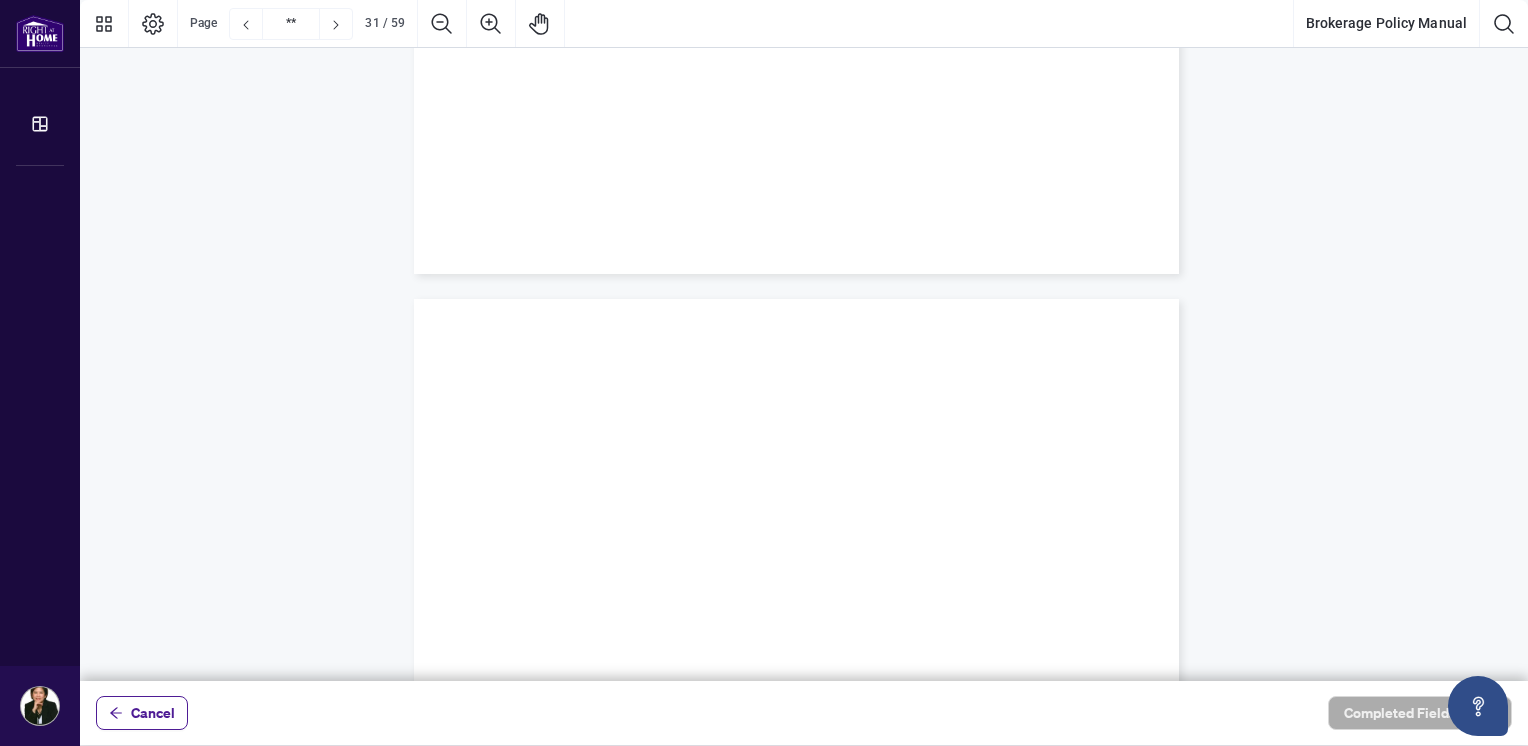 scroll, scrollTop: 59266, scrollLeft: 0, axis: vertical 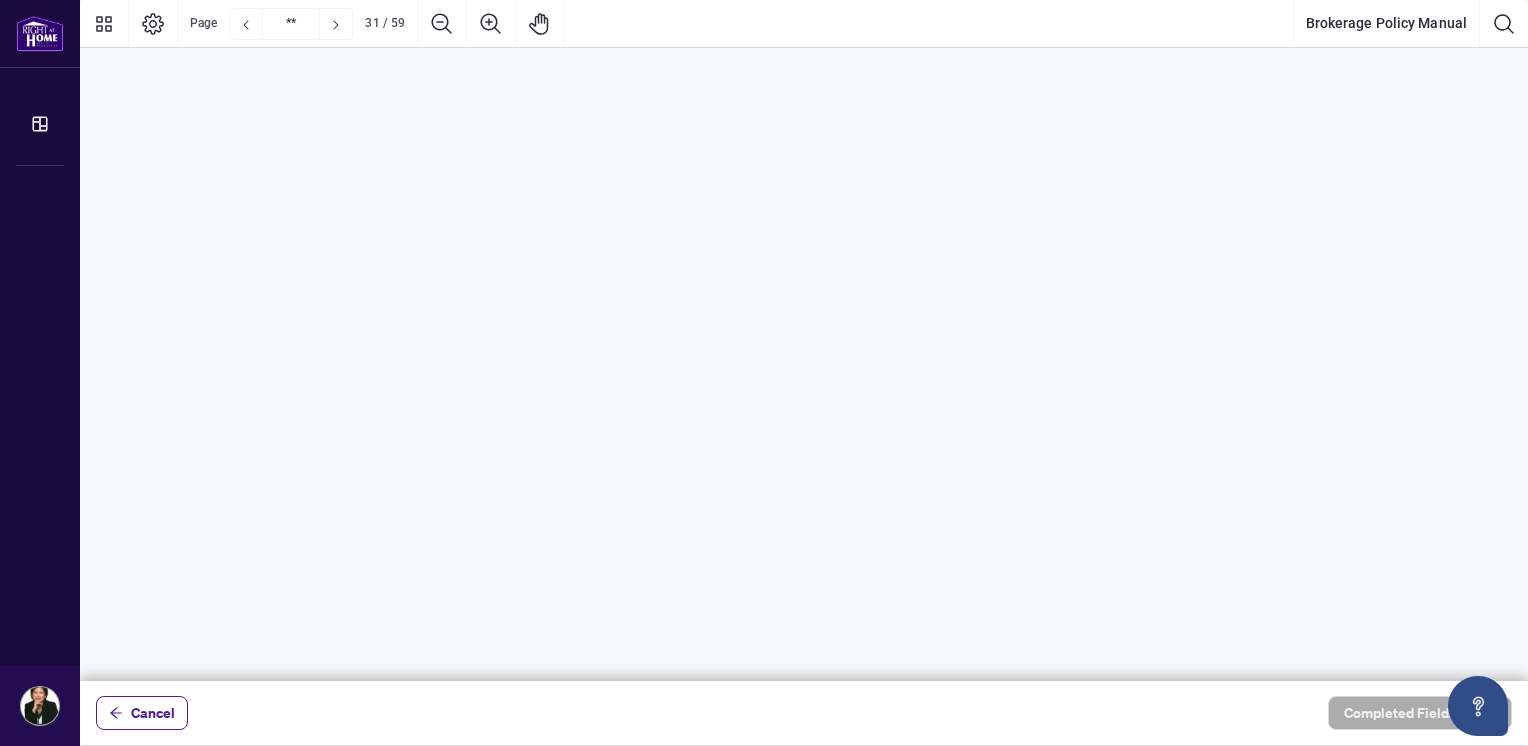 type on "**" 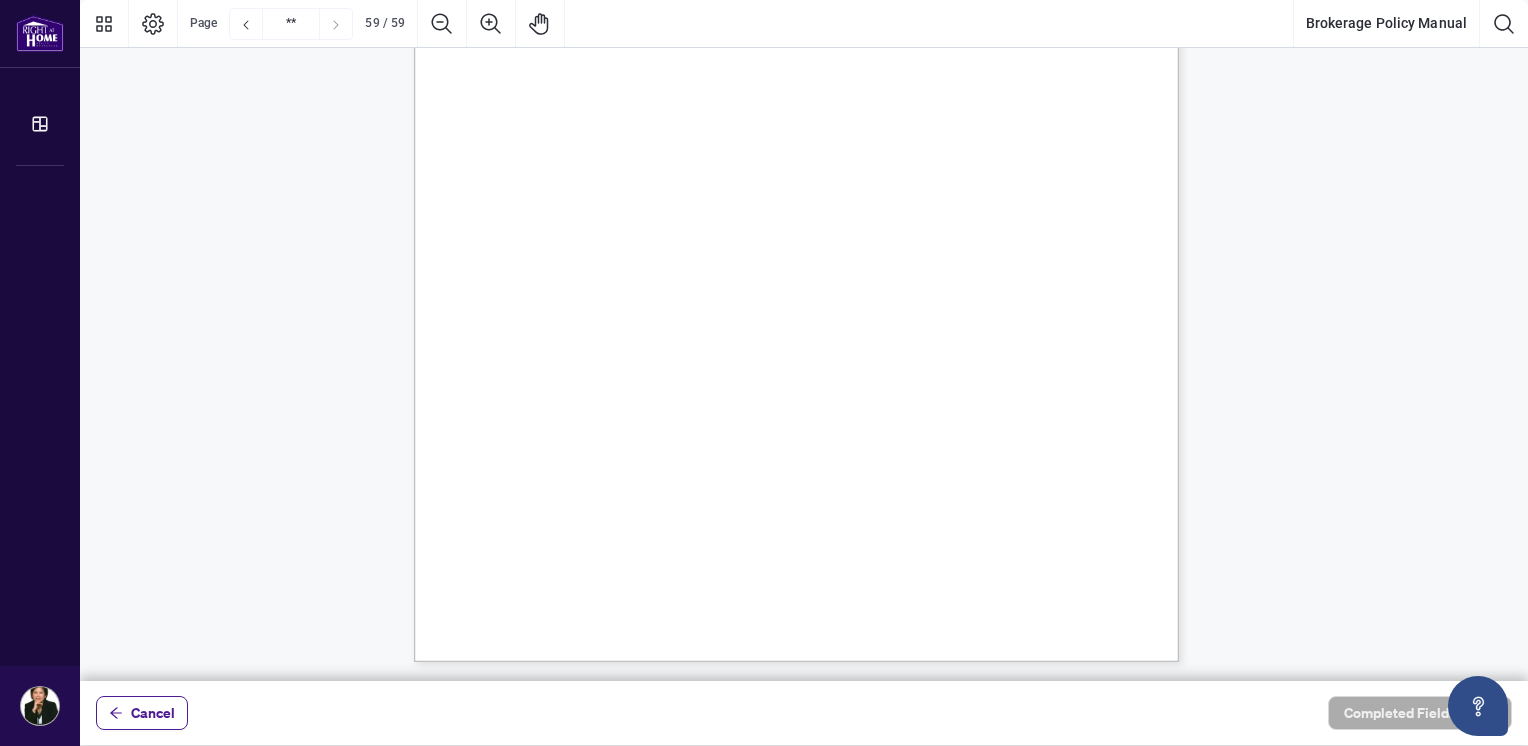 click on "Independent Contractor Name:" at bounding box center [621, 202] 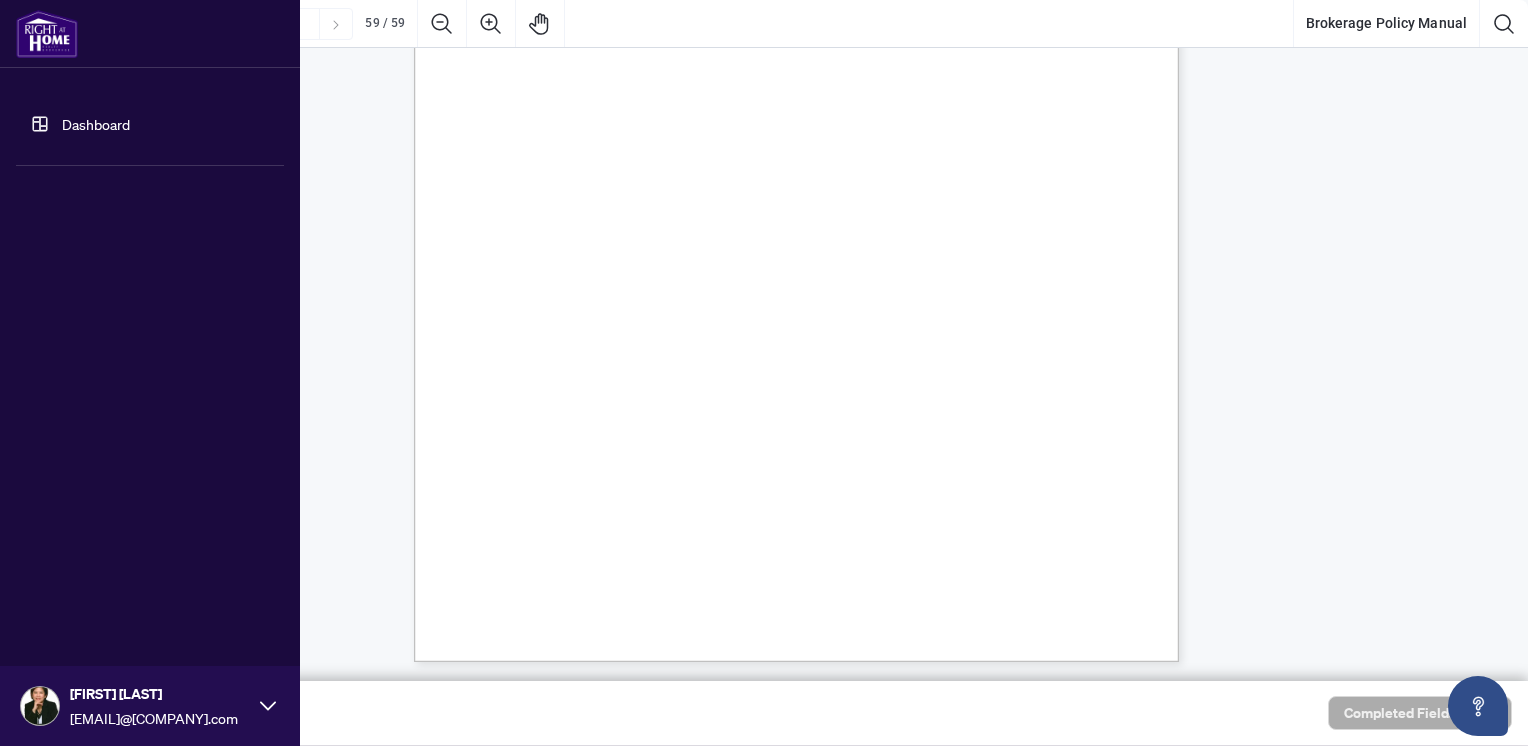 click at bounding box center [47, 34] 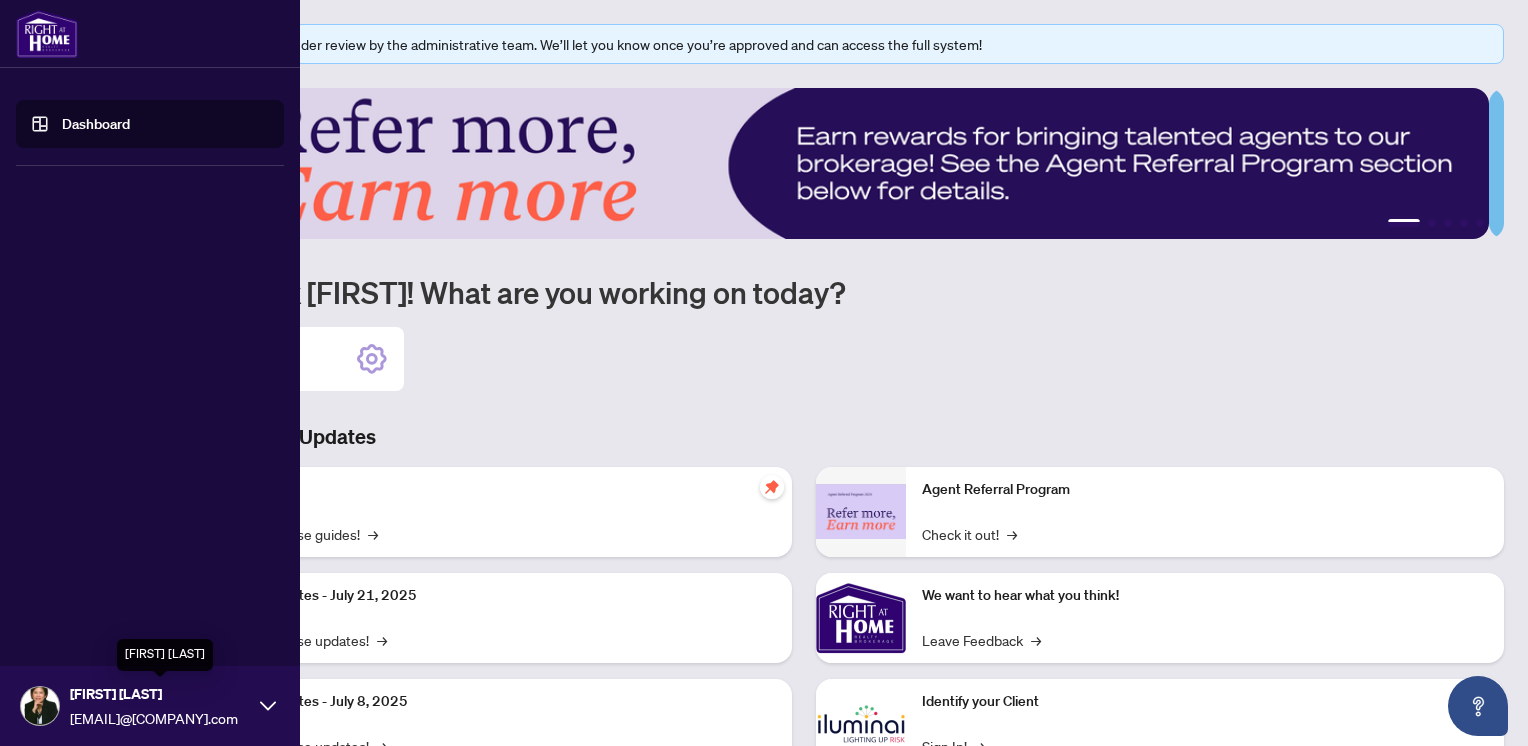 click on "[NAME]" at bounding box center (160, 694) 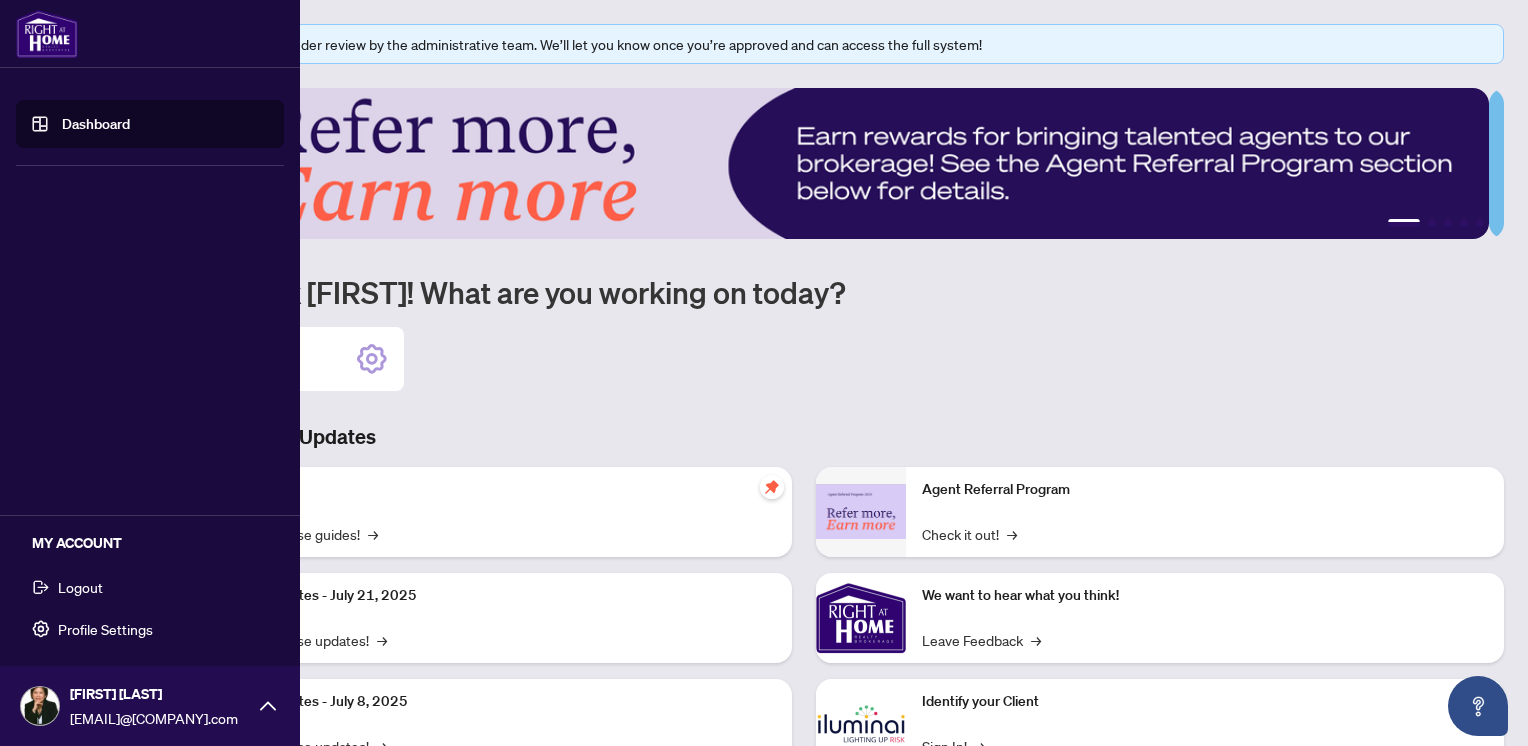 click on "Profile Settings" at bounding box center (105, 629) 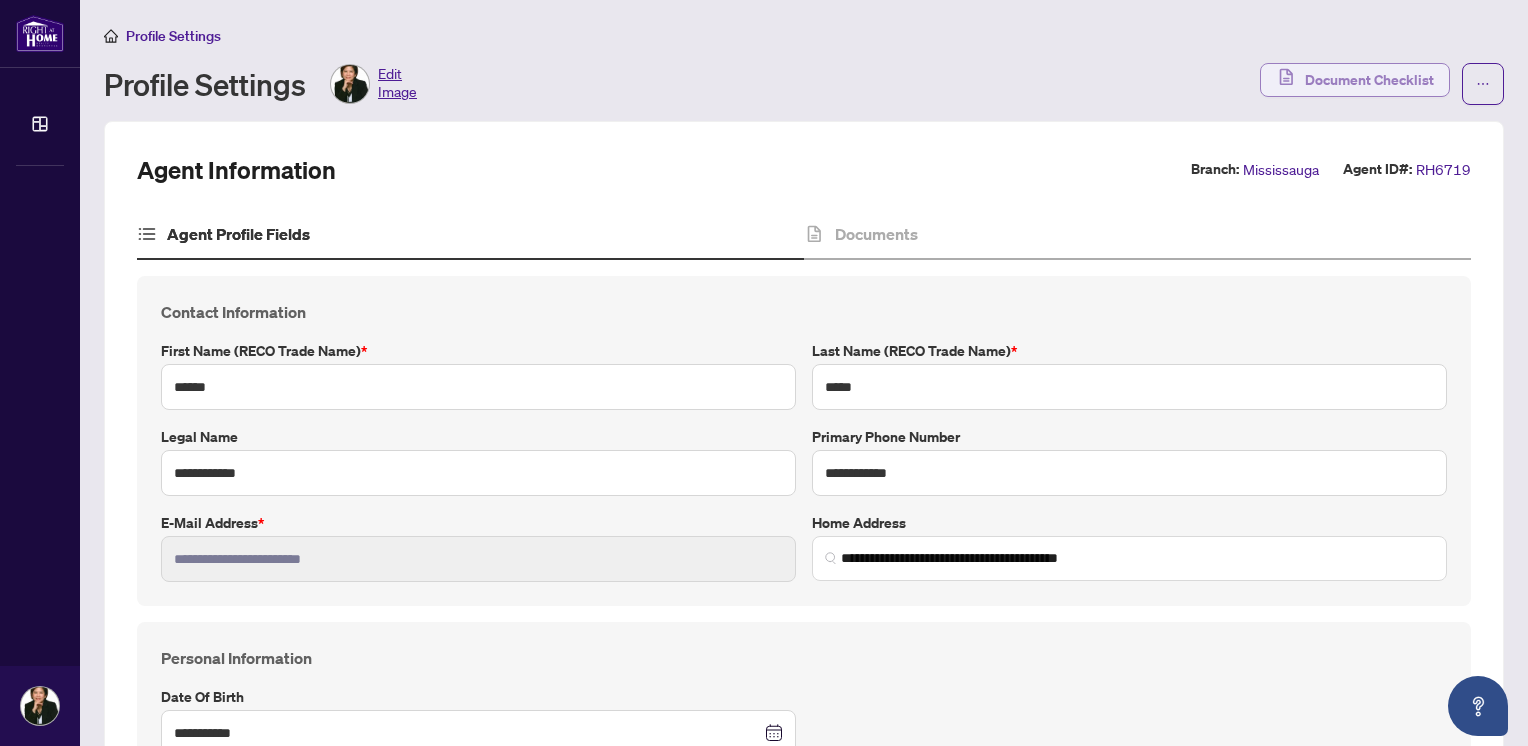 click on "Document Checklist" at bounding box center [1369, 80] 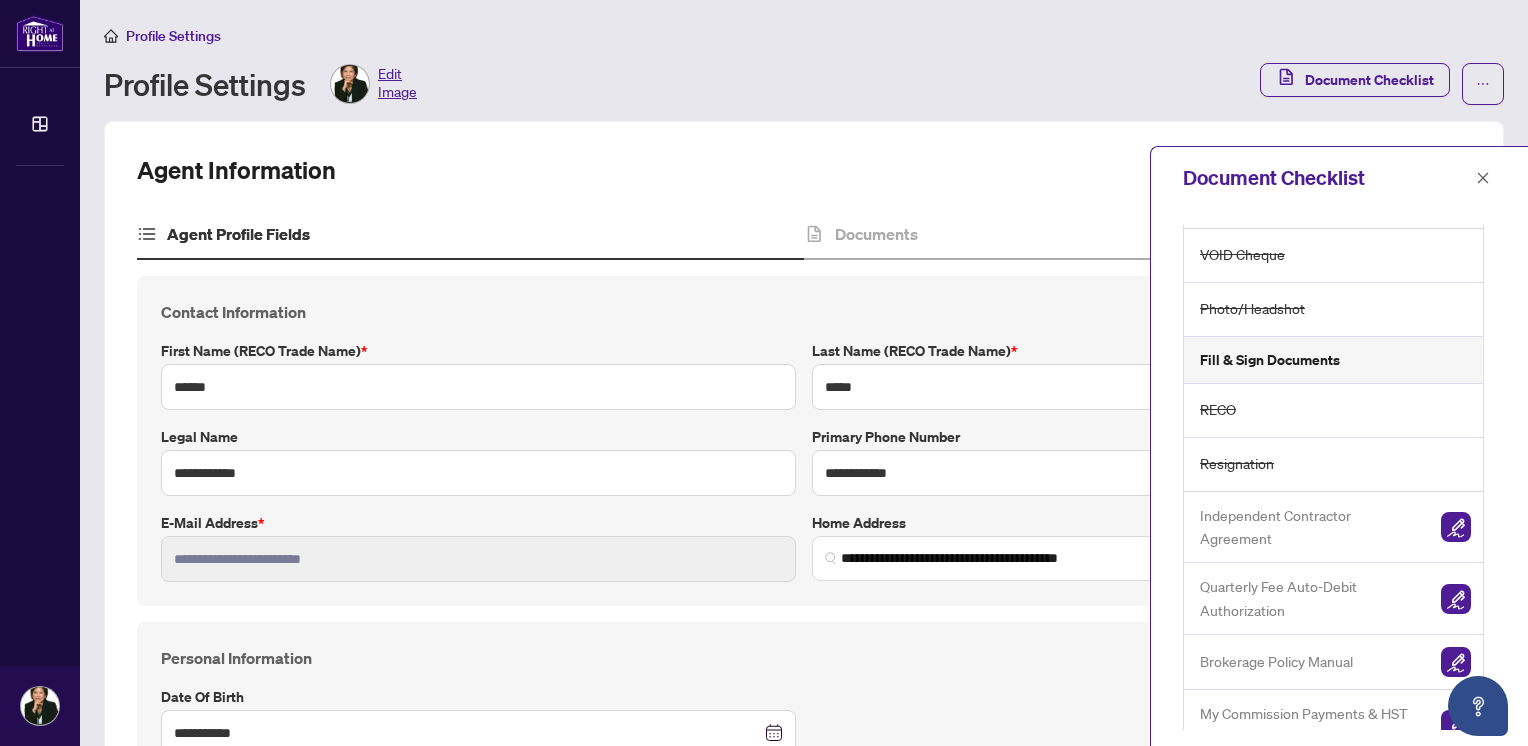 scroll, scrollTop: 218, scrollLeft: 0, axis: vertical 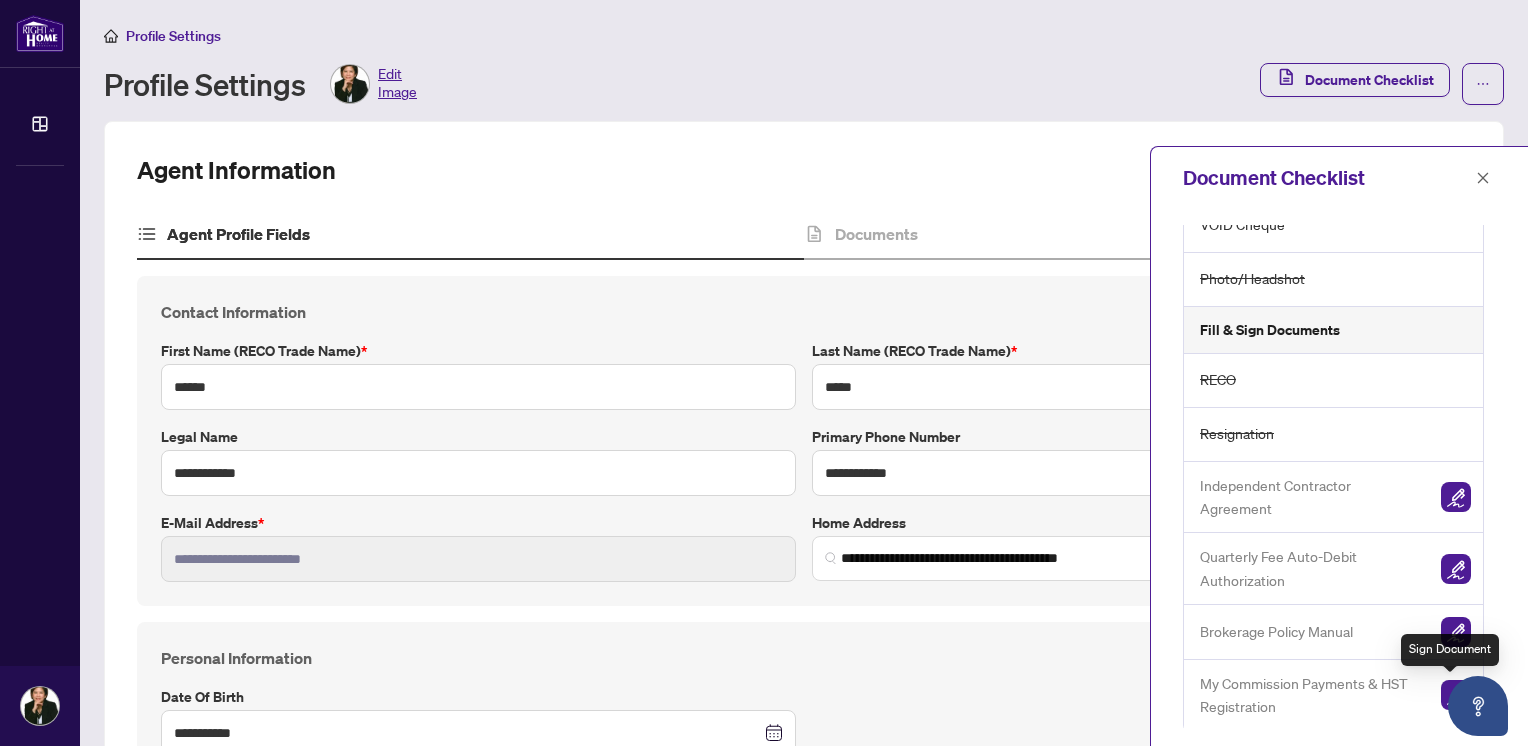 click at bounding box center [1456, 695] 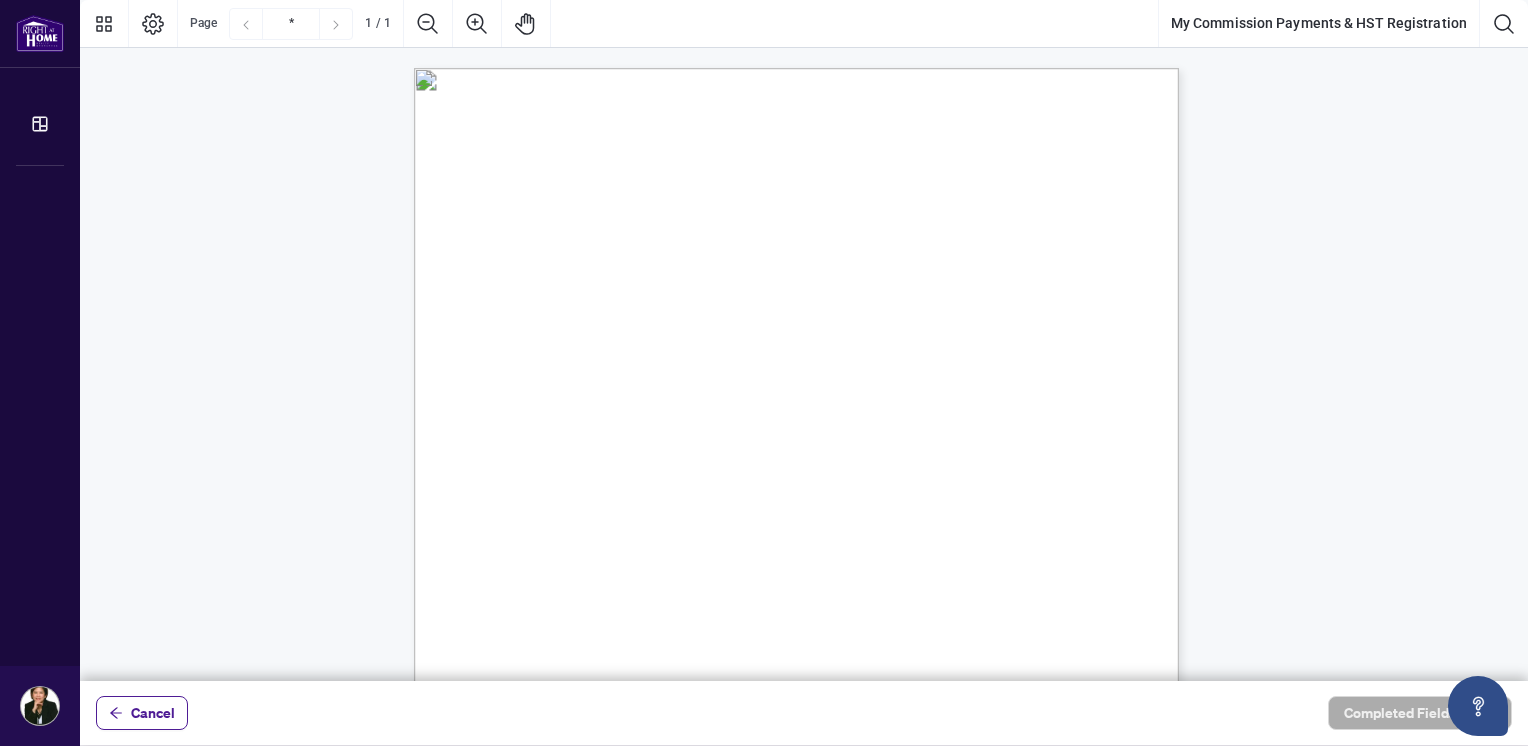 click on "My HST Registration Number is:" at bounding box center (592, 387) 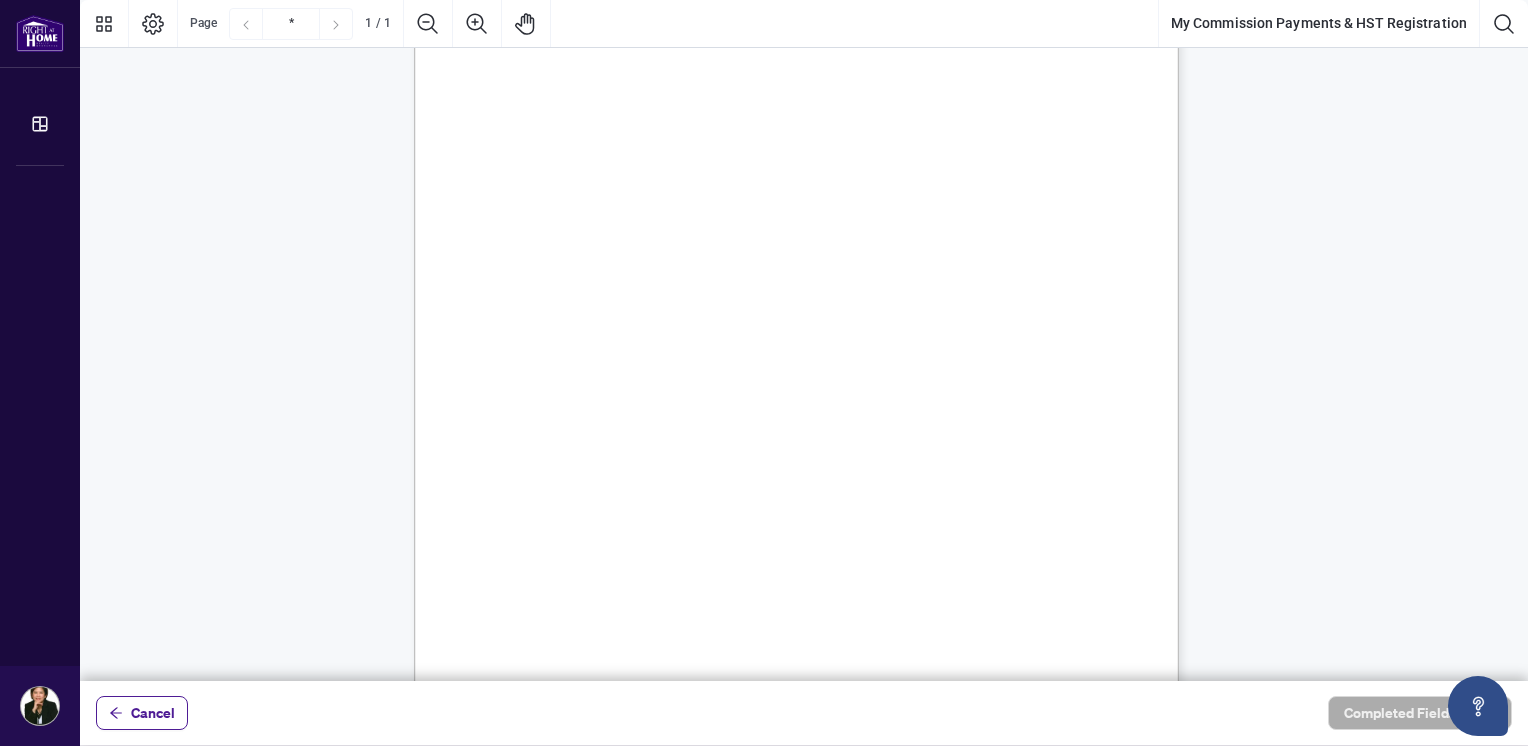 scroll, scrollTop: 396, scrollLeft: 0, axis: vertical 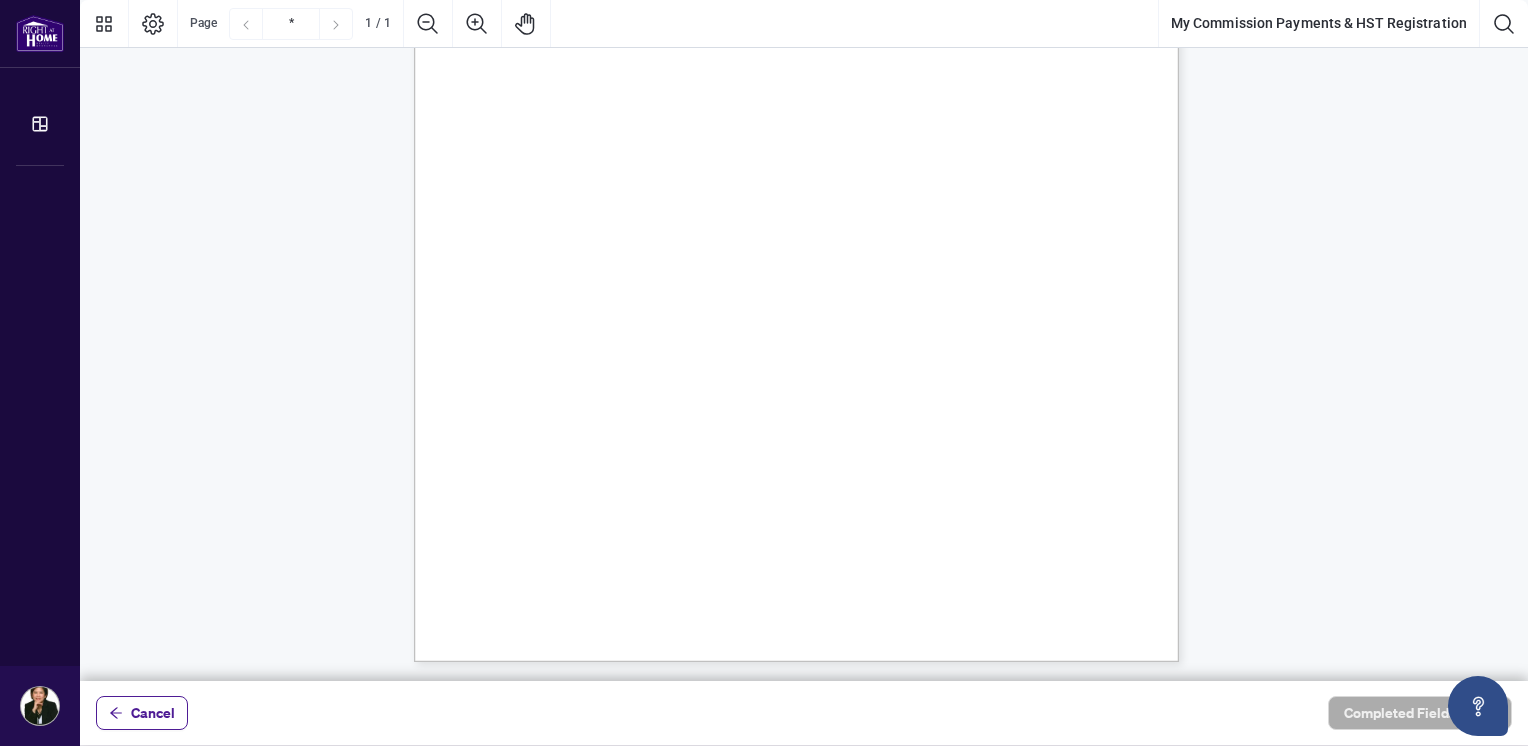 click on "I" at bounding box center (625, 337) 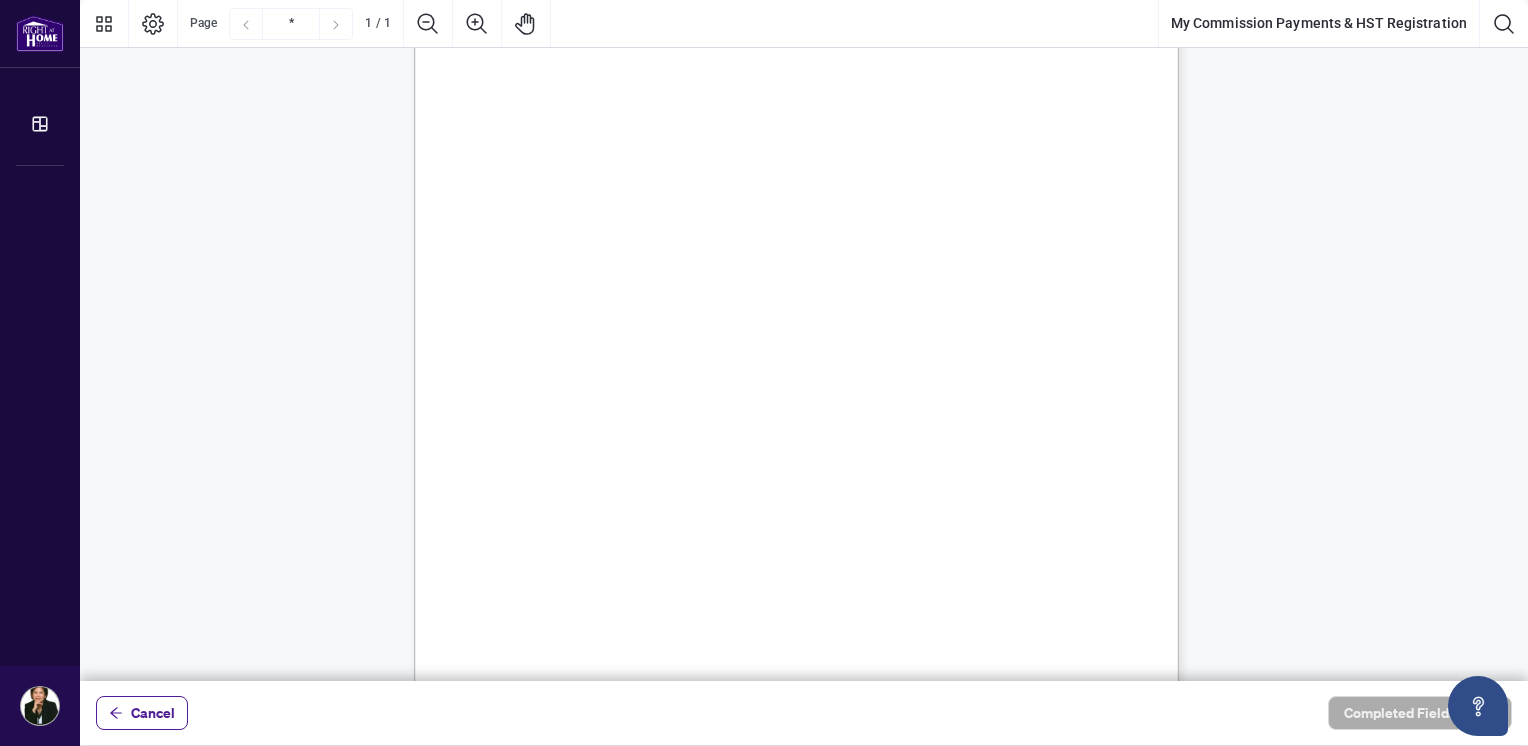 scroll, scrollTop: 0, scrollLeft: 0, axis: both 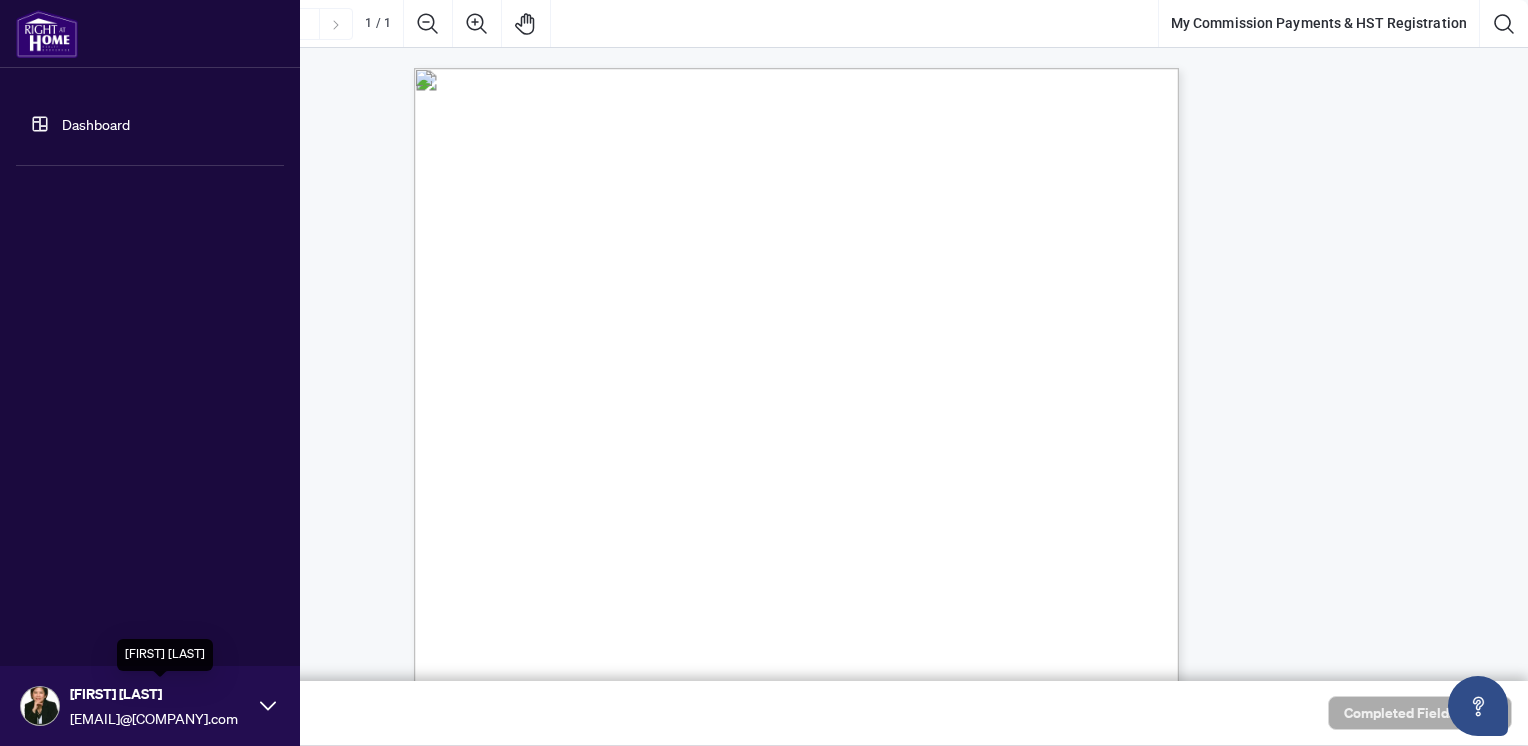 click on "[NAME]" at bounding box center [160, 694] 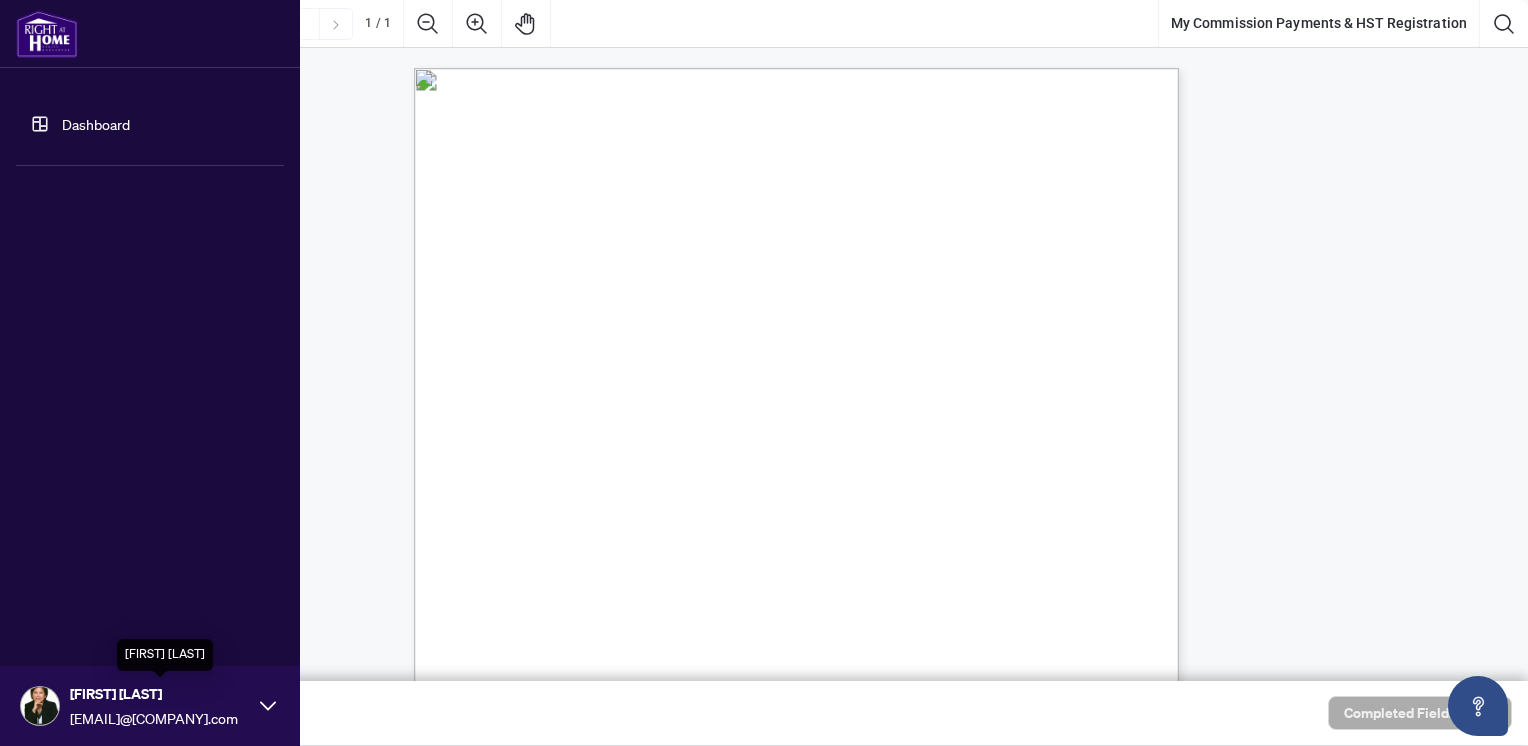 click on "[NAME]" at bounding box center (160, 694) 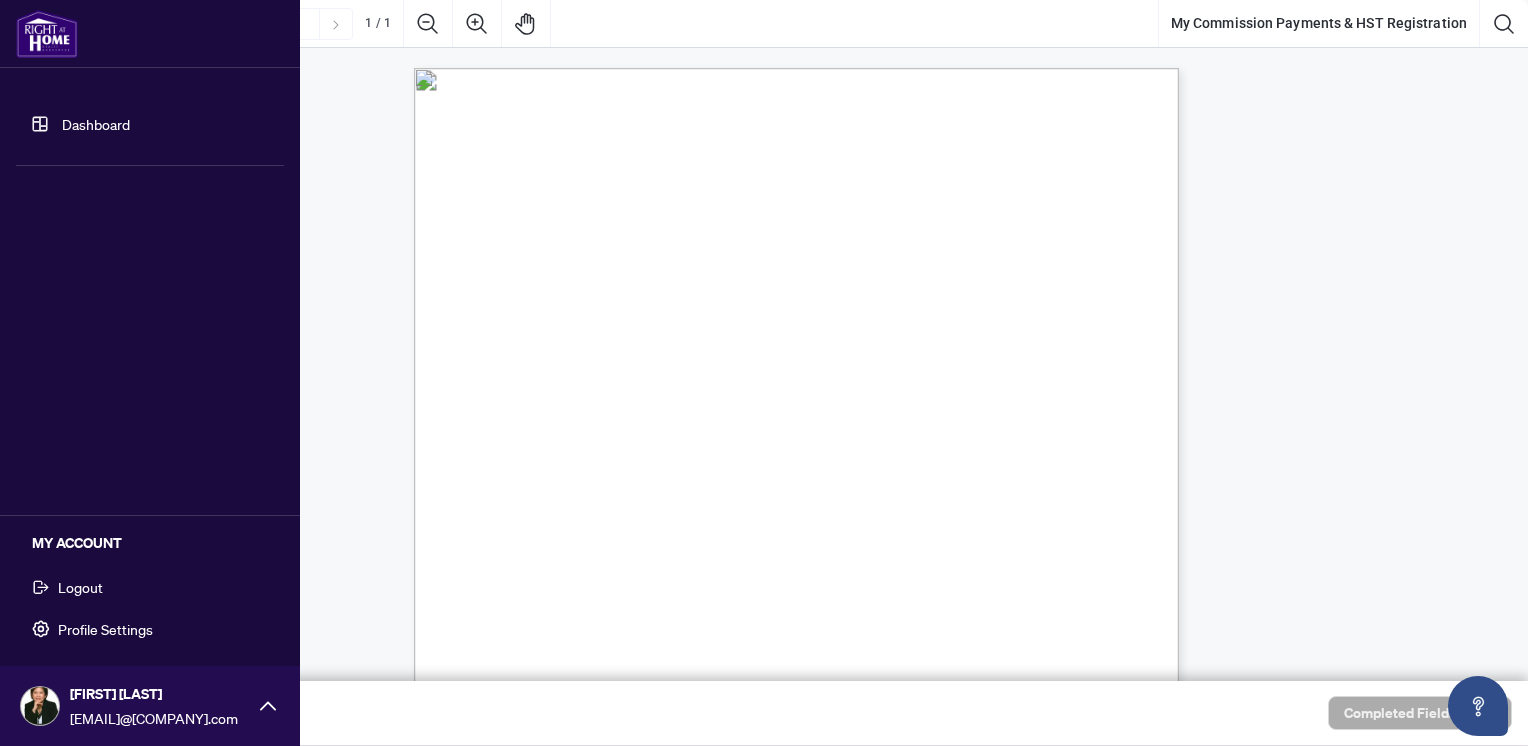 click on "Profile Settings" at bounding box center (105, 629) 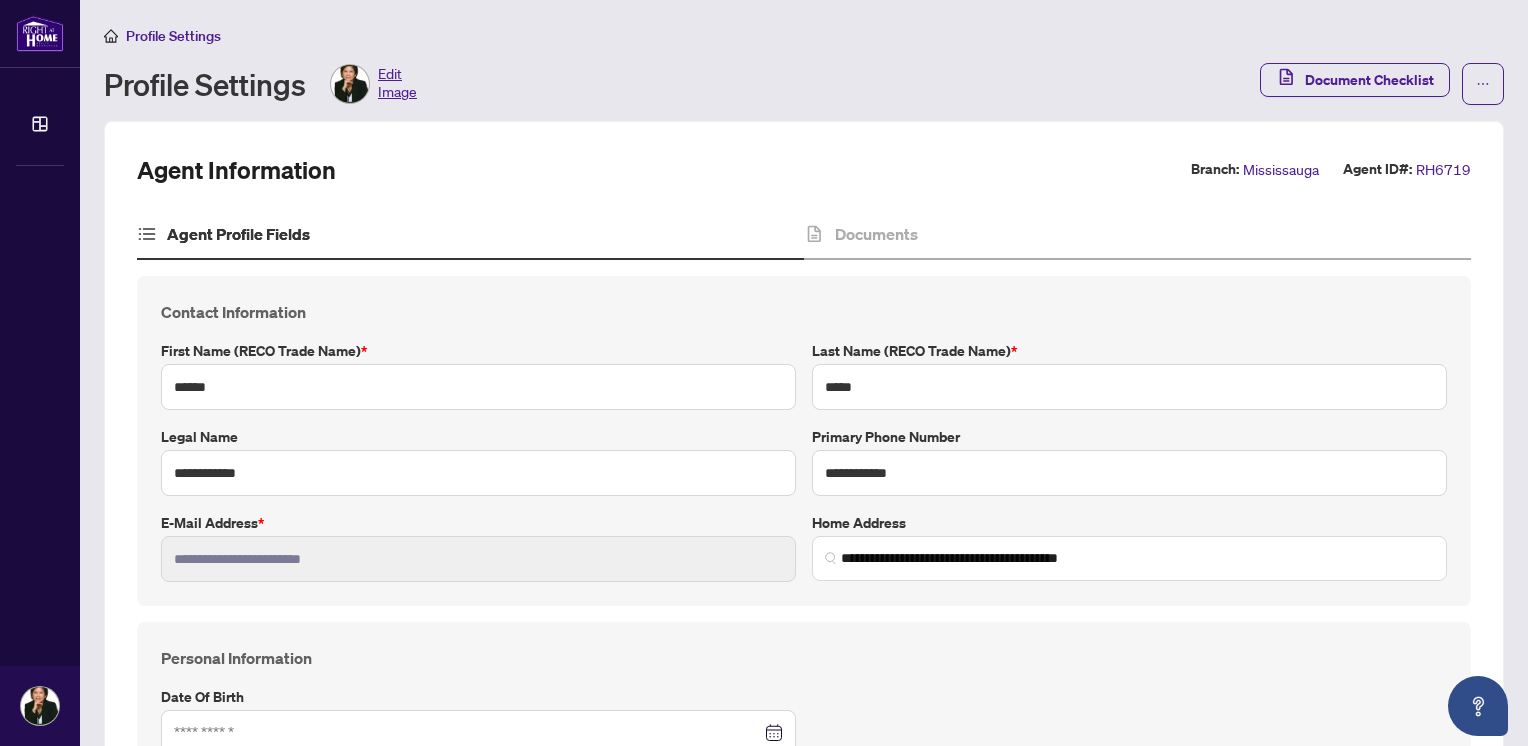 type on "**********" 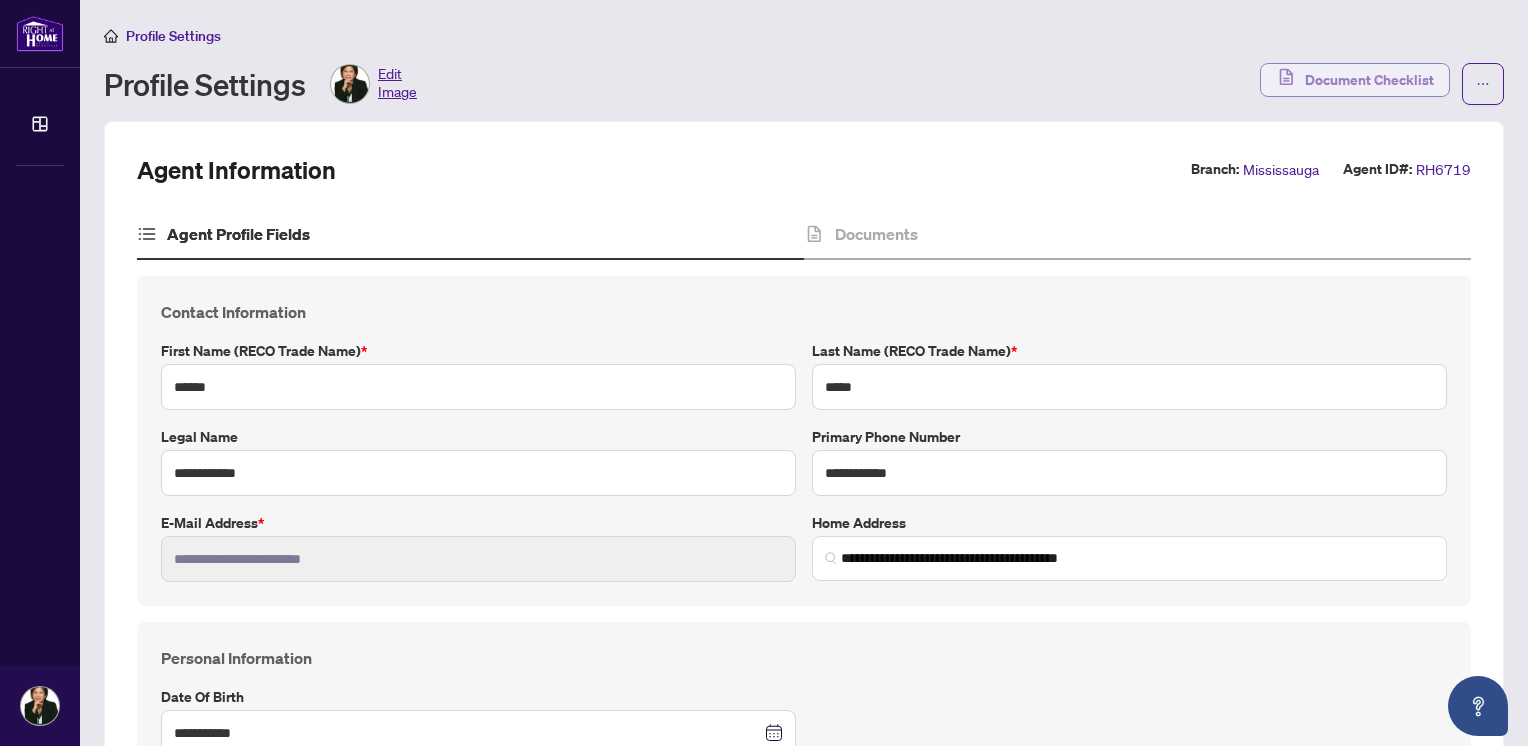 drag, startPoint x: 1356, startPoint y: 76, endPoint x: 1359, endPoint y: 106, distance: 30.149628 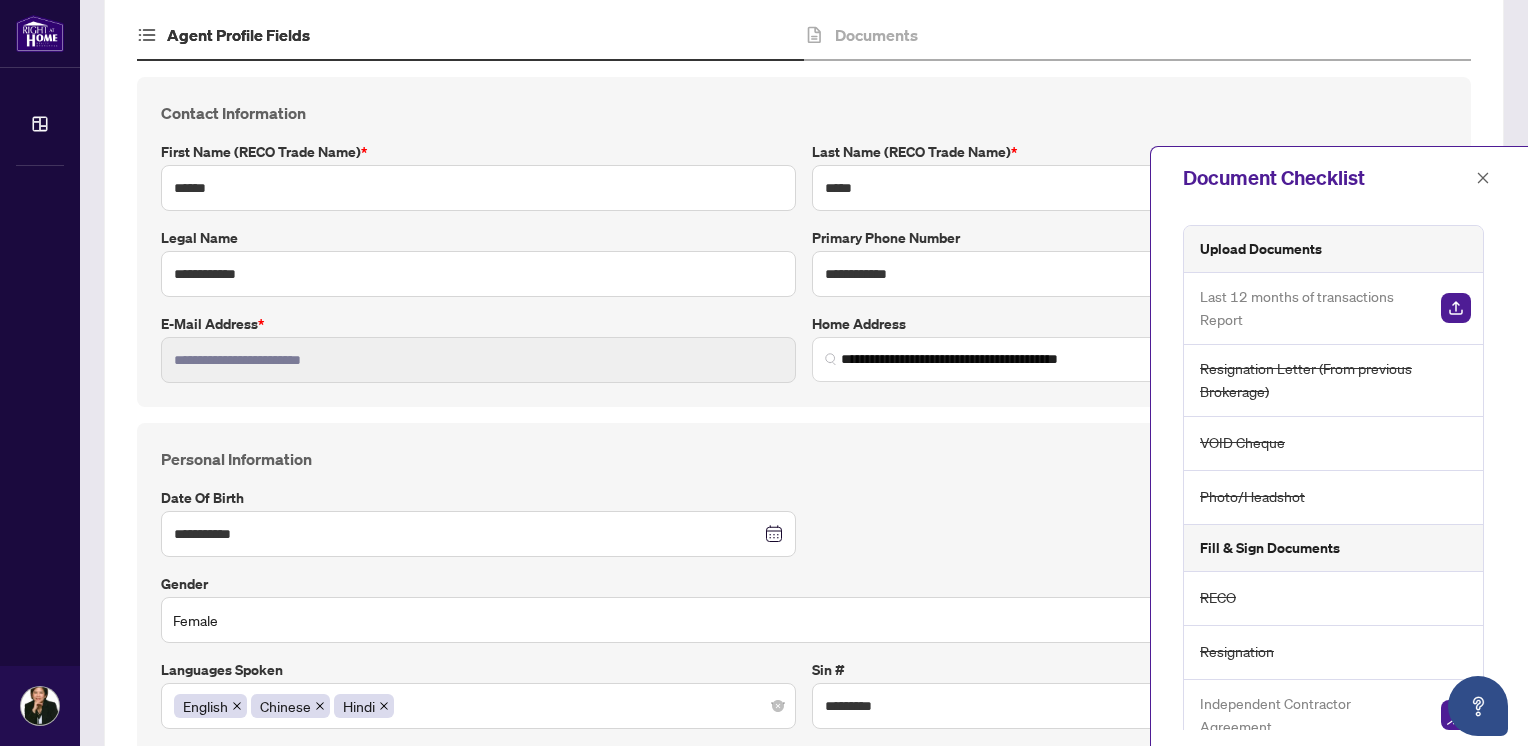 scroll, scrollTop: 200, scrollLeft: 0, axis: vertical 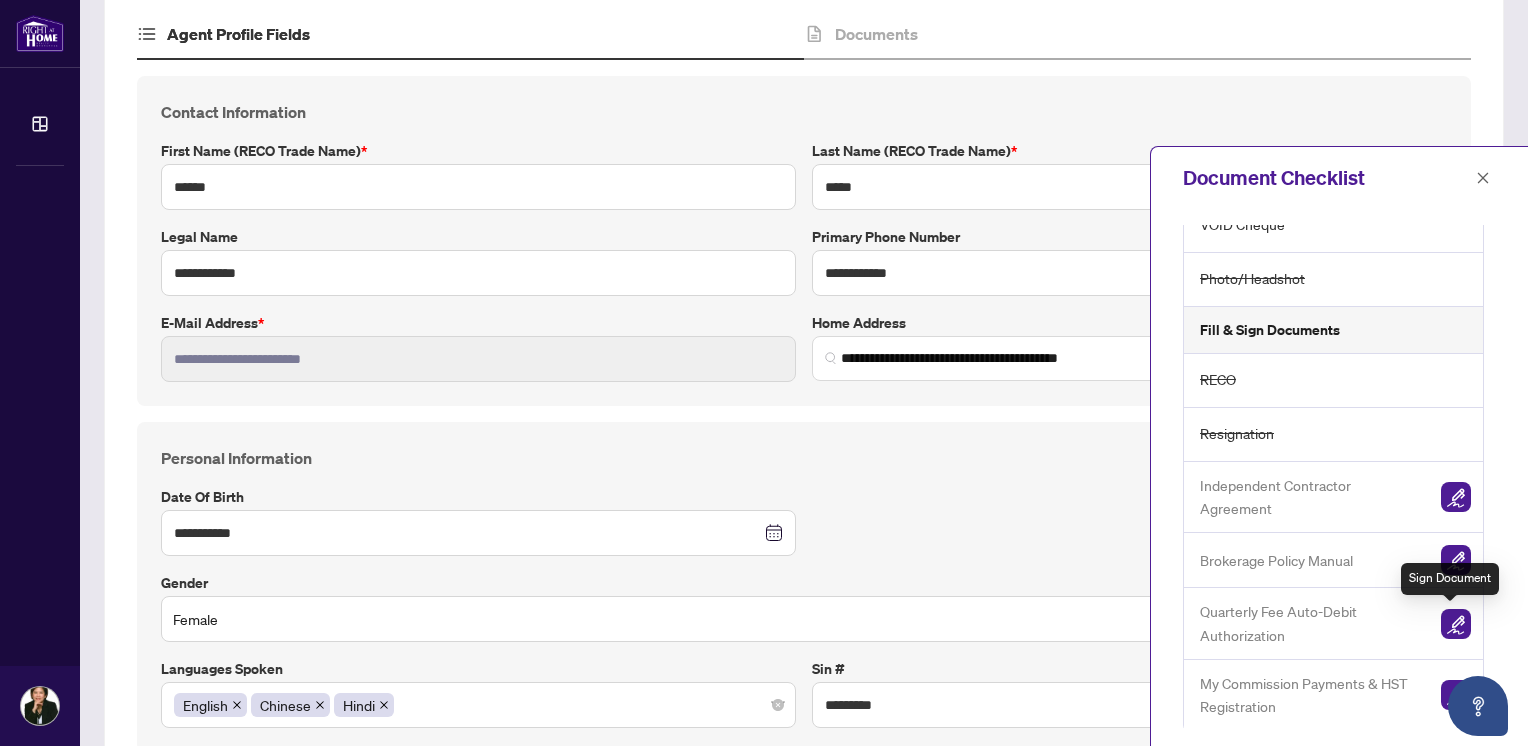click at bounding box center [1456, 624] 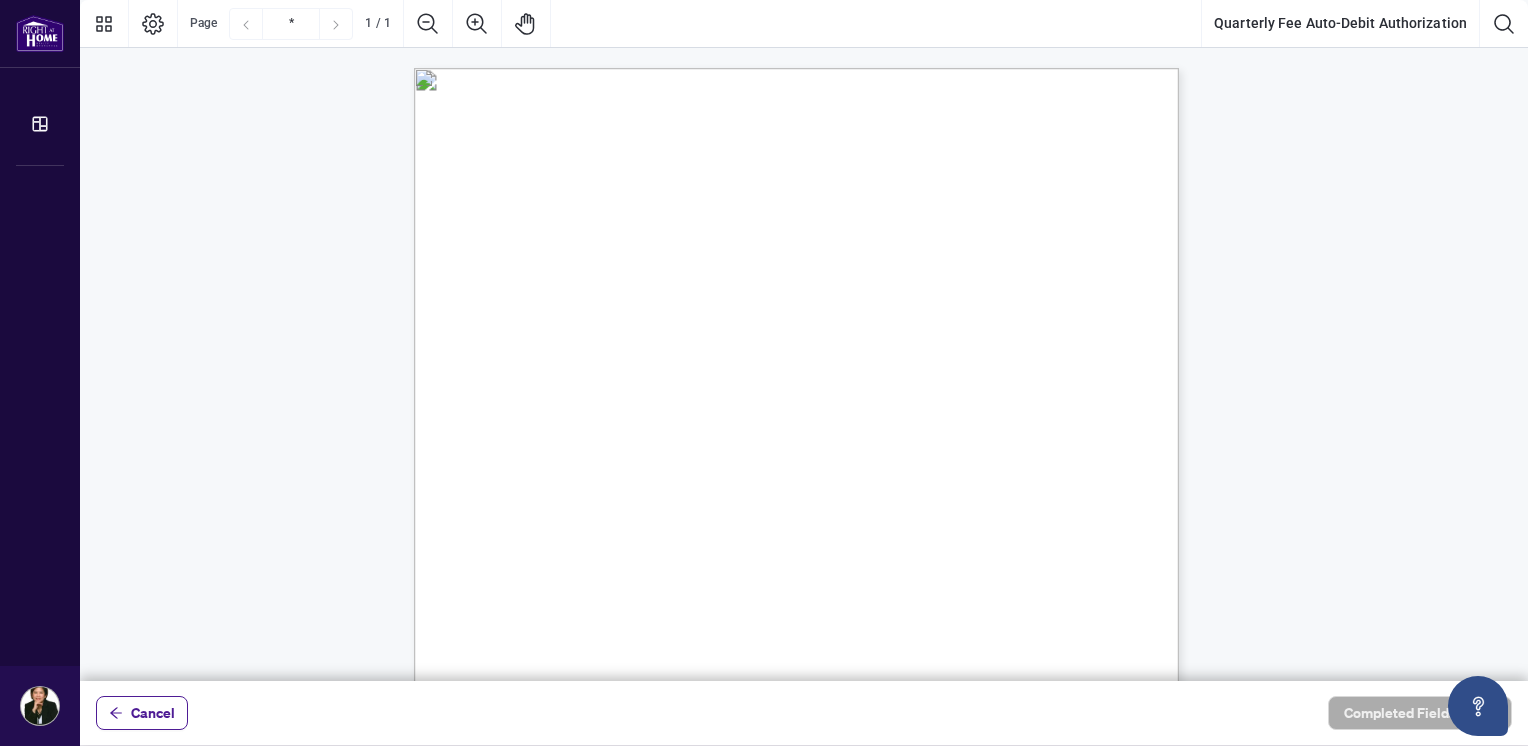 click on "☐" at bounding box center (510, 530) 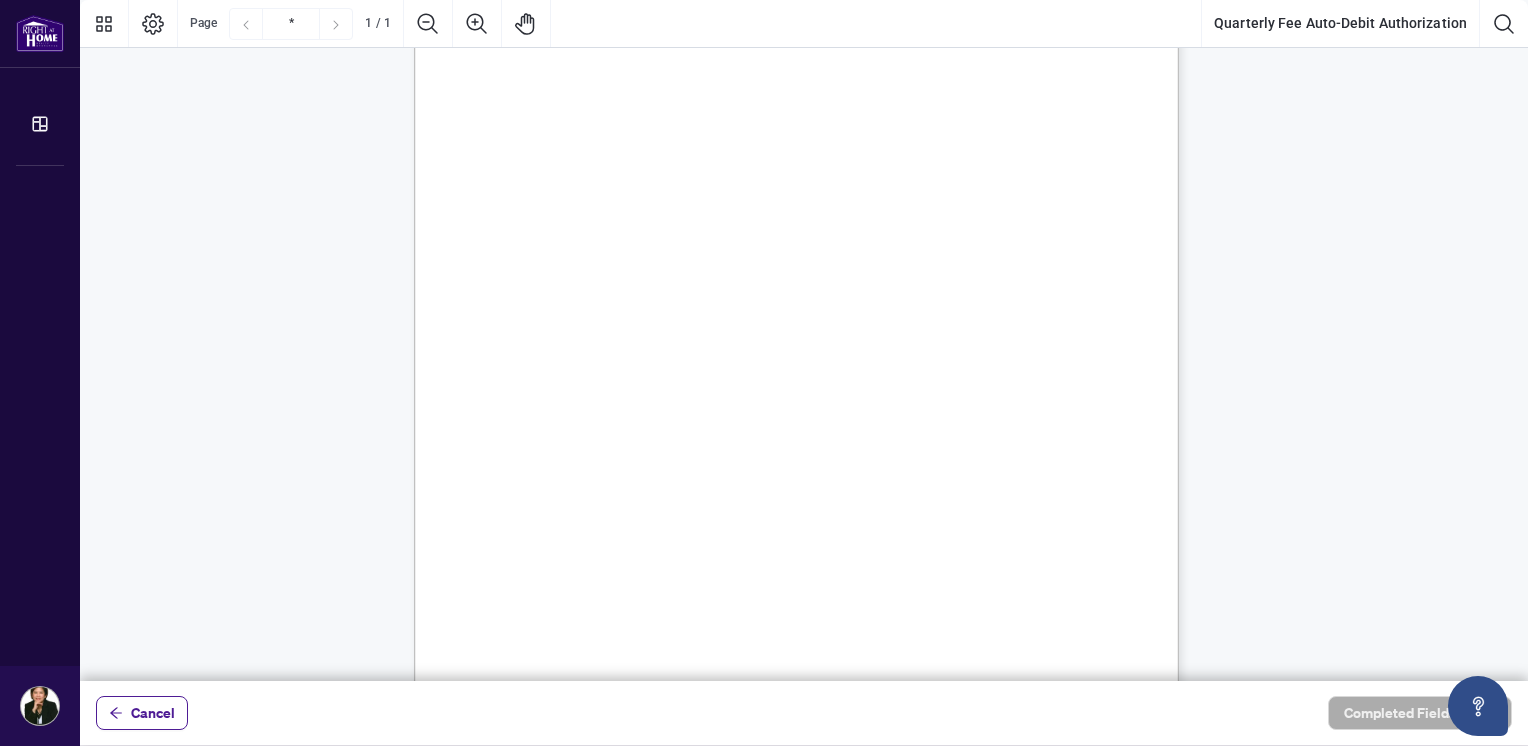 scroll, scrollTop: 396, scrollLeft: 0, axis: vertical 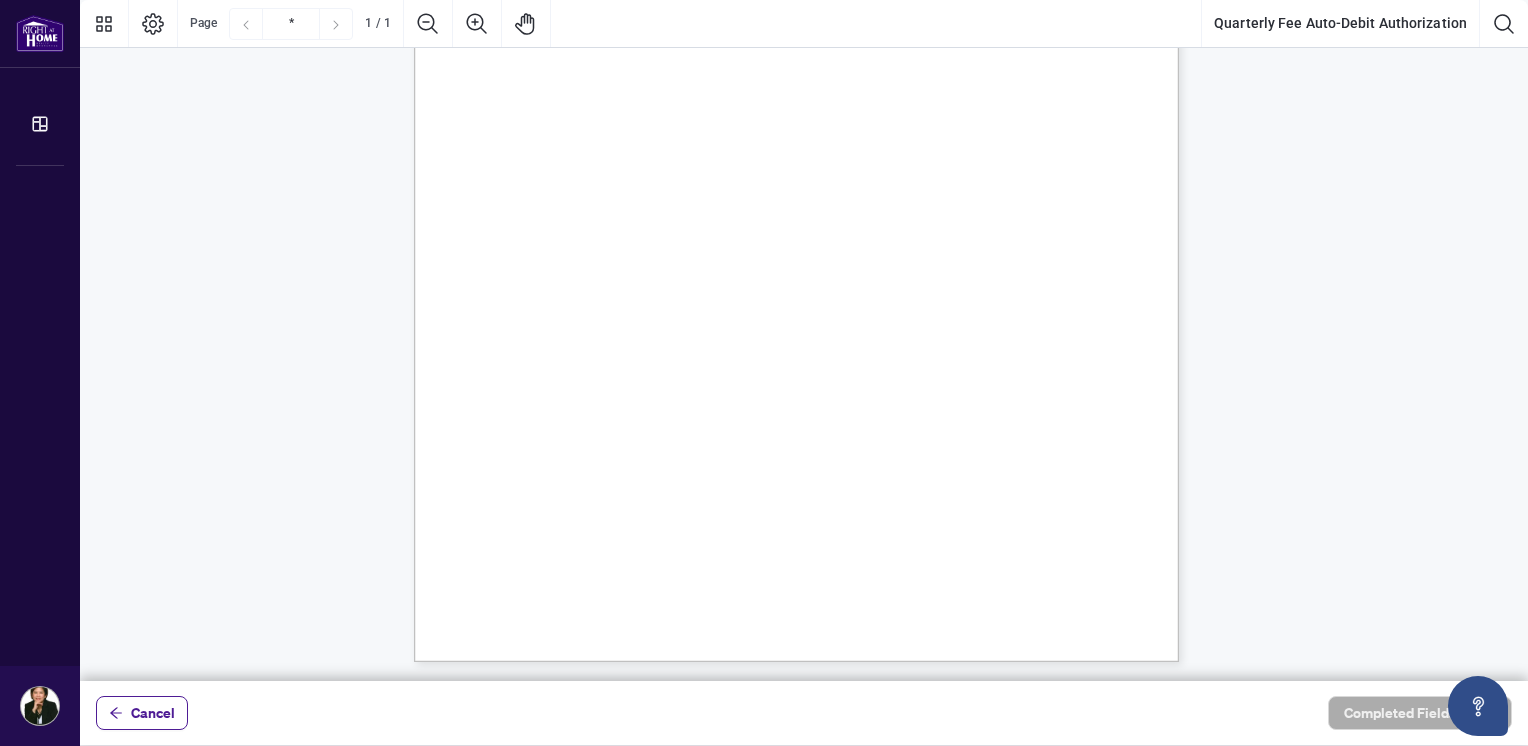 click on ":" at bounding box center (636, 496) 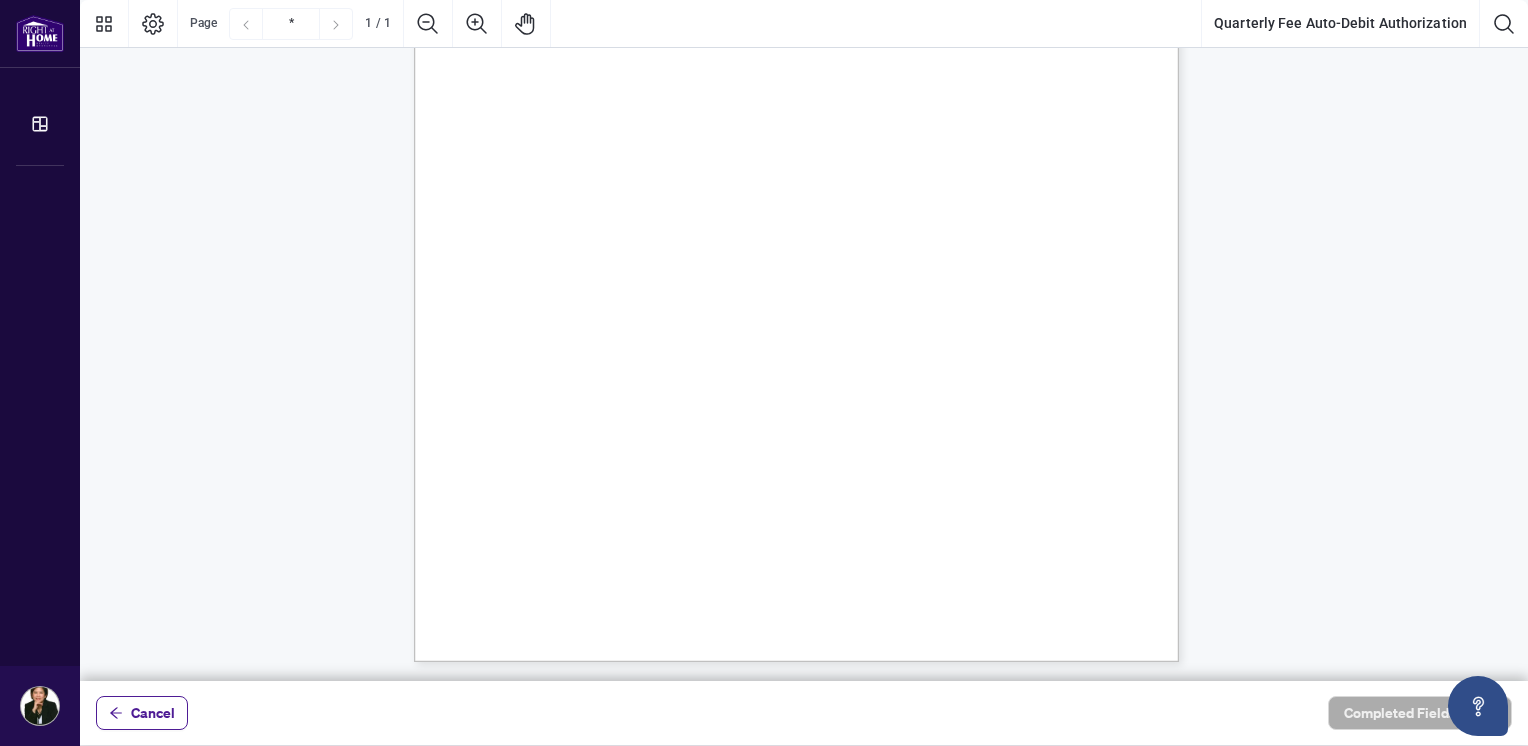 scroll, scrollTop: 0, scrollLeft: 0, axis: both 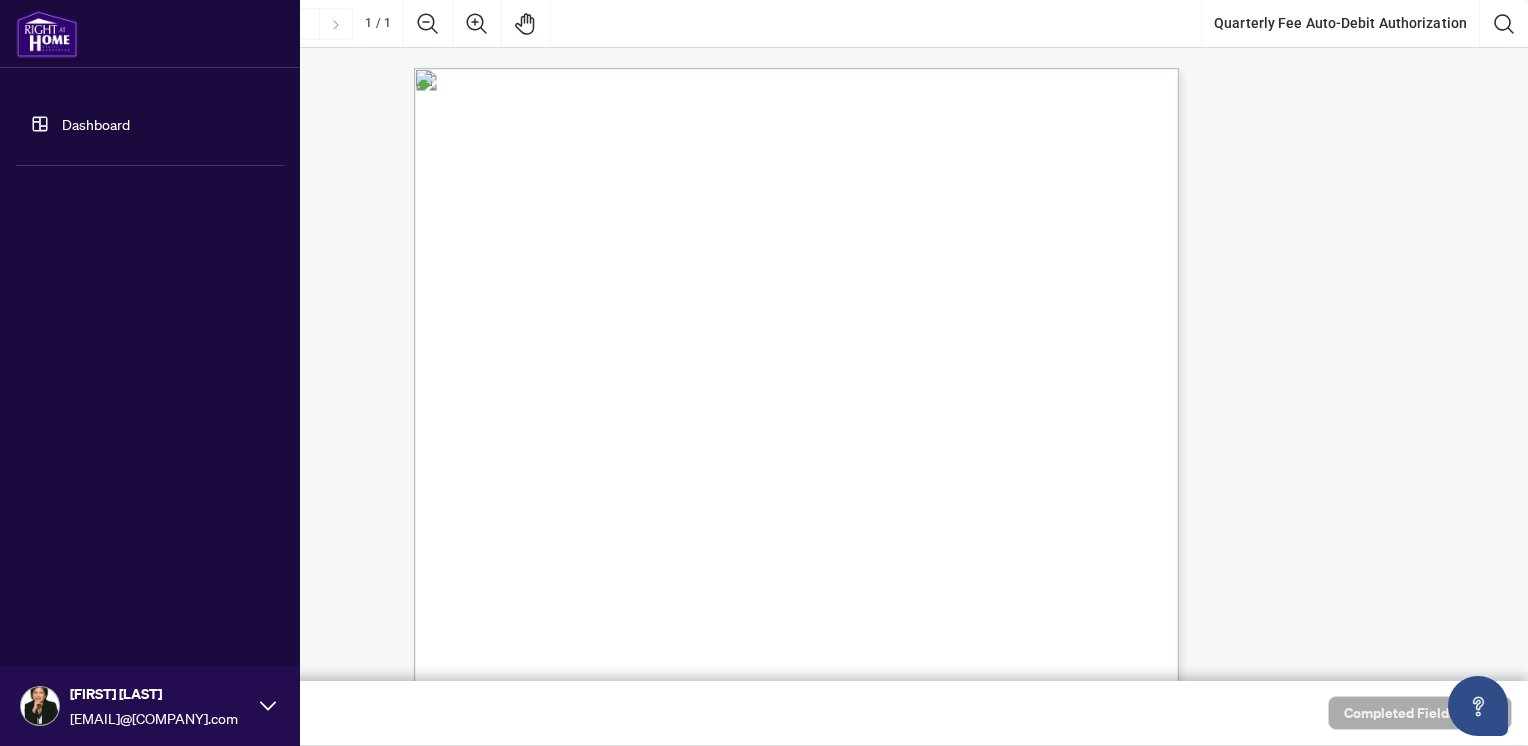 click on "Dashboard" at bounding box center (96, 124) 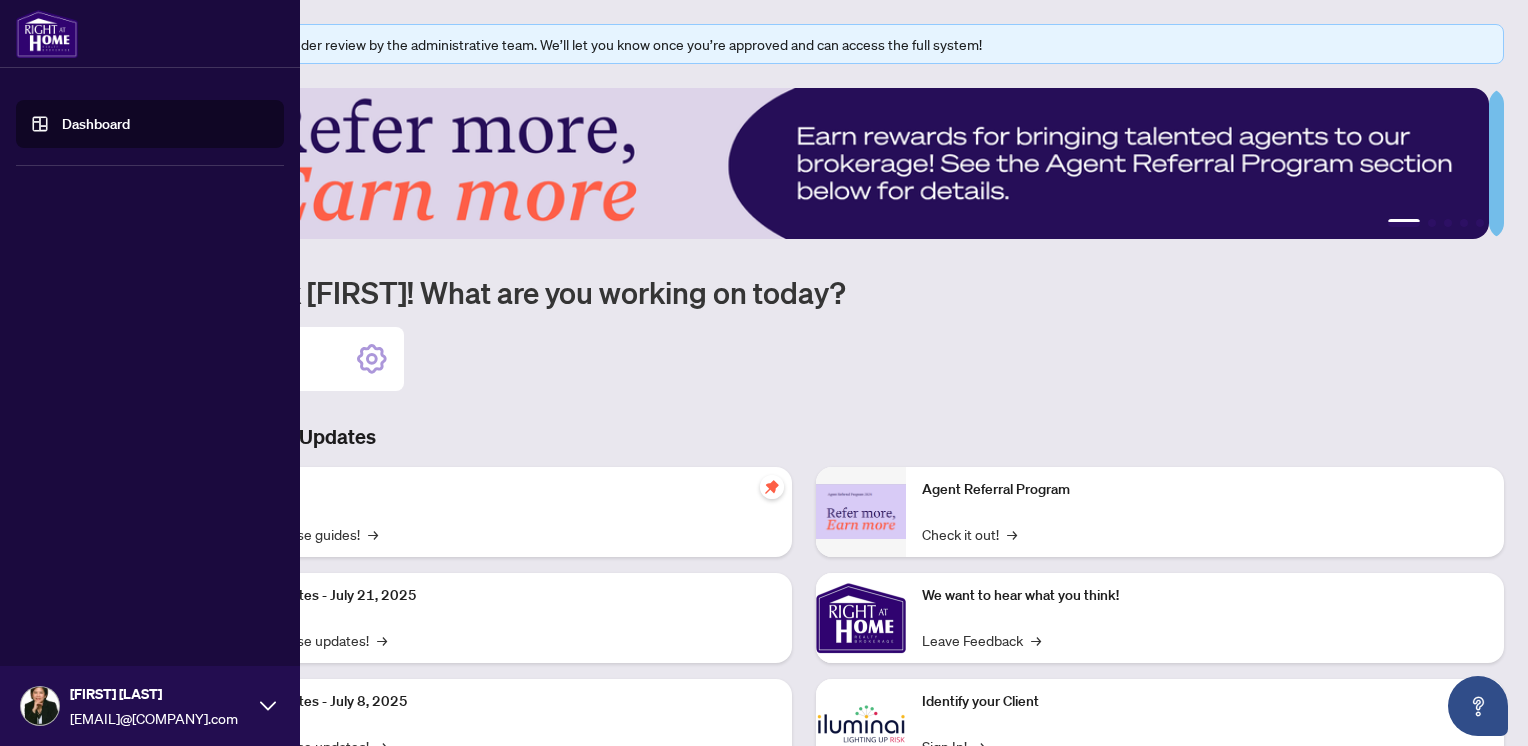 click at bounding box center (47, 34) 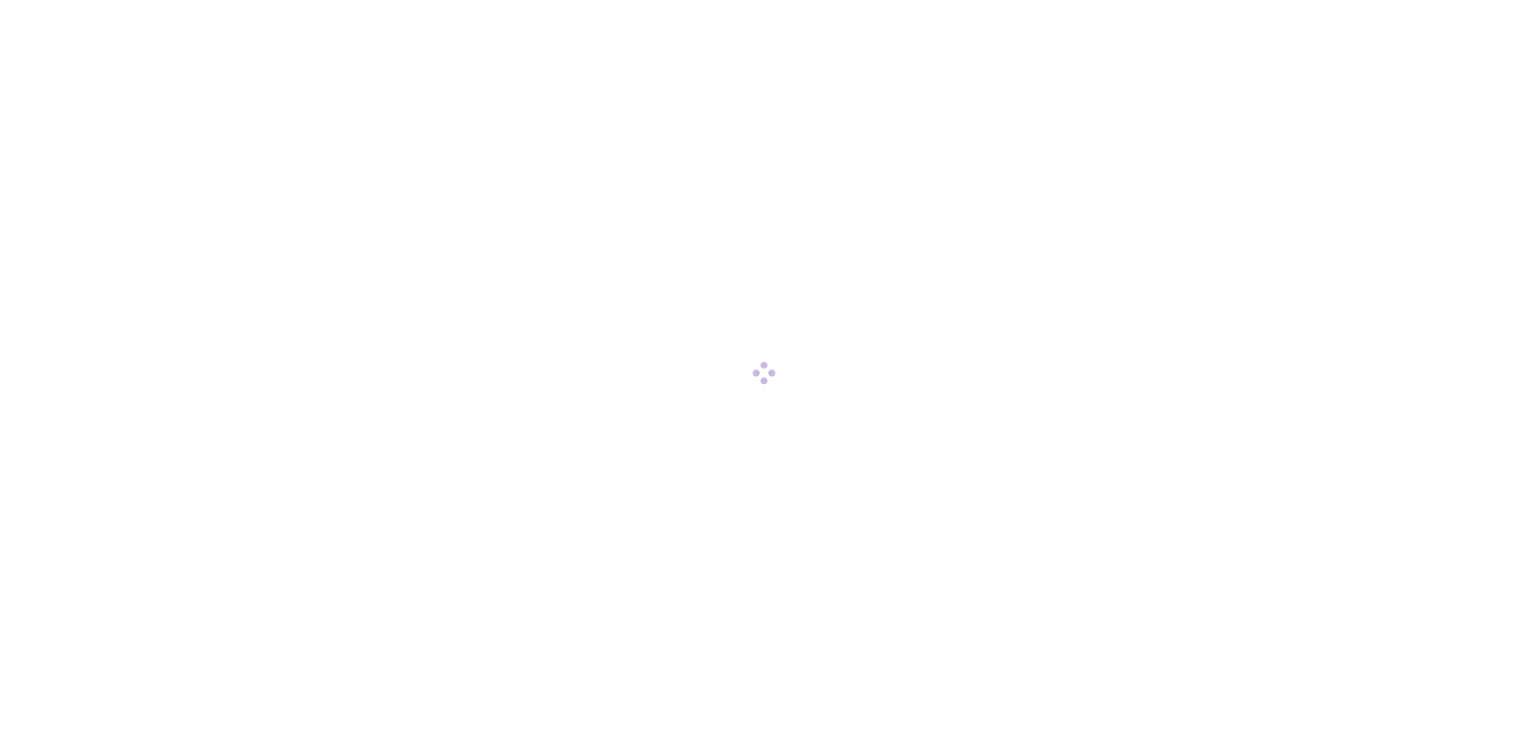 scroll, scrollTop: 0, scrollLeft: 0, axis: both 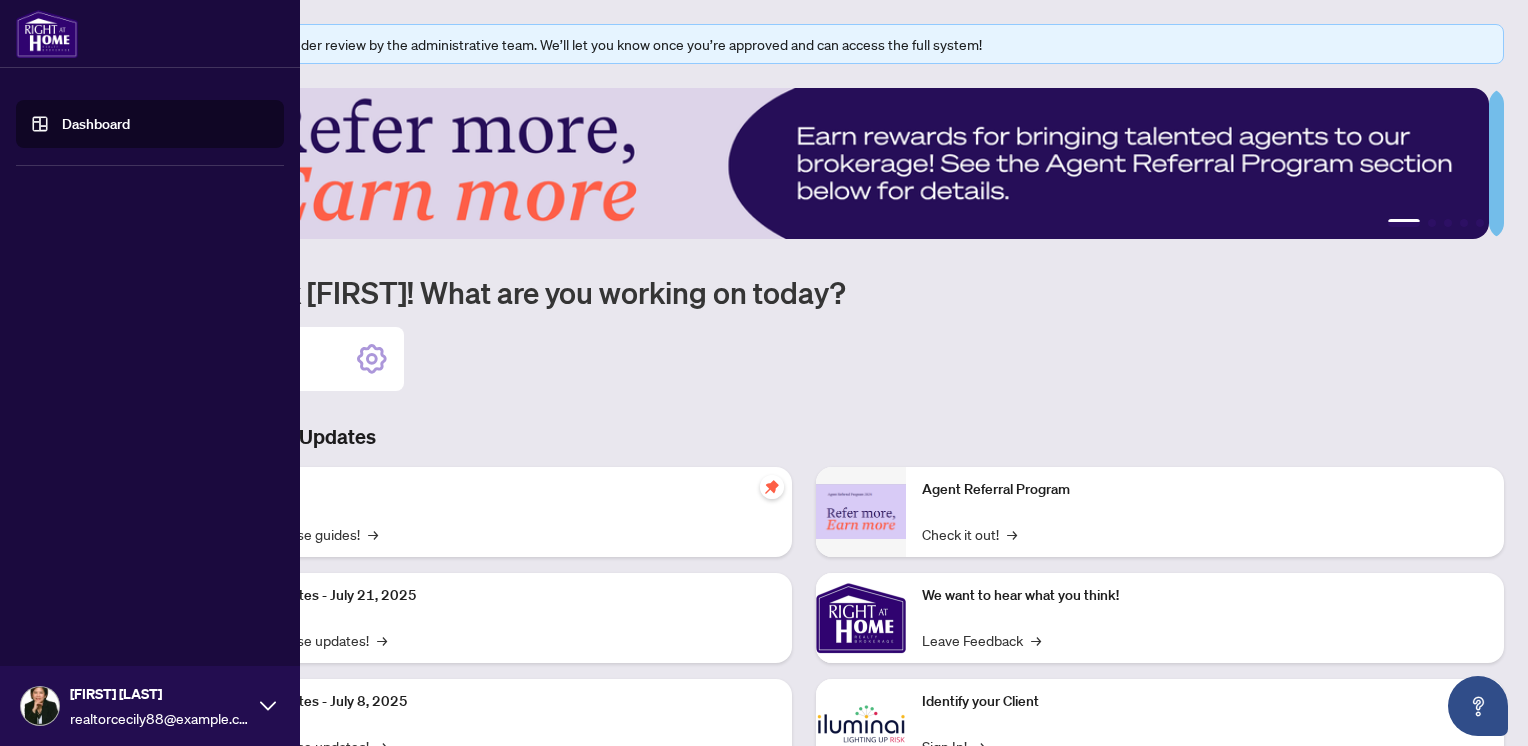 click at bounding box center (47, 34) 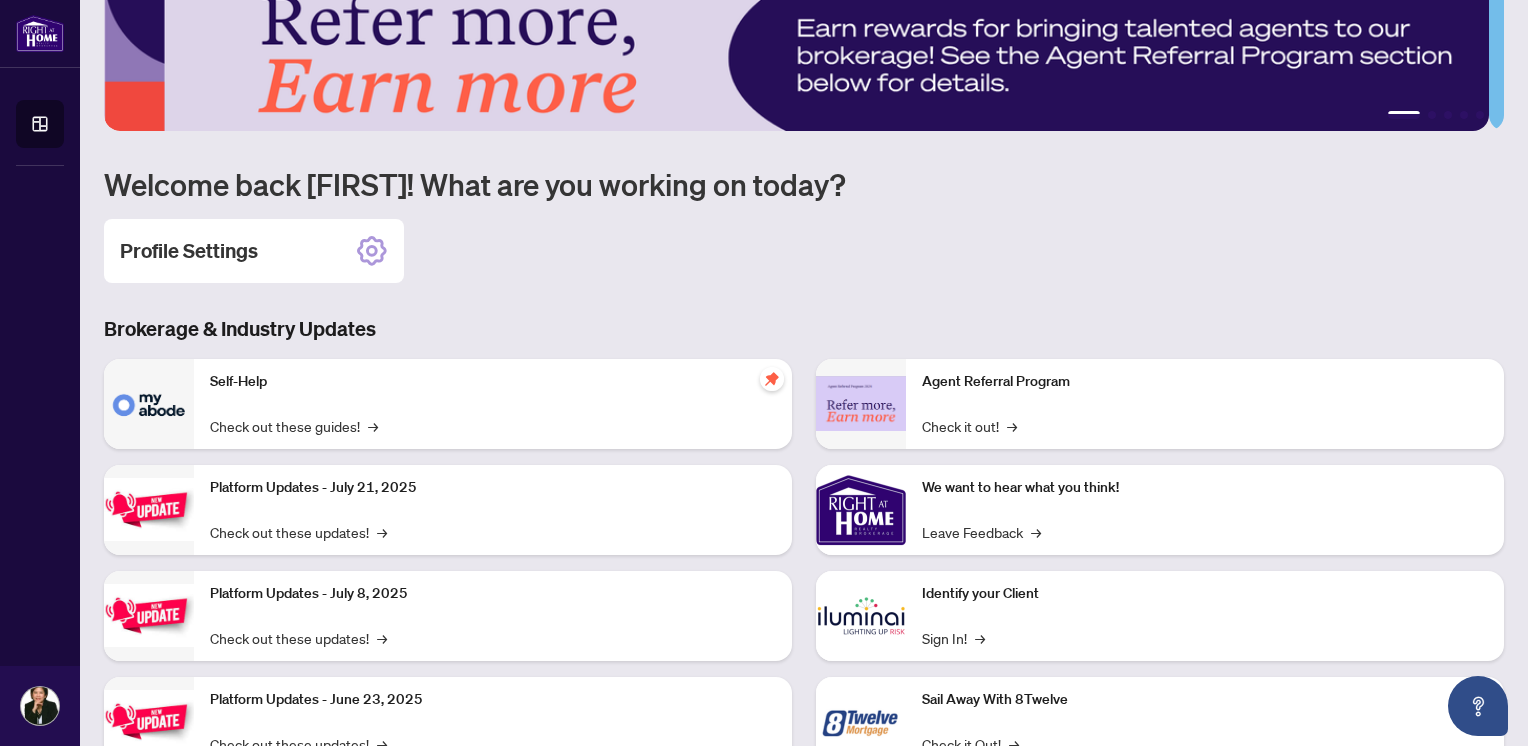 scroll, scrollTop: 180, scrollLeft: 0, axis: vertical 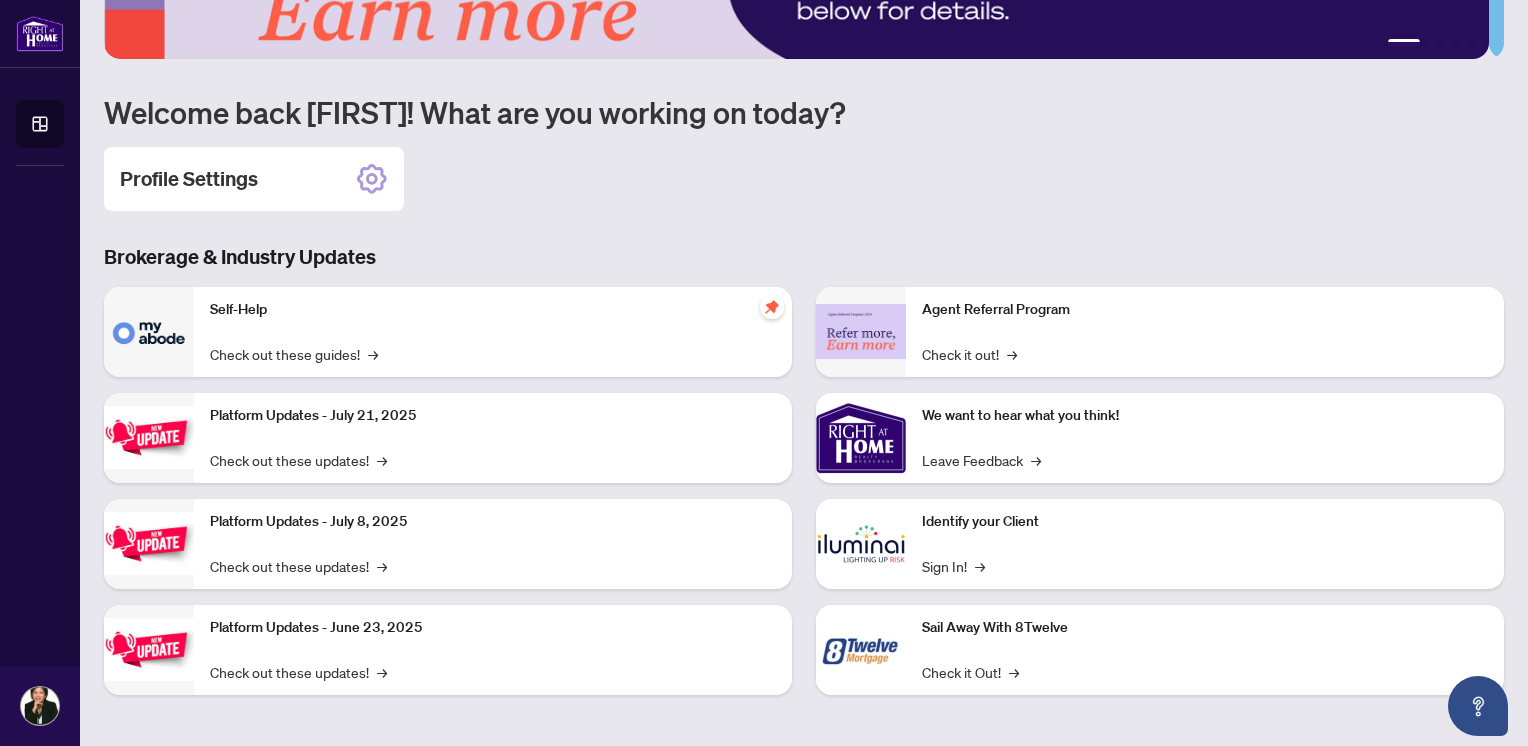 click on "Identify your Client" at bounding box center [1205, 522] 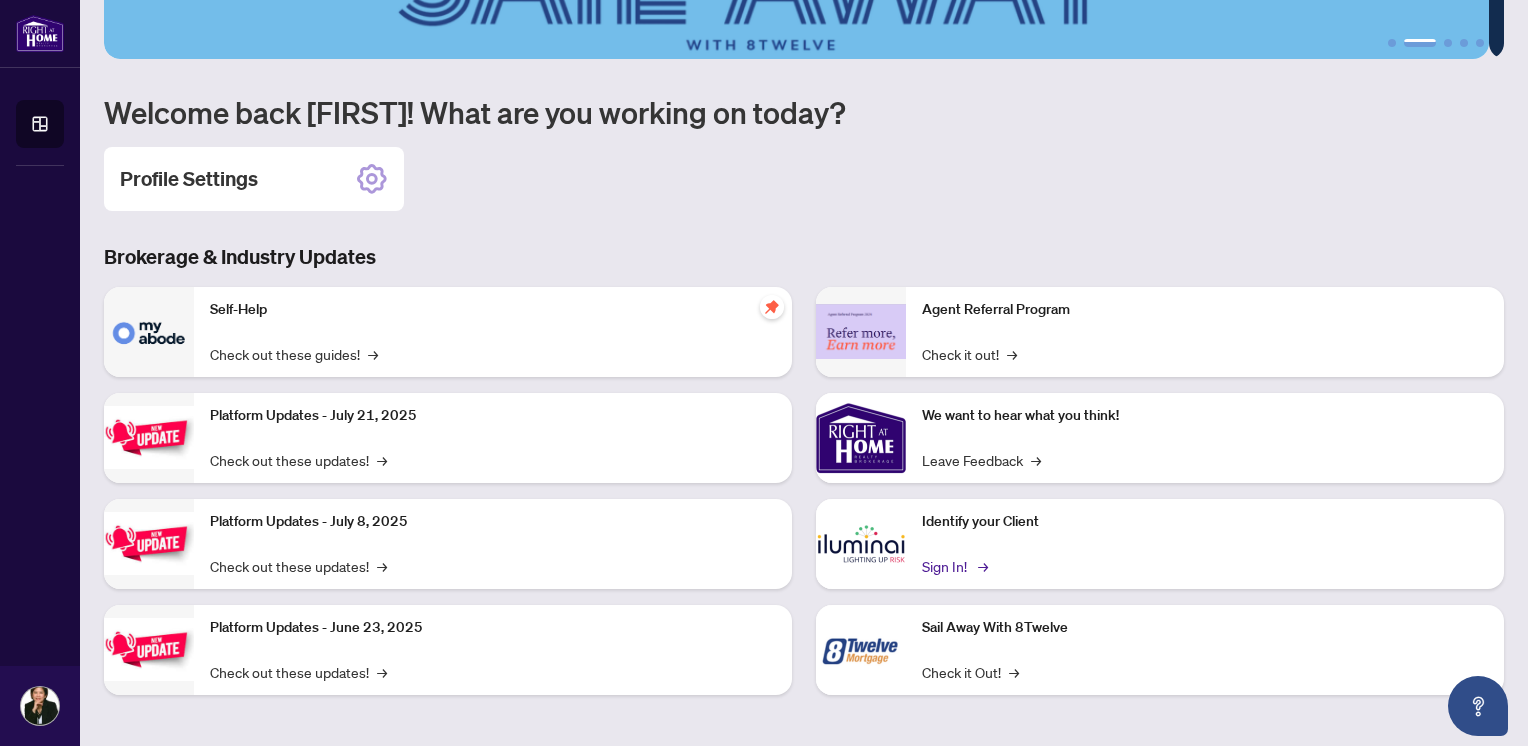 click on "Sign In! →" at bounding box center (953, 566) 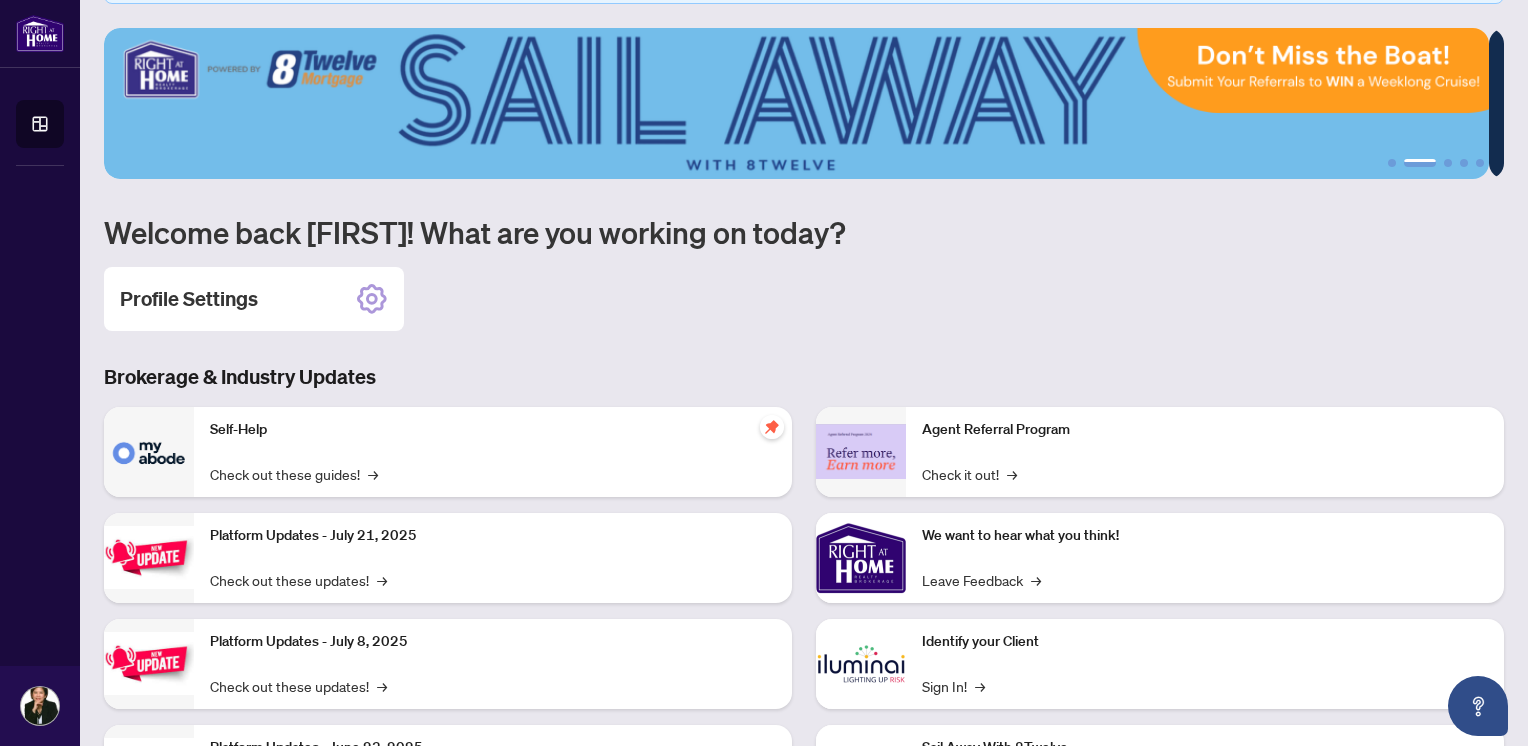 scroll, scrollTop: 0, scrollLeft: 0, axis: both 